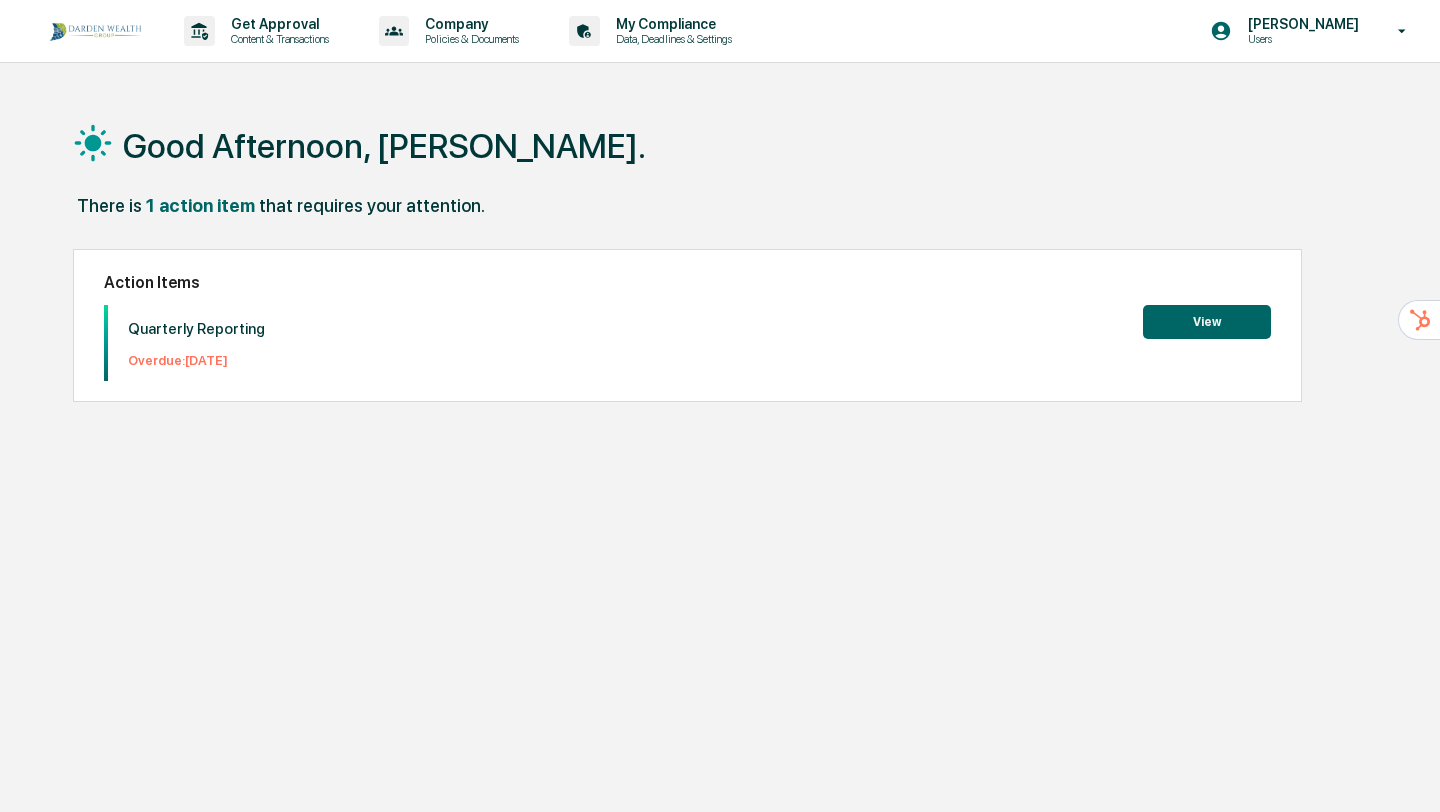 scroll, scrollTop: 0, scrollLeft: 0, axis: both 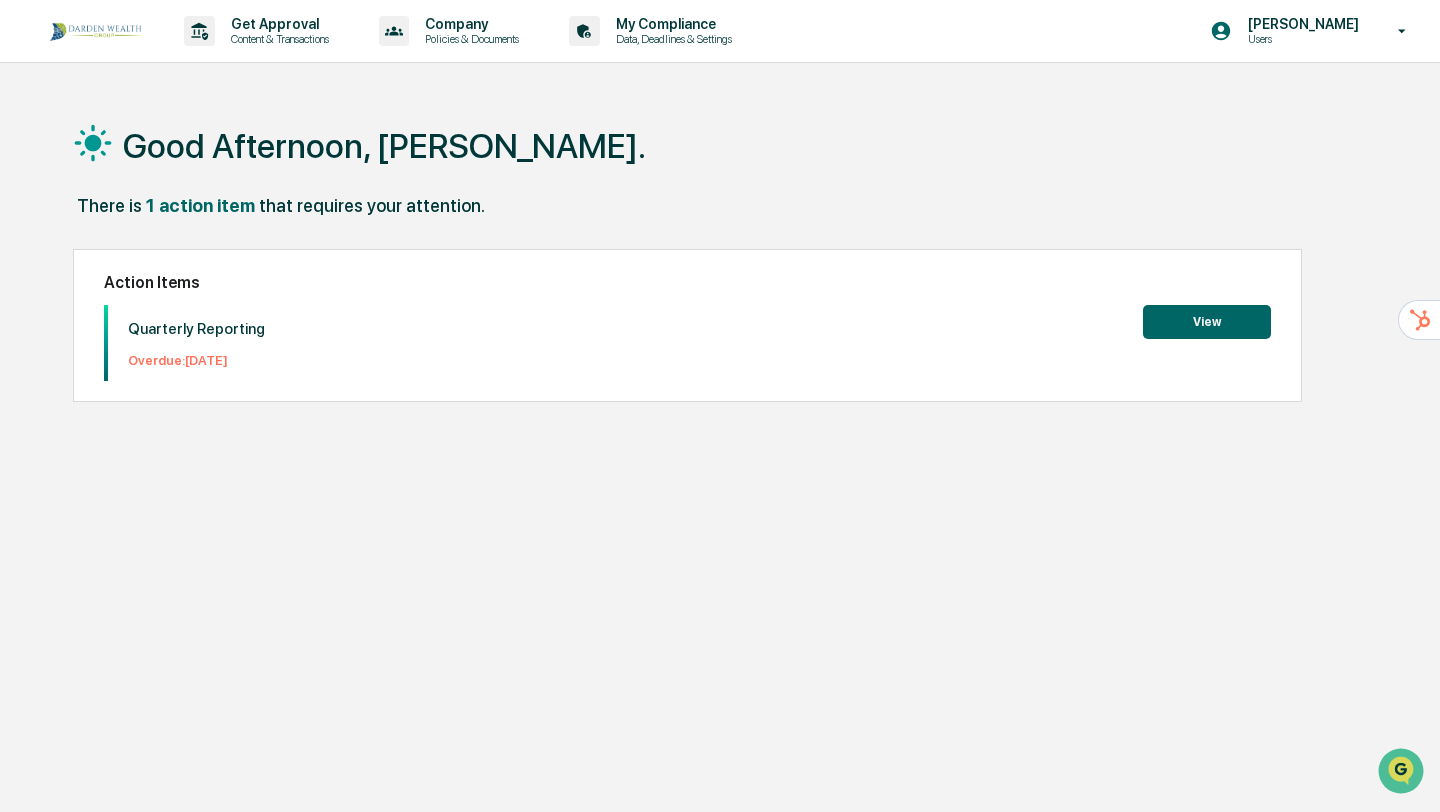 click on "View" at bounding box center (1207, 322) 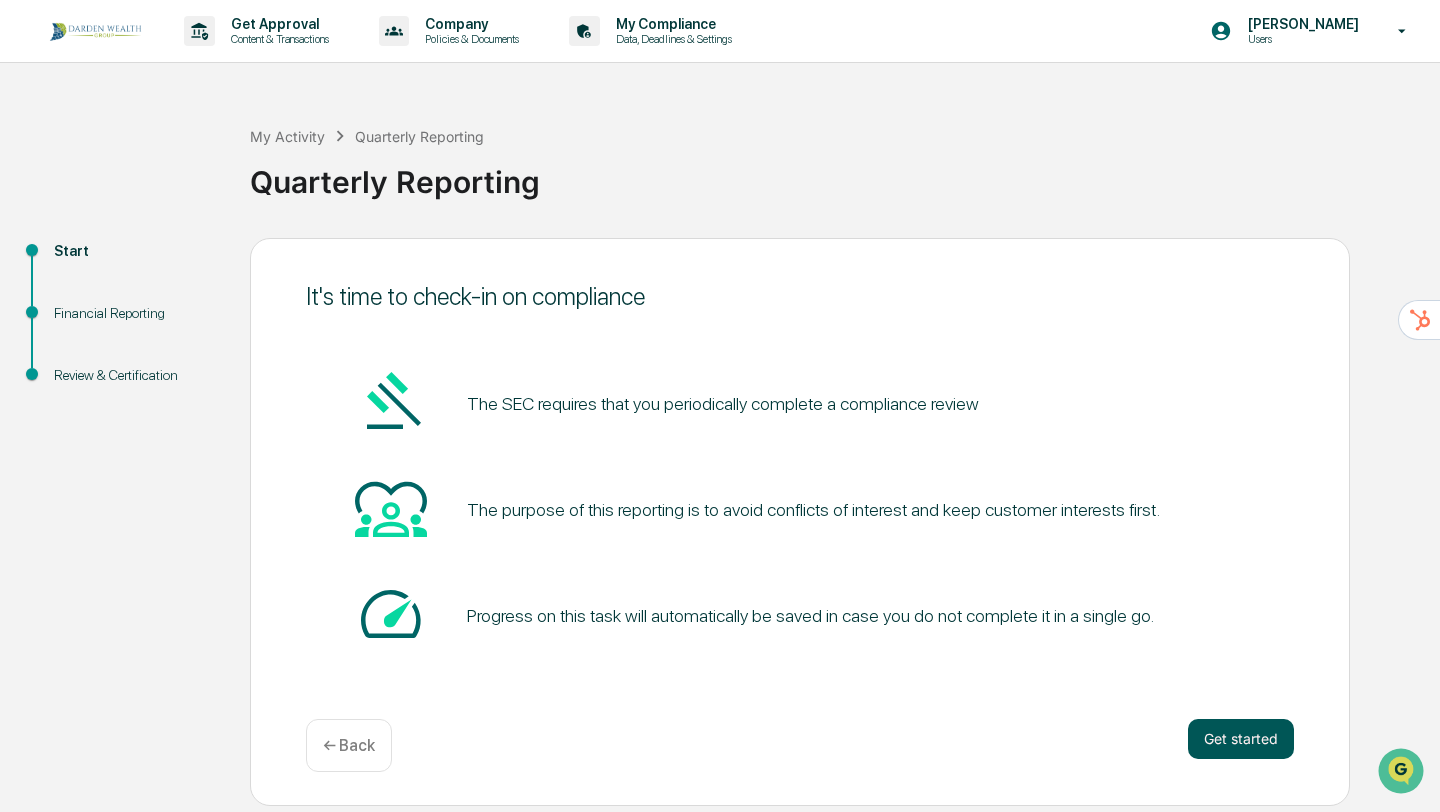 click on "Get started" at bounding box center (1241, 739) 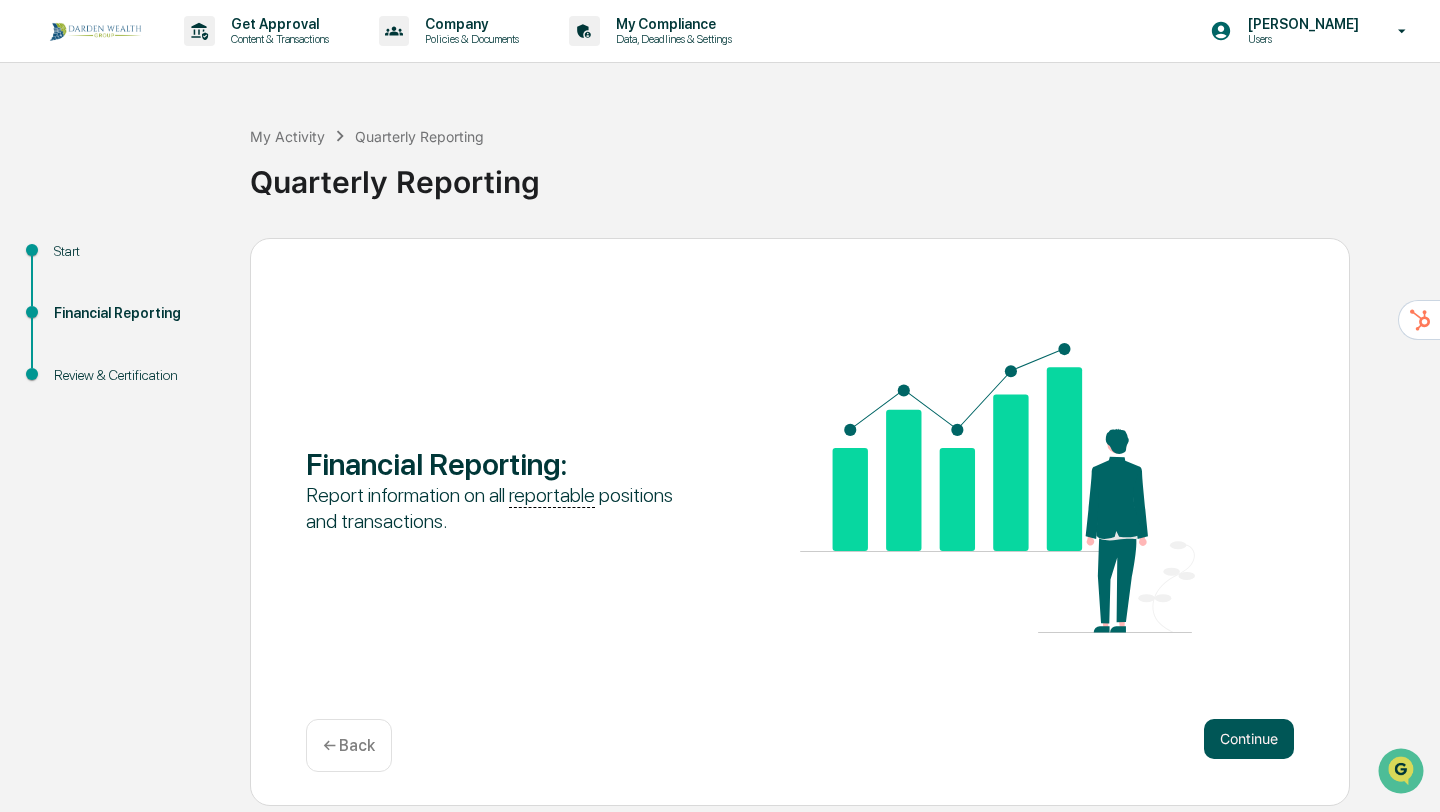 click on "Continue" at bounding box center [1249, 739] 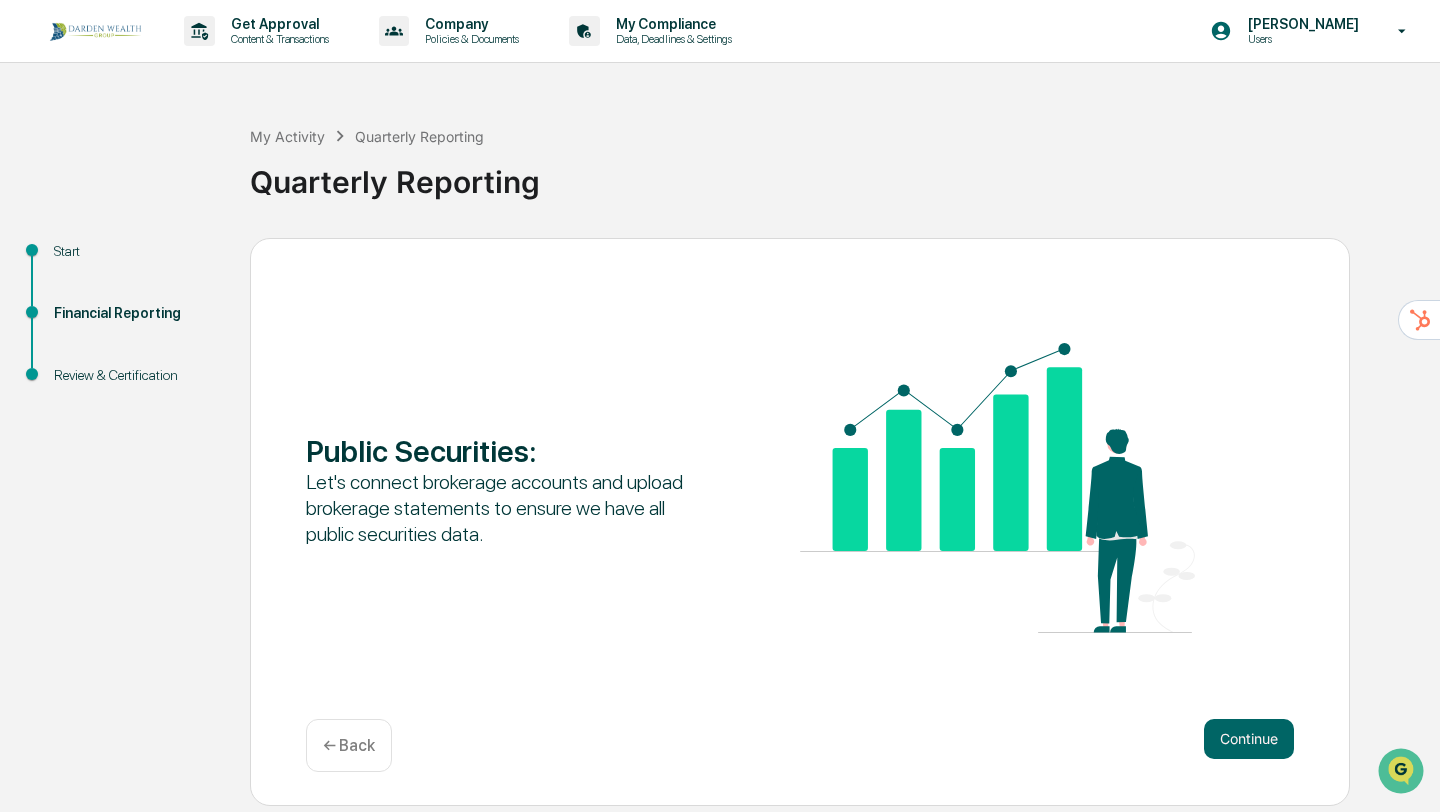 click on "Continue" at bounding box center [1249, 739] 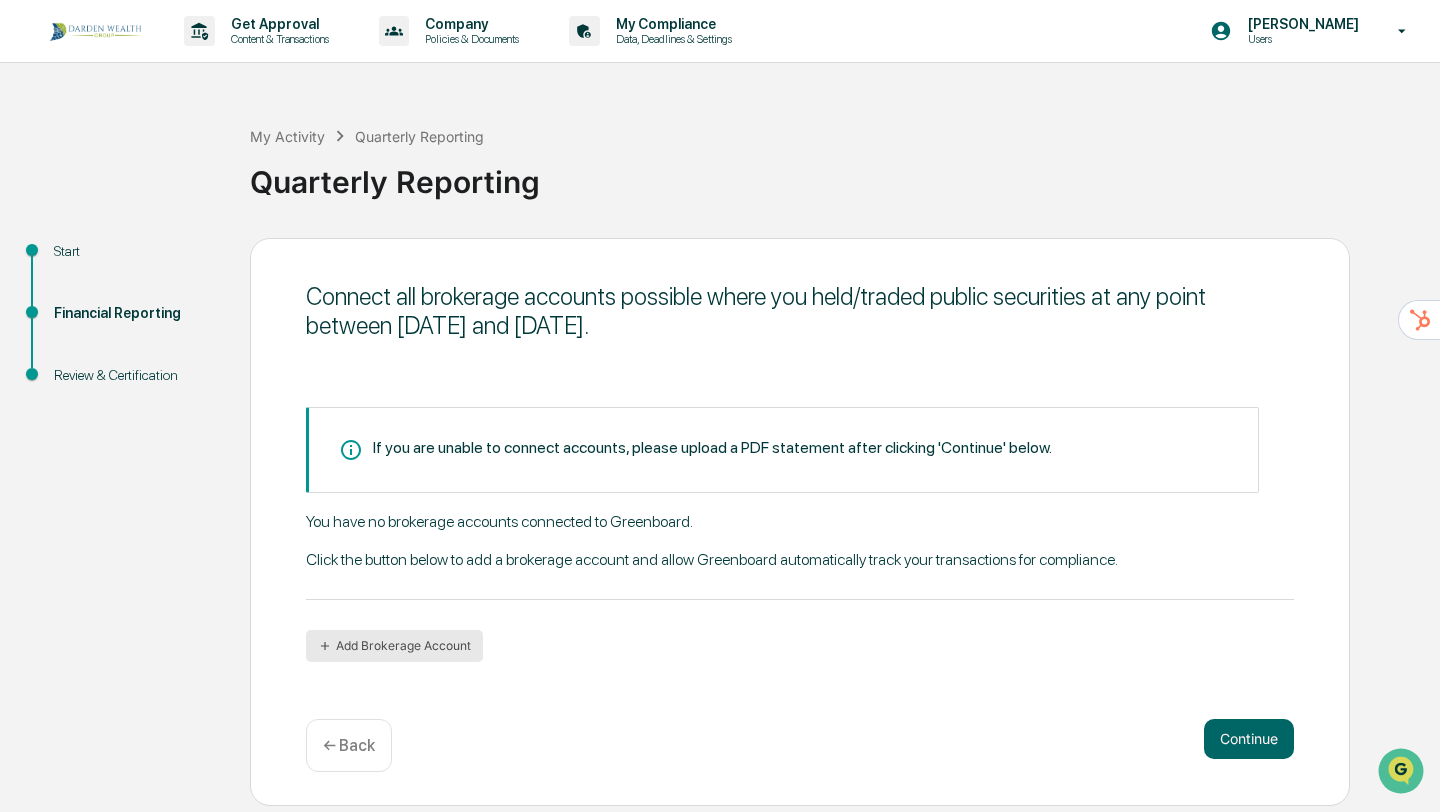 click on "Add Brokerage Account" at bounding box center [394, 646] 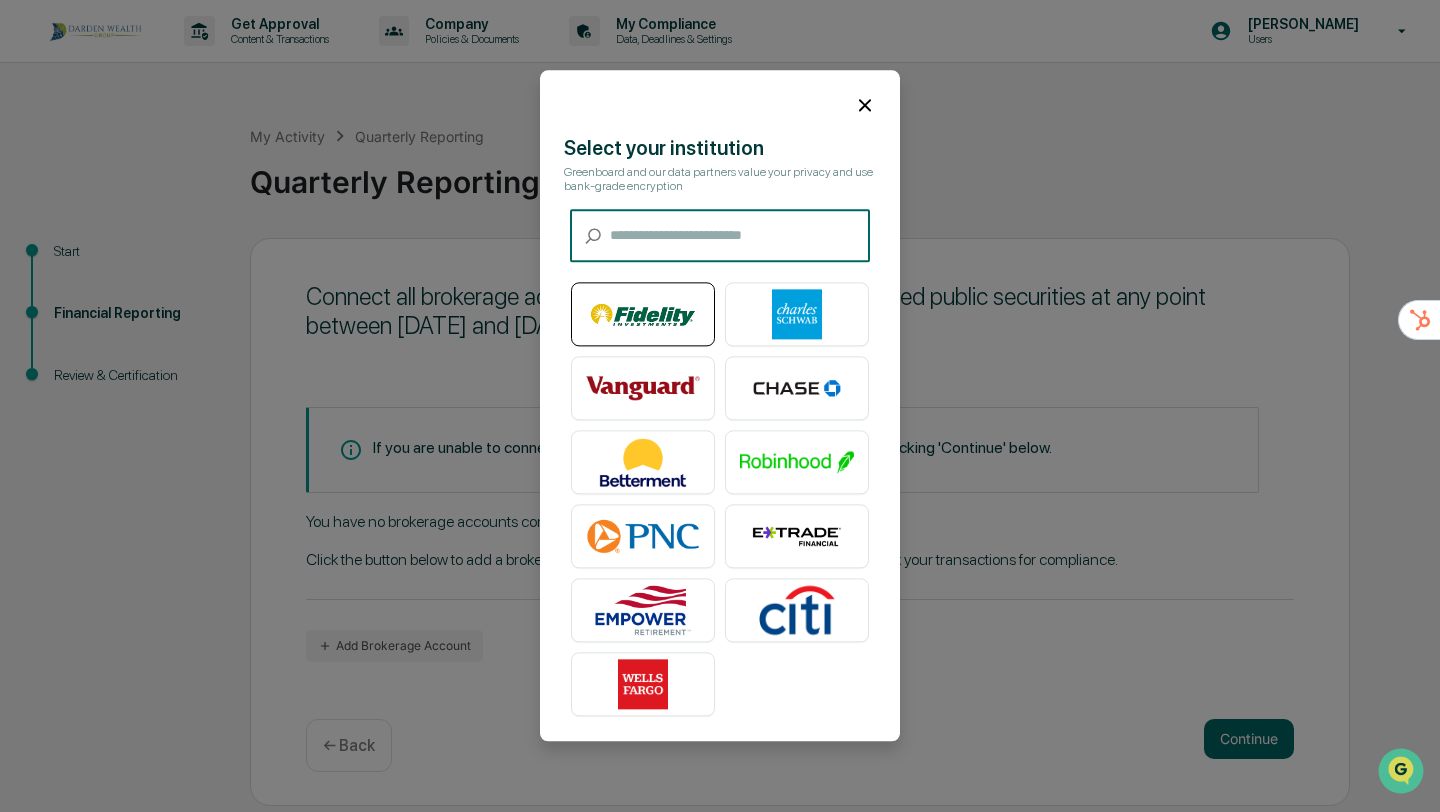 click at bounding box center (643, 315) 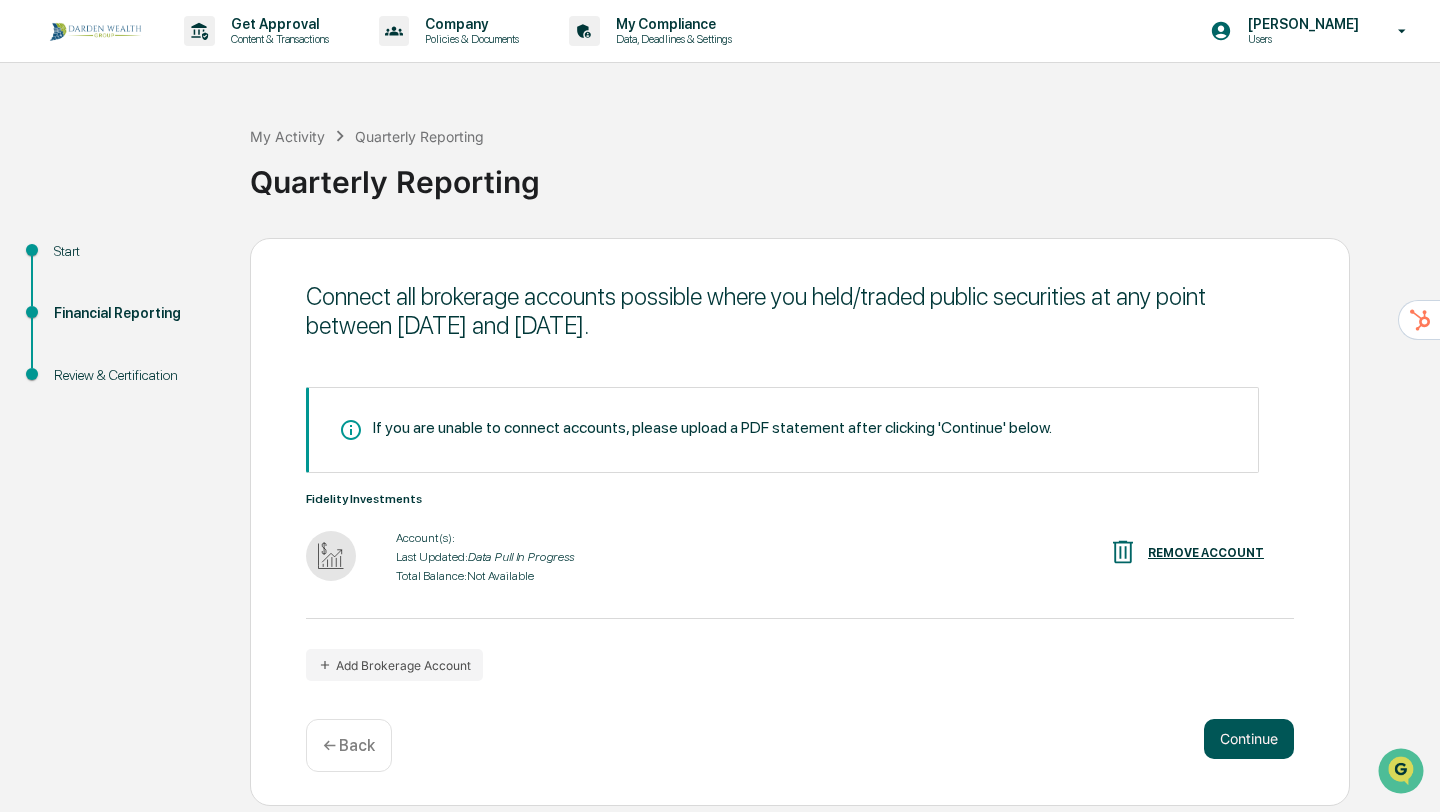click on "Continue" at bounding box center (1249, 739) 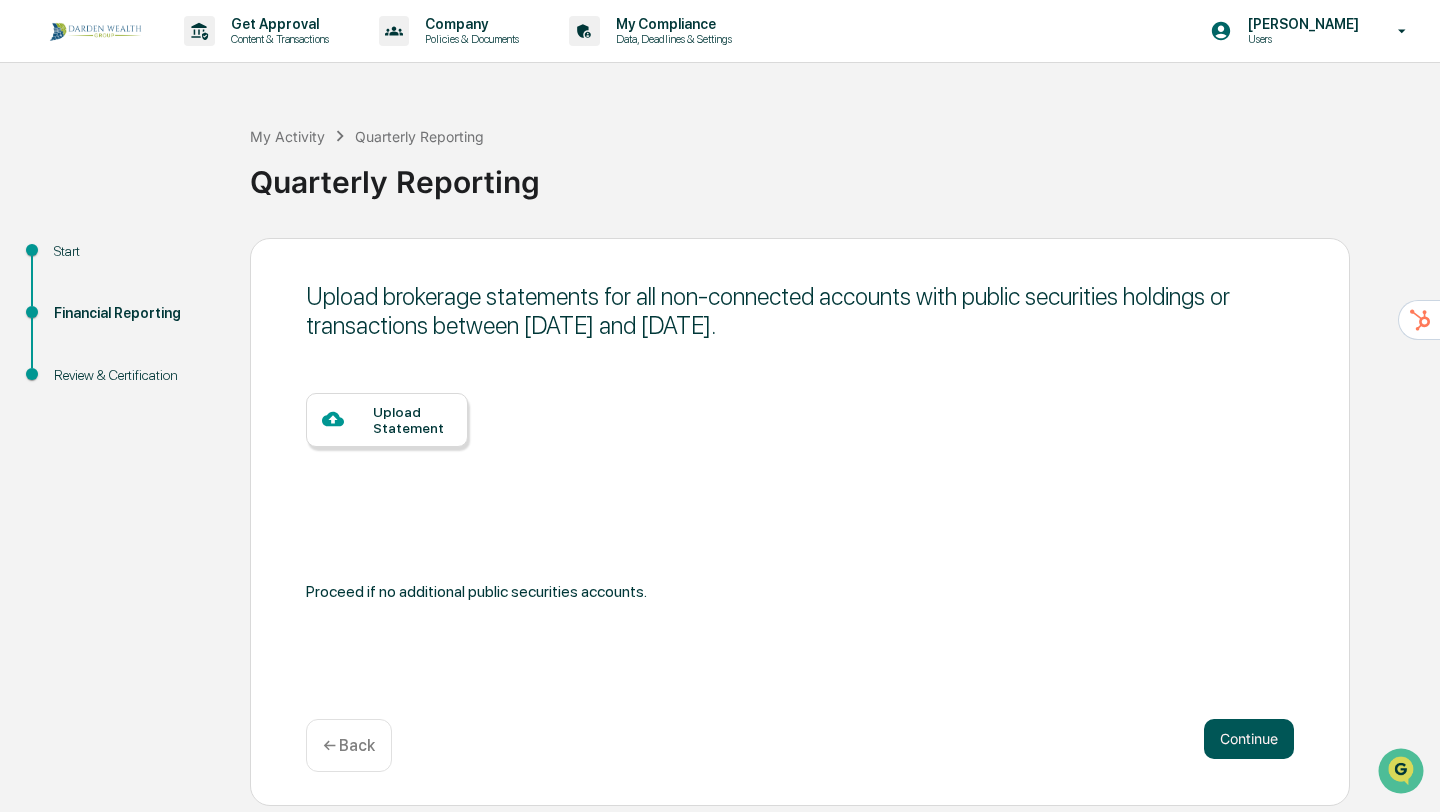 click on "Continue" at bounding box center (1249, 739) 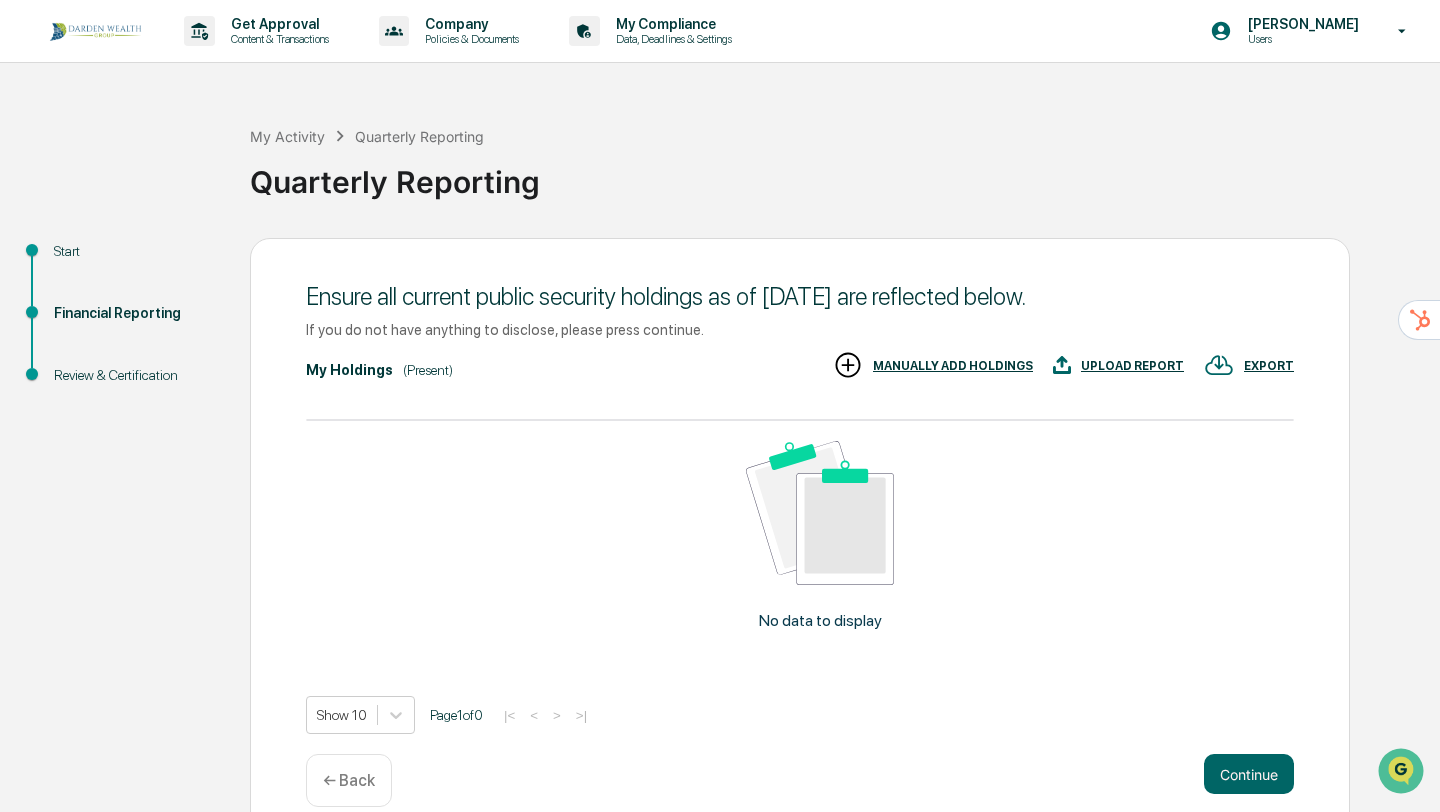 scroll, scrollTop: 29, scrollLeft: 0, axis: vertical 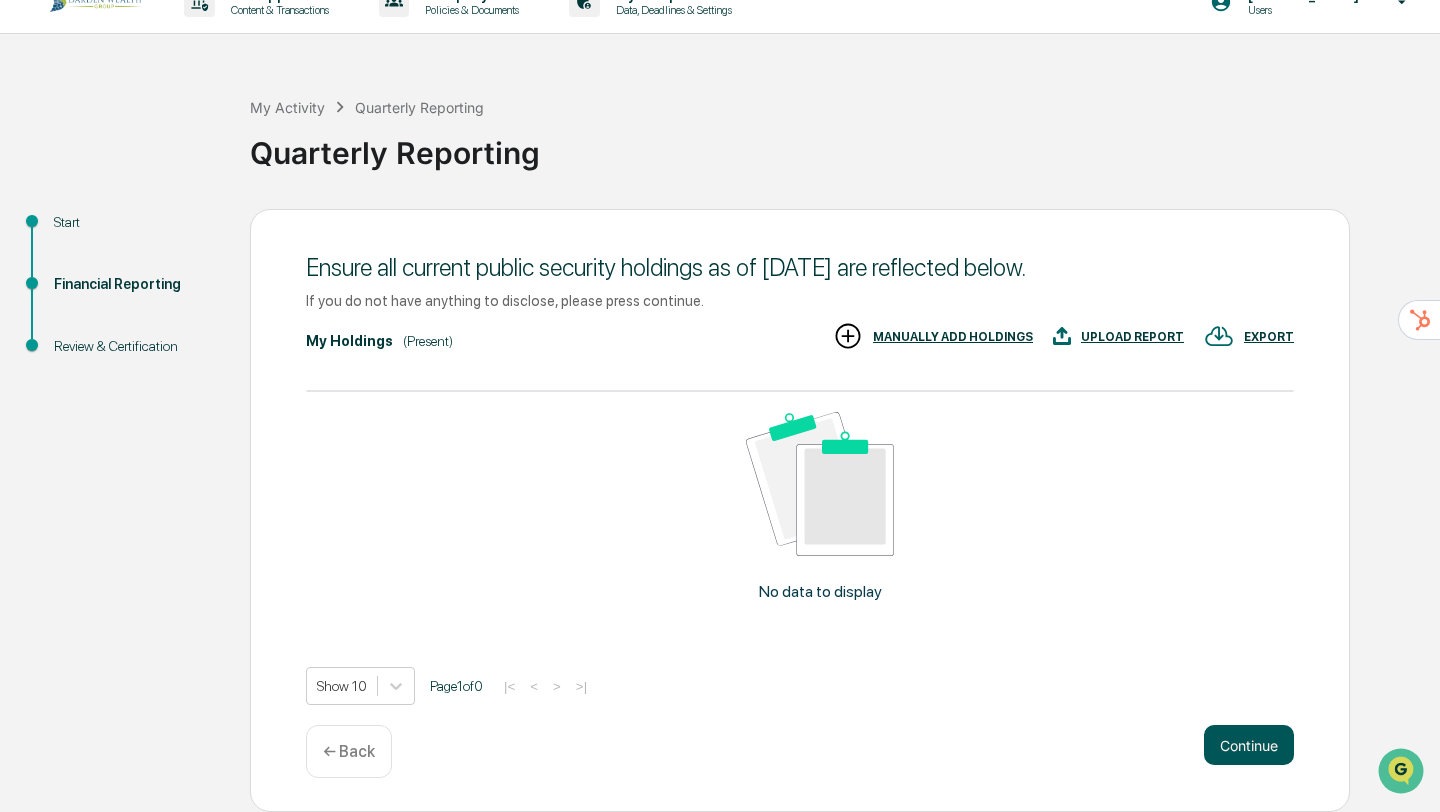 click on "Continue" at bounding box center [1249, 745] 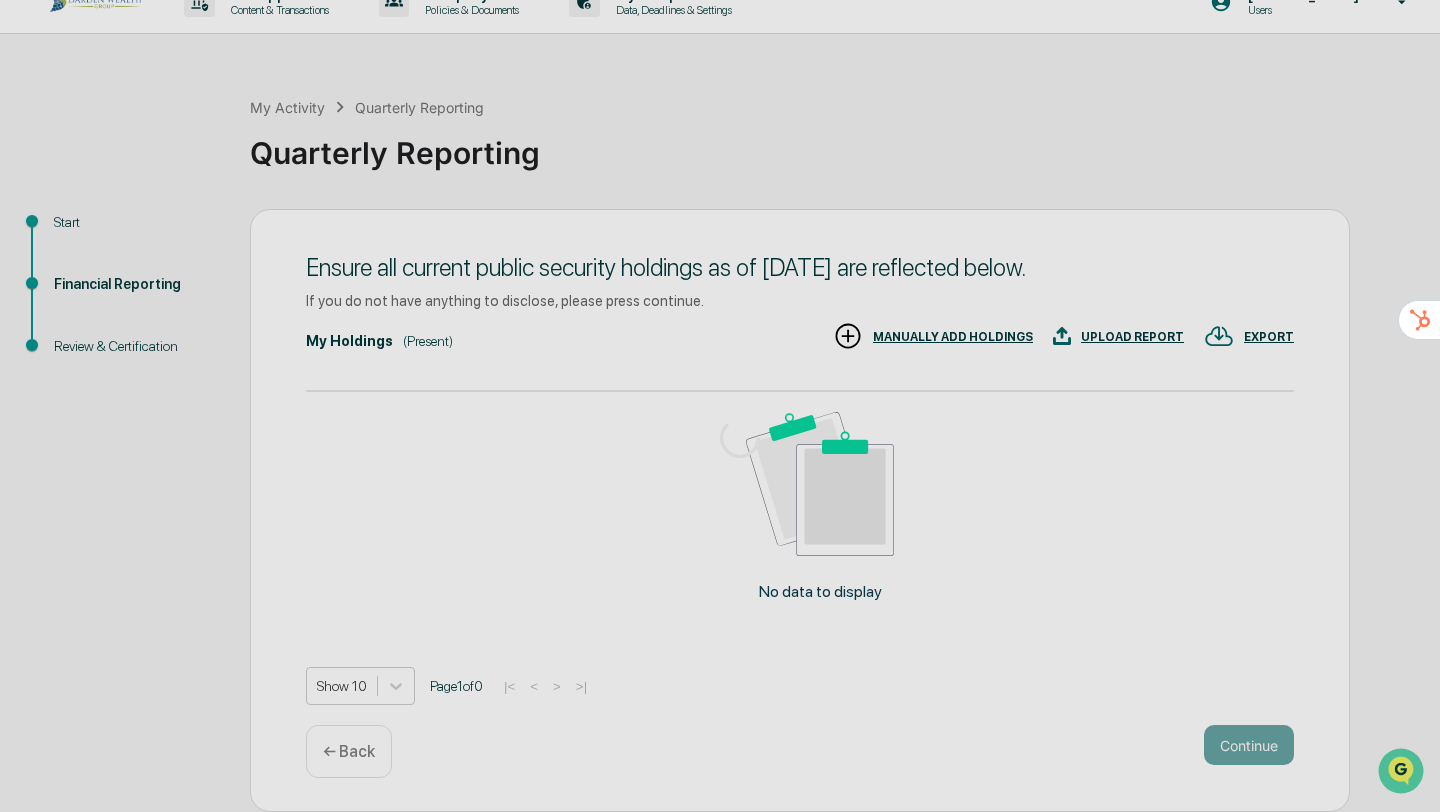 scroll, scrollTop: 0, scrollLeft: 0, axis: both 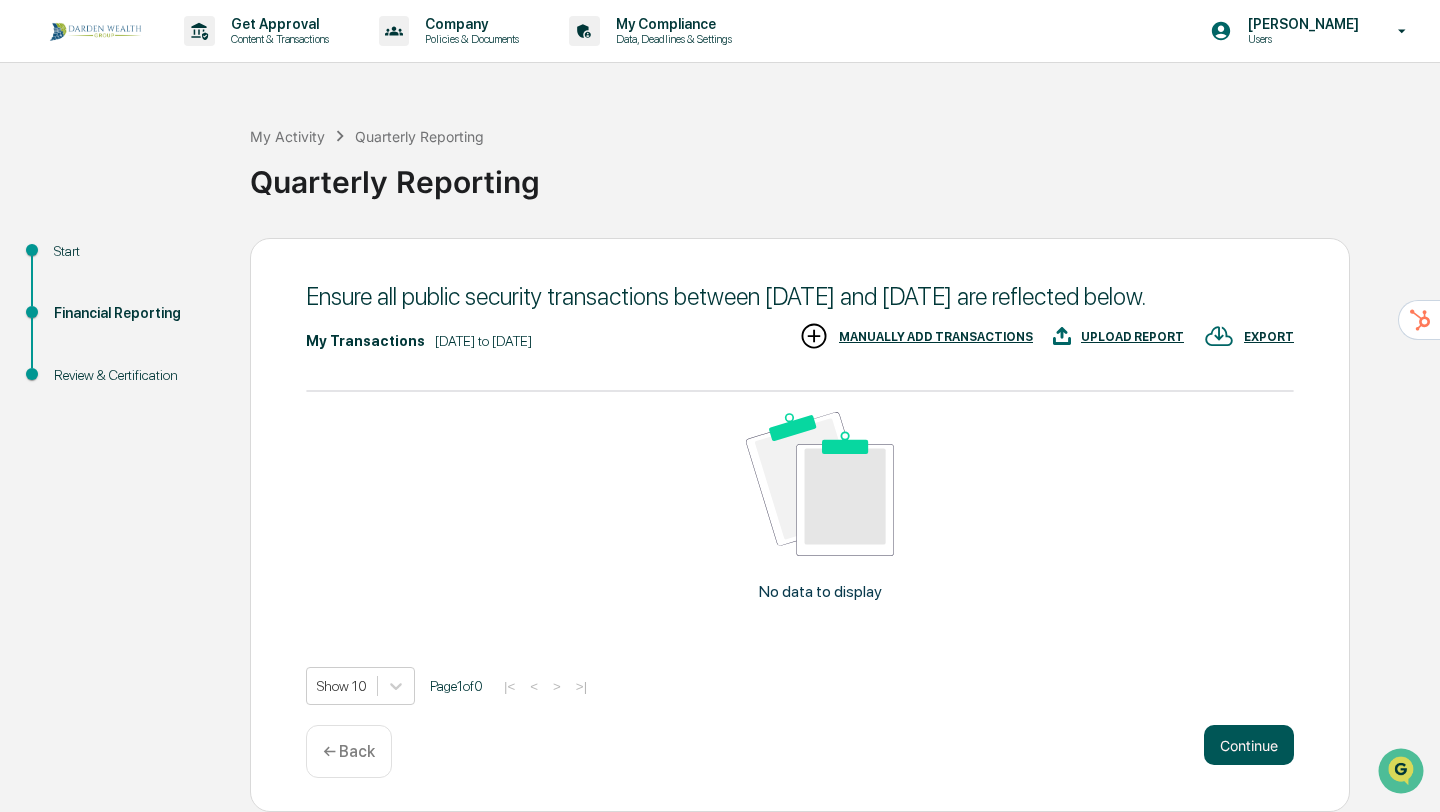 click on "Continue" at bounding box center [1249, 745] 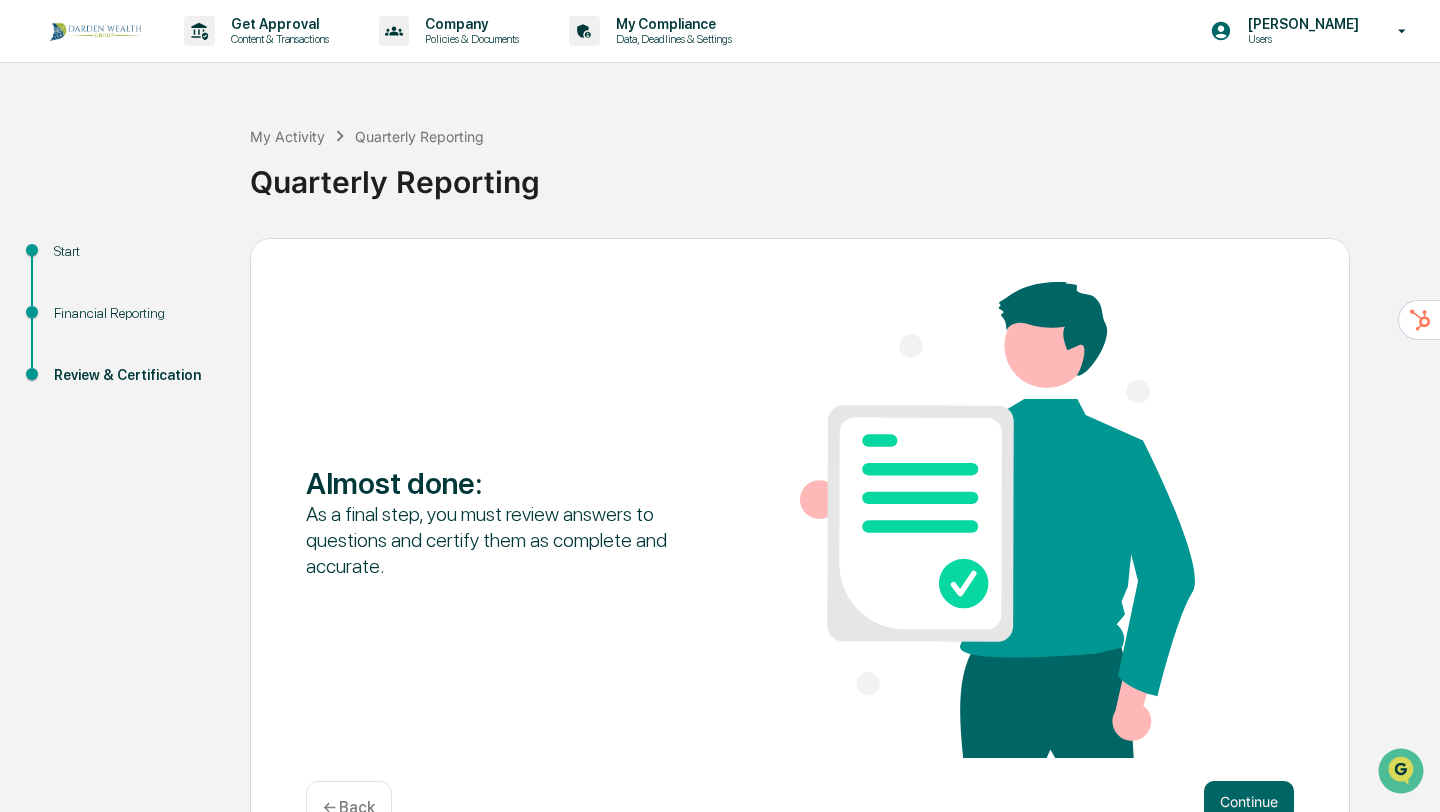 scroll, scrollTop: 57, scrollLeft: 0, axis: vertical 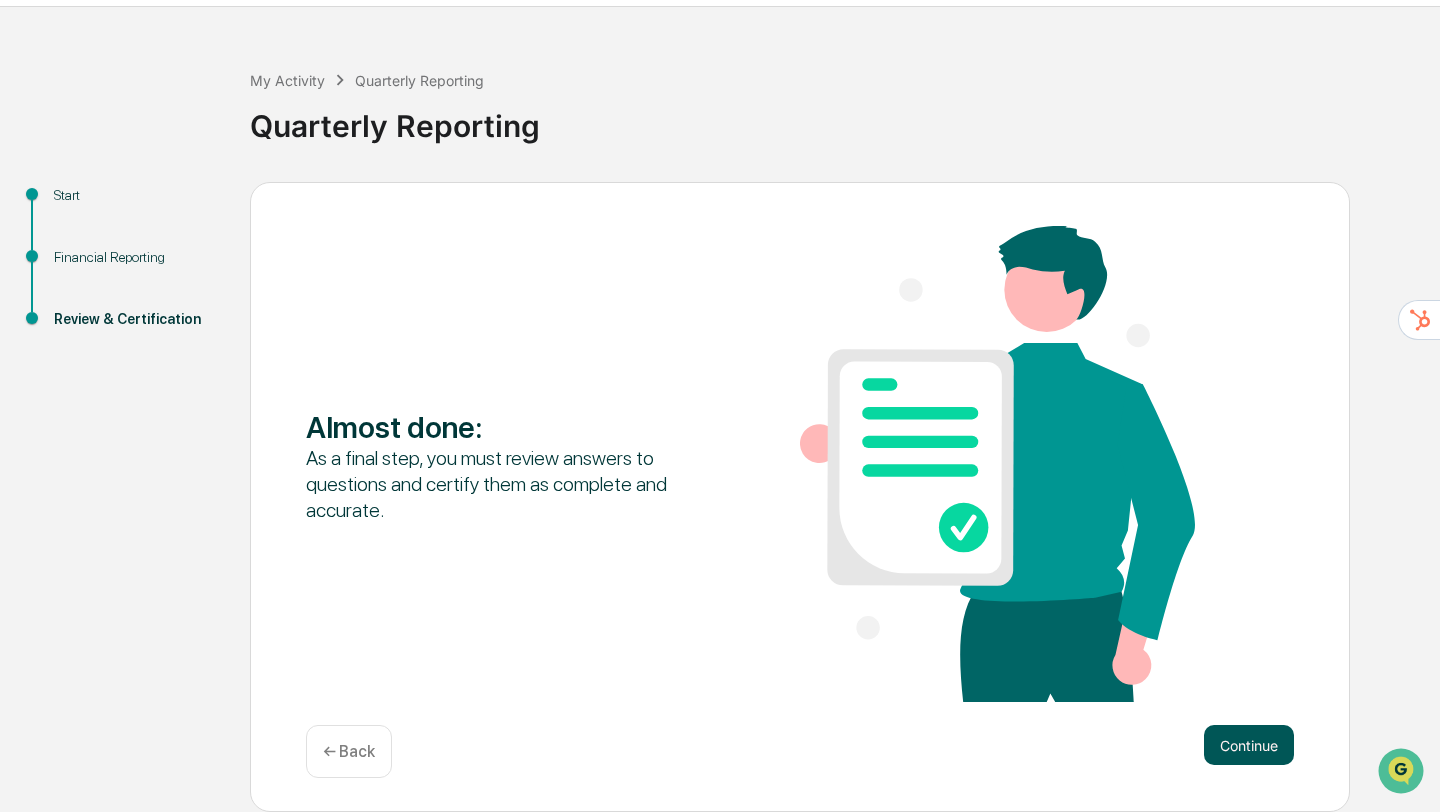 click on "Continue" at bounding box center (1249, 745) 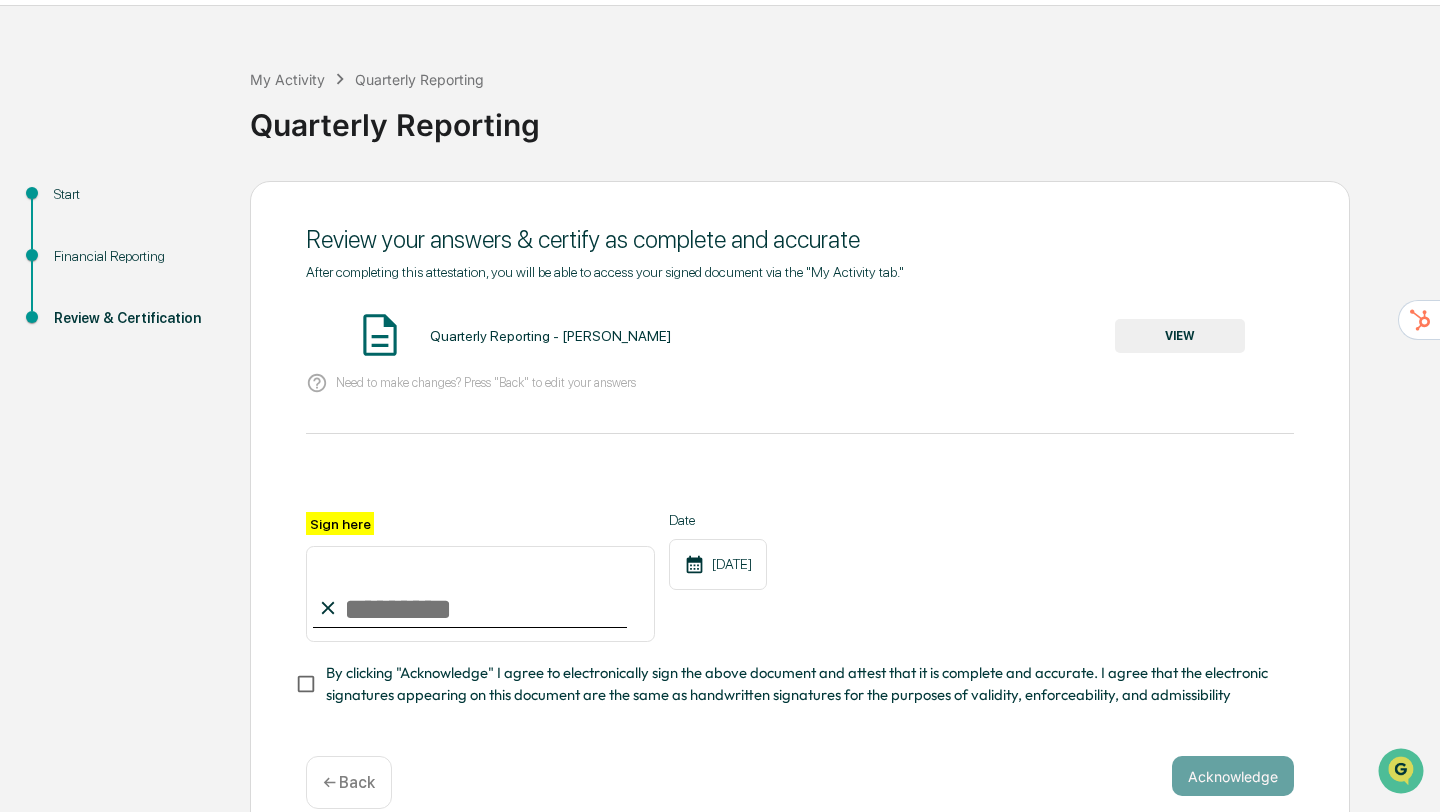 click on "VIEW" at bounding box center (1180, 336) 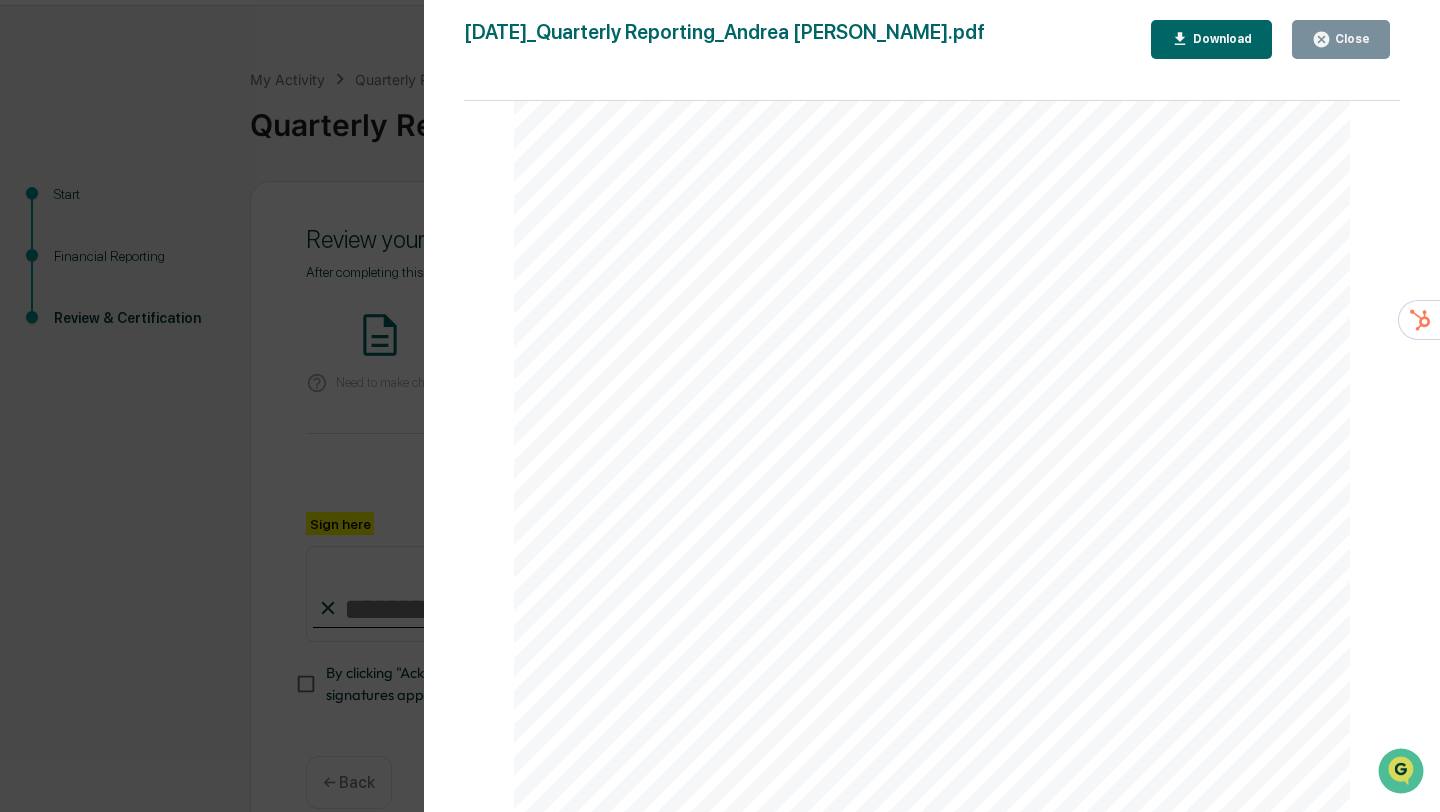 scroll, scrollTop: 3014, scrollLeft: 0, axis: vertical 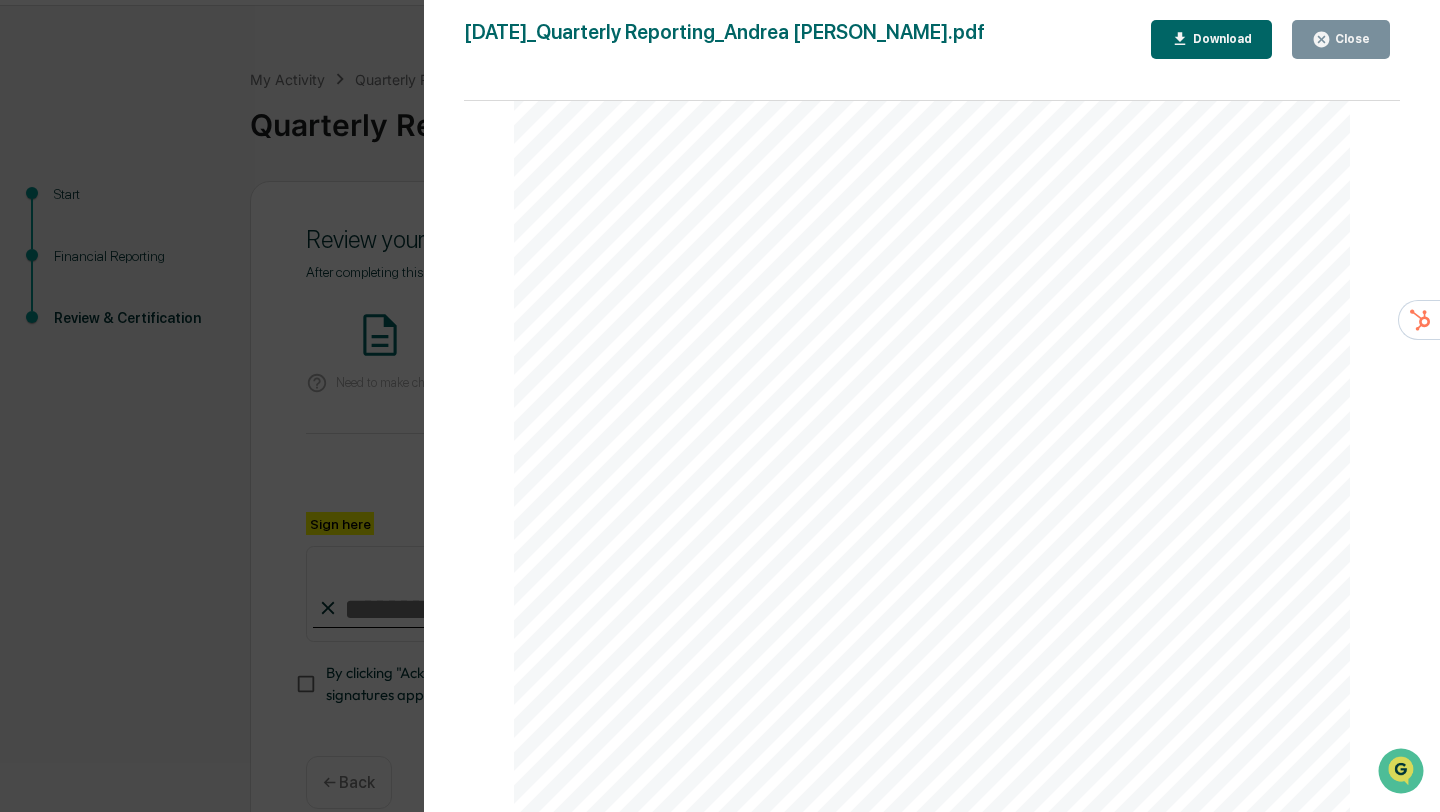 click on "Close" at bounding box center [1350, 39] 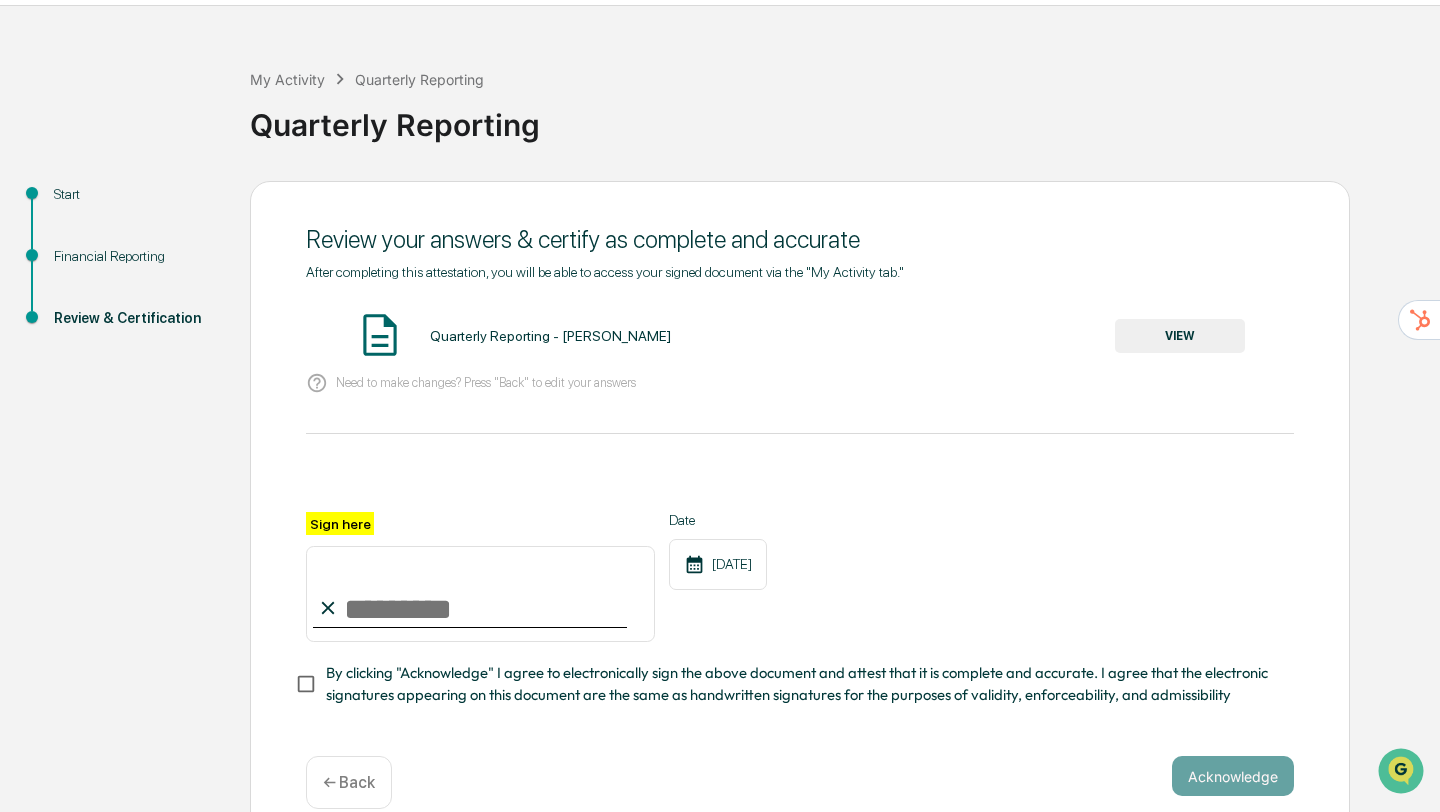 click on "← Back" at bounding box center (349, 782) 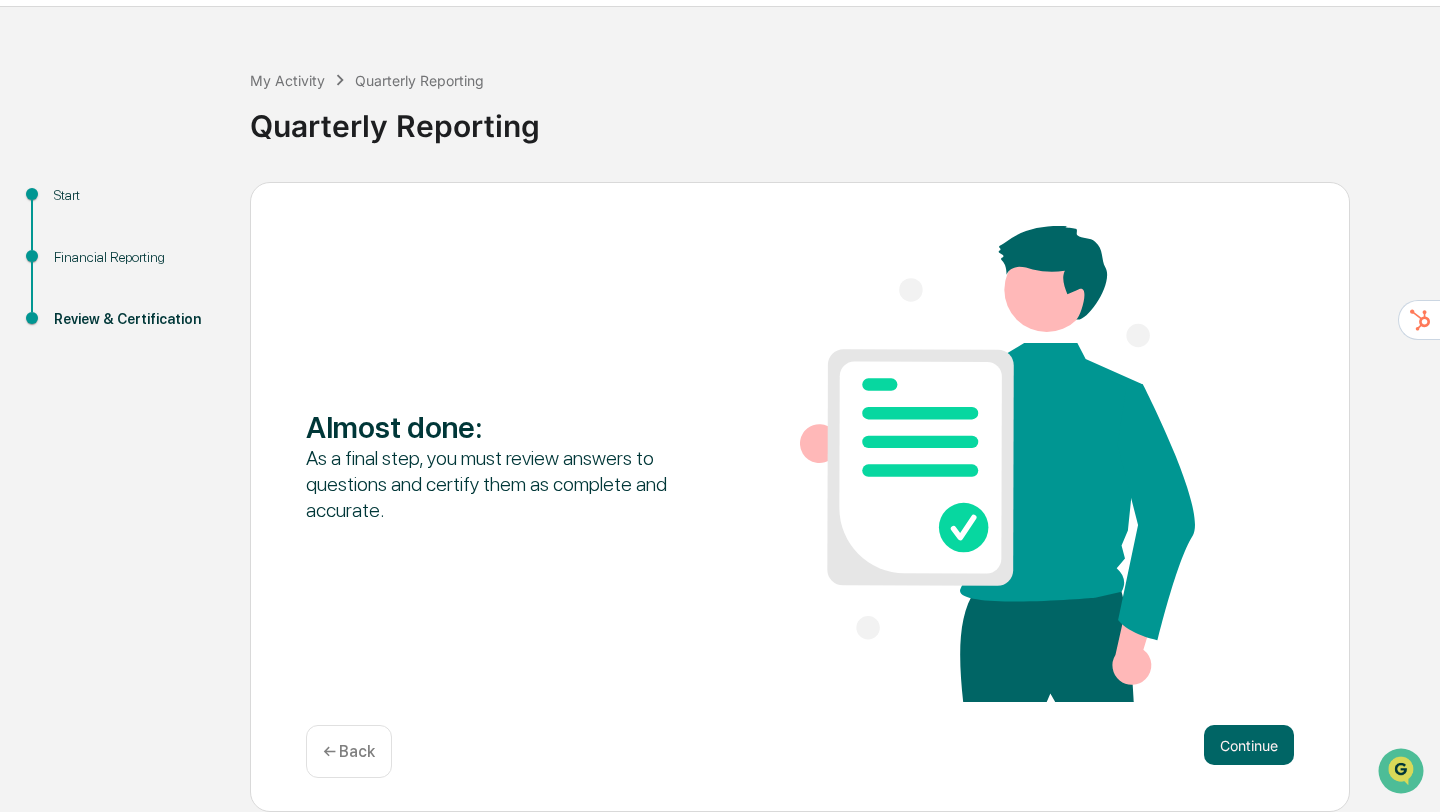 click on "Almost done : As a final step, you must review answers to questions and certify them as complete and accurate. Continue ← Back" at bounding box center [800, 497] 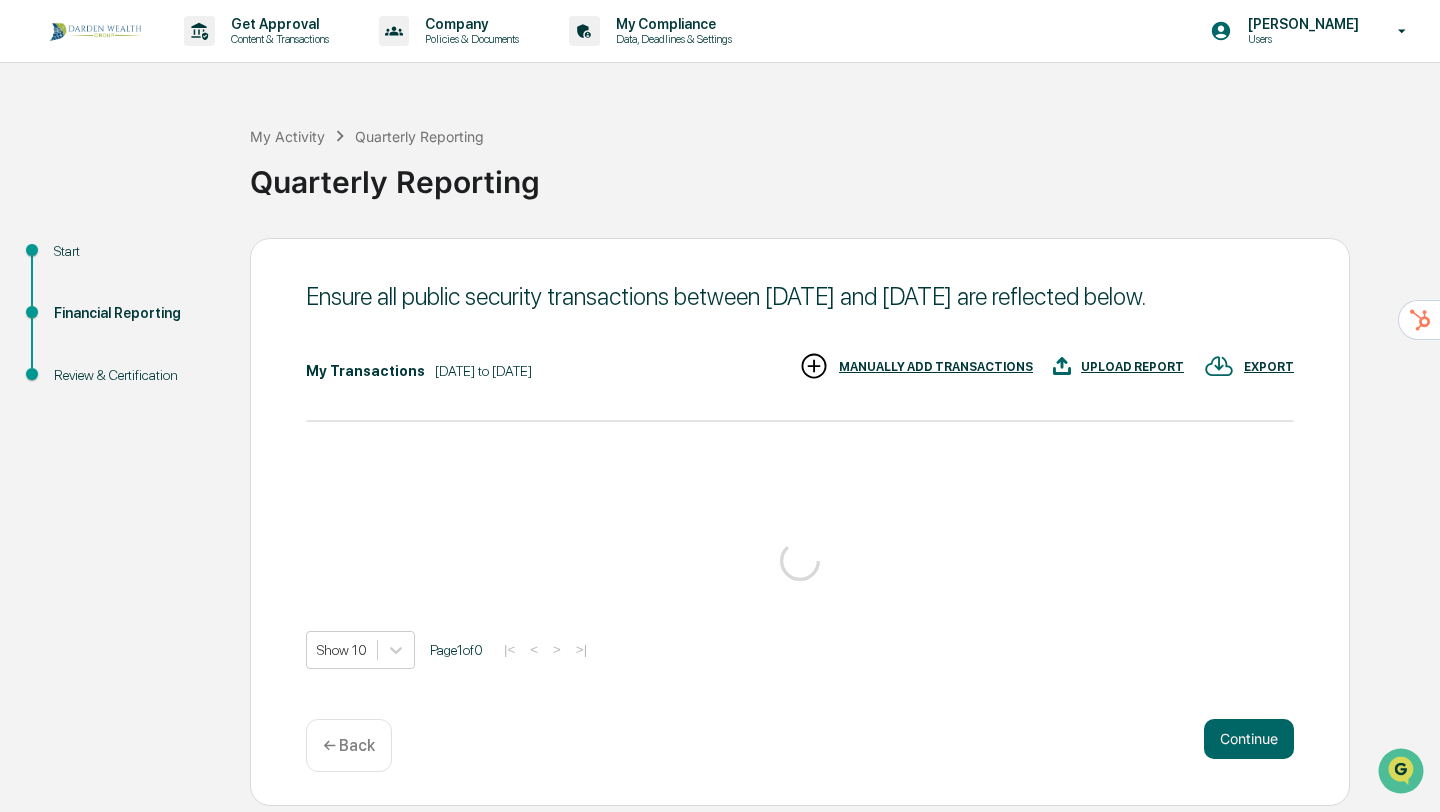 scroll, scrollTop: 0, scrollLeft: 0, axis: both 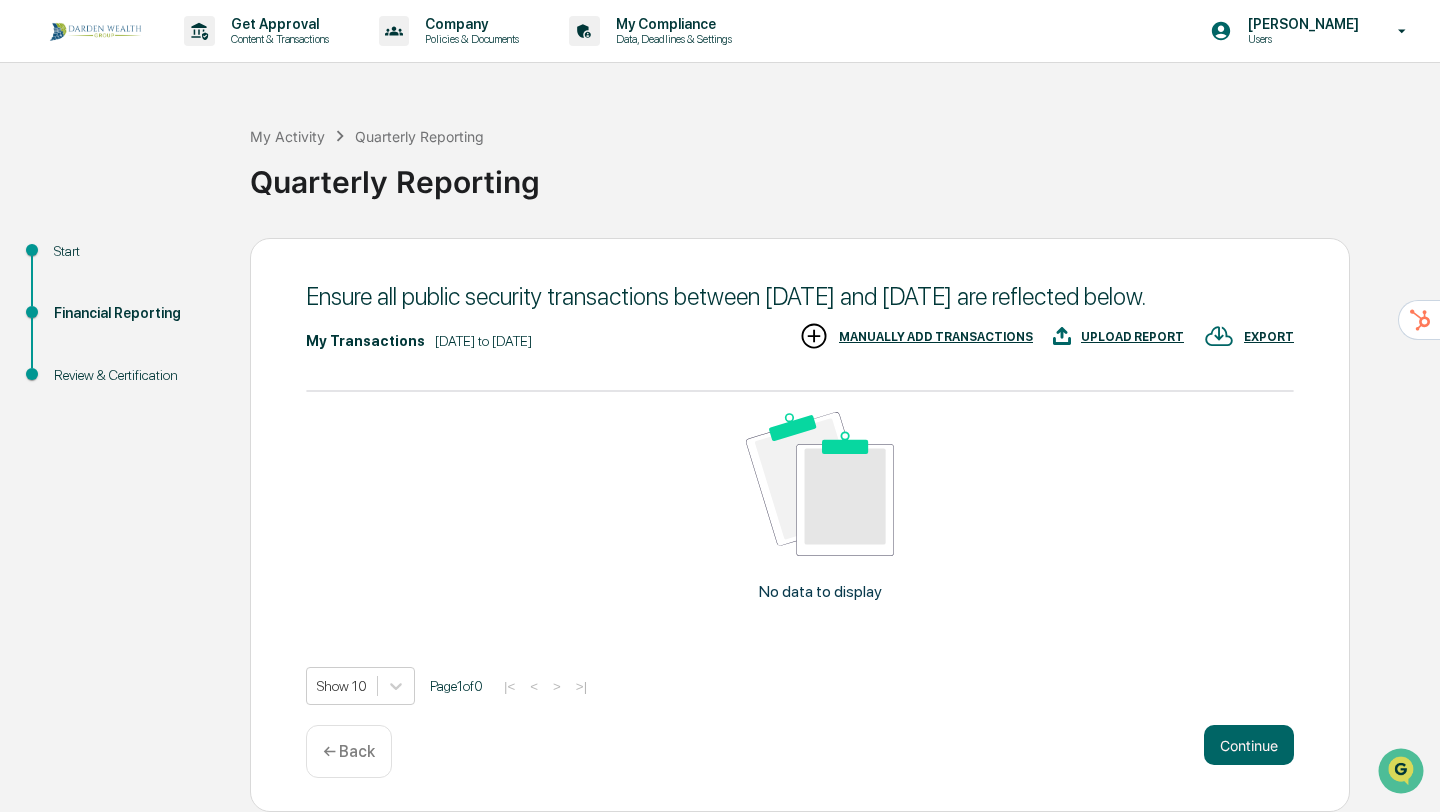 click on "← Back" at bounding box center [349, 751] 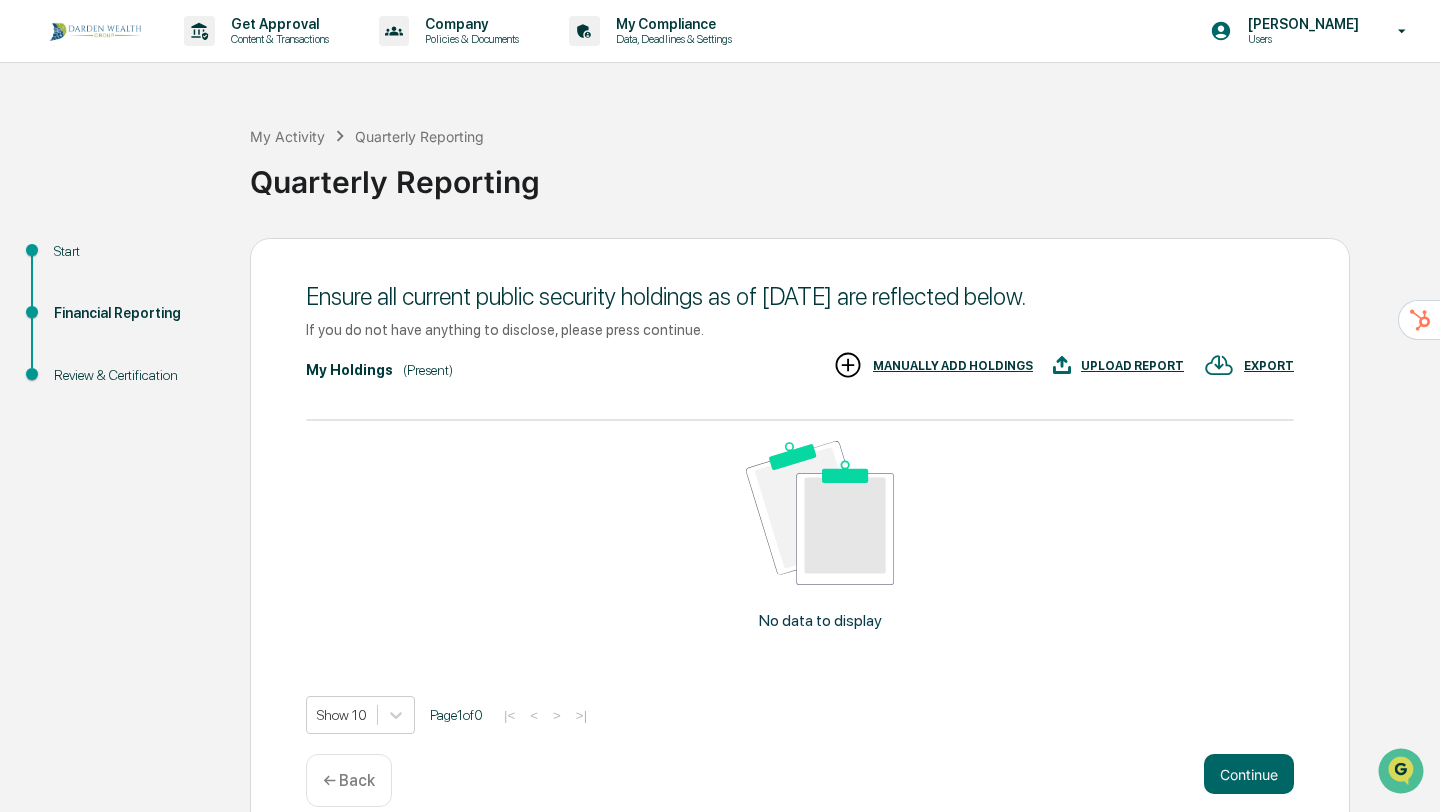 click on "← Back" at bounding box center [349, 780] 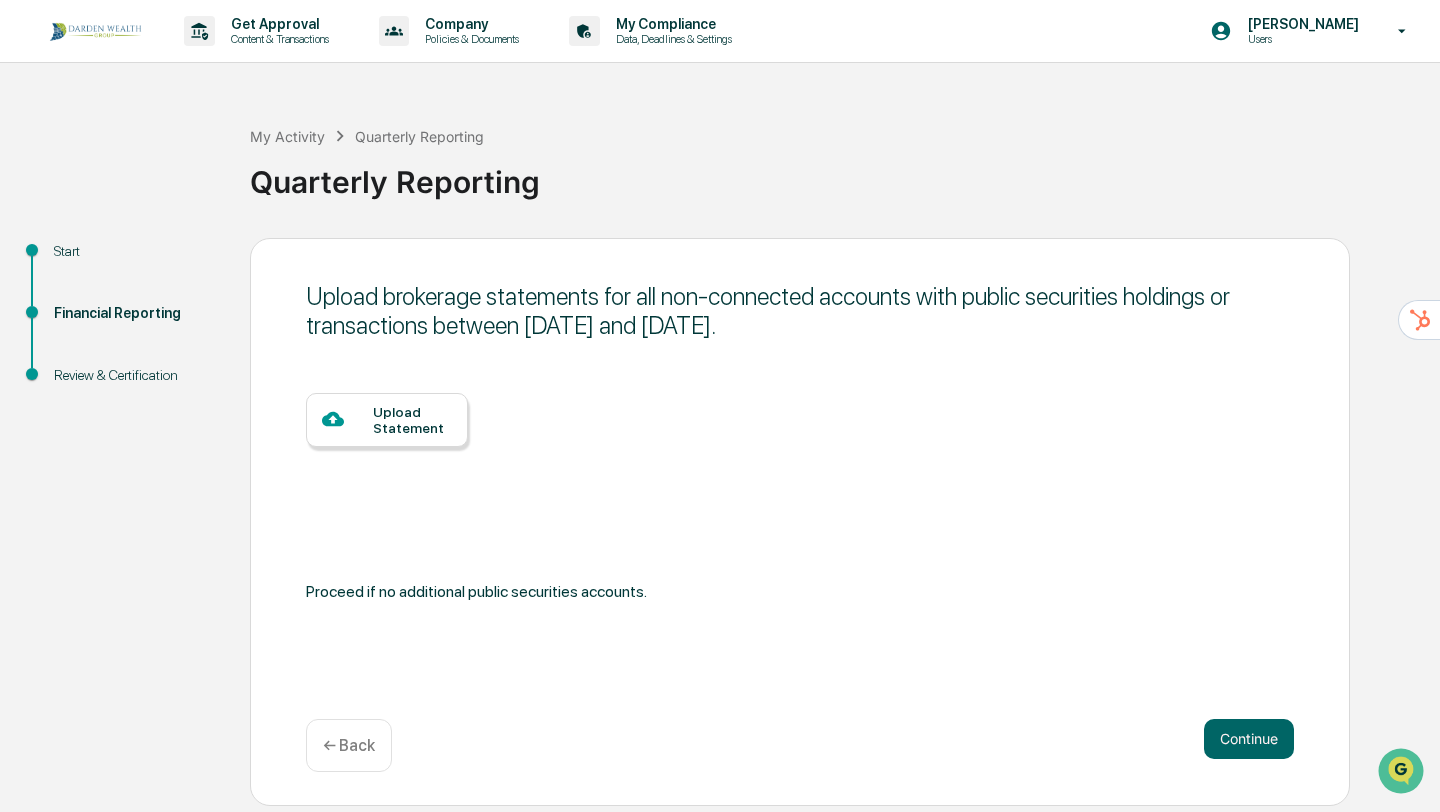 click on "← Back" at bounding box center [349, 745] 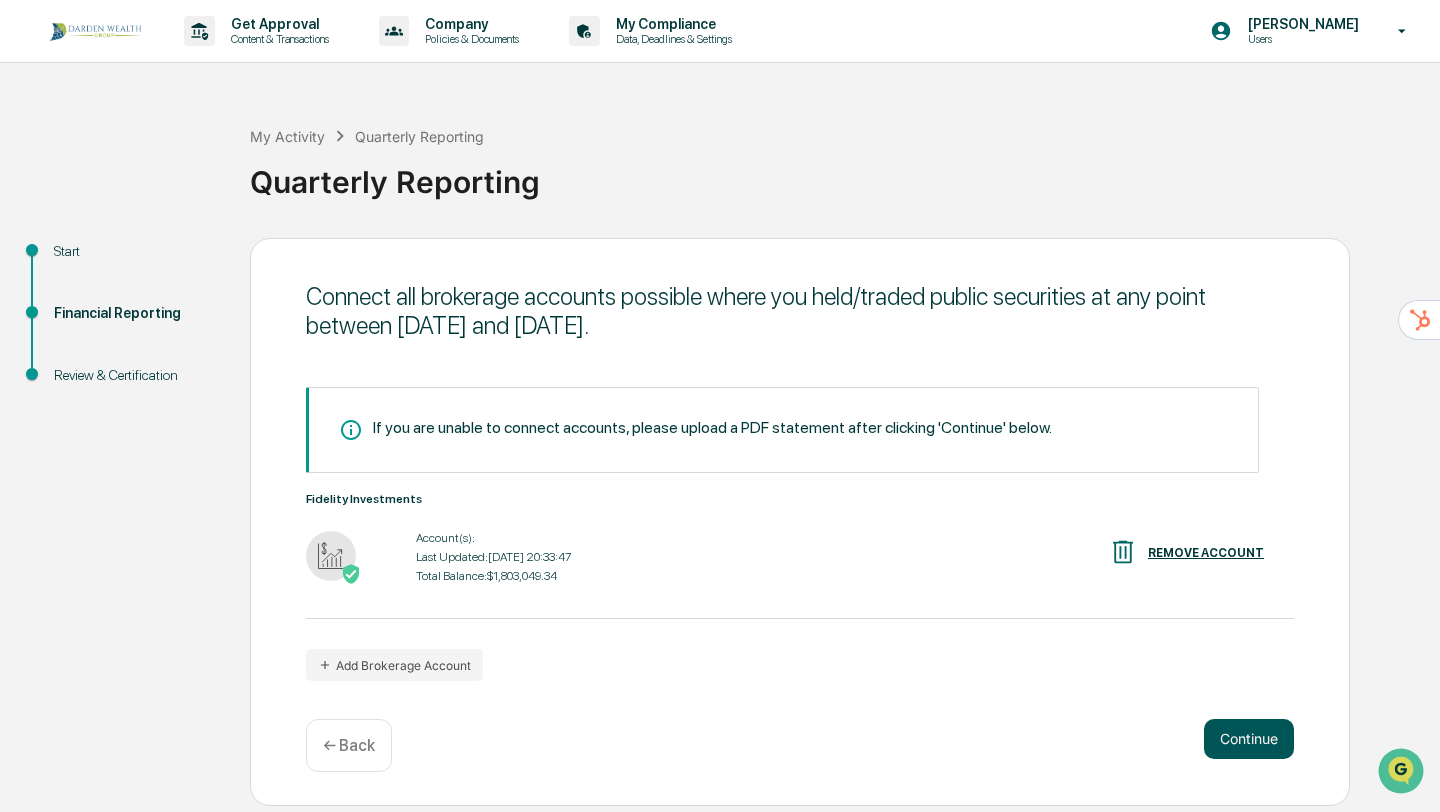 click on "Continue" at bounding box center [1249, 739] 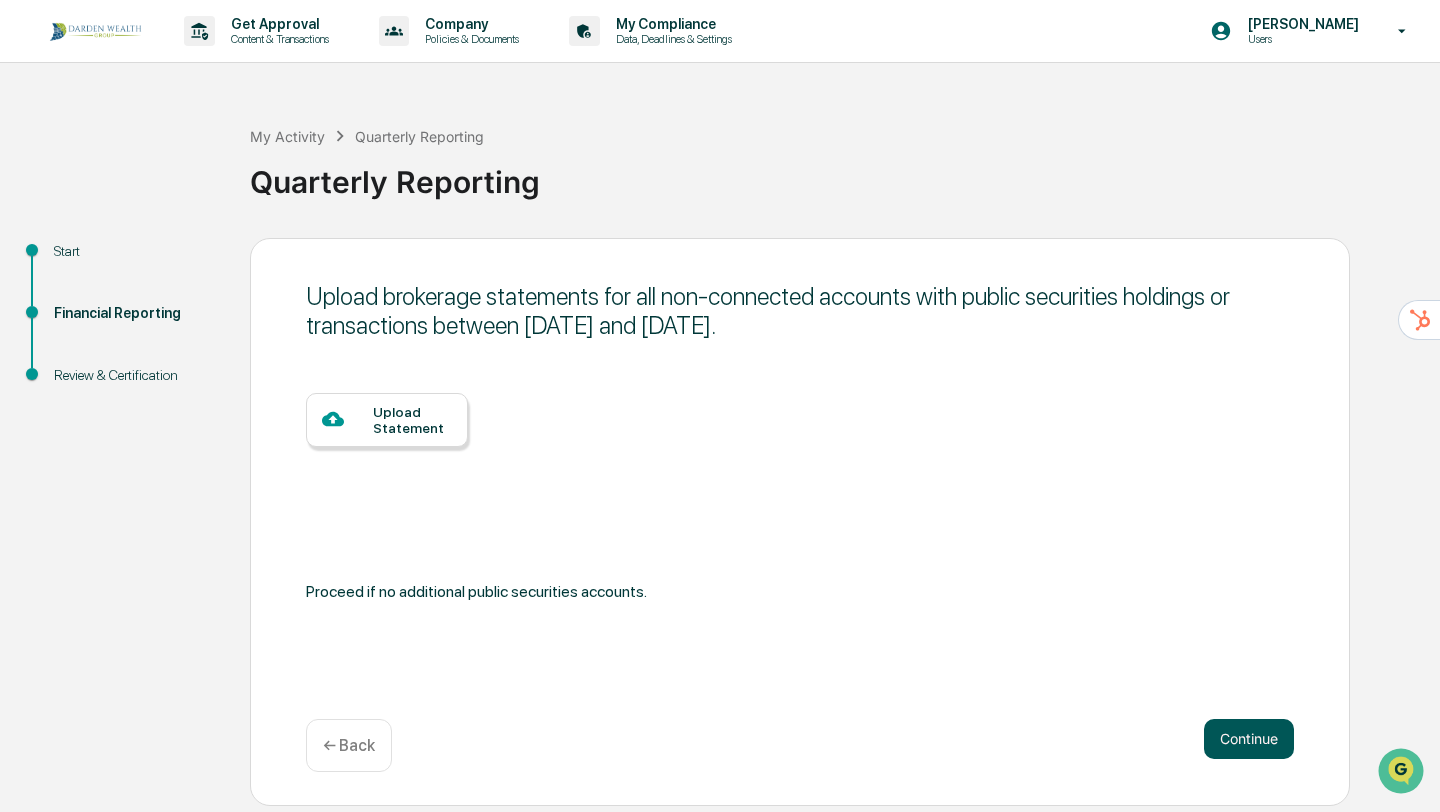 click on "Continue" at bounding box center [1249, 739] 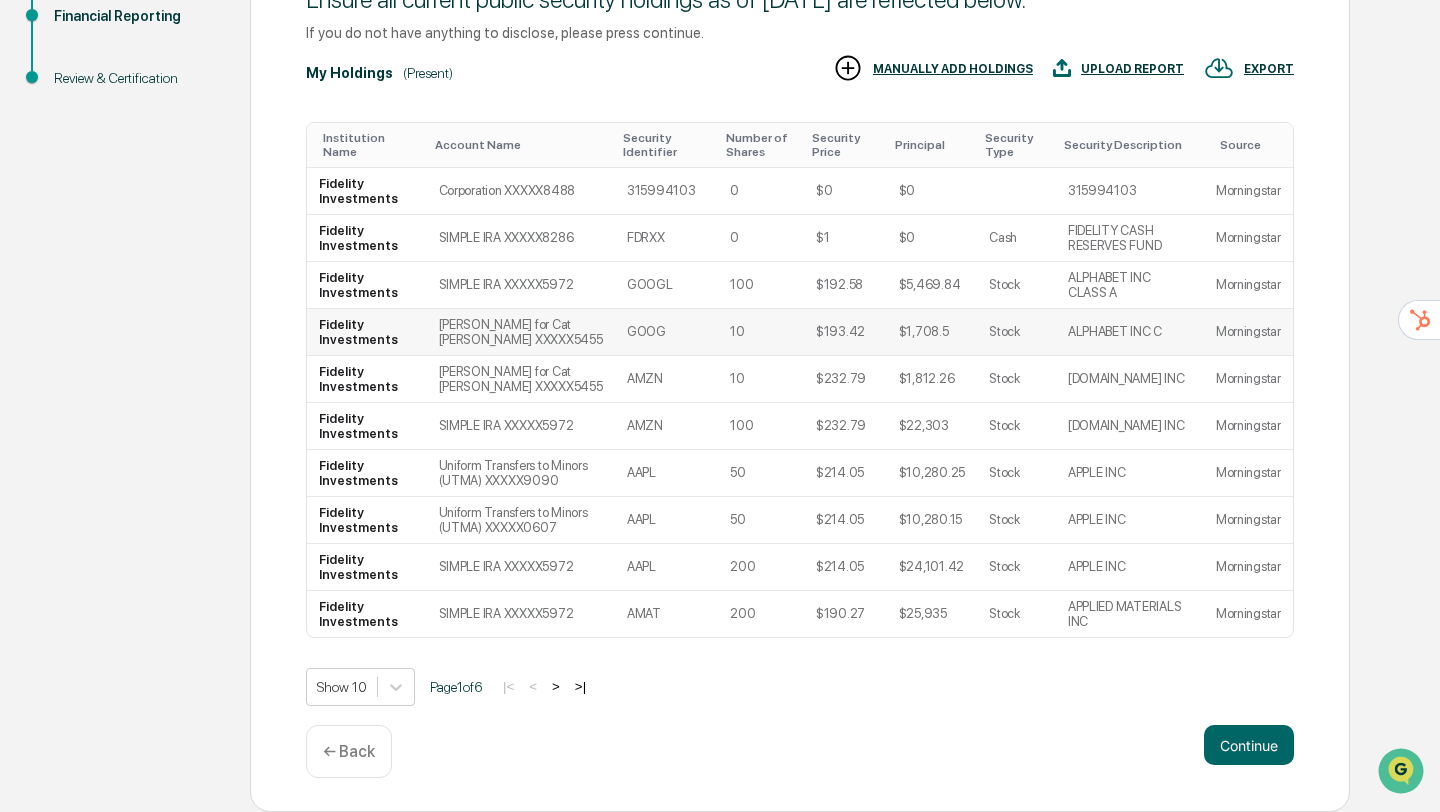 scroll, scrollTop: 327, scrollLeft: 0, axis: vertical 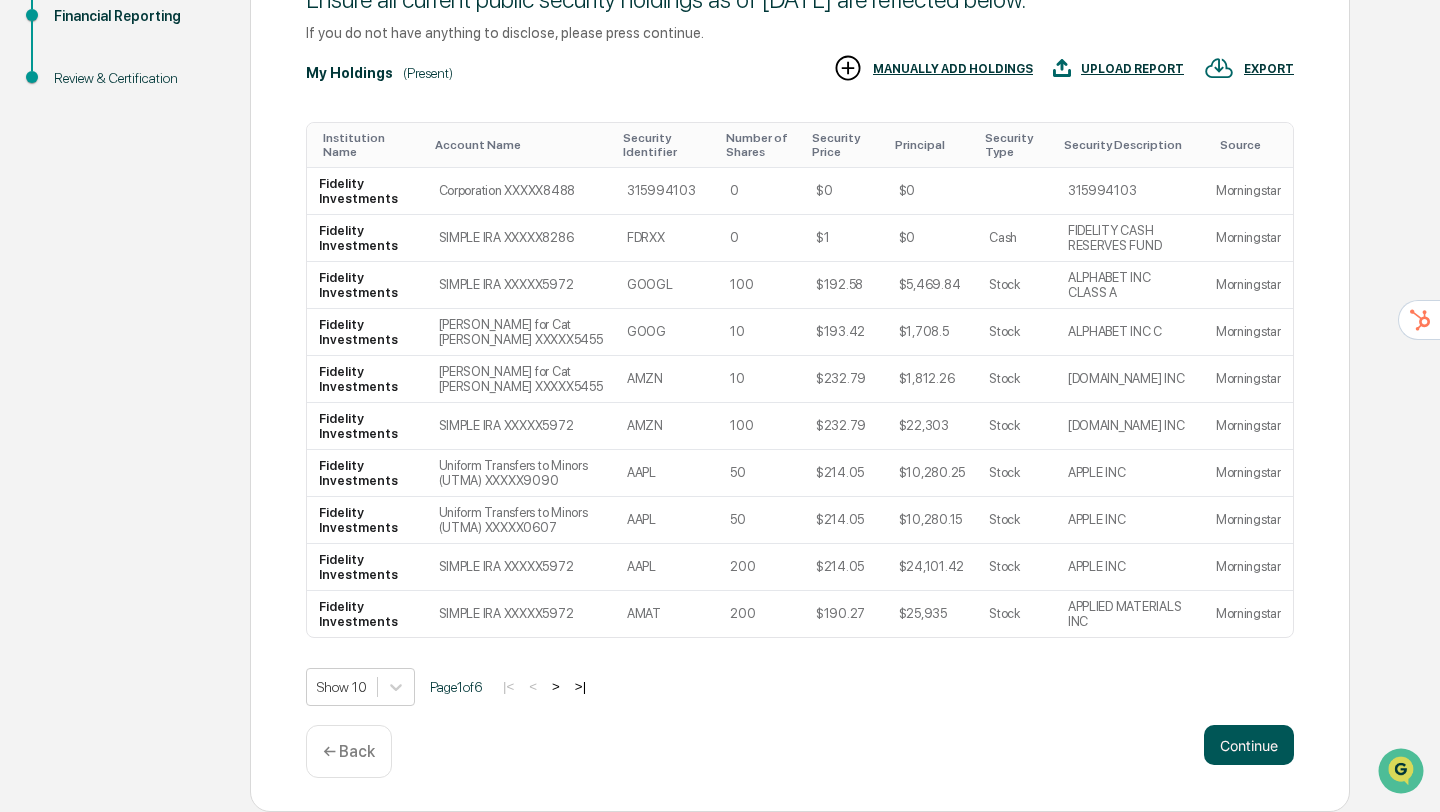 click on "Continue" at bounding box center [1249, 745] 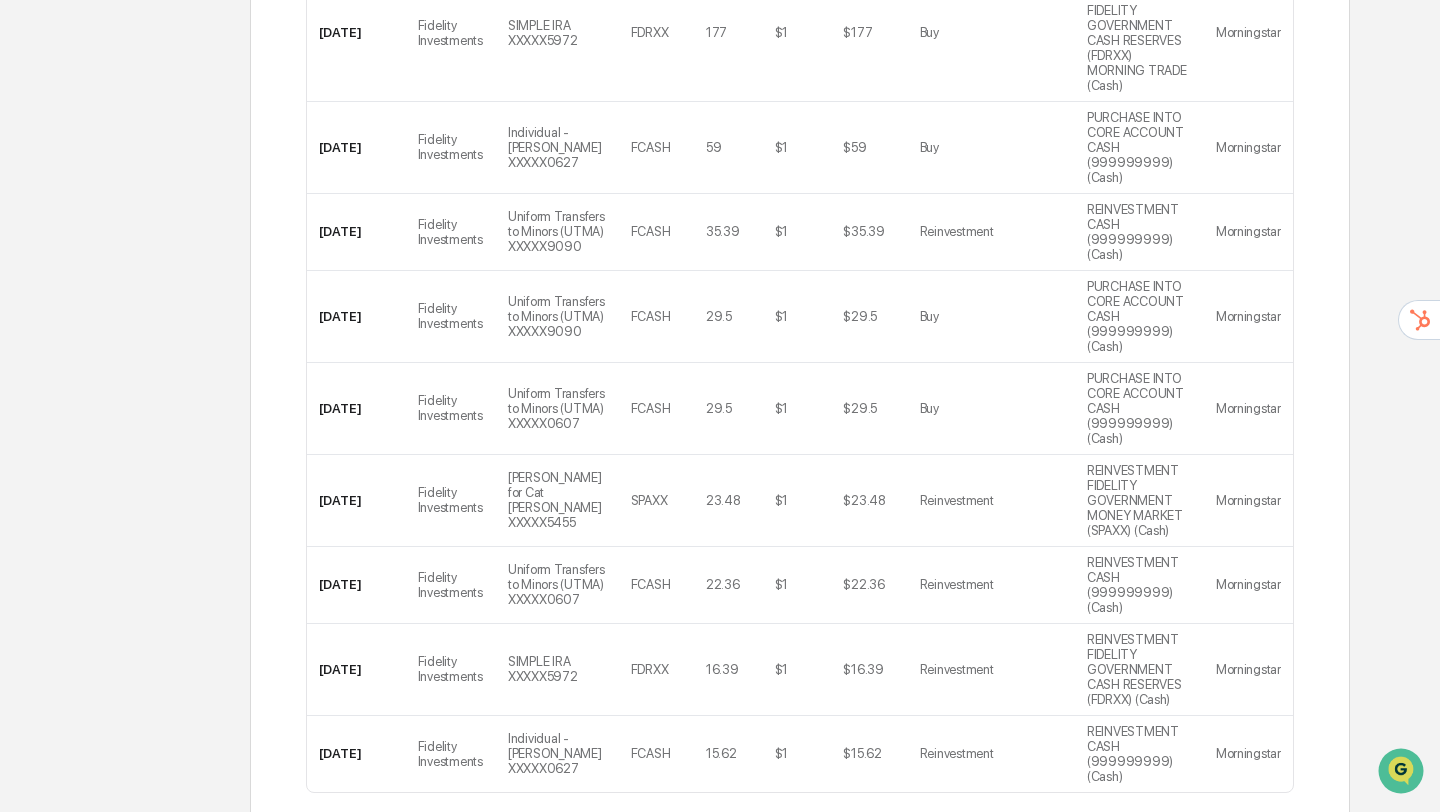 scroll, scrollTop: 775, scrollLeft: 0, axis: vertical 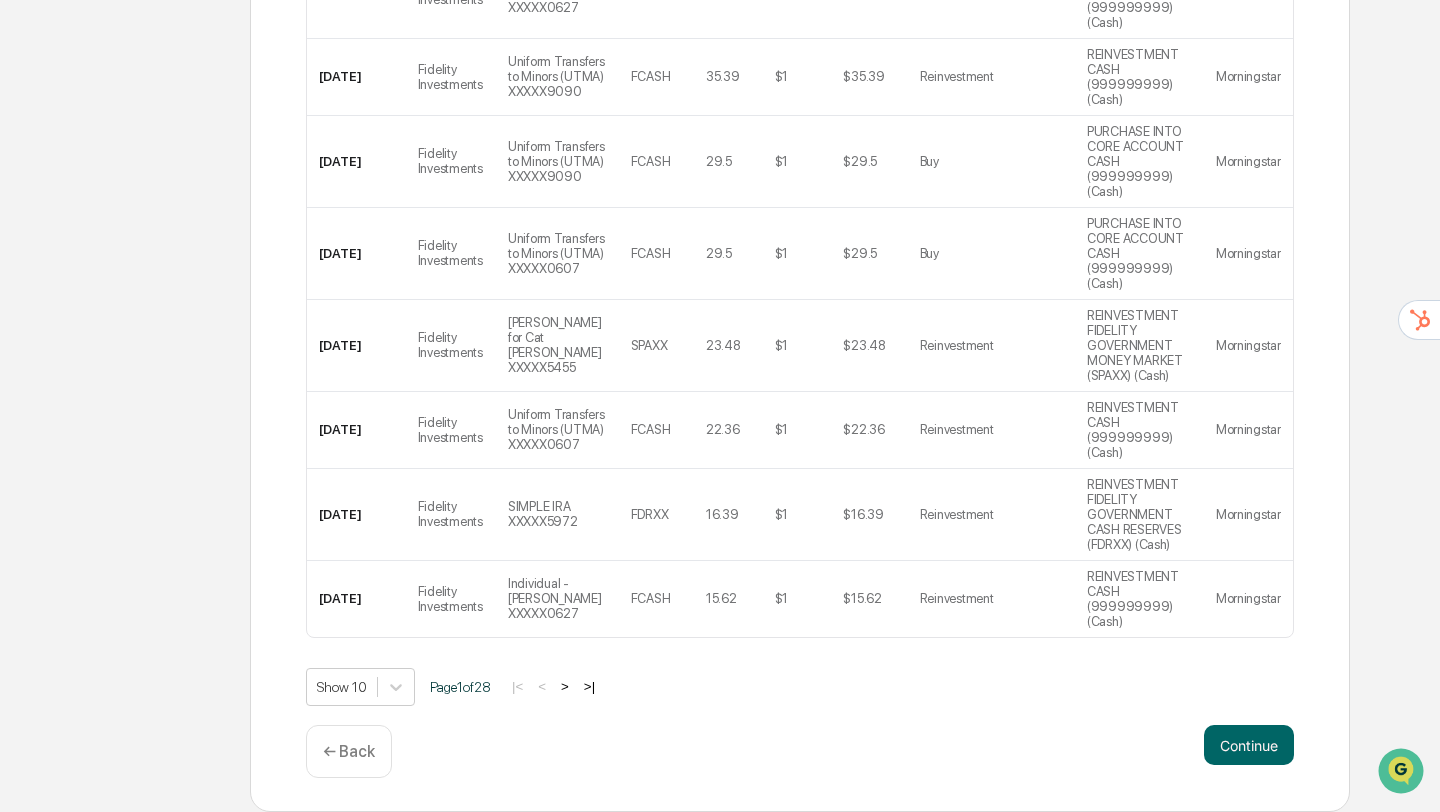 click on "Continue" at bounding box center (1249, 745) 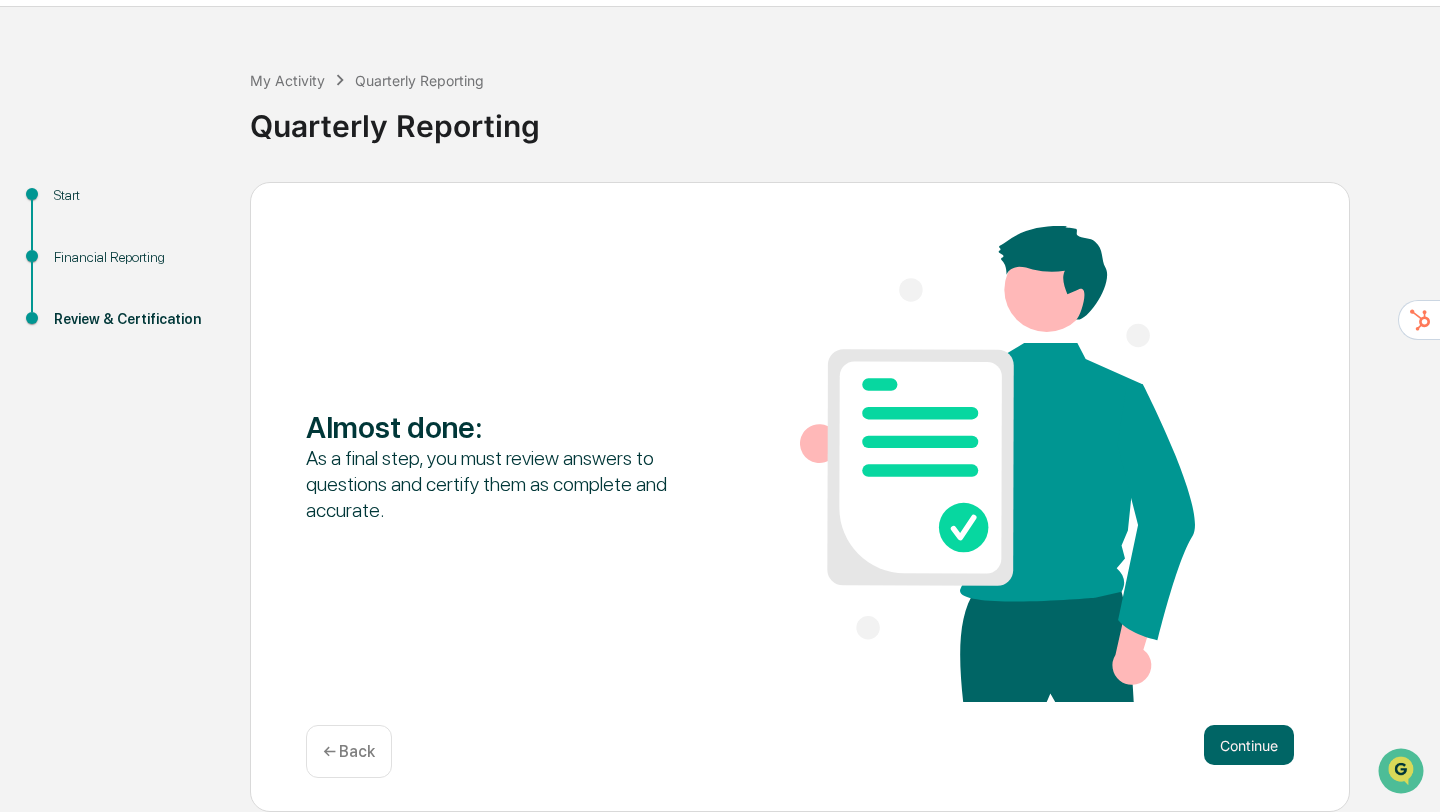 scroll, scrollTop: 57, scrollLeft: 0, axis: vertical 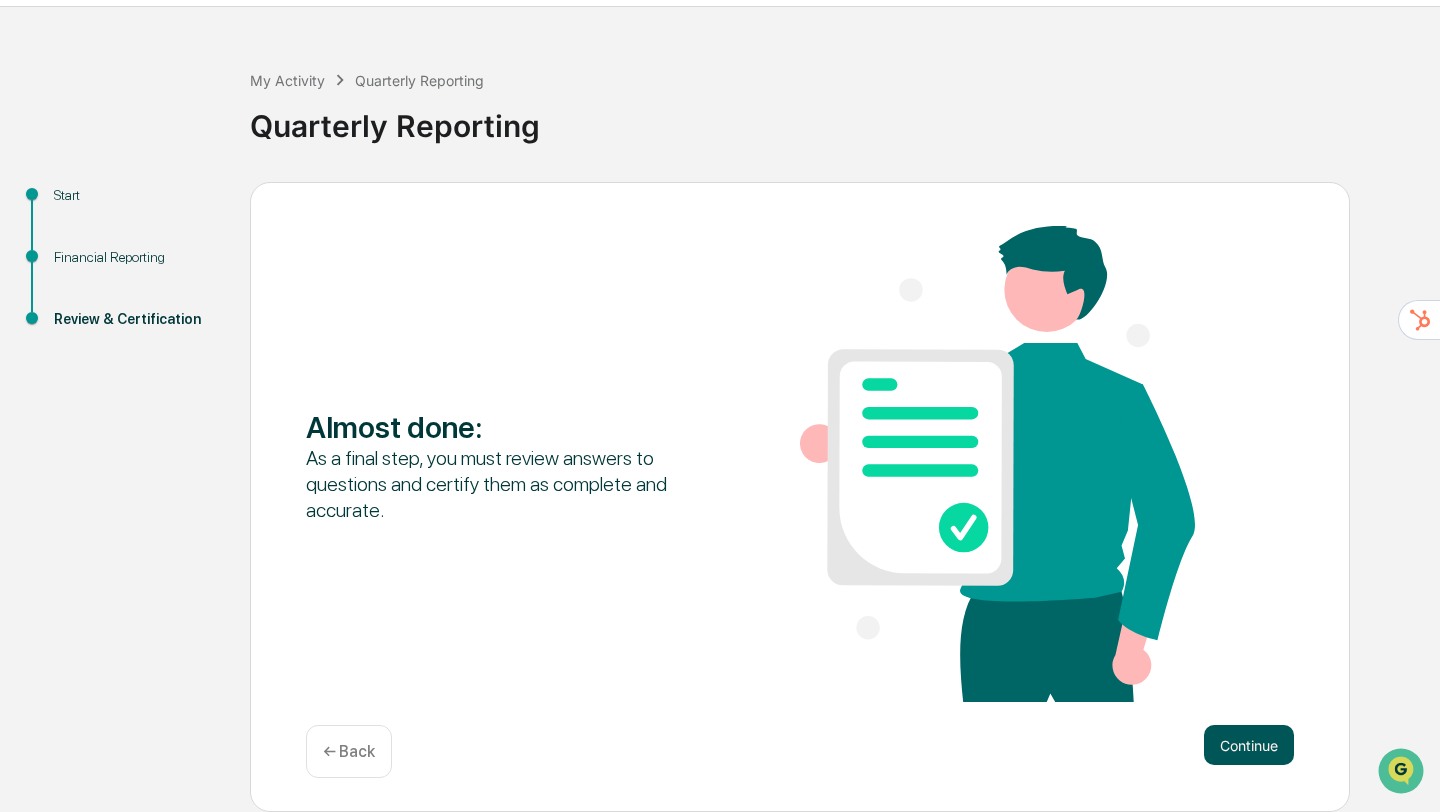 click on "Continue" at bounding box center [1249, 745] 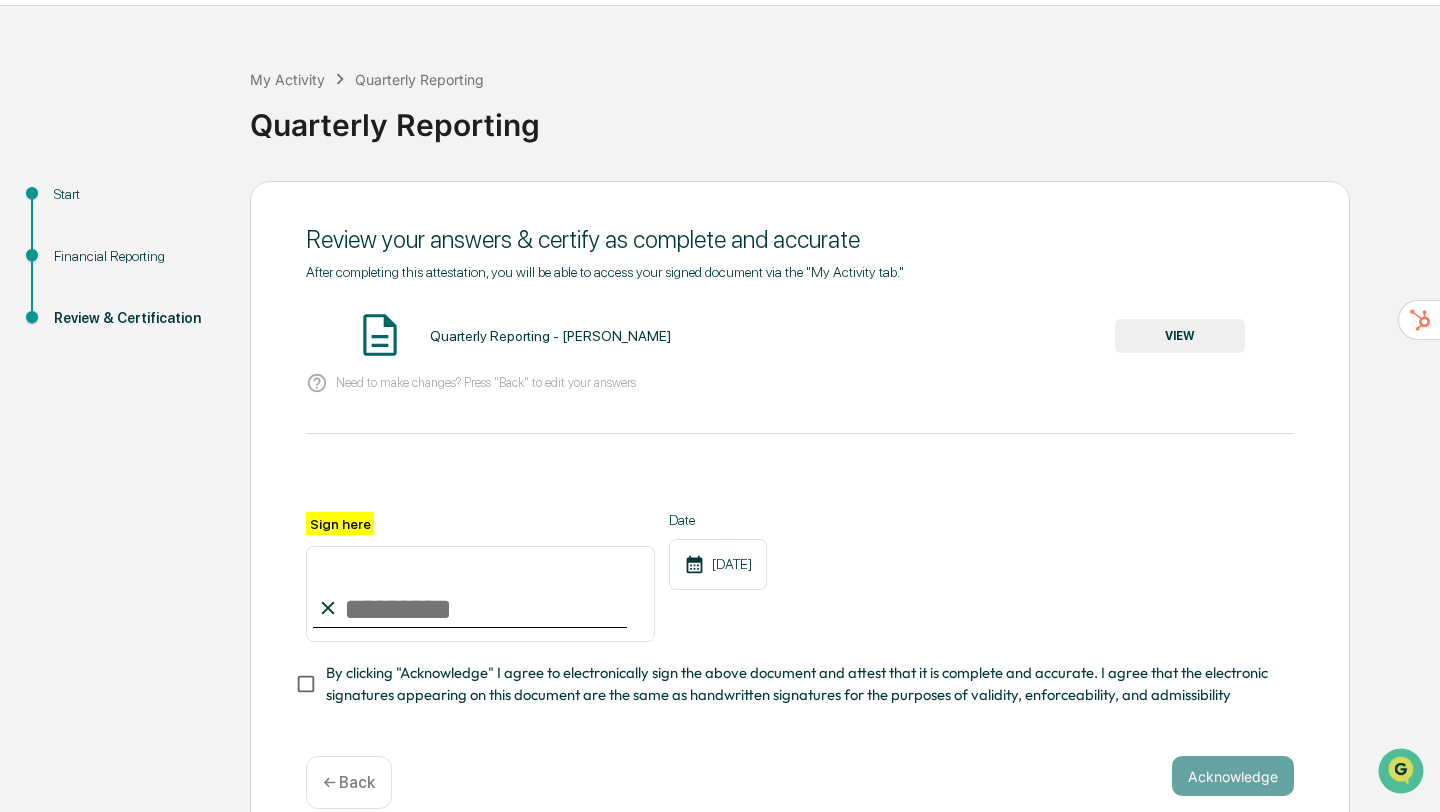 click on "VIEW" at bounding box center [1180, 336] 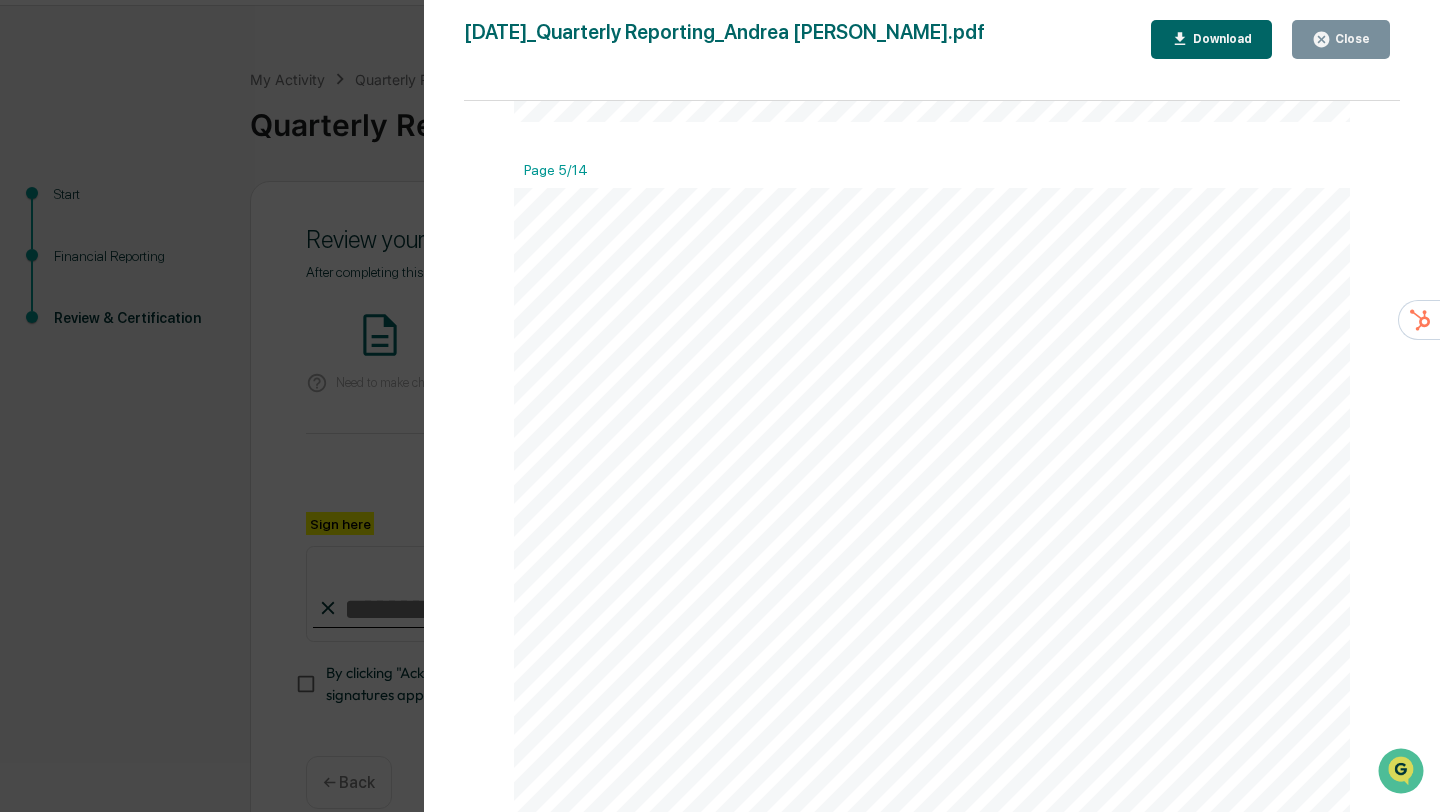 scroll, scrollTop: 4964, scrollLeft: 0, axis: vertical 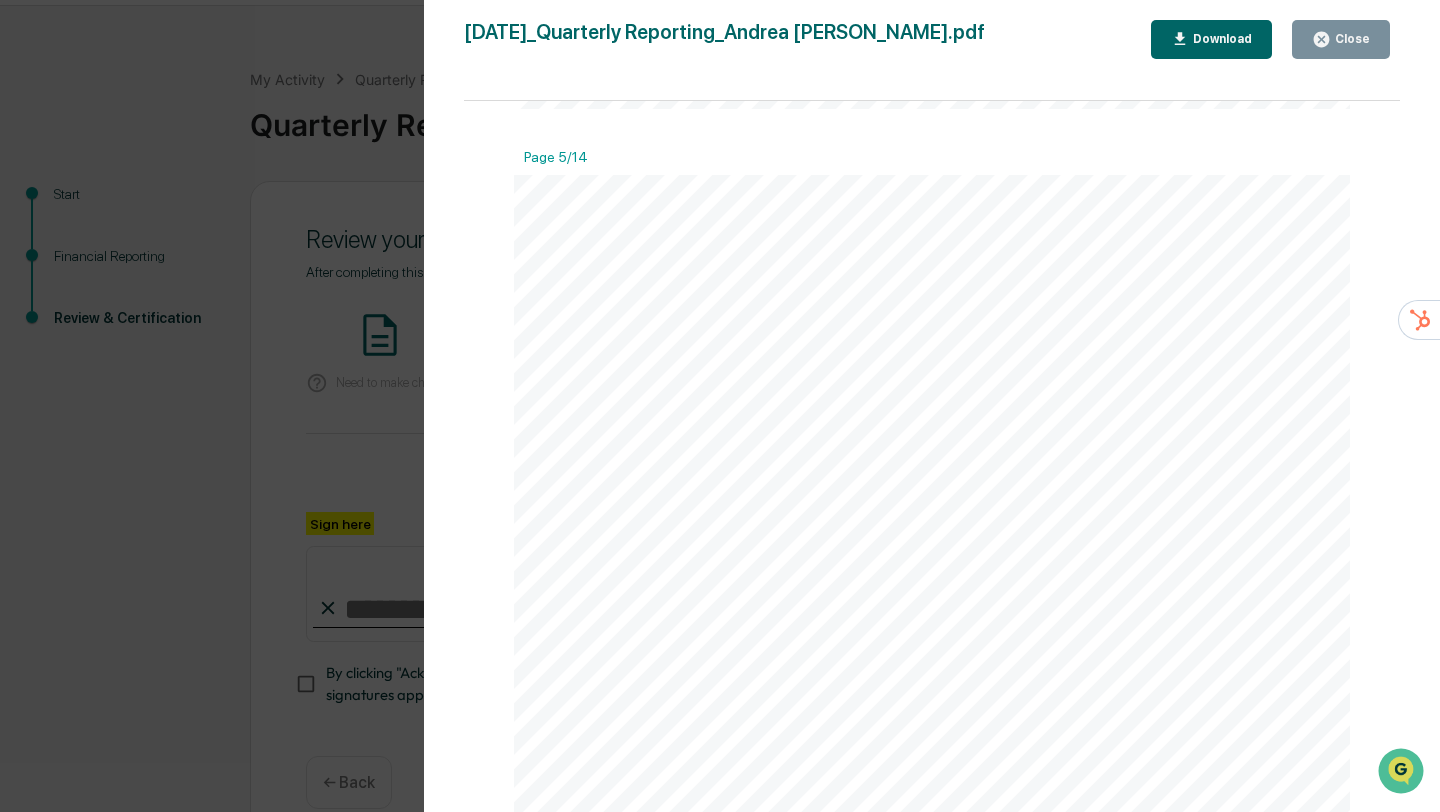click on "Close" at bounding box center [1350, 39] 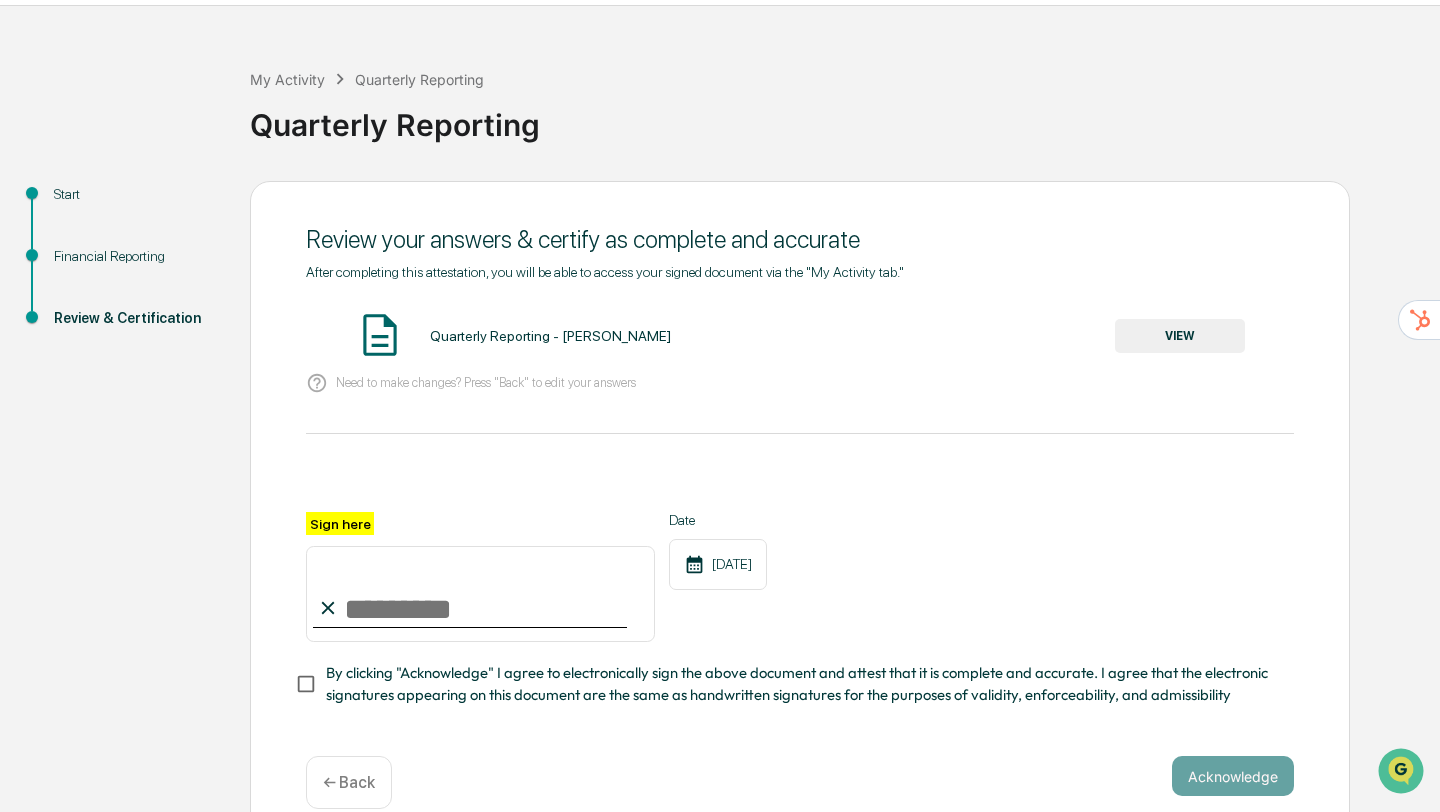 click on "Sign here" at bounding box center [480, 594] 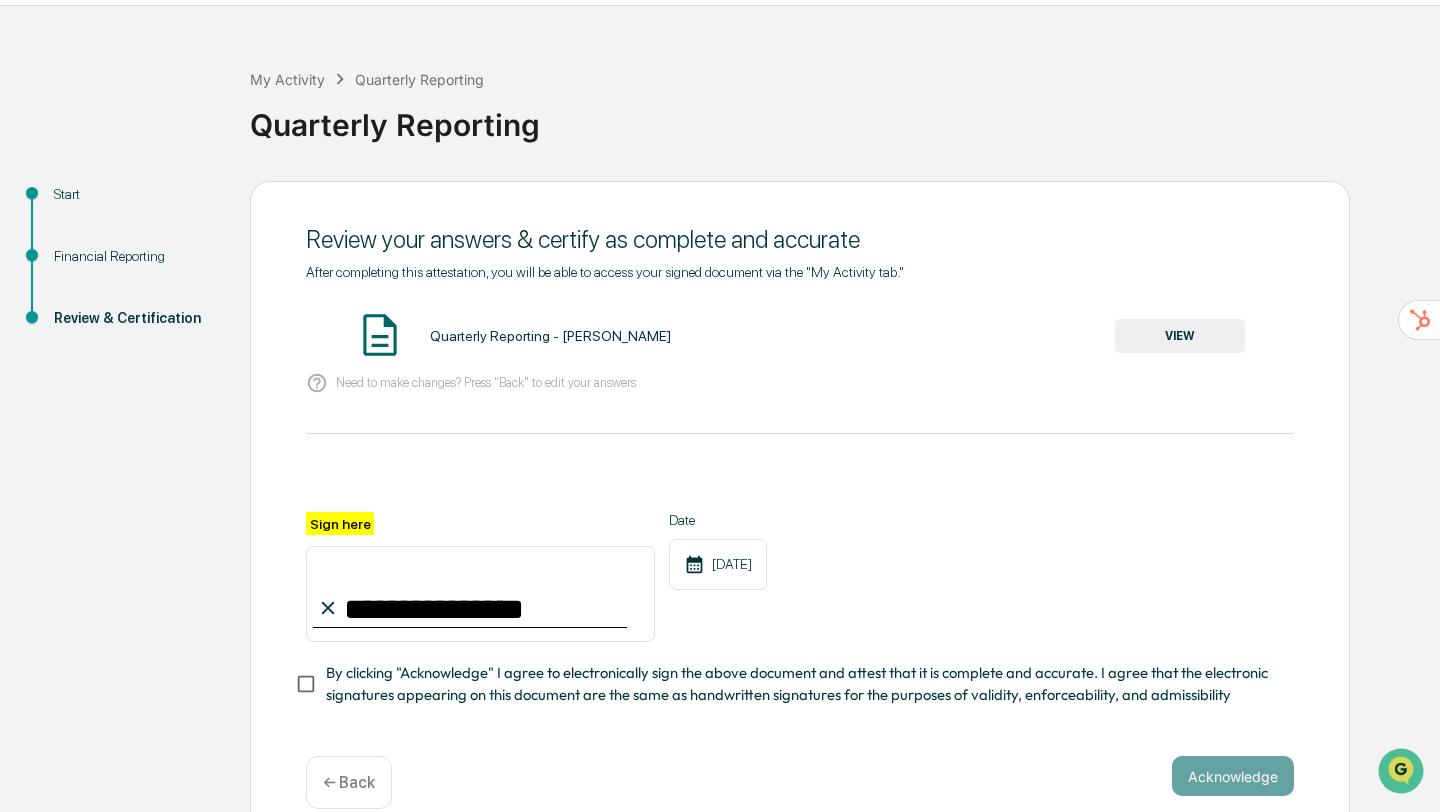 type on "**********" 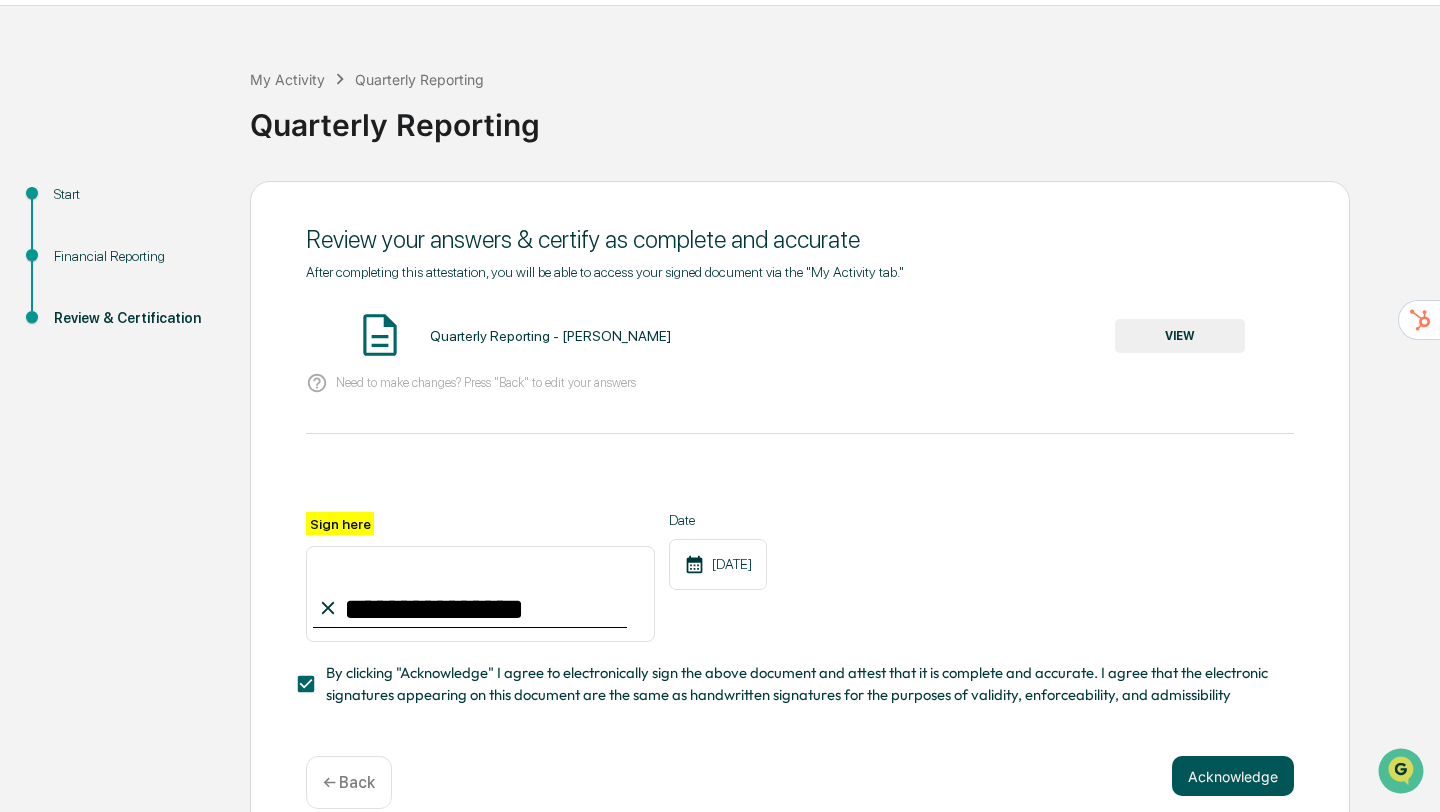 click on "Acknowledge" at bounding box center [1233, 776] 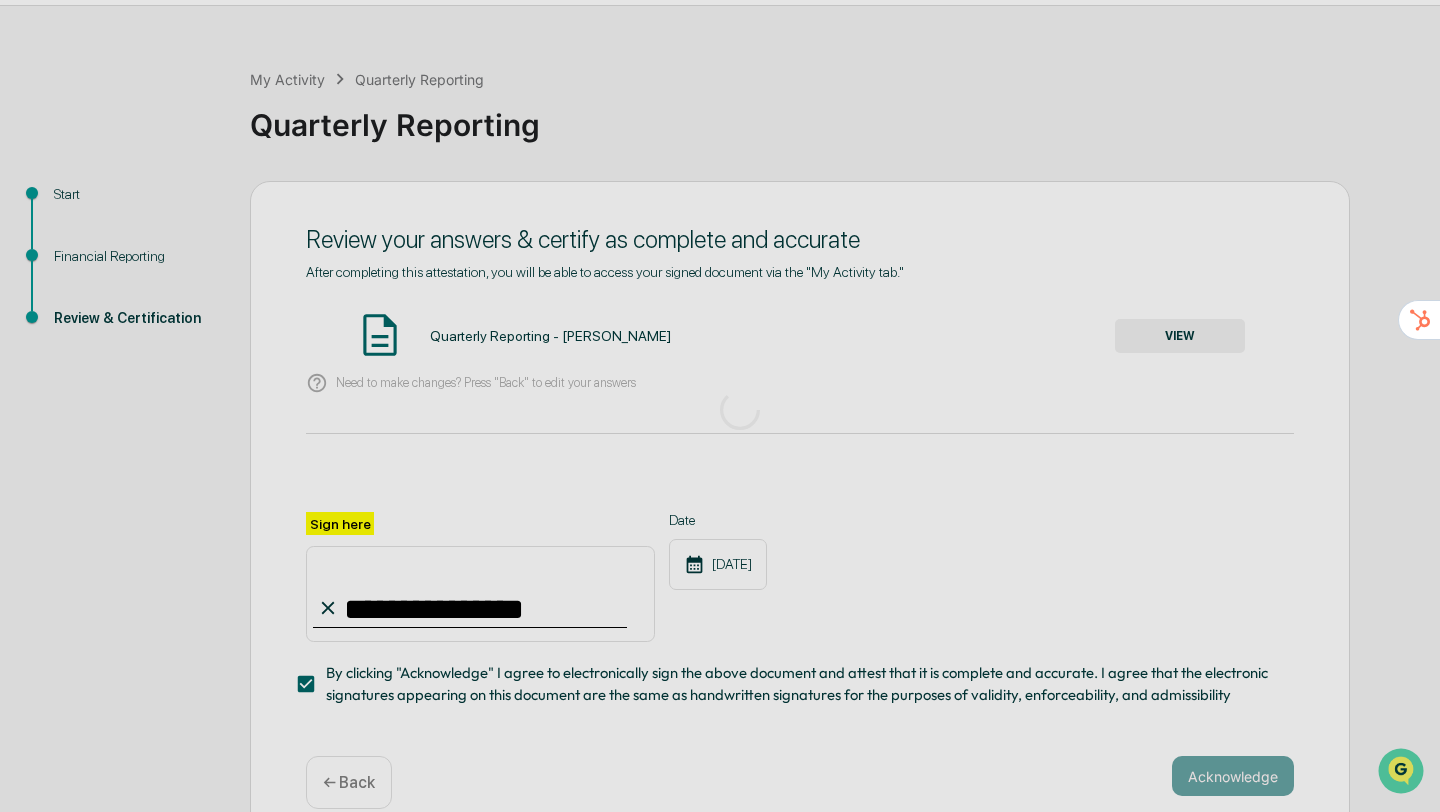 scroll, scrollTop: 0, scrollLeft: 0, axis: both 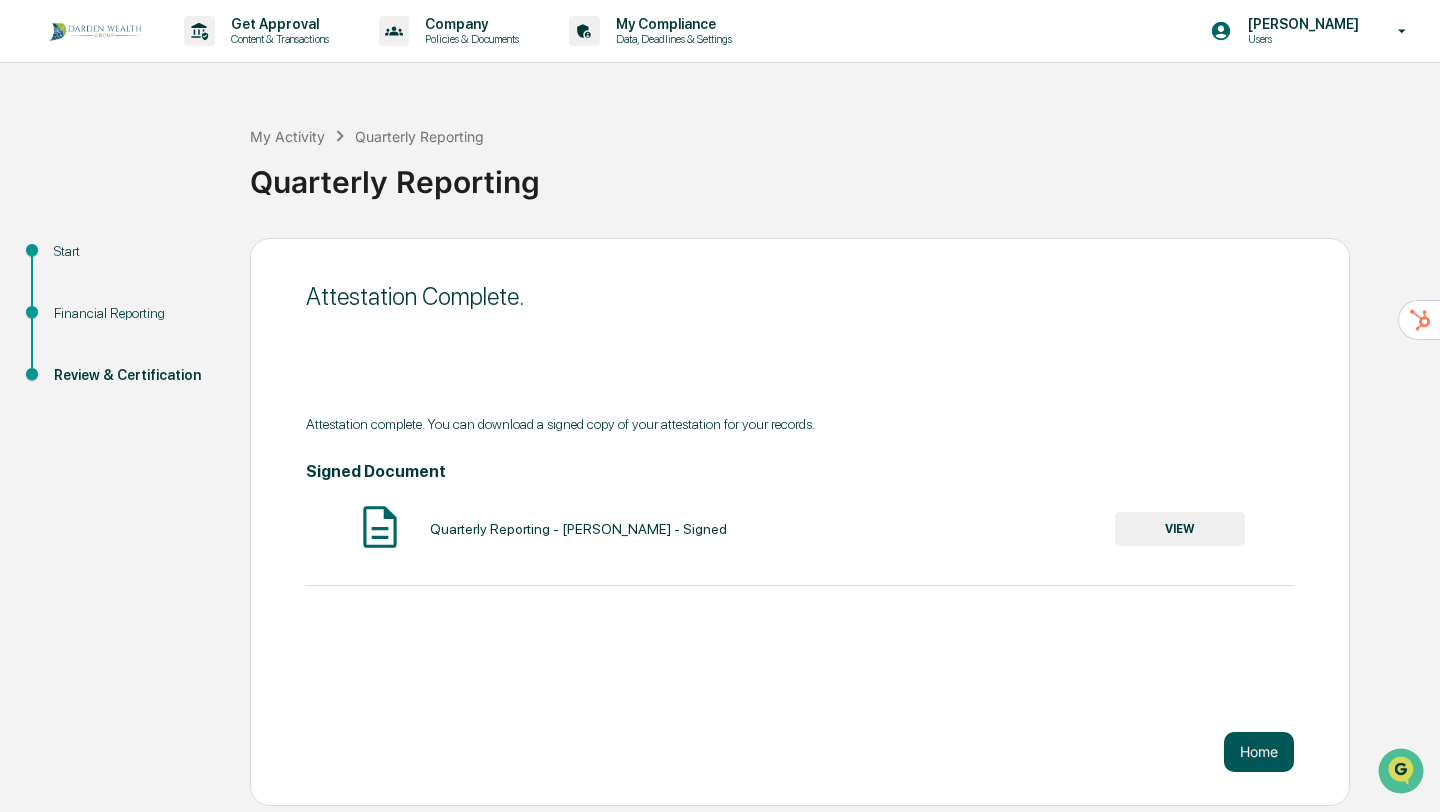 click on "Home" at bounding box center (1259, 752) 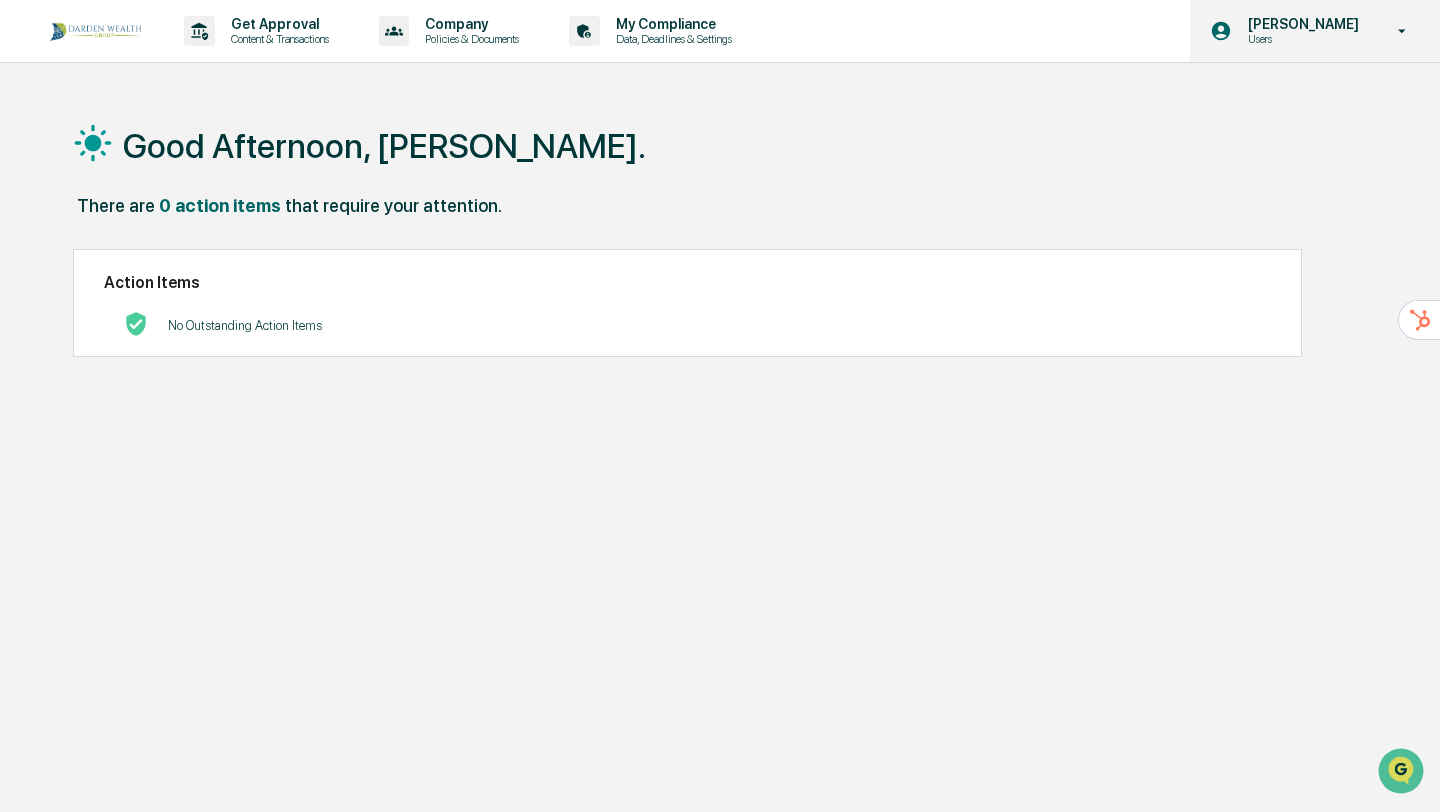 click on "Users" at bounding box center (1300, 39) 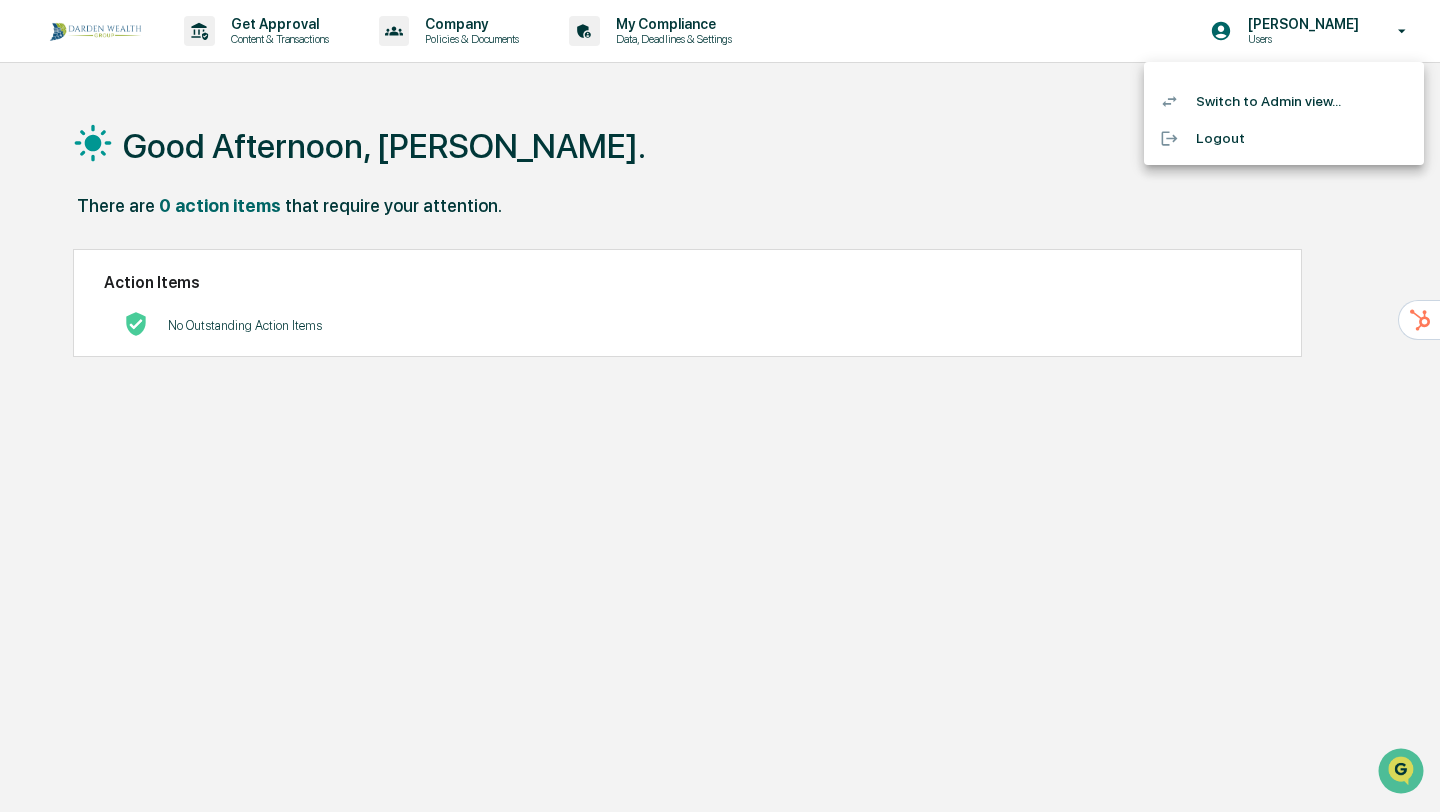click on "Switch to Admin view..." at bounding box center [1284, 101] 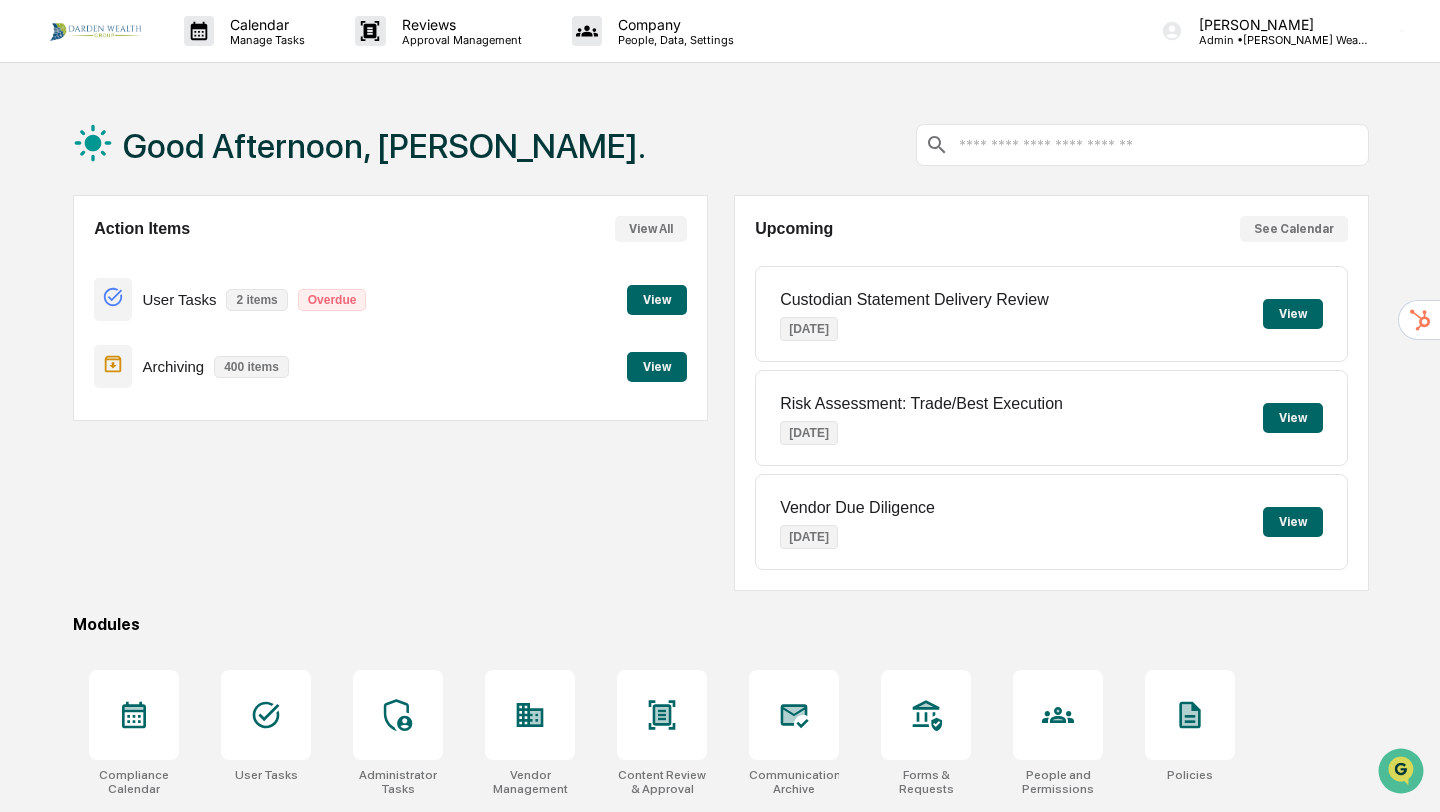 click on "View" at bounding box center (657, 300) 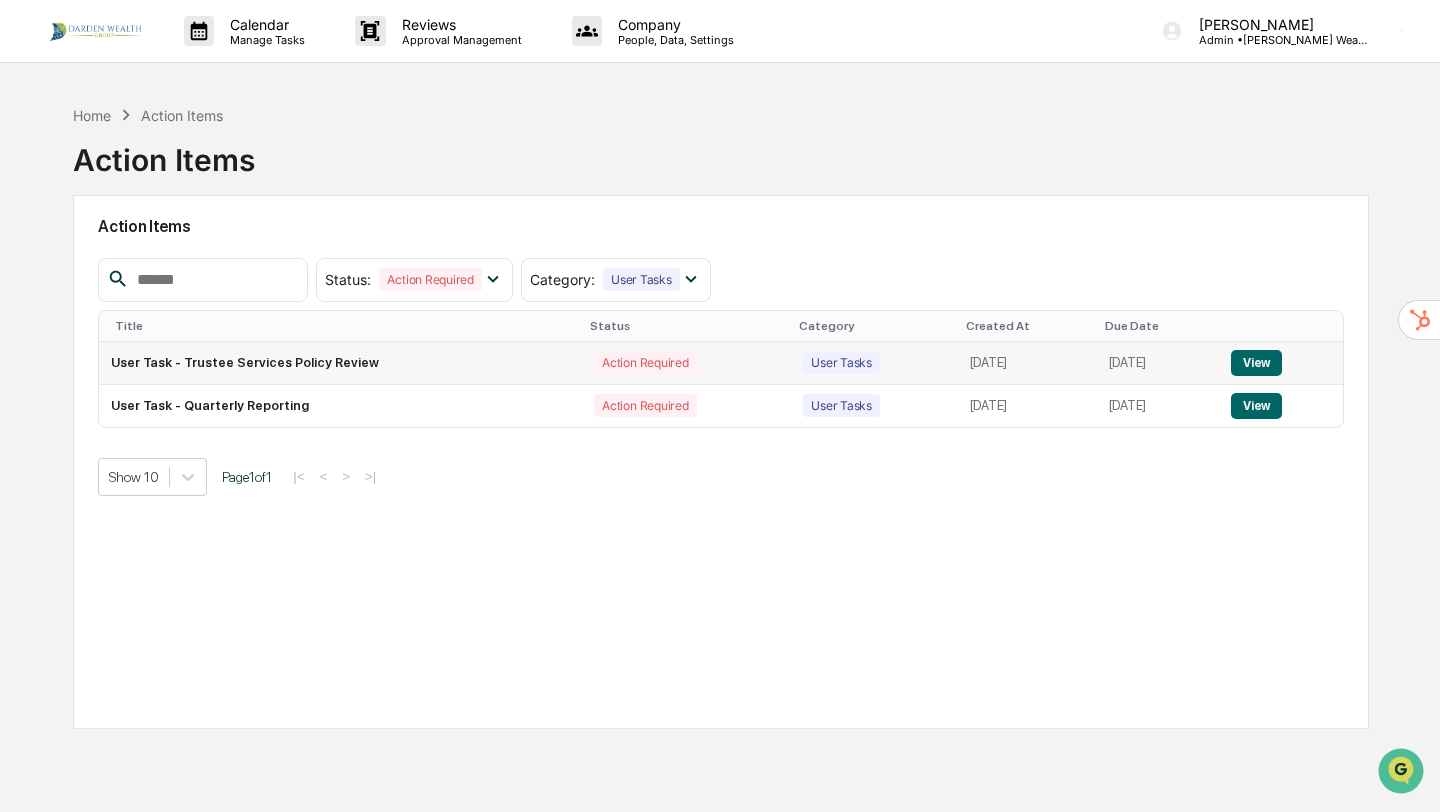 click on "View" at bounding box center [1256, 363] 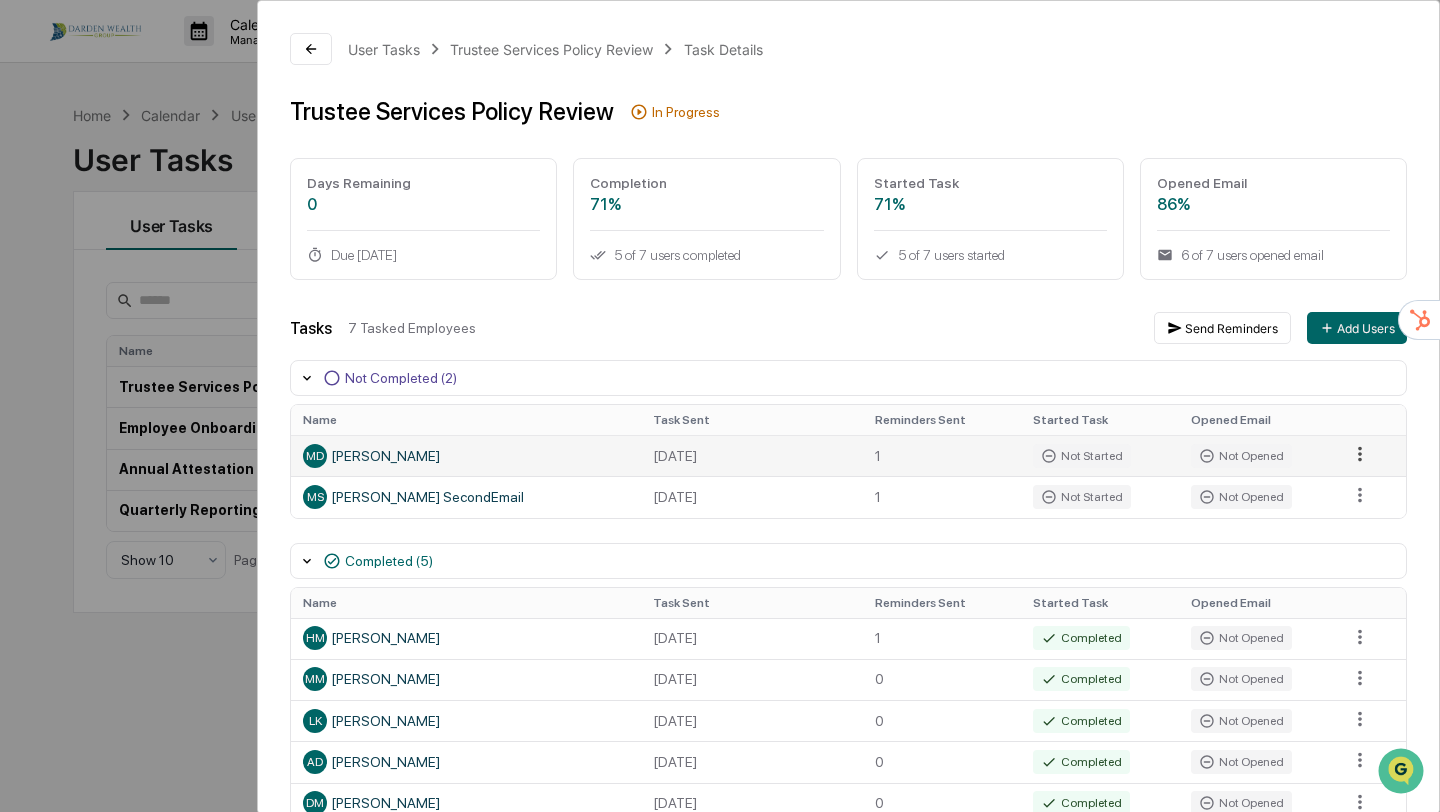 click on "Calendar Manage Tasks Reviews Approval Management Company People, Data, Settings [PERSON_NAME] Admin •  [PERSON_NAME] Wealth Group Home Calendar User Tasks User Tasks User Tasks Modules All Statuses All Schedules Create New Task Name Assigned To Schedule Status Last Send Date Next Scheduled Send Date Trustee Services Policy Review Users  One Time In Progress [DATE] None Employee Onboarding Users  Onboarding Active None None Annual Attestation Users   Annually Active None [DATE] Quarterly Reporting Users   Quarterly In Progress [DATE] [DATE] Show 10 Page  1  of  1 User Tasks Trustee Services Policy Review Task Details Trustee Services Policy Review In Progress Days Remaining 0 Due [DATE] Completion 71% 5 of 7 users completed Started Task 71% 5 of 7 users started Opened Email 86% 6 of 7 users opened email Tasks 7 Tasked Employees Send Reminders Add Users Not Completed (2) Name Task Sent Reminders Sent Started Task Opened Email MD [PERSON_NAME] [DATE] 1 Not Started MS 1" at bounding box center [720, 406] 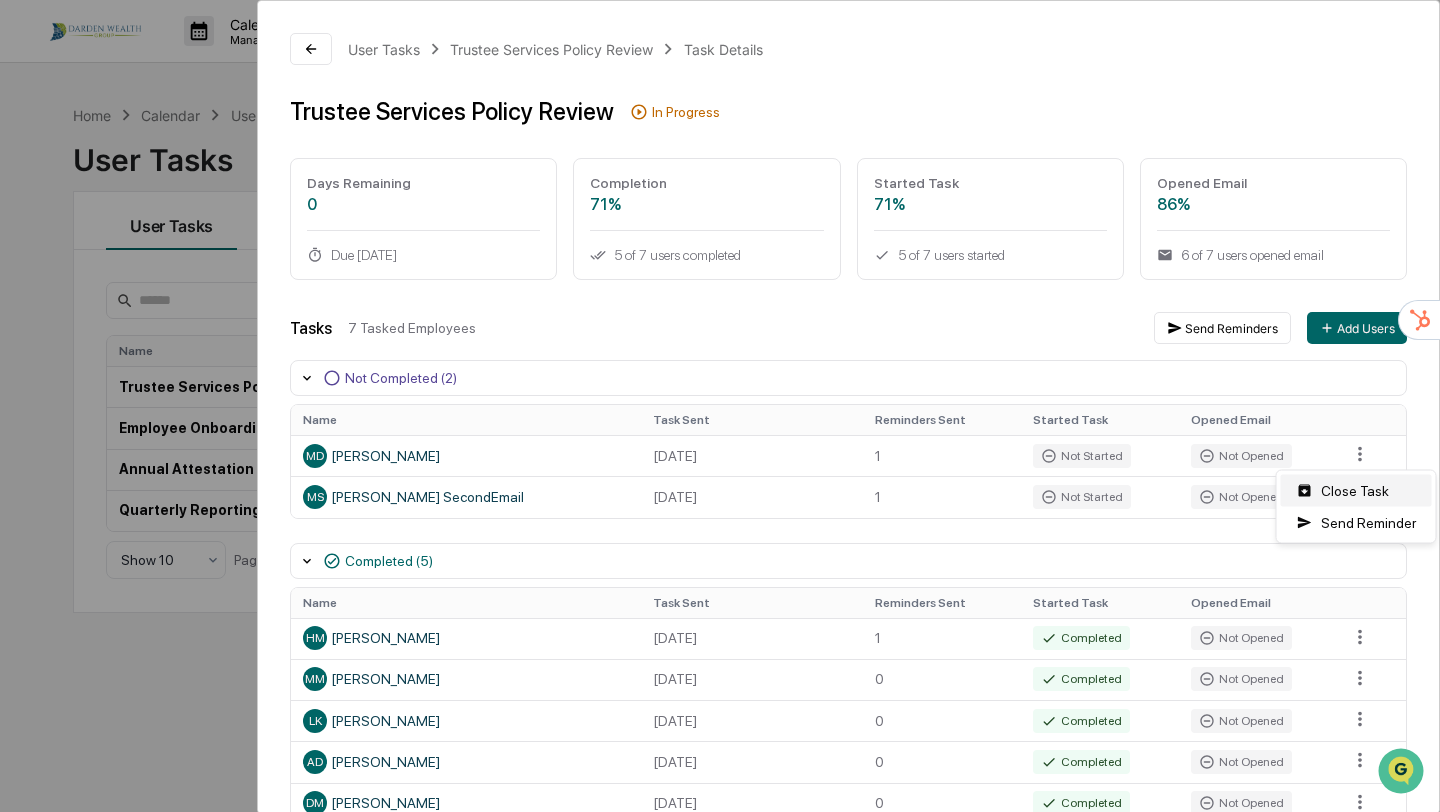 click on "Close Task" at bounding box center (1356, 491) 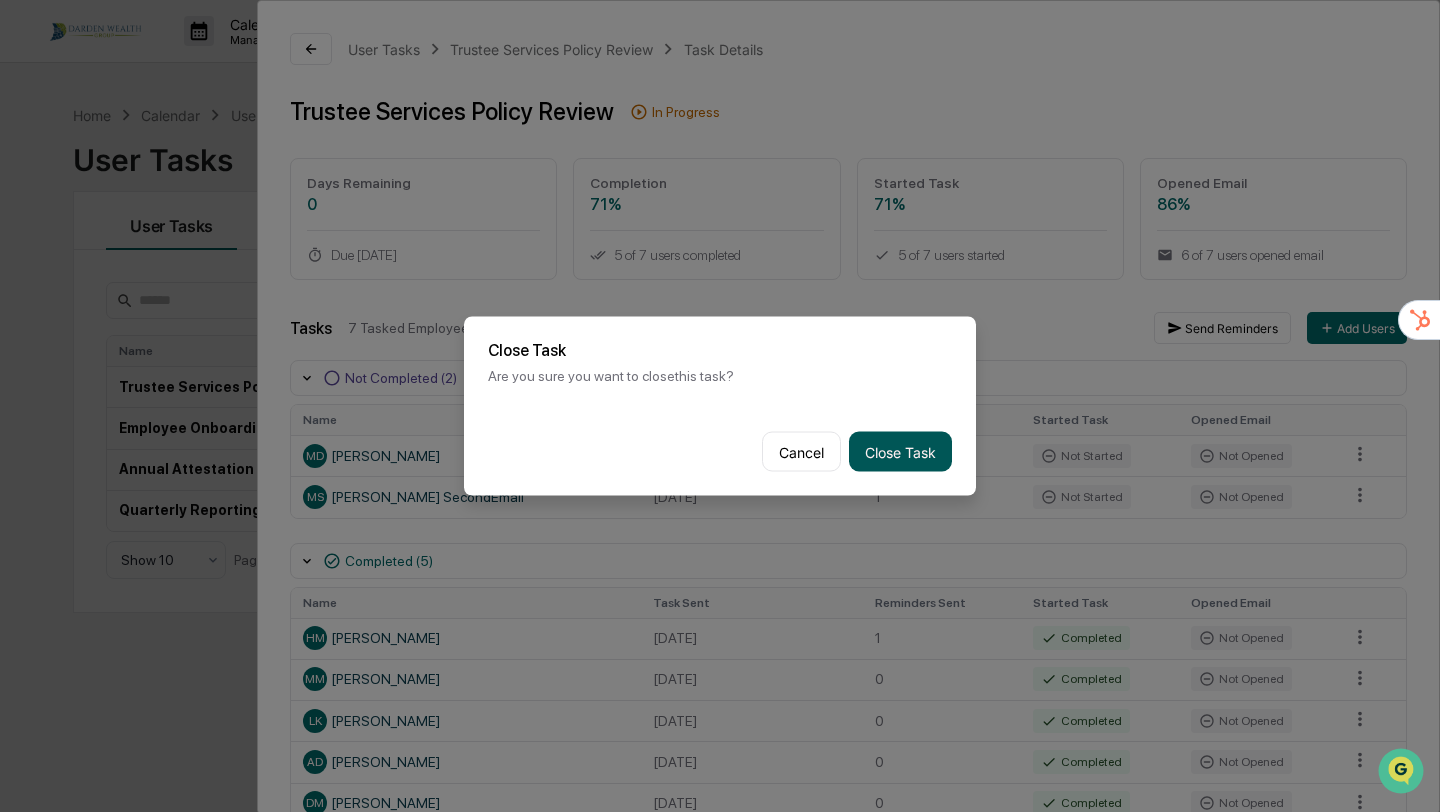 click on "Close Task" at bounding box center (900, 452) 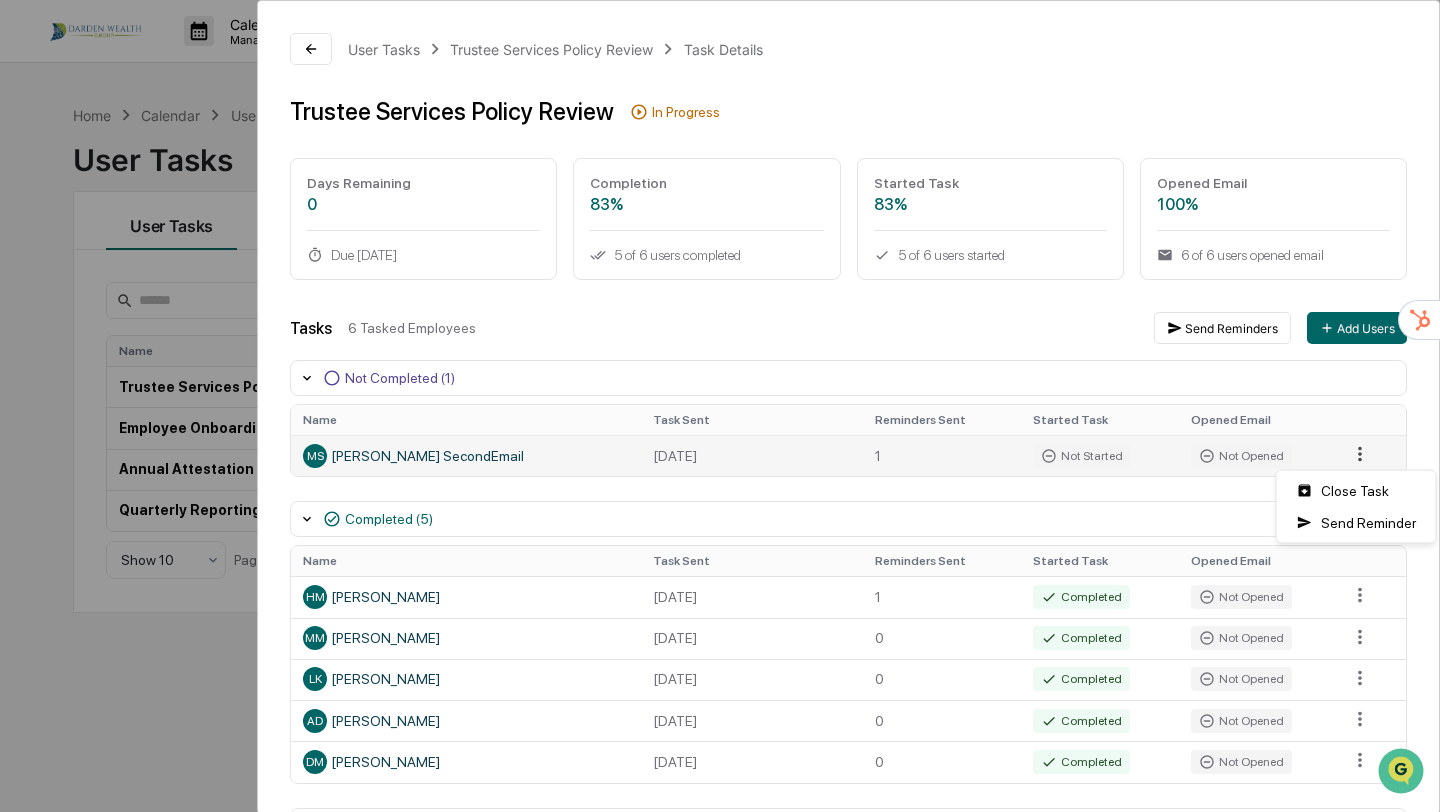 click on "Calendar Manage Tasks Reviews Approval Management Company People, Data, Settings [PERSON_NAME] Admin •  [PERSON_NAME] Wealth Group Home Calendar User Tasks User Tasks User Tasks Modules All Statuses All Schedules Create New Task Name Assigned To Schedule Status Last Send Date Next Scheduled Send Date Trustee Services Policy Review Users  One Time In Progress [DATE] None Employee Onboarding Users  Onboarding Active None None Annual Attestation Users   Annually Active None [DATE] Quarterly Reporting Users   Quarterly In Progress [DATE] [DATE] Show 10 Page  1  of  1 User Tasks Trustee Services Policy Review Task Details Trustee Services Policy Review In Progress Days Remaining 0 Due [DATE] Completion 83% 5 of 6 users completed Started Task 83% 5 of 6 users started Opened Email 100% 6 of 6 users opened email Tasks 6 Tasked Employees Send Reminders Add Users Not Completed (1) Name Task Sent Reminders Sent Started Task Opened Email [PERSON_NAME] SecondEmail [DATE] 1 Not Started" at bounding box center [720, 406] 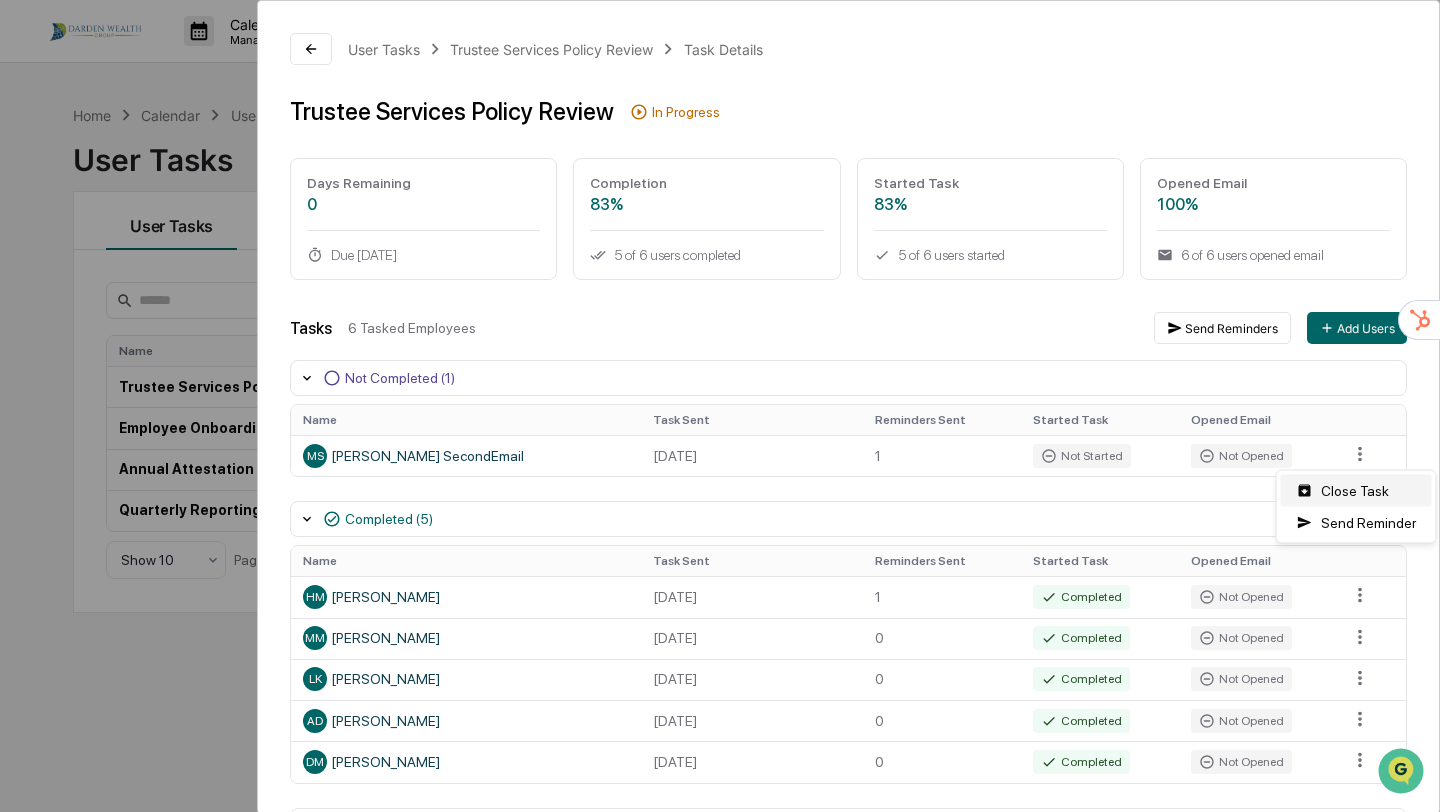 click on "Close Task" at bounding box center [1356, 491] 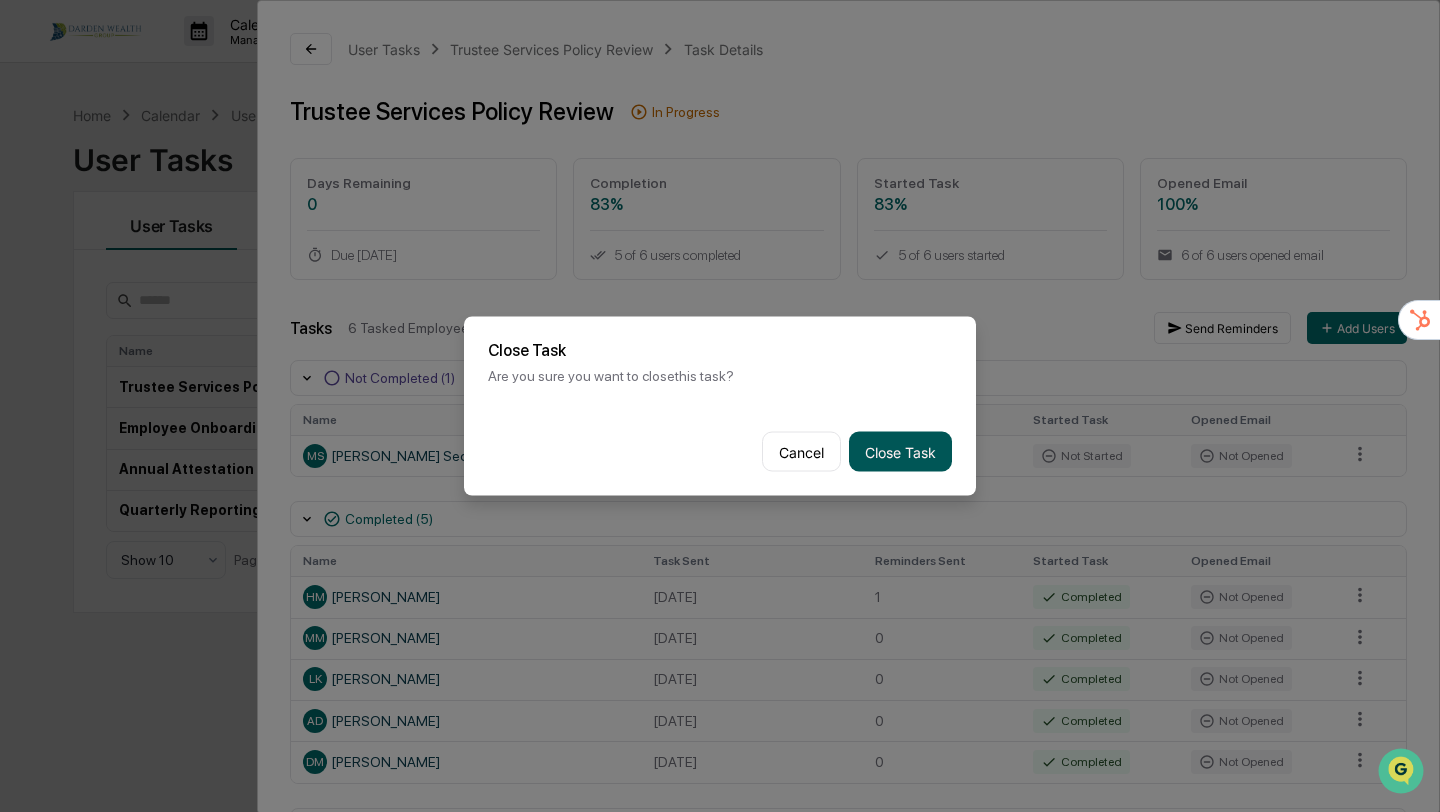 click on "Close Task" at bounding box center (900, 452) 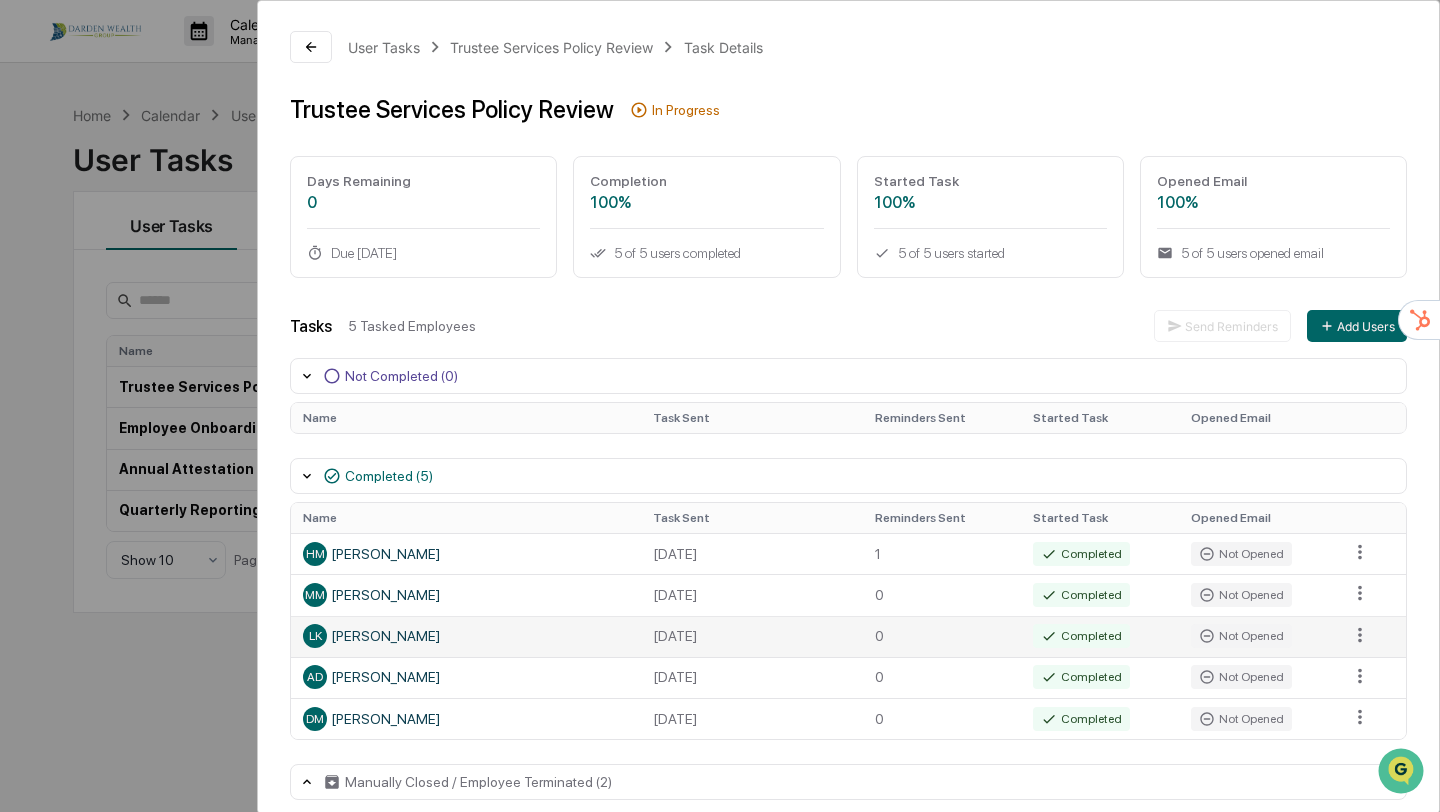 scroll, scrollTop: 0, scrollLeft: 0, axis: both 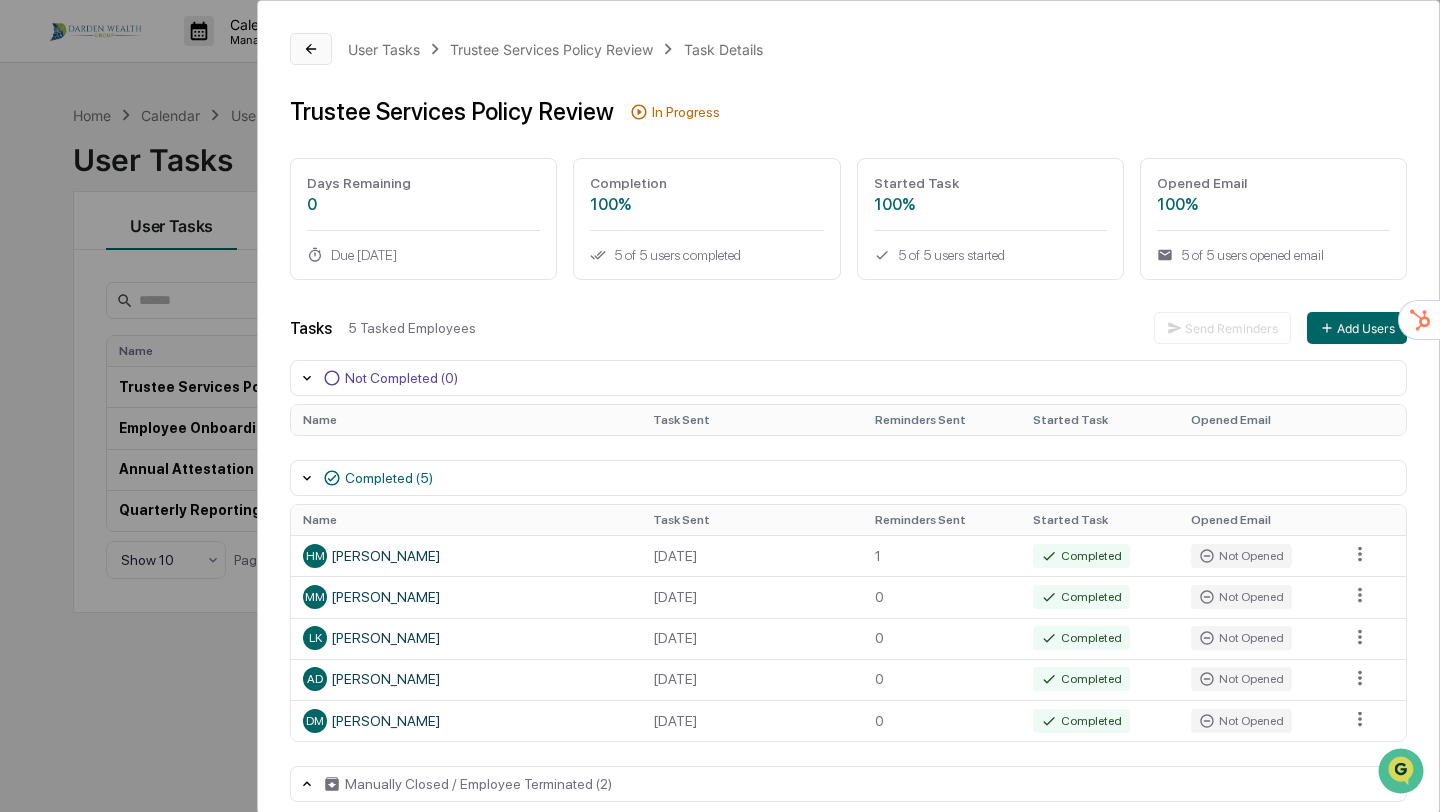 click 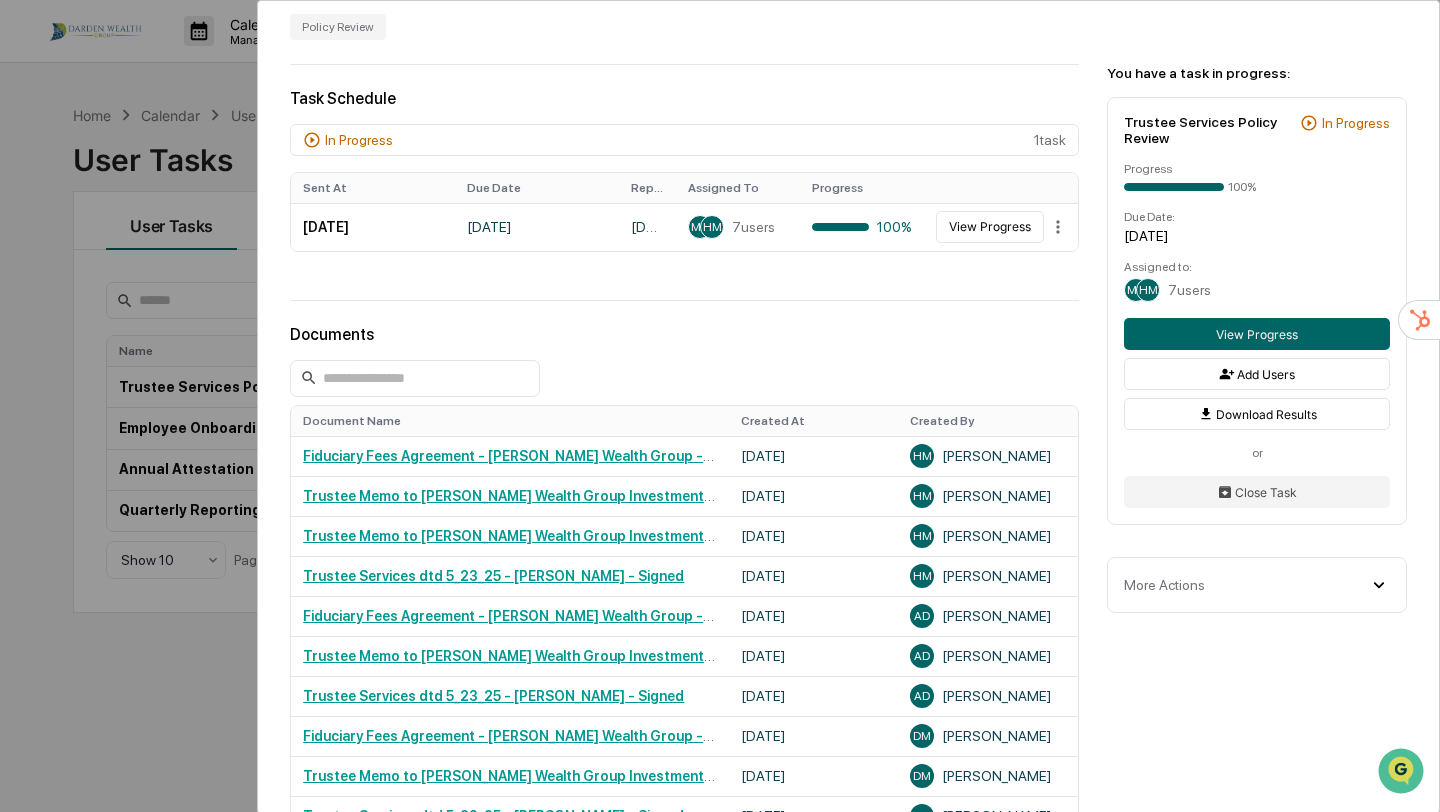 scroll, scrollTop: 0, scrollLeft: 0, axis: both 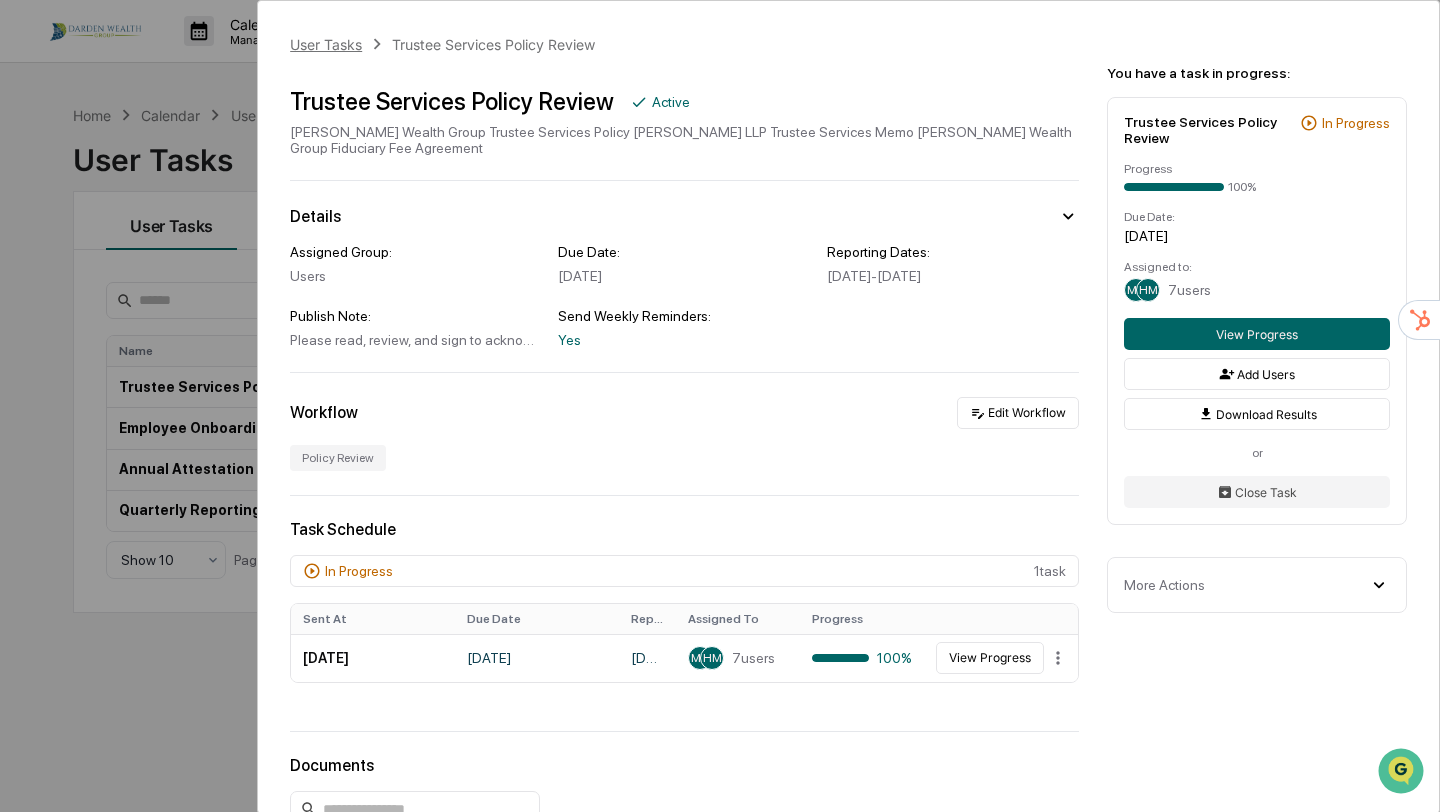 click on "User Tasks" at bounding box center (326, 44) 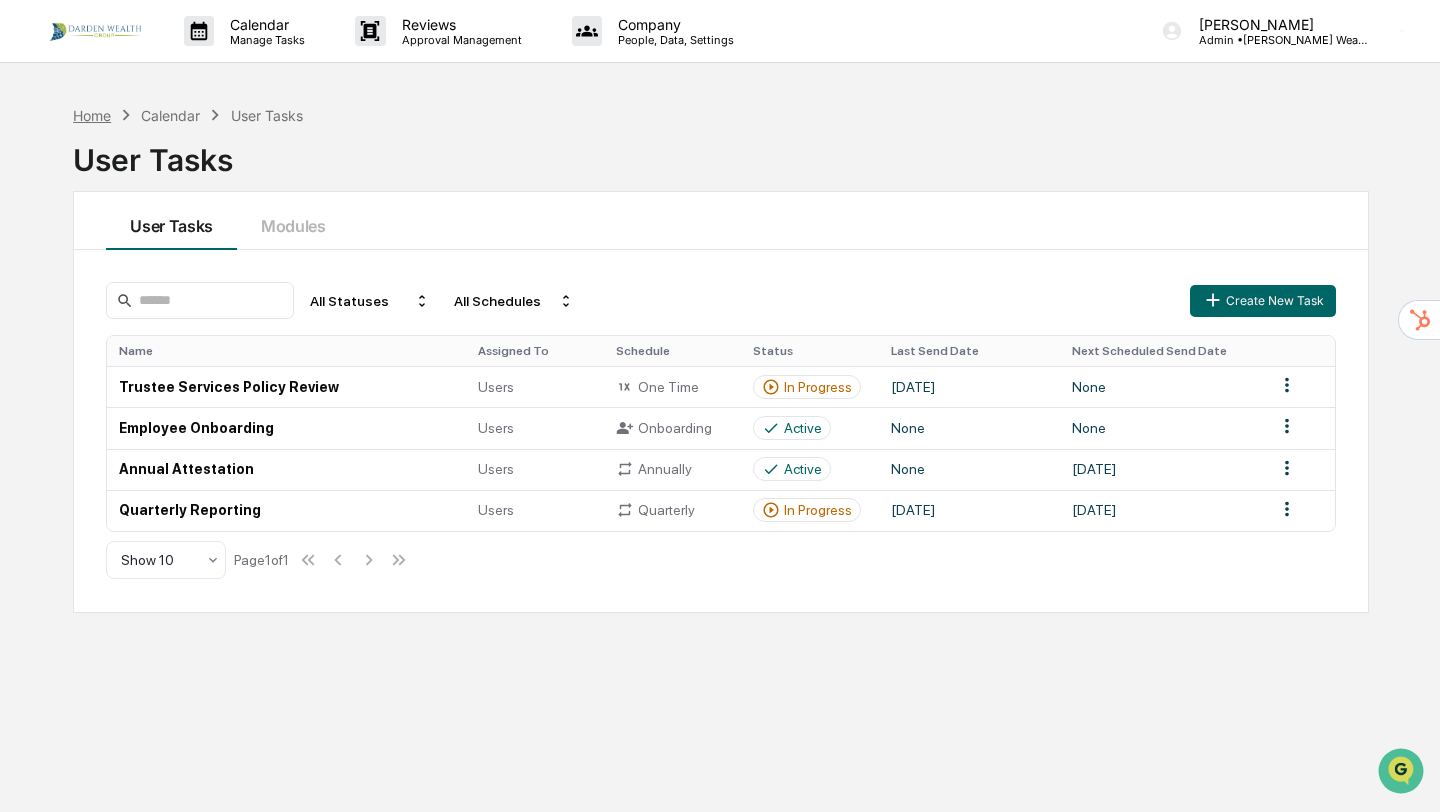 click on "Home" at bounding box center (92, 115) 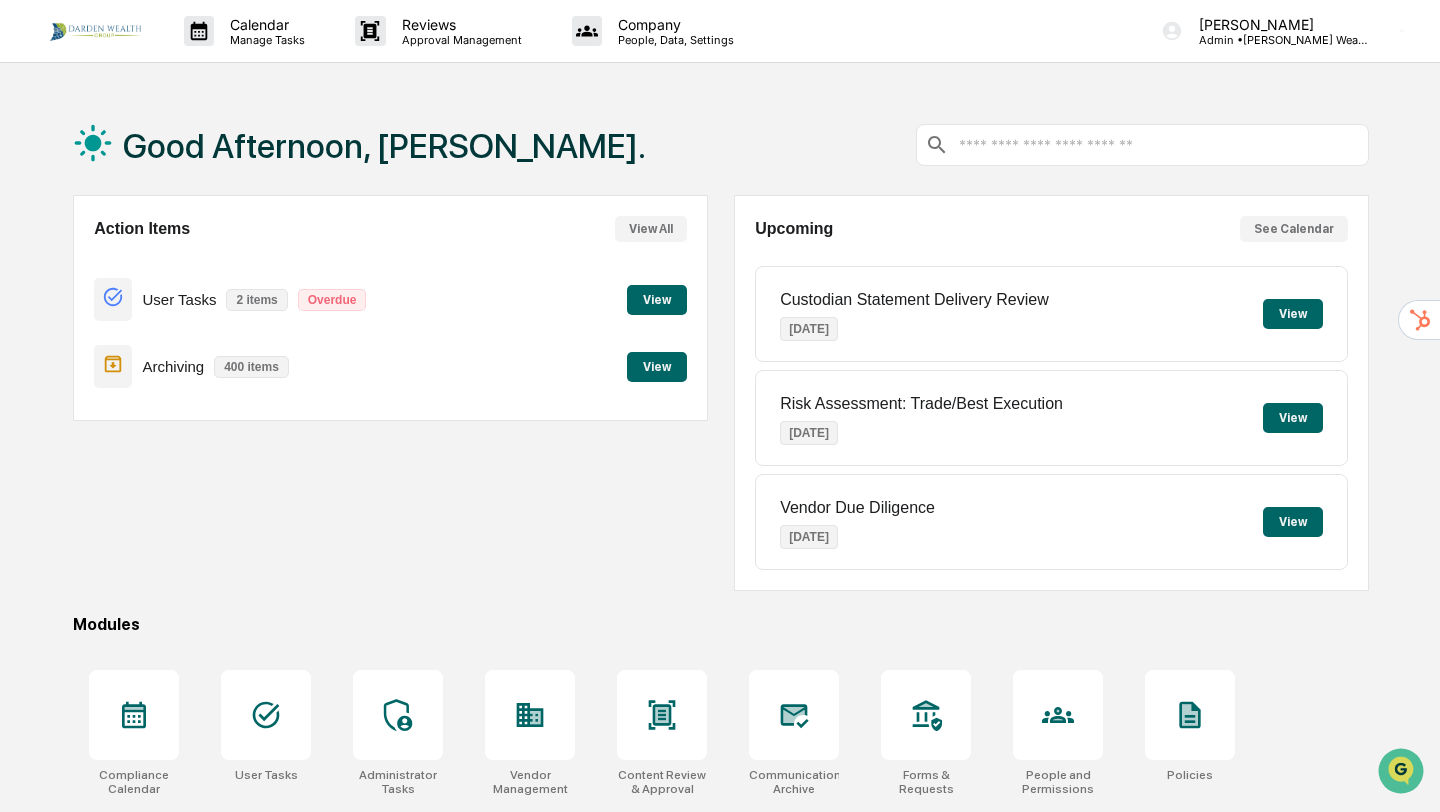 click on "View" at bounding box center (657, 300) 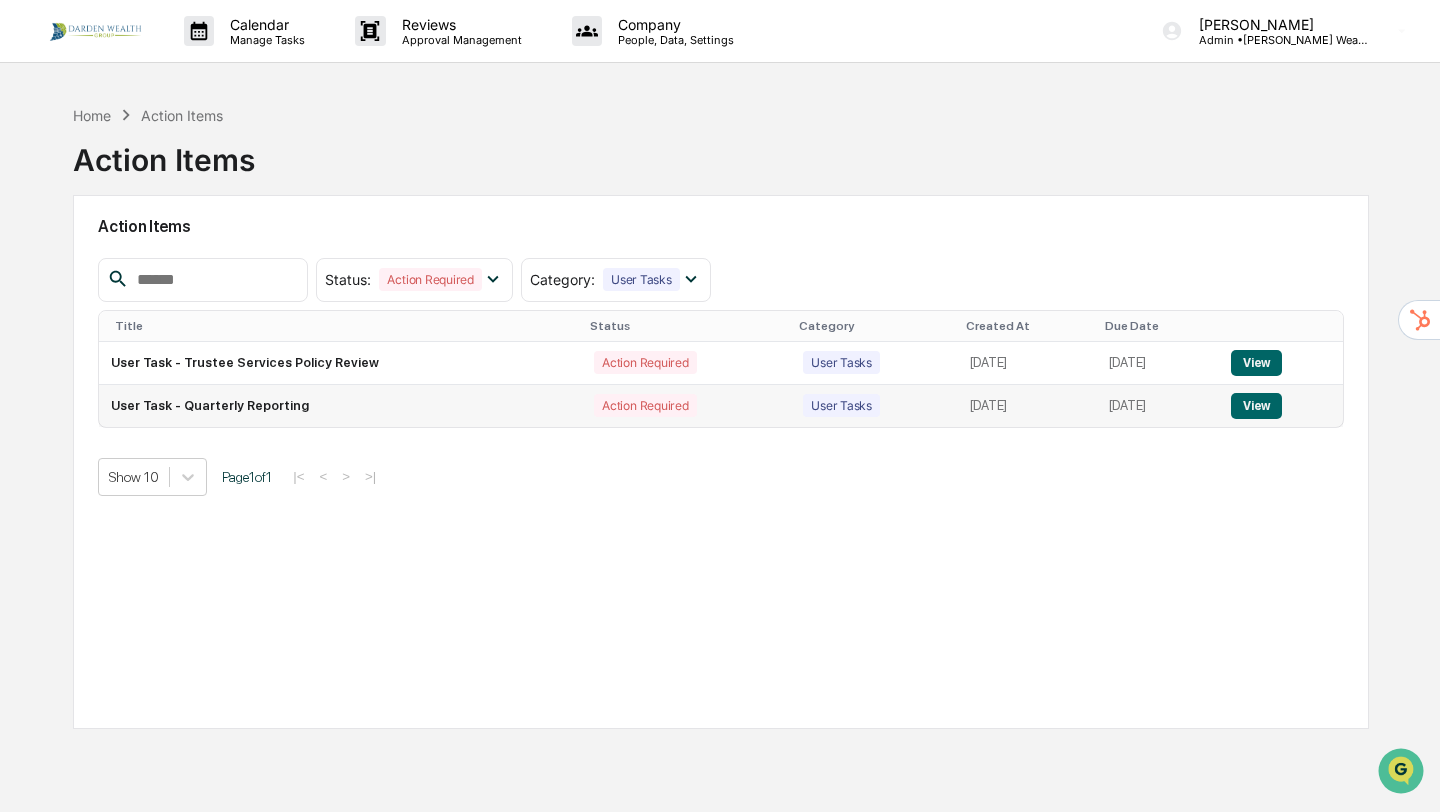 click on "User Task - Quarterly Reporting" at bounding box center [340, 406] 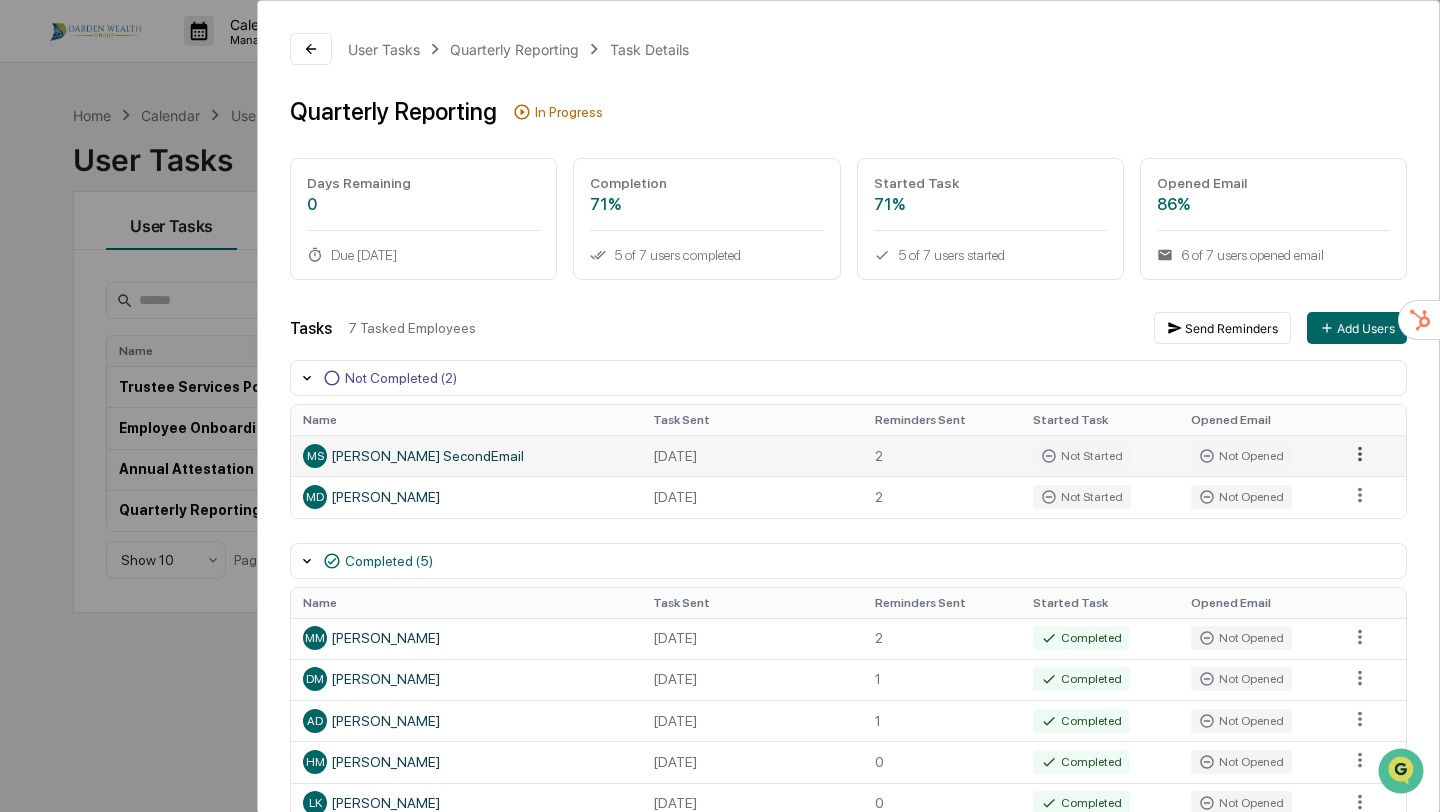 click on "Calendar Manage Tasks Reviews Approval Management Company People, Data, Settings [PERSON_NAME] Admin •  [PERSON_NAME] Wealth Group Home Calendar User Tasks User Tasks User Tasks Modules All Statuses All Schedules Create New Task Name Assigned To Schedule Status Last Send Date Next Scheduled Send Date Trustee Services Policy Review Users  One Time In Progress [DATE] None Employee Onboarding Users  Onboarding Active None None Annual Attestation Users   Annually Active None [DATE] Quarterly Reporting Users   Quarterly In Progress [DATE] [DATE] Show 10 Page  1  of  1 User Tasks Quarterly Reporting Task Details Quarterly Reporting In Progress Days Remaining 0 Due [DATE] Completion 71% 5 of 7 users completed Started Task 71% 5 of 7 users started Opened Email 86% 6 of 7 users opened email Tasks 7 Tasked Employees Send Reminders Add Users Not Completed (2) Name Task Sent Reminders Sent Started Task Opened Email [PERSON_NAME] SecondEmail [DATE] 2 Not Started Not Opened MD 2 Name 2" at bounding box center (720, 406) 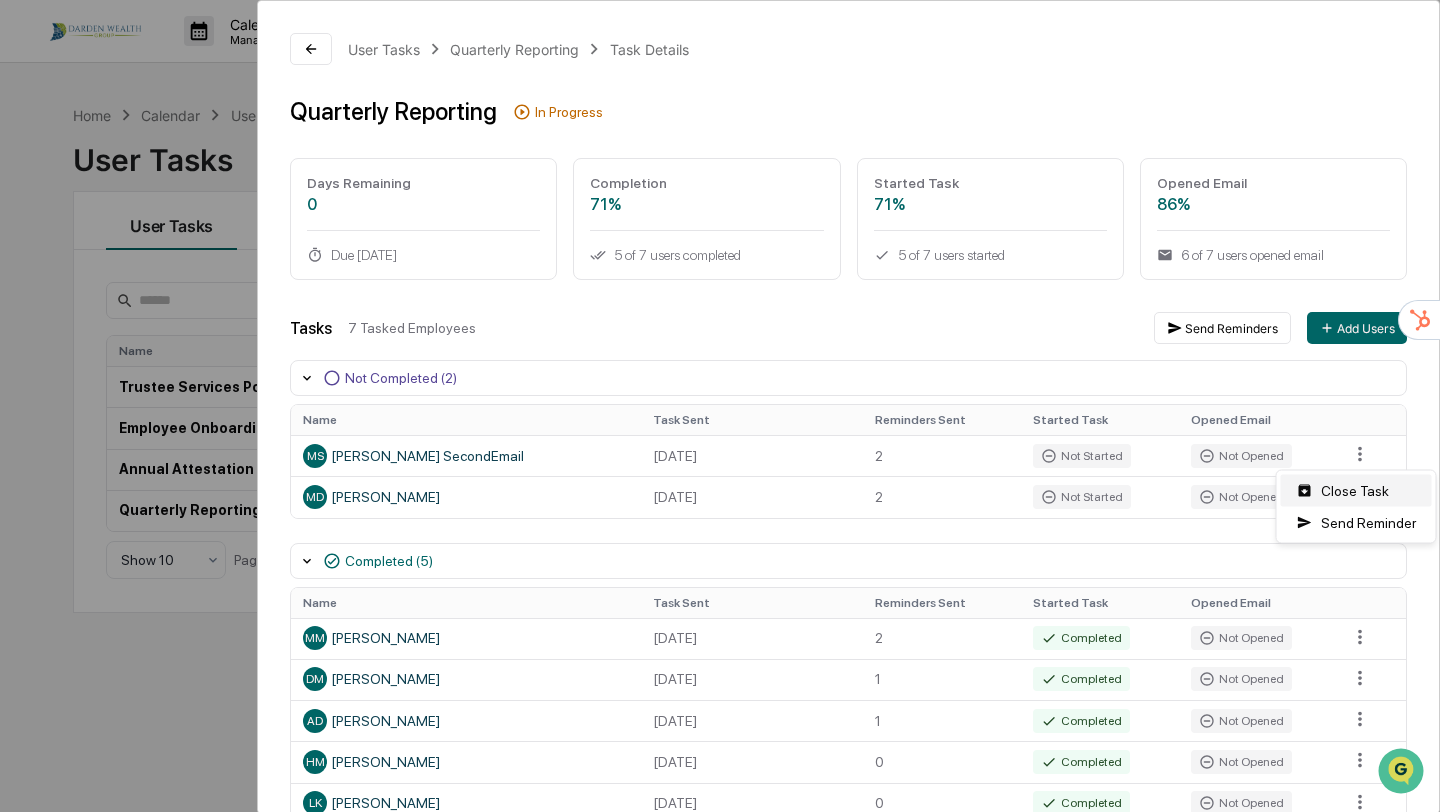 click on "Close Task" at bounding box center [1356, 491] 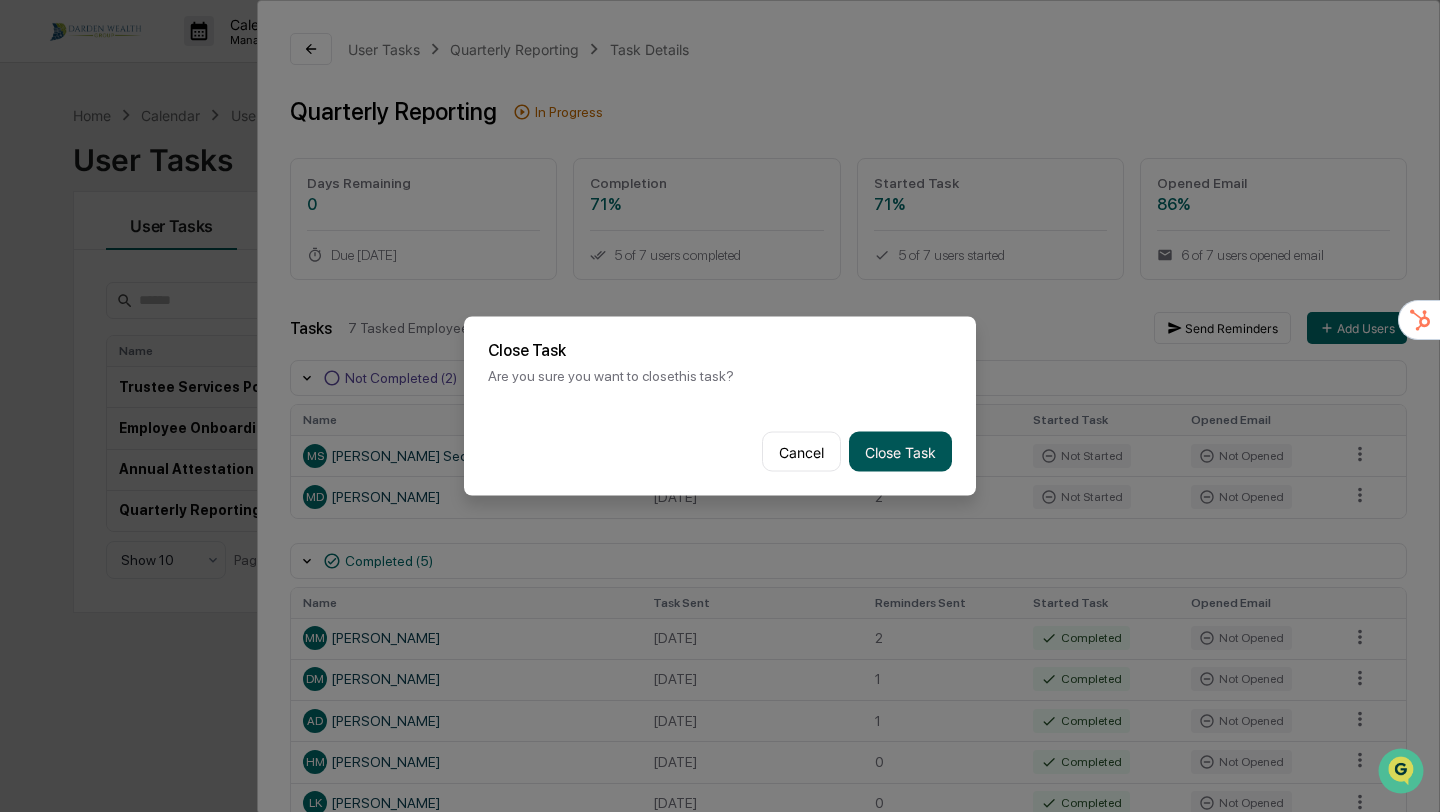 click on "Close Task" at bounding box center (900, 452) 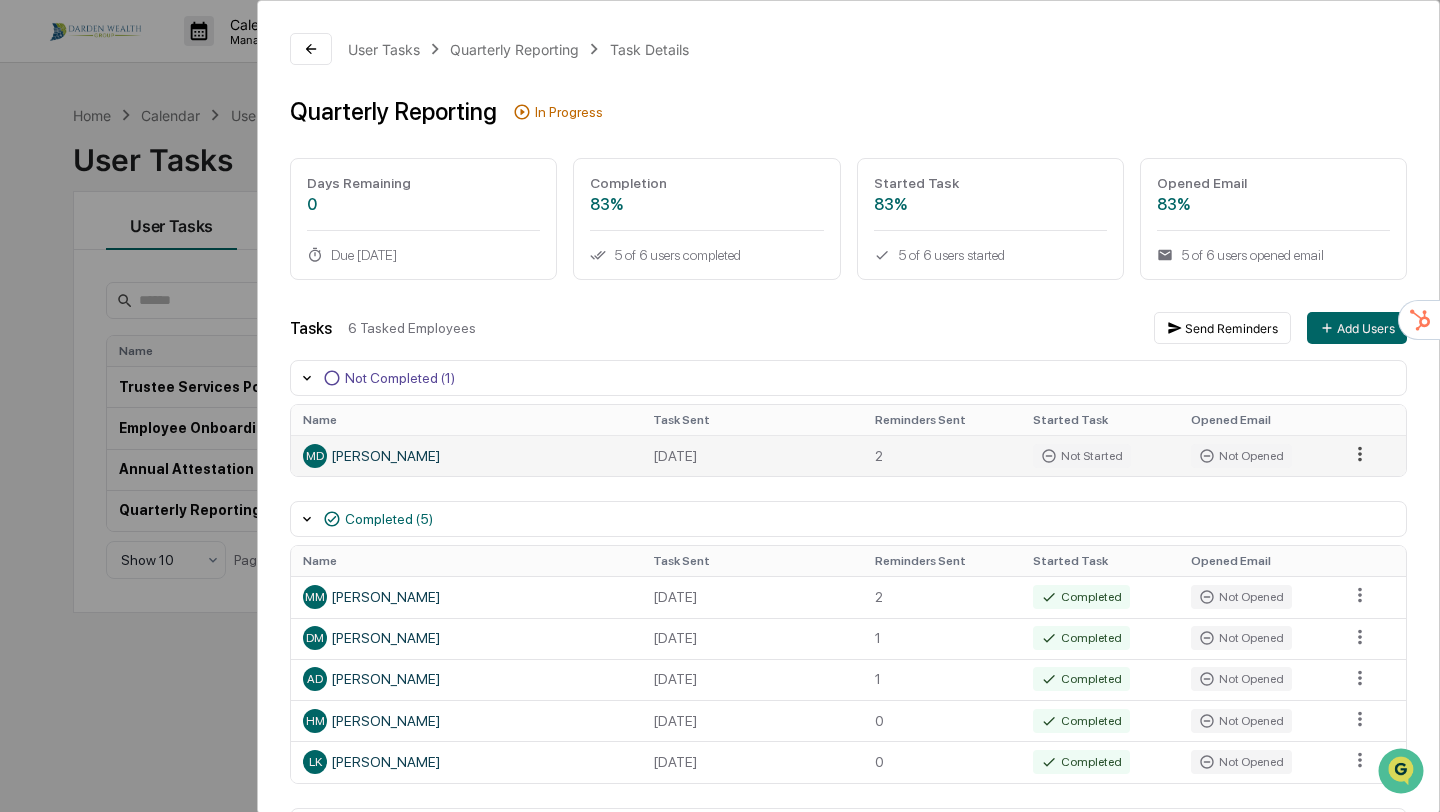 click on "Calendar Manage Tasks Reviews Approval Management Company People, Data, Settings [PERSON_NAME] Admin •  [PERSON_NAME] Wealth Group Home Calendar User Tasks User Tasks User Tasks Modules All Statuses All Schedules Create New Task Name Assigned To Schedule Status Last Send Date Next Scheduled Send Date Trustee Services Policy Review Users  One Time In Progress [DATE] None Employee Onboarding Users  Onboarding Active None None Annual Attestation Users   Annually Active None [DATE] Quarterly Reporting Users   Quarterly In Progress [DATE] [DATE] Show 10 Page  1  of  1 User Tasks Quarterly Reporting Task Details Quarterly Reporting In Progress Days Remaining 0 Due [DATE] Completion 83% 5 of 6 users completed Started Task 83% 5 of 6 users started Opened Email 83% 5 of 6 users opened email Tasks 6 Tasked Employees Send Reminders Add Users Not Completed (1) Name Task Sent Reminders Sent Started Task Opened Email MD [PERSON_NAME] [DATE] 2 Not Started Not Opened Completed (5) MM" at bounding box center [720, 406] 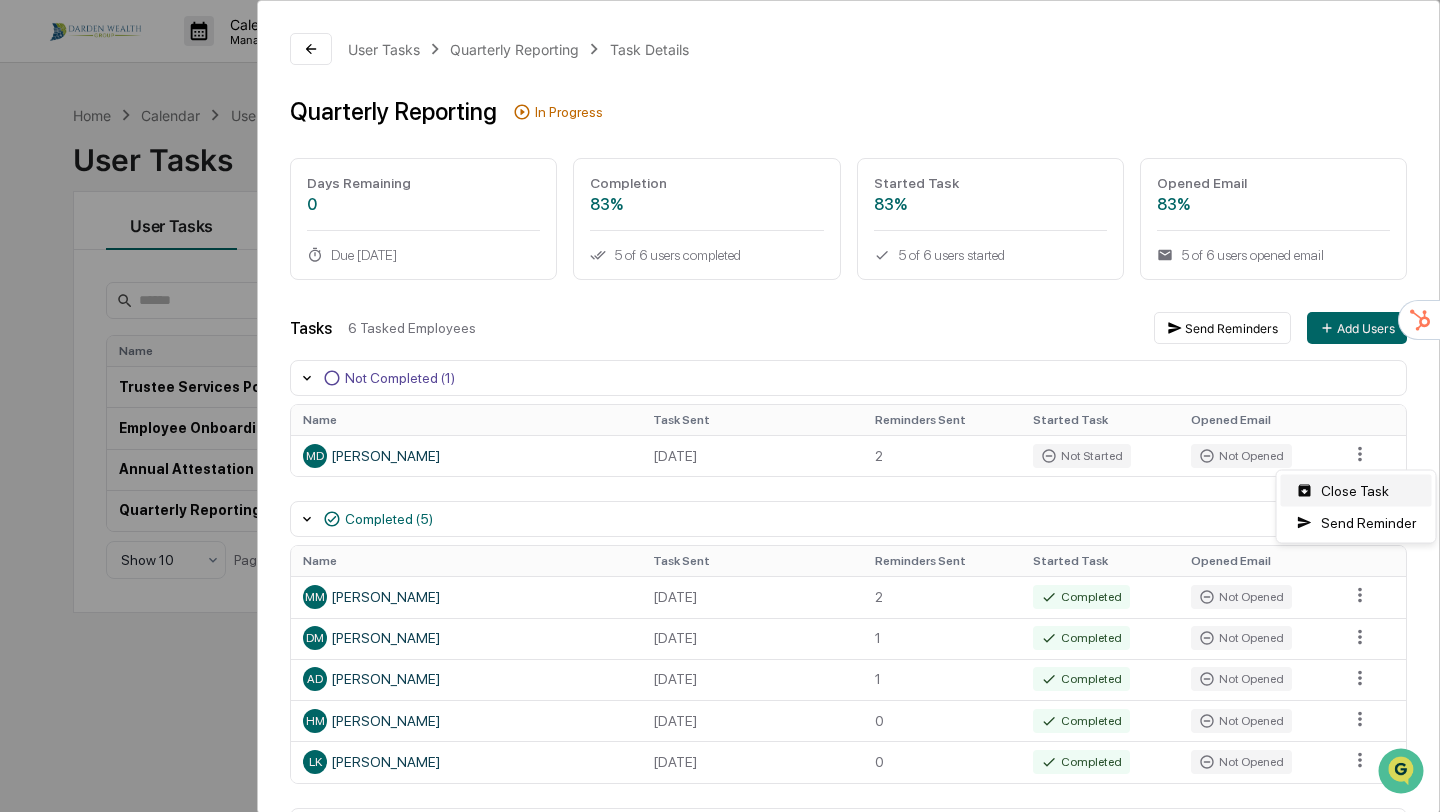 click on "Close Task" at bounding box center [1356, 491] 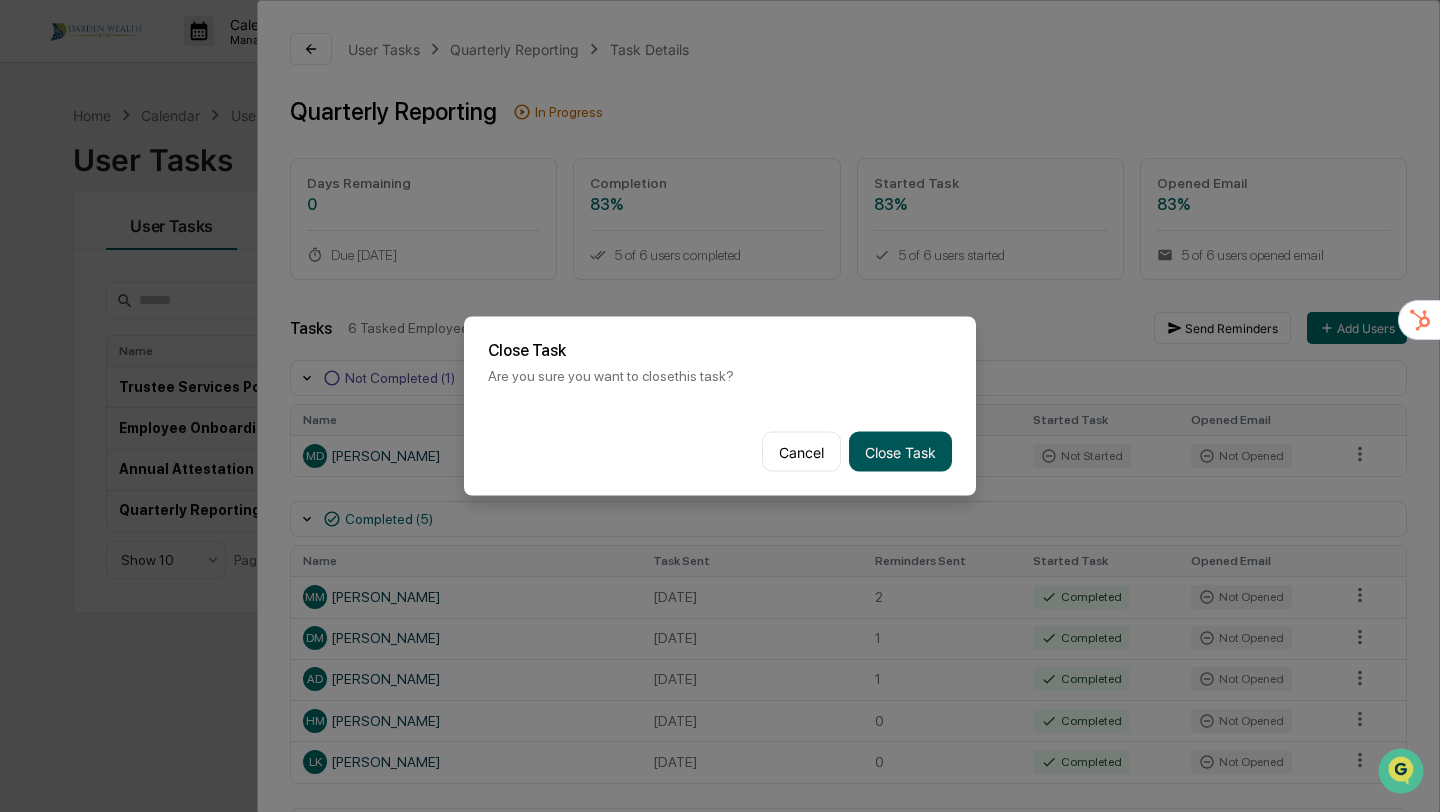 click on "Close Task" at bounding box center (900, 452) 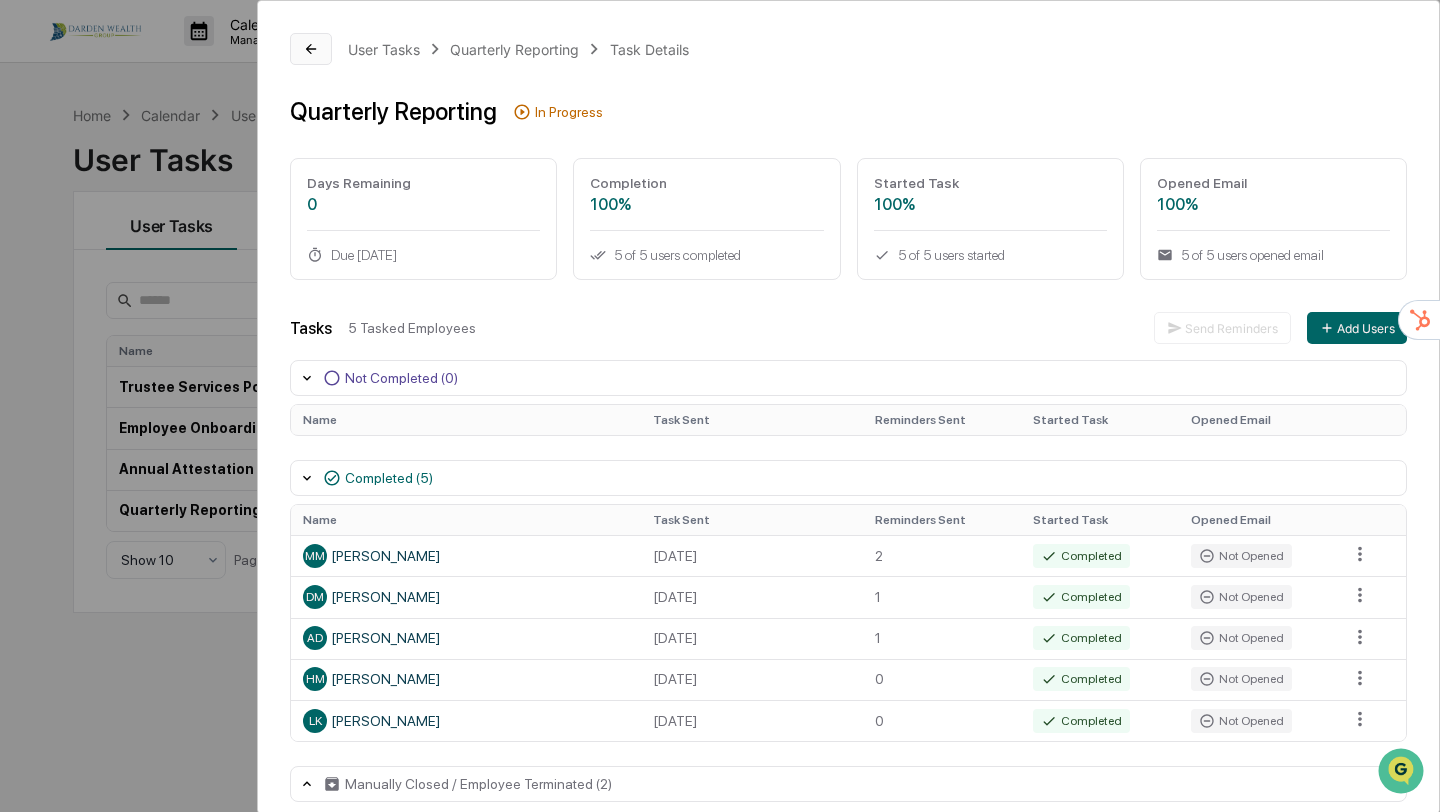 click 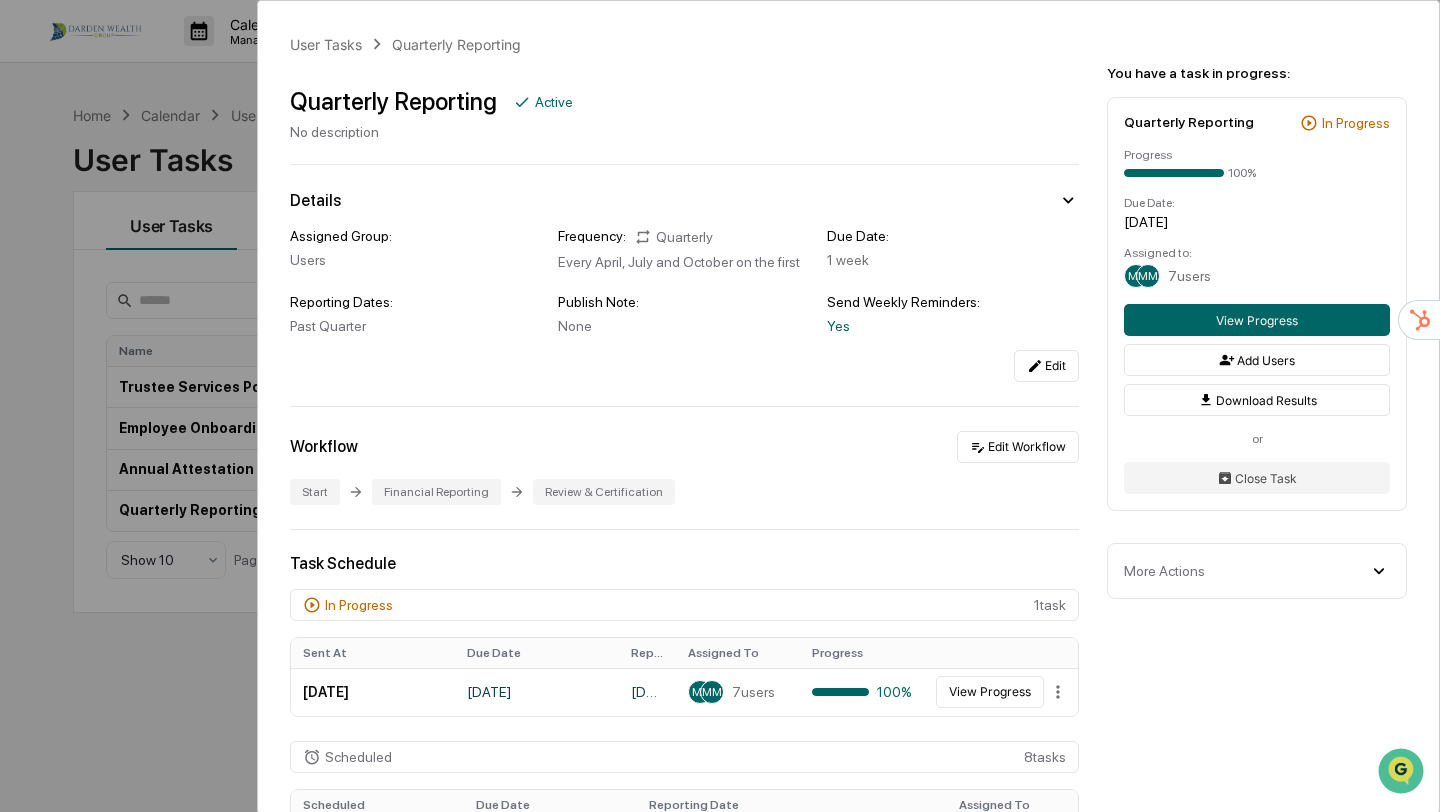 click on "User Tasks Quarterly Reporting Quarterly Reporting Active No description Details Assigned Group:  Users Frequency:    Quarterly Every April, July and October on the first Due Date:  1 week Reporting Dates:  Past Quarter Publish Note:  None Send Weekly Reminders:  Yes Edit Workflow Edit Workflow Start Financial Reporting Review & Certification Task Schedule In Progress   1  task Sent At Due Date Reporting Date Assigned To Progress [DATE] [DATE] April 1, 2025   -  [DATE] MS MM 7  users 100% View Progress Scheduled   8  task s Scheduled Due Date Reporting Date Assigned To [DATE] [DATE] July 1, 2025  -   [DATE] MD DM 7  users [DATE] April 8, [DATE], 2026  -   [DATE] MD DM 7  users [DATE] [DATE] April 1, 2026  -   [DATE] MD DM 7  users Show 3 Page  1  of  3 Documents Document Name Created At Created By Quarterly Reporting - [PERSON_NAME] - Signed [DATE] [PERSON_NAME] Quarterly Reporting - [PERSON_NAME] AD AD MM MM" at bounding box center [720, 406] 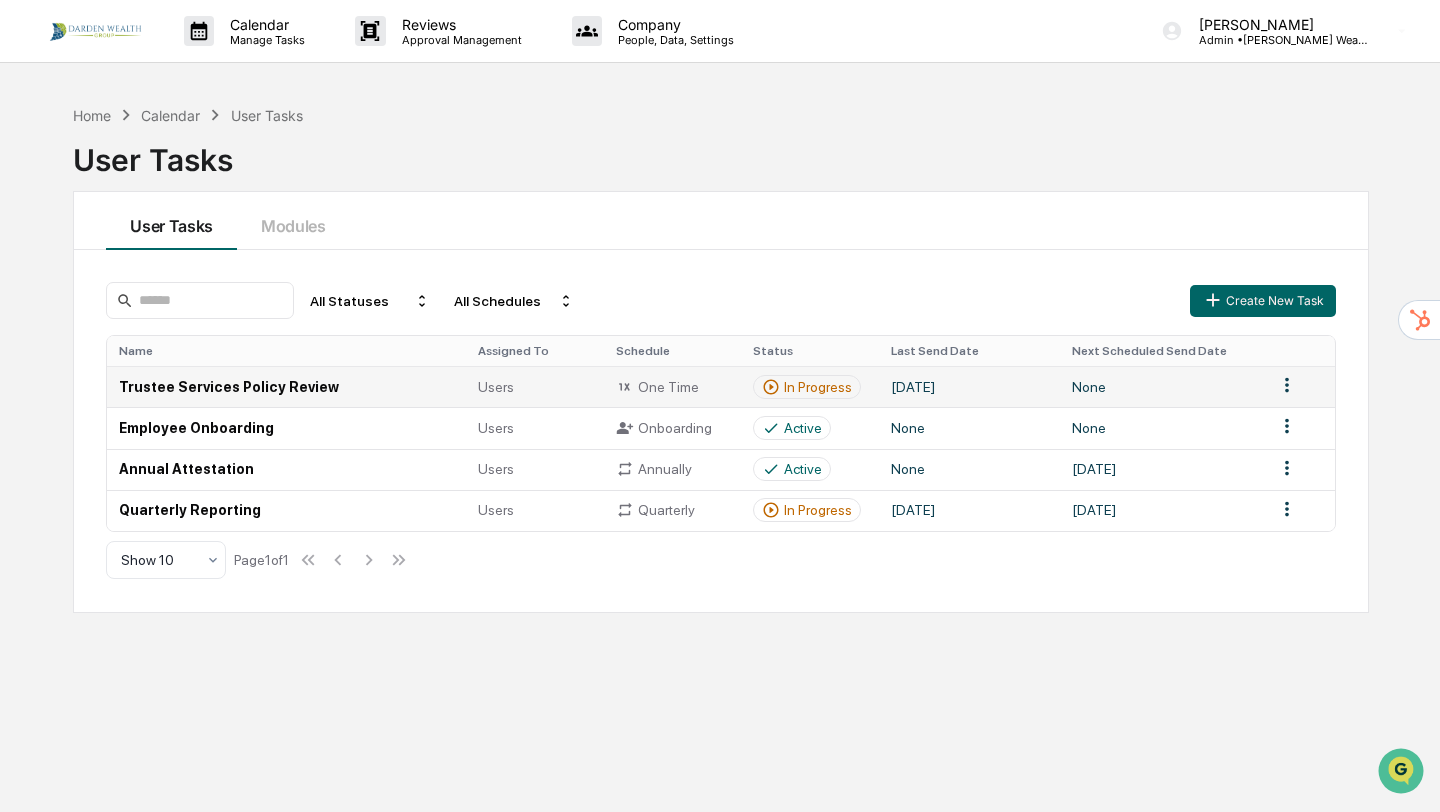 click on "Calendar Manage Tasks Reviews Approval Management Company People, Data, Settings [PERSON_NAME] Admin •  [PERSON_NAME] Wealth Group Home Calendar User Tasks User Tasks User Tasks Modules All Statuses All Schedules Create New Task Name Assigned To Schedule Status Last Send Date Next Scheduled Send Date Trustee Services Policy Review Users  One Time In Progress [DATE] None Employee Onboarding Users  Onboarding Active None None Annual Attestation Users   Annually Active None [DATE] Quarterly Reporting Users   Quarterly In Progress [DATE] [DATE] Show 10 Page  1  of  1" at bounding box center (720, 406) 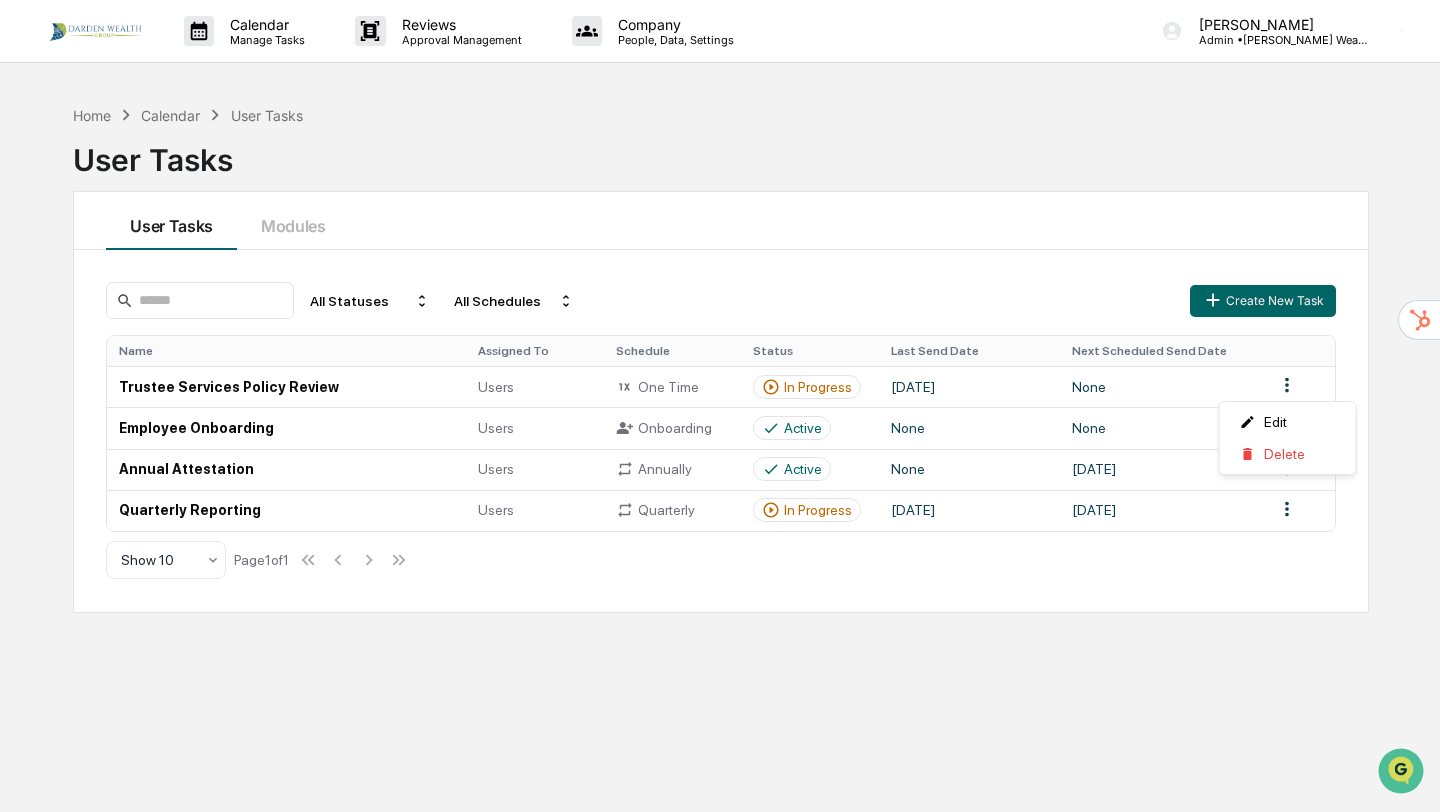 click on "Calendar Manage Tasks Reviews Approval Management Company People, Data, Settings [PERSON_NAME] Admin •  [PERSON_NAME] Wealth Group Home Calendar User Tasks User Tasks User Tasks Modules All Statuses All Schedules Create New Task Name Assigned To Schedule Status Last Send Date Next Scheduled Send Date Trustee Services Policy Review Users  One Time In Progress [DATE] None Employee Onboarding Users  Onboarding Active None None Annual Attestation Users   Annually Active None [DATE] Quarterly Reporting Users   Quarterly In Progress [DATE] [DATE] Show 10 Page  1  of  1 Edit Delete" at bounding box center (720, 406) 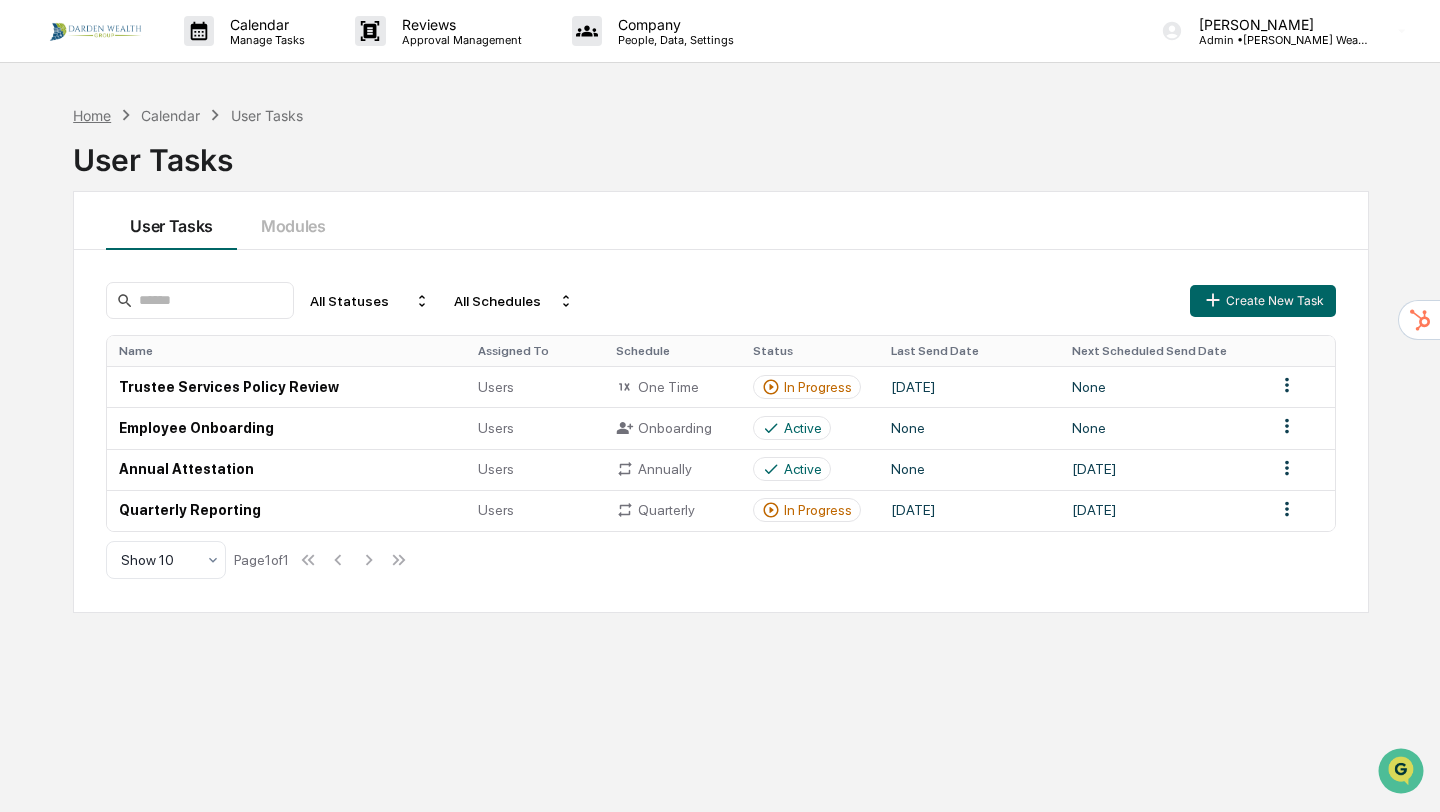 click on "Home" at bounding box center (92, 115) 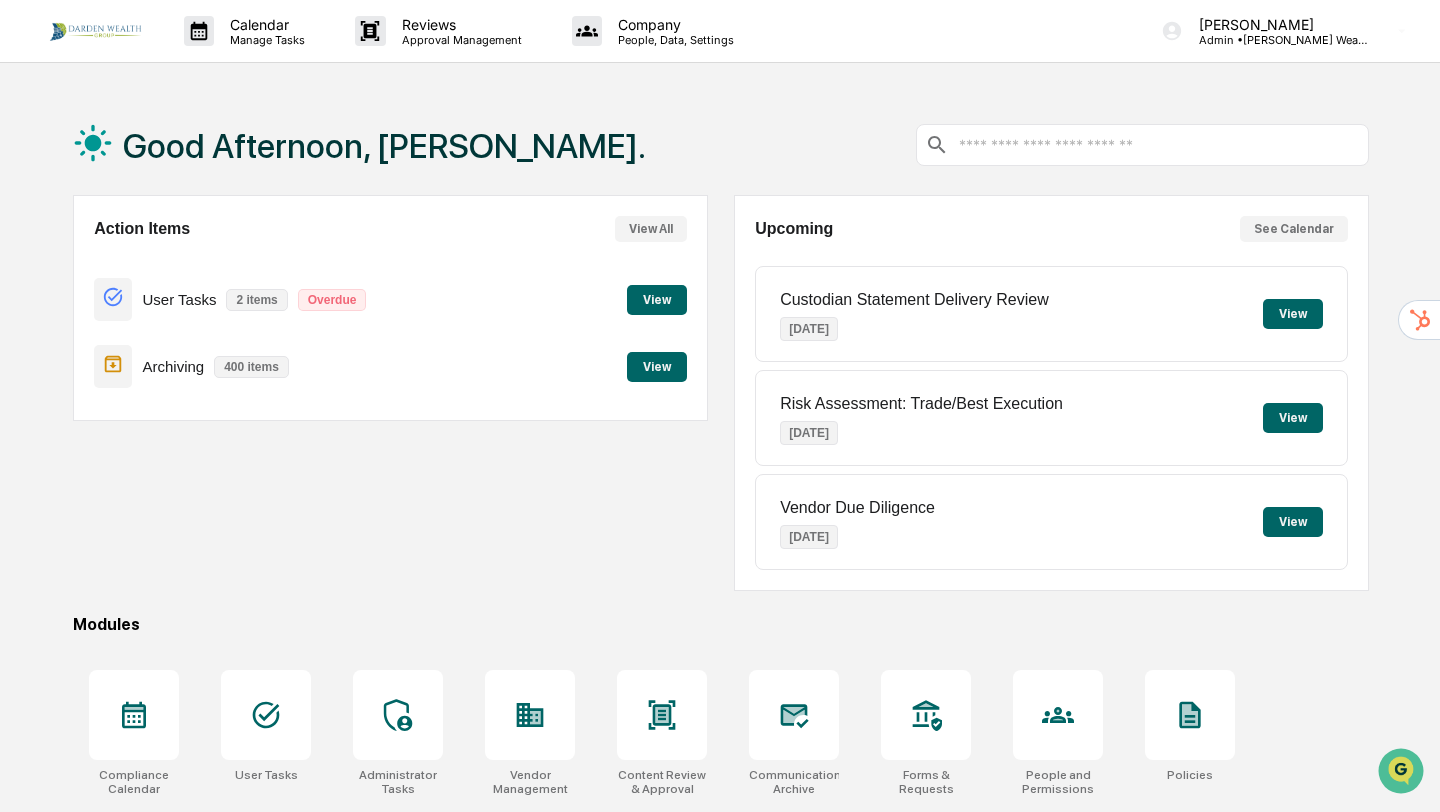 click on "View" at bounding box center [657, 300] 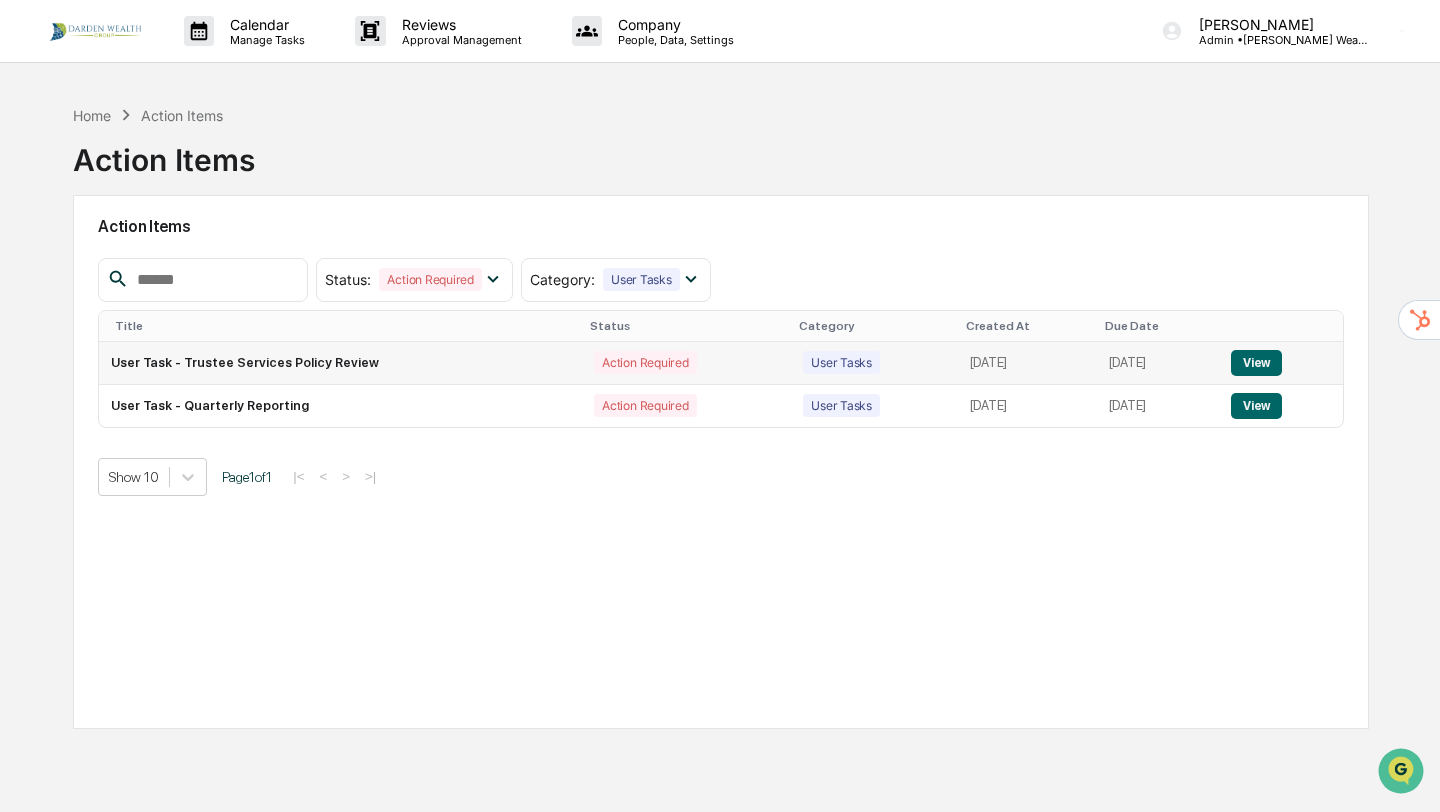 click on "Action Required" at bounding box center [645, 362] 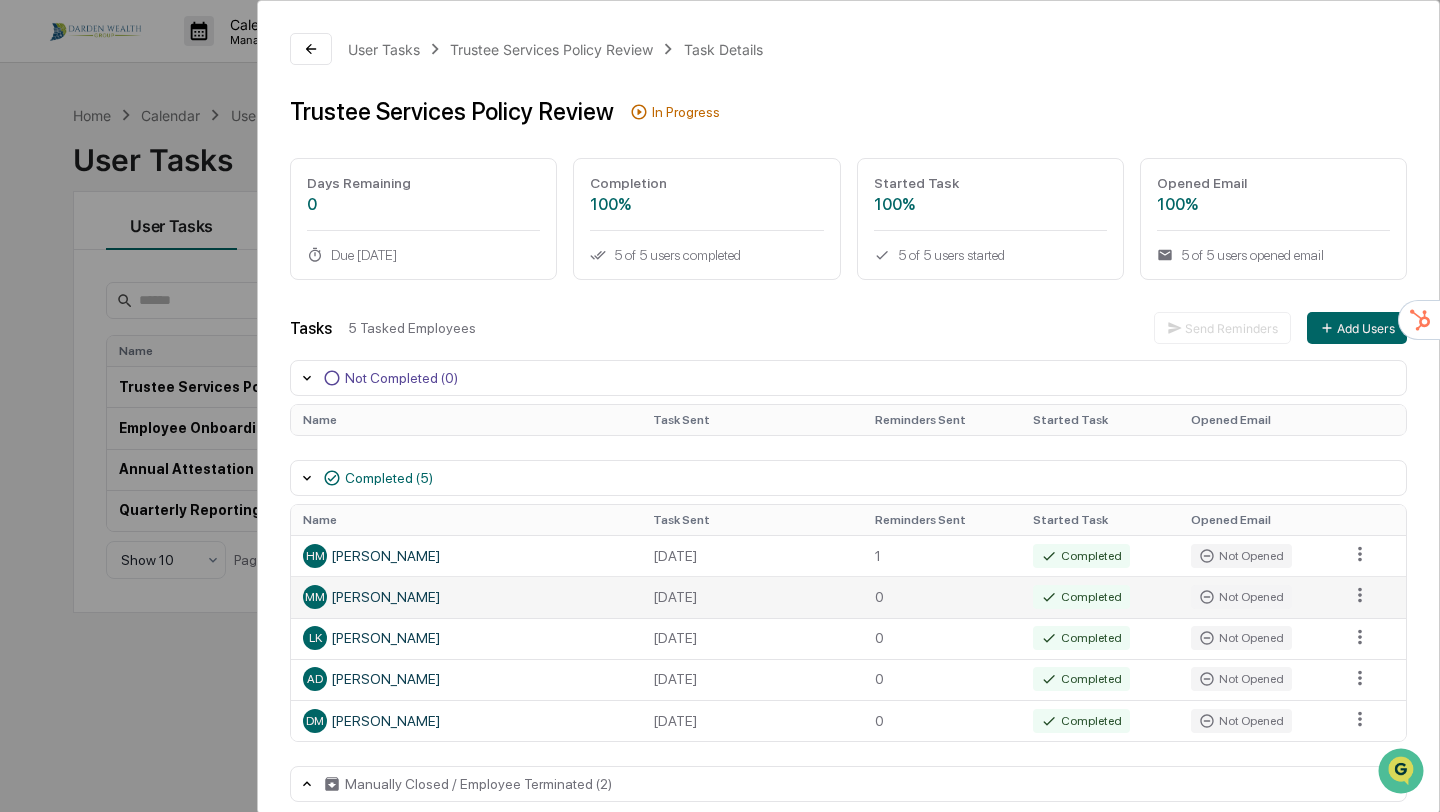 scroll, scrollTop: 21, scrollLeft: 0, axis: vertical 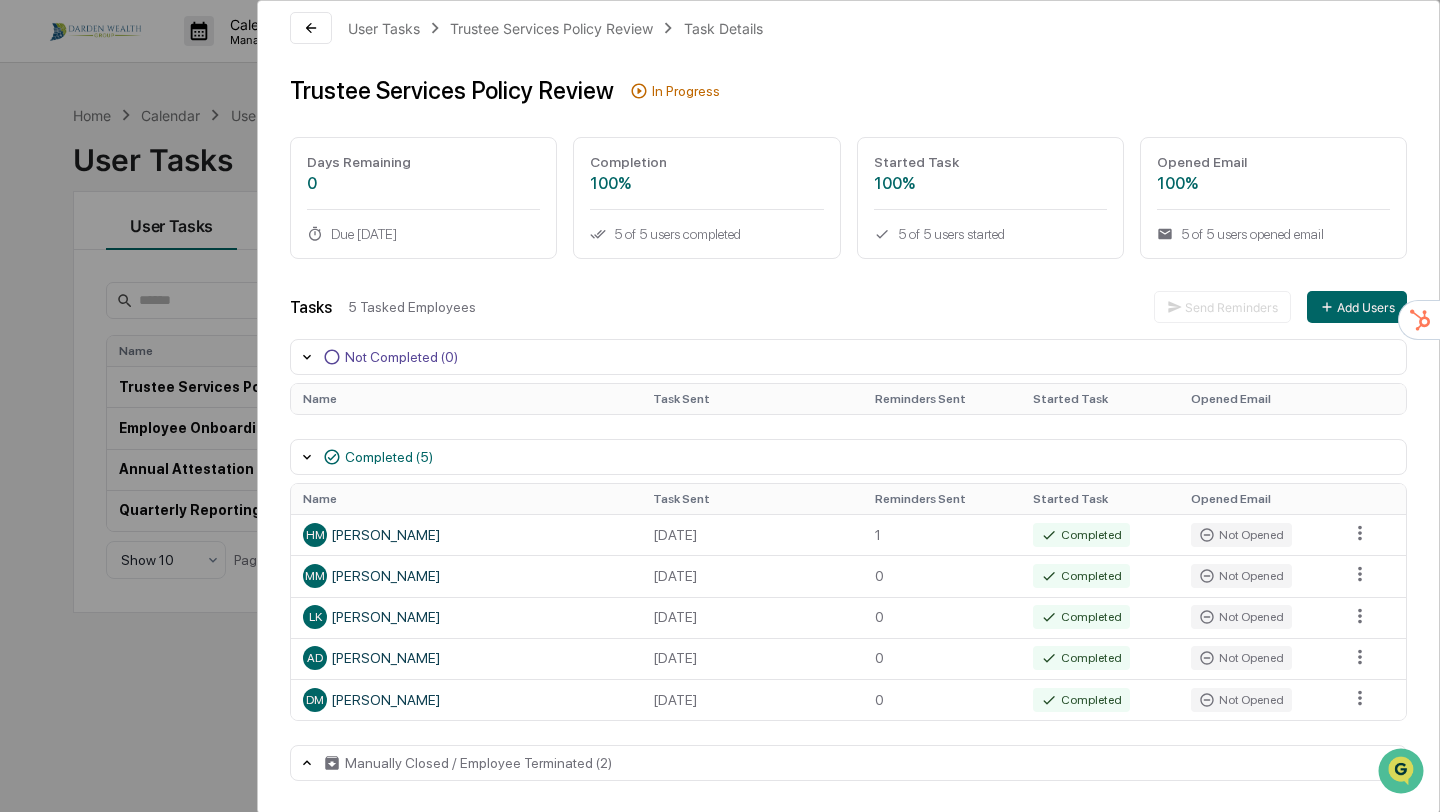 click on "Manually Closed / Employee Terminated (2)" at bounding box center (478, 763) 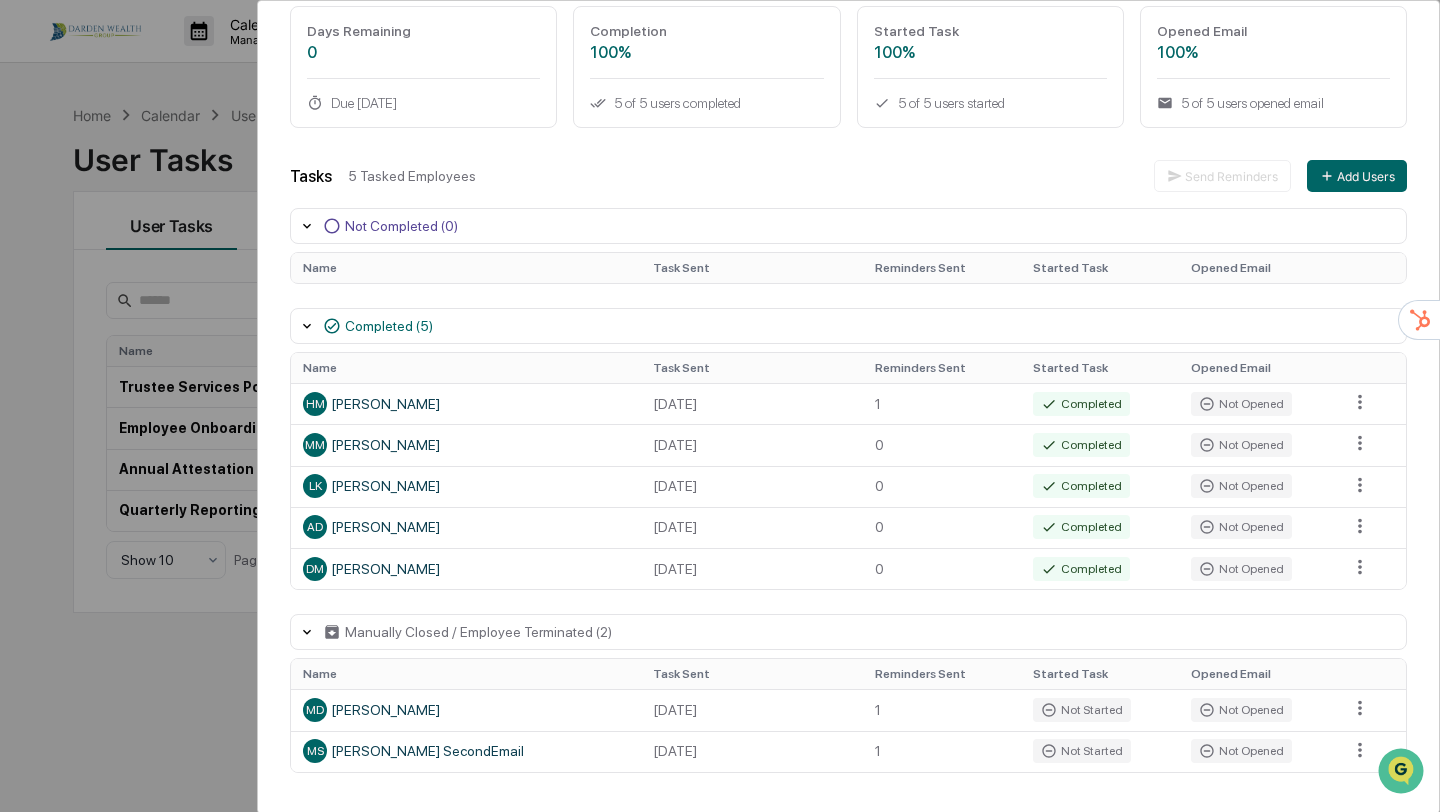 scroll, scrollTop: 0, scrollLeft: 0, axis: both 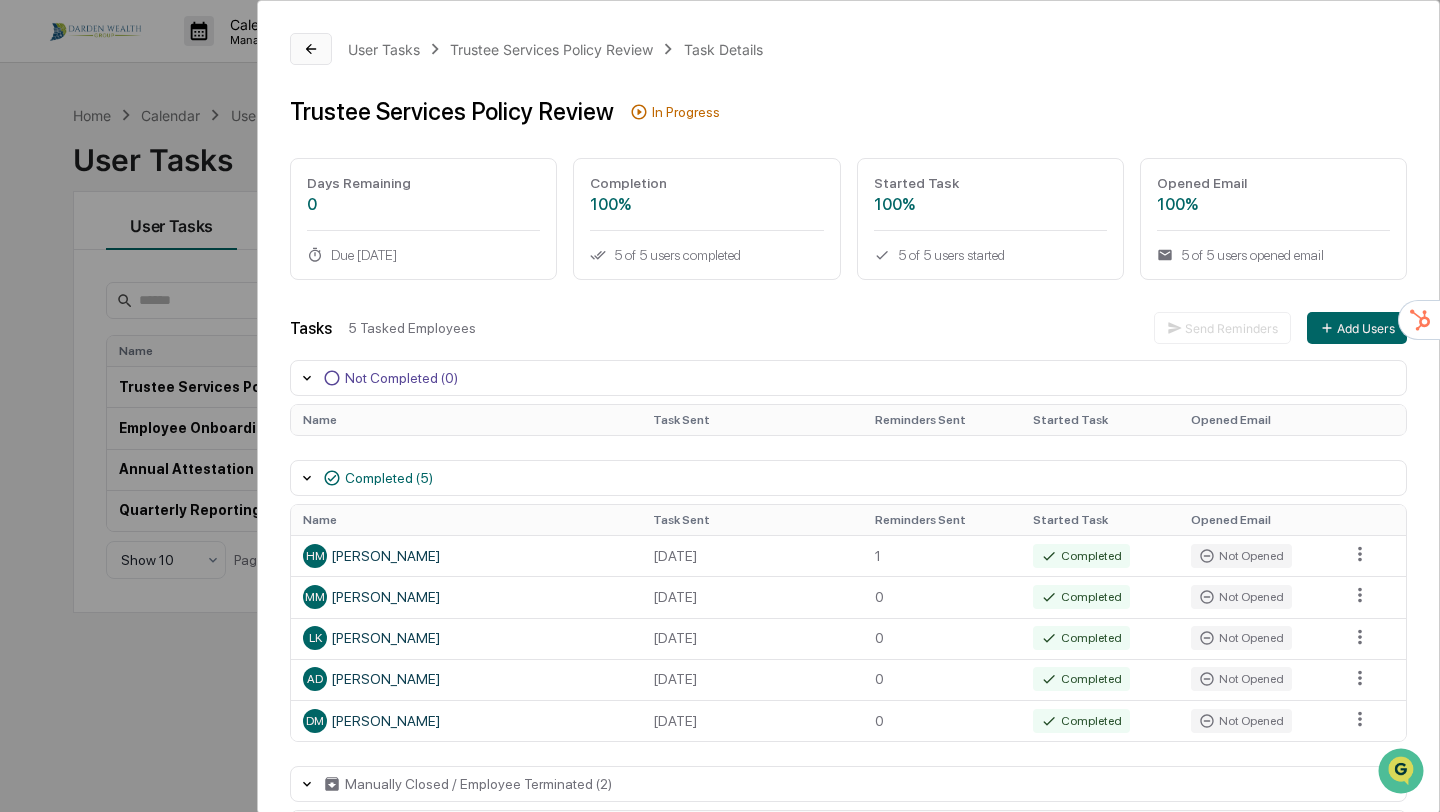 click at bounding box center (311, 49) 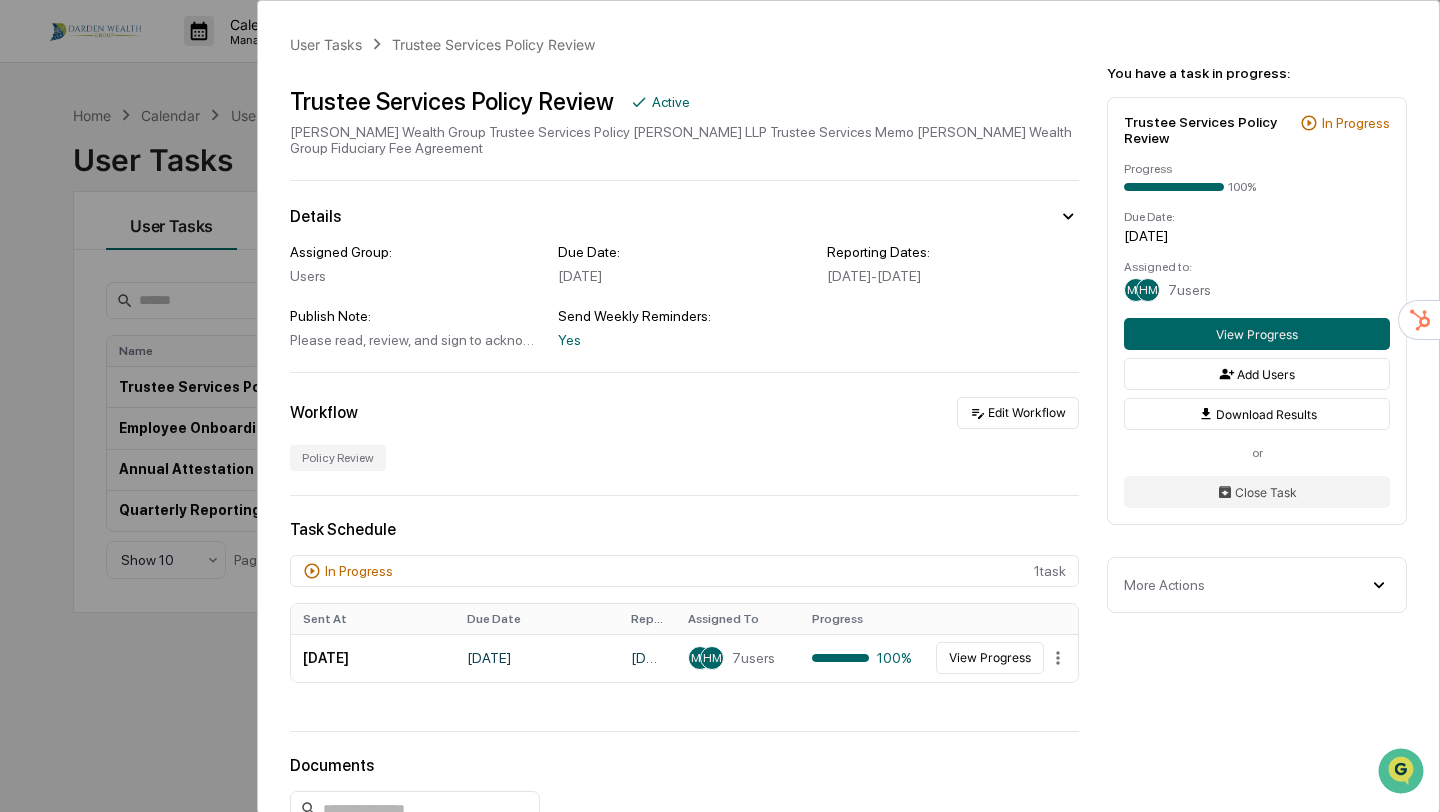 click on "User Tasks Trustee Services Policy Review Trustee Services Policy Review Active [PERSON_NAME] Wealth Group Trustee Services Policy
[PERSON_NAME] LLP Trustee Services Memo
[PERSON_NAME] Wealth Group Fiduciary Fee Agreement Details Assigned Group:  Users Due Date:  [DATE] Reporting Dates:  [DATE]  -  [DATE] Publish Note:  Please read, review, and sign to acknowledge receipt and agreement with the attached Trustee Services documents. Send Weekly Reminders:  Yes Workflow Edit Workflow Policy Review Task Schedule In Progress   1  task Sent At Due Date Reporting Date Assigned To Progress [DATE] [DATE] May 29, 2025   -  [DATE] MD HM 7  users 100% View Progress Documents Document Name Created At Created By Fiduciary Fees Agreement - [PERSON_NAME] Wealth Group - [PERSON_NAME] - Signed [DATE] HM [PERSON_NAME] Trustee Memo to [PERSON_NAME] Wealth Group Investment Advisors - Overview of Fiduciary Duties - [PERSON_NAME] - Signed [DATE] HM [PERSON_NAME] [DATE] HM [PERSON_NAME] [DATE] HM" at bounding box center (720, 406) 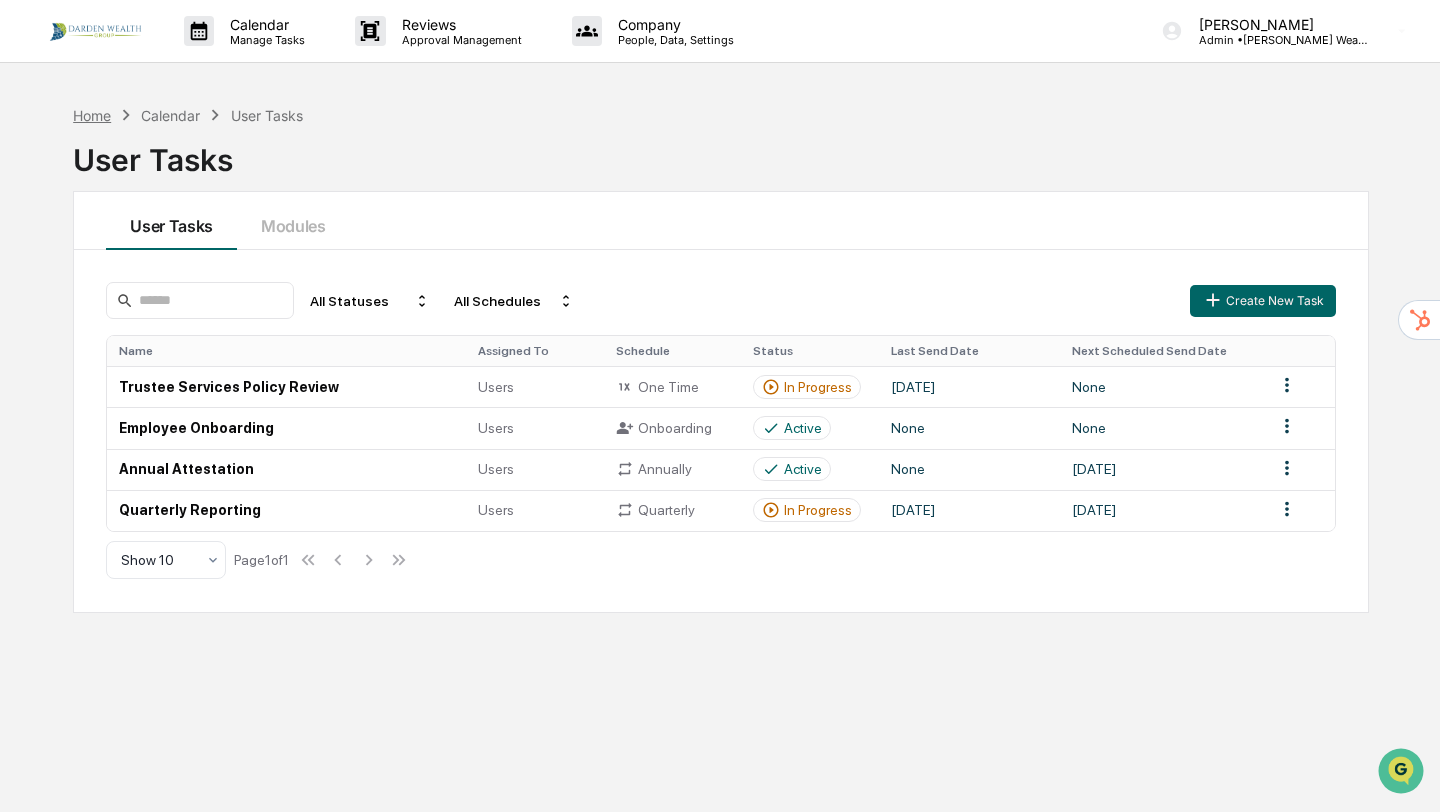 click on "Home" at bounding box center (92, 115) 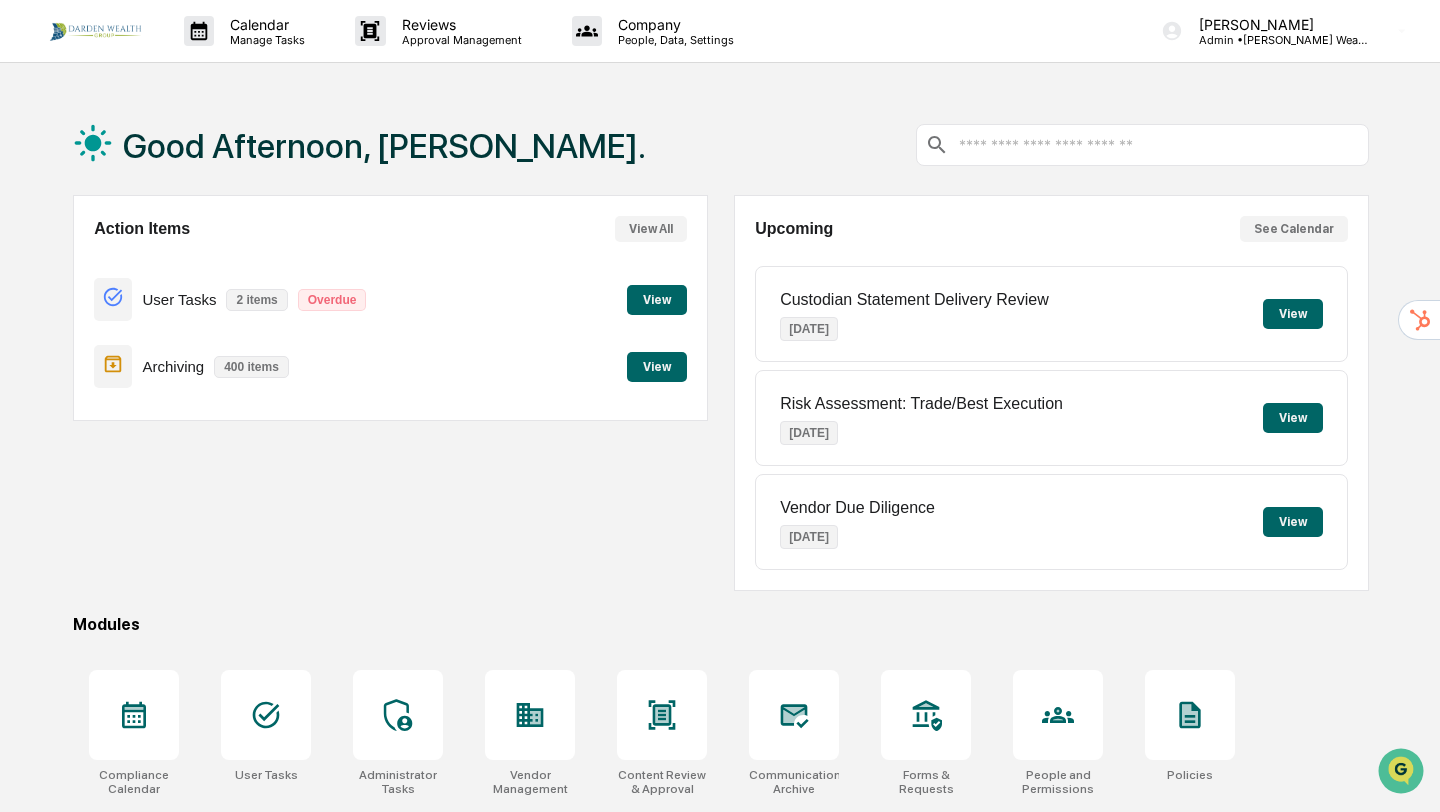 click on "View" at bounding box center [657, 367] 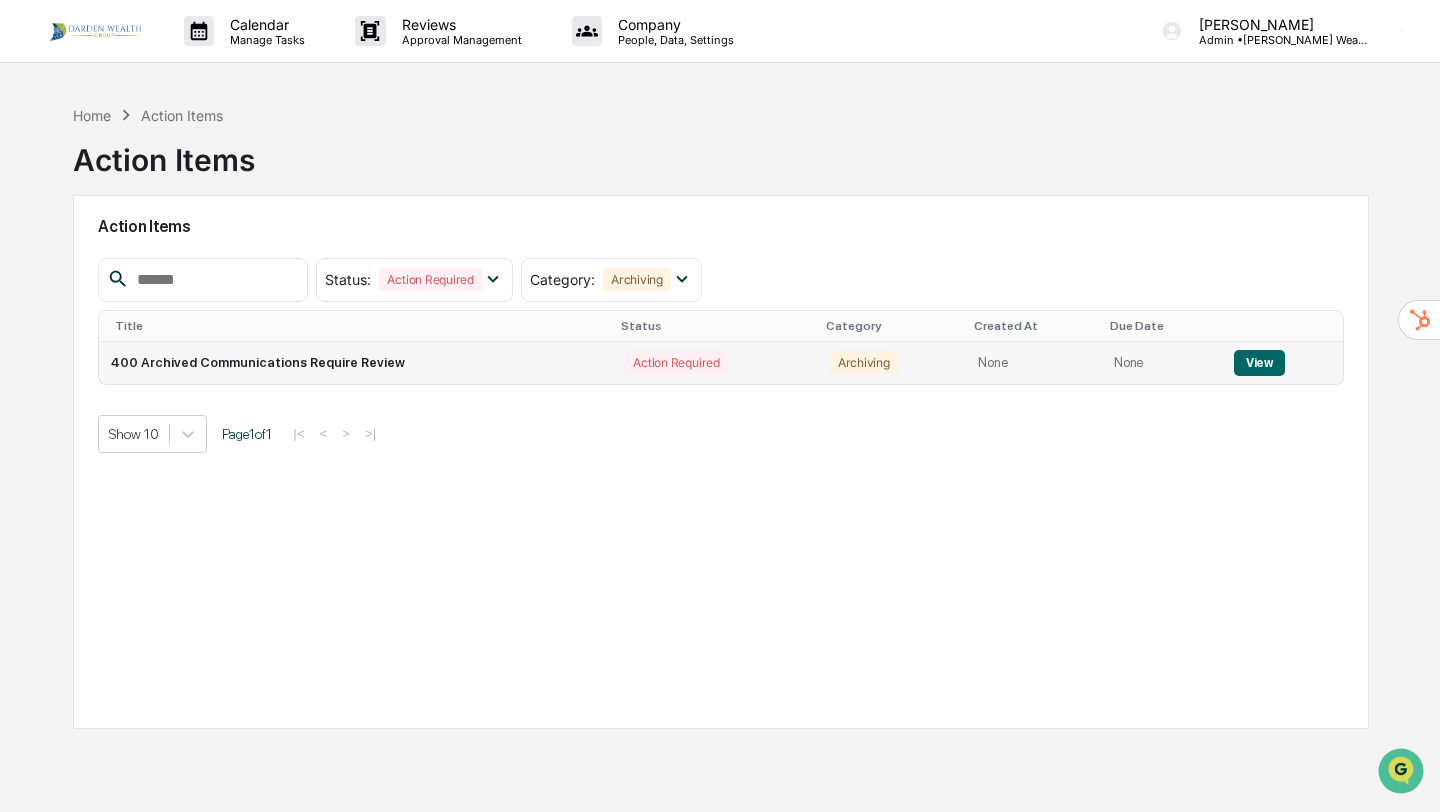 click on "View" at bounding box center [1259, 363] 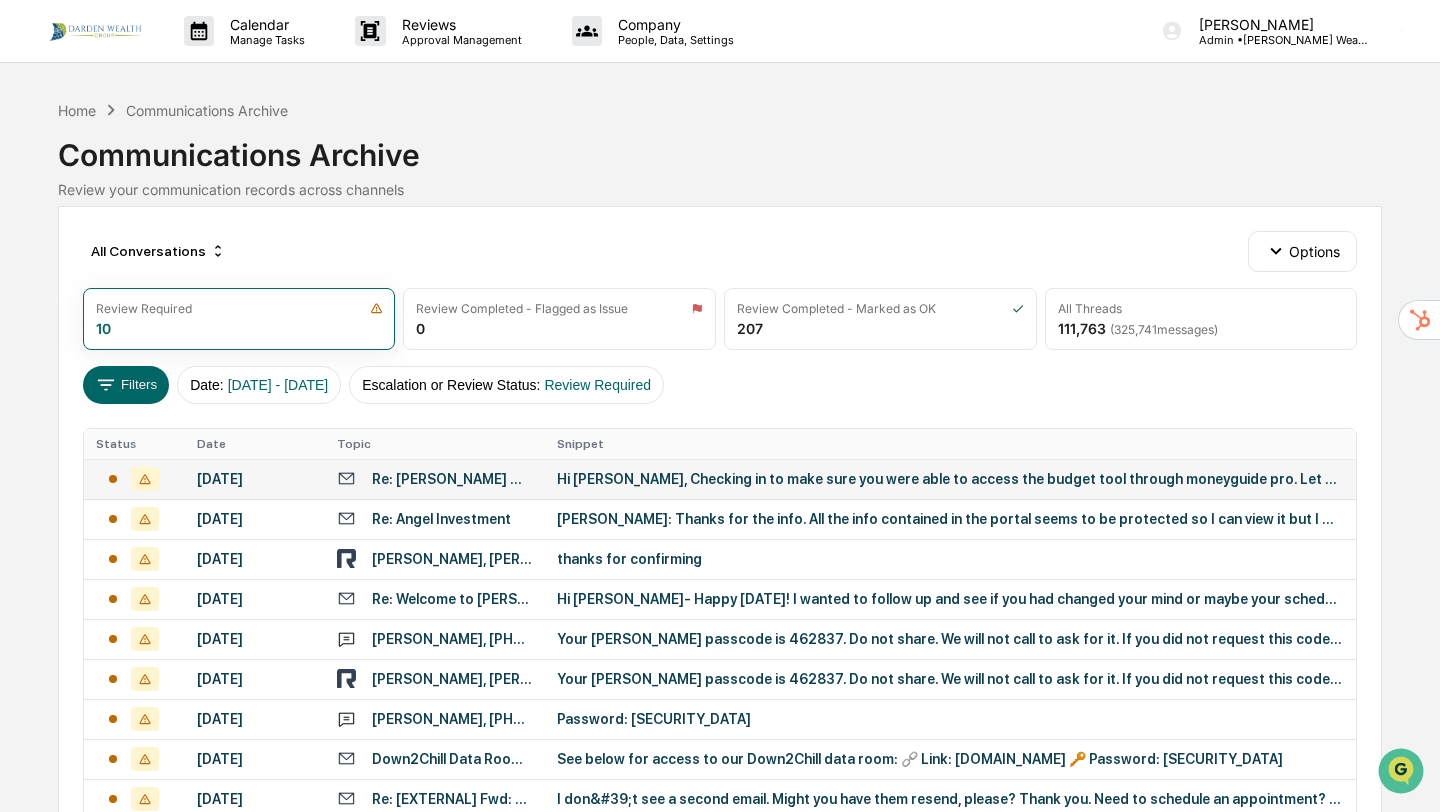 click on "Hi [PERSON_NAME], Checking in to make sure you were able to access the budget tool through moneyguide pro. Let me know if you have any questions! Warm Regards, [PERSON_NAME] Office Administrator [PERSON_NAME]" at bounding box center (950, 479) 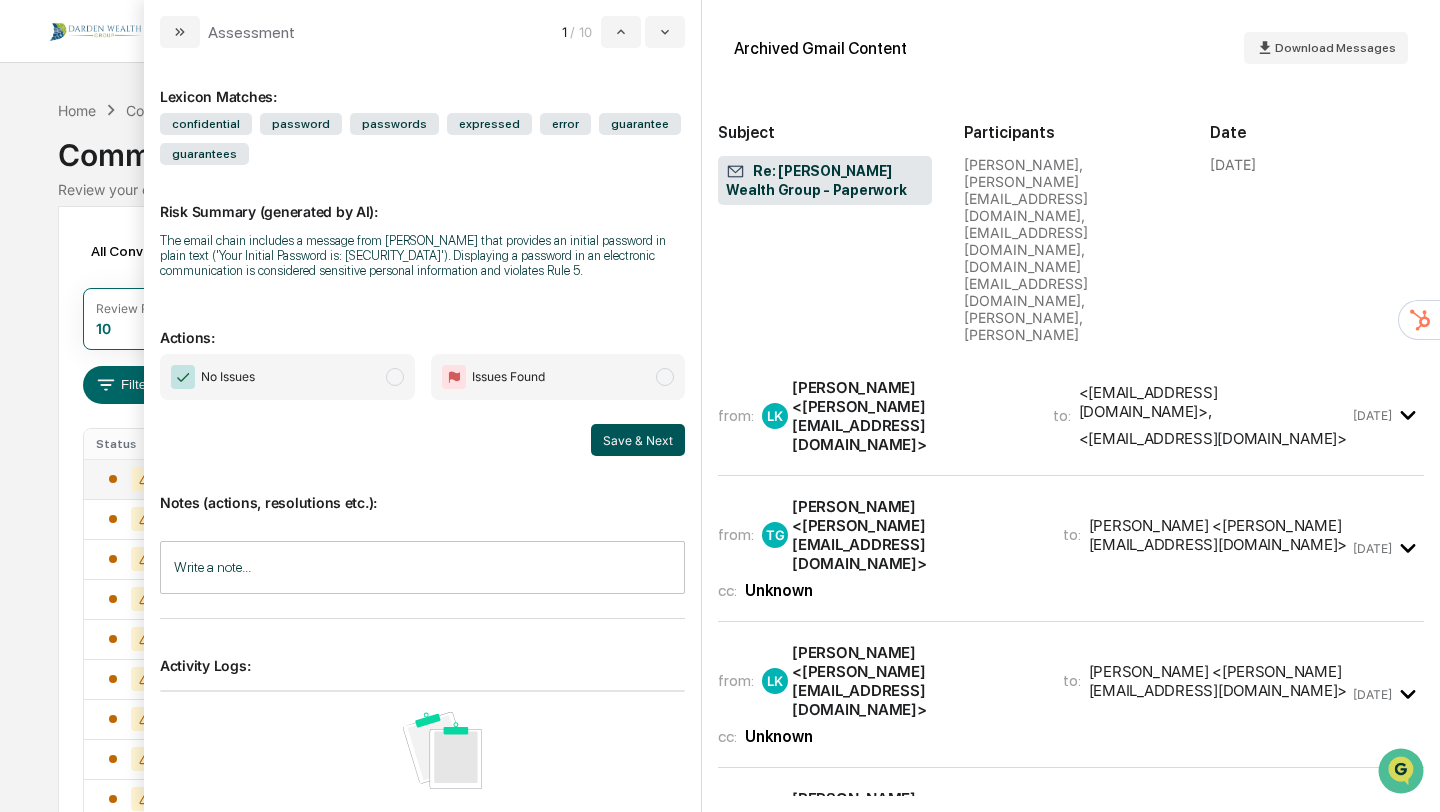 click on "Save & Next" at bounding box center (638, 440) 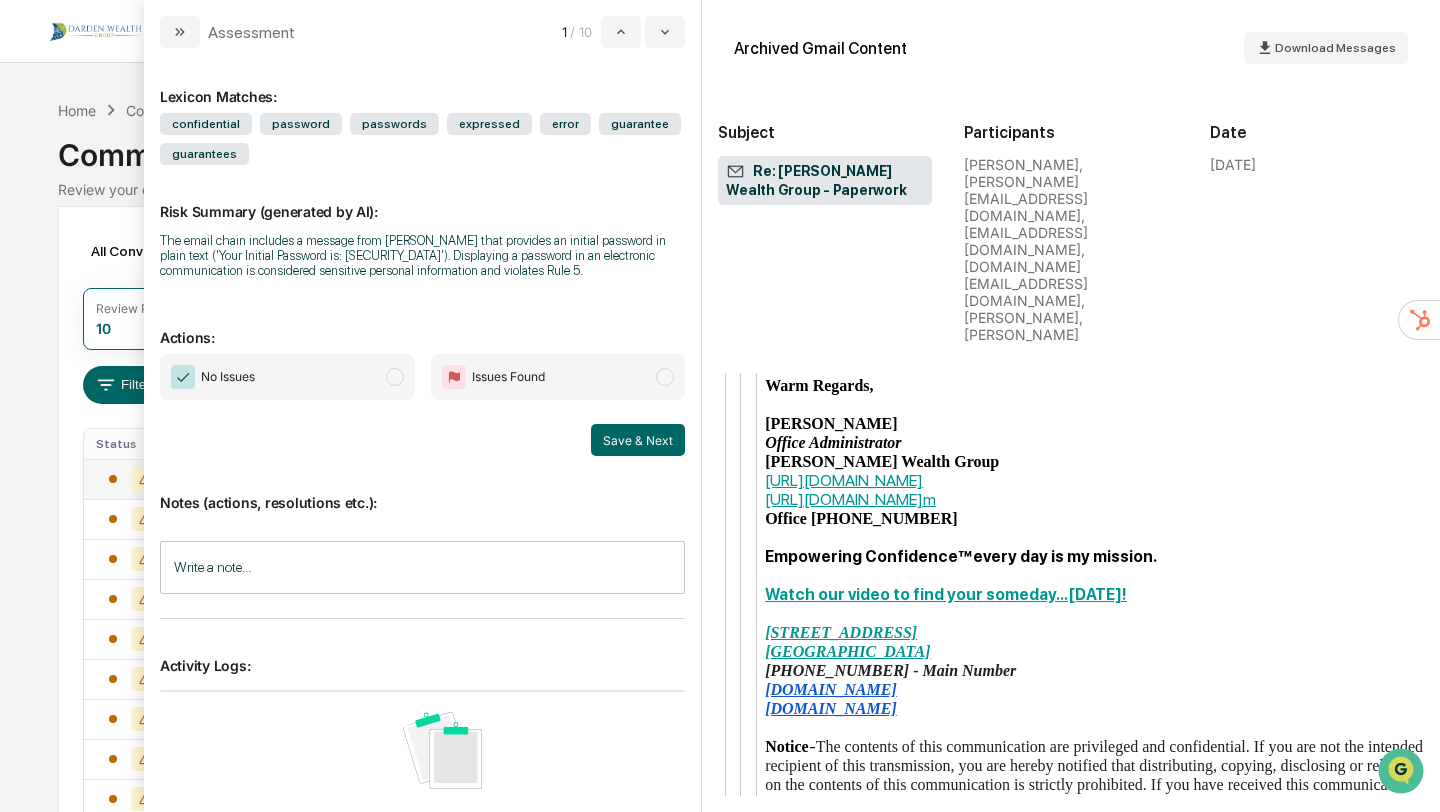 scroll, scrollTop: 3268, scrollLeft: 0, axis: vertical 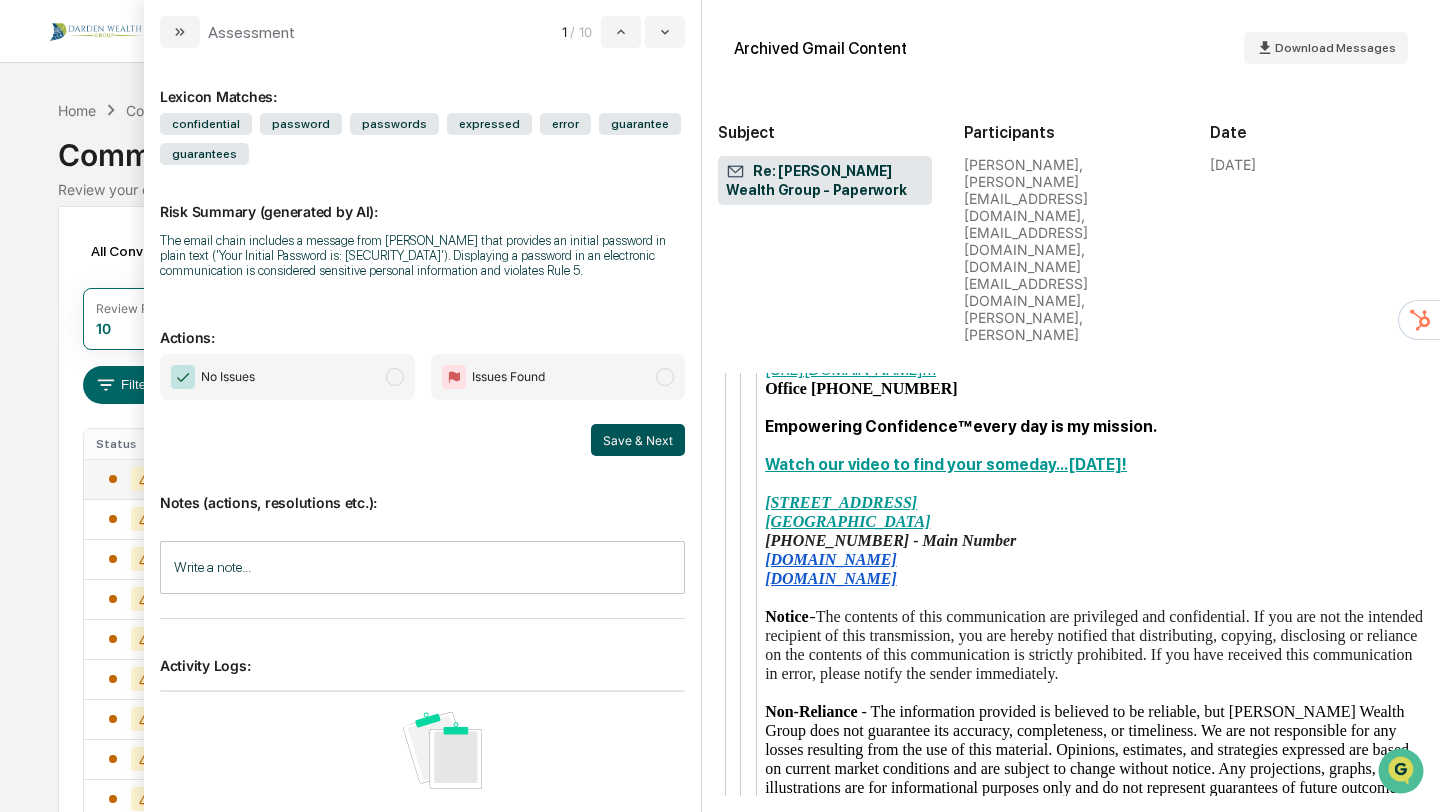 click on "Save & Next" at bounding box center (638, 440) 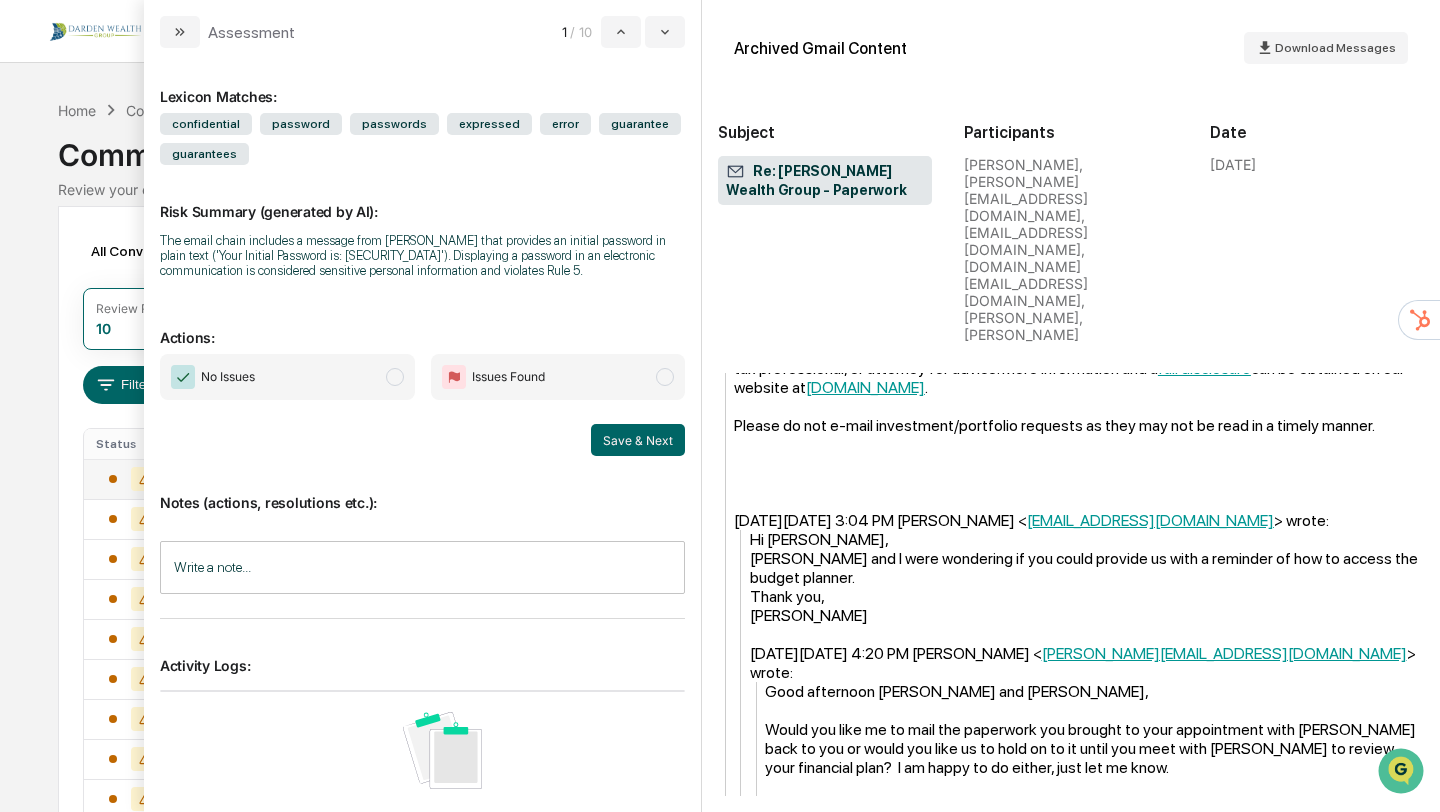 scroll, scrollTop: 2461, scrollLeft: 0, axis: vertical 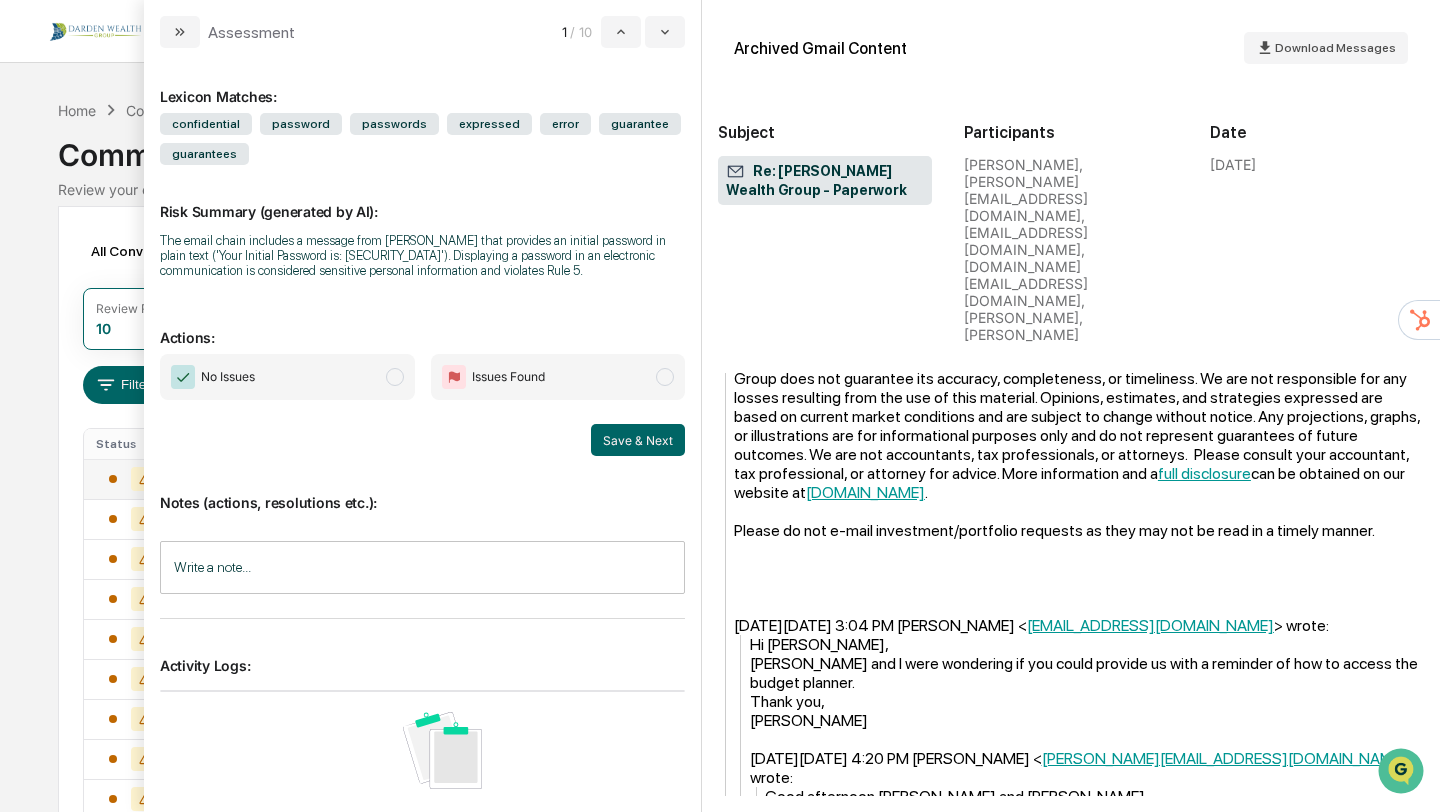 click at bounding box center (395, 377) 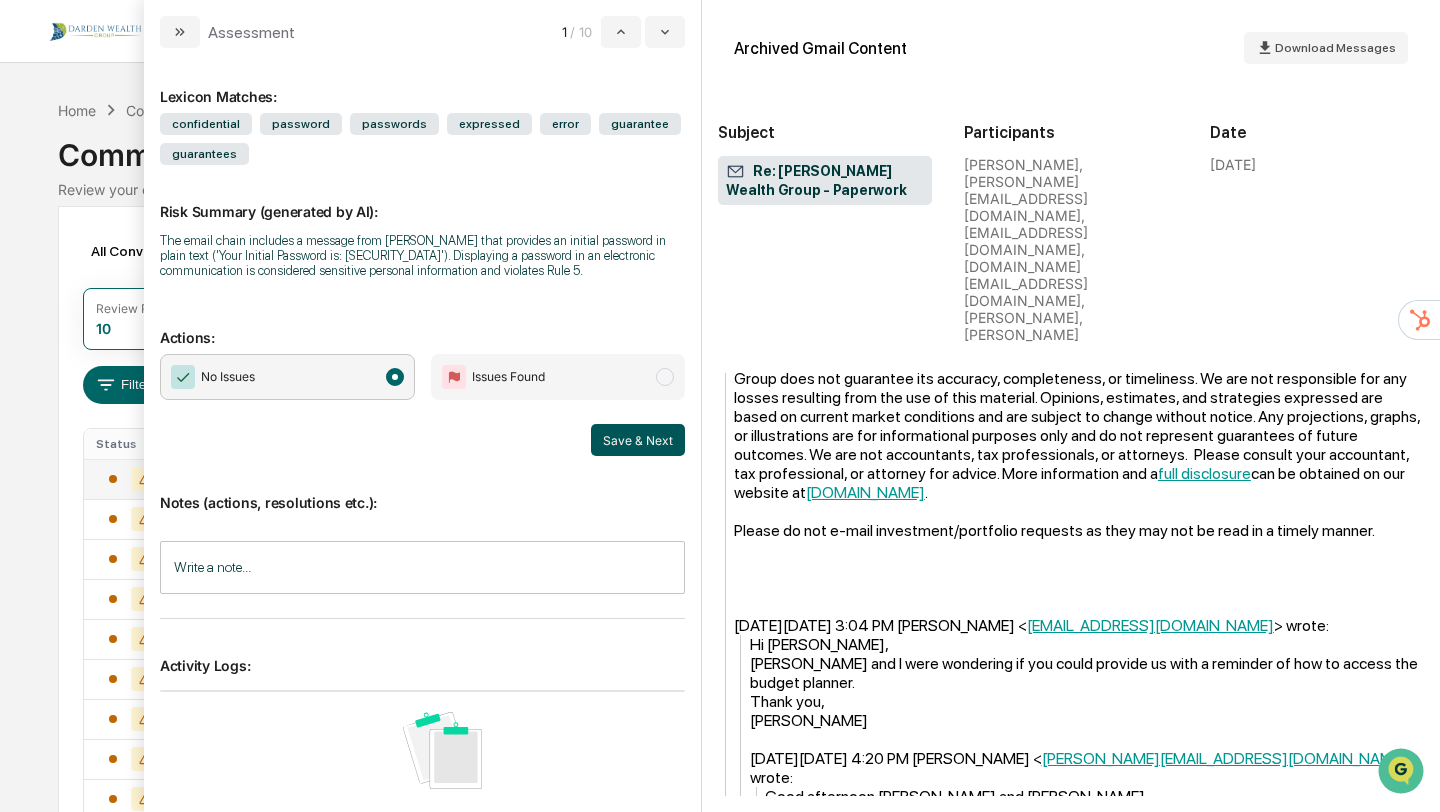 click on "Save & Next" at bounding box center (638, 440) 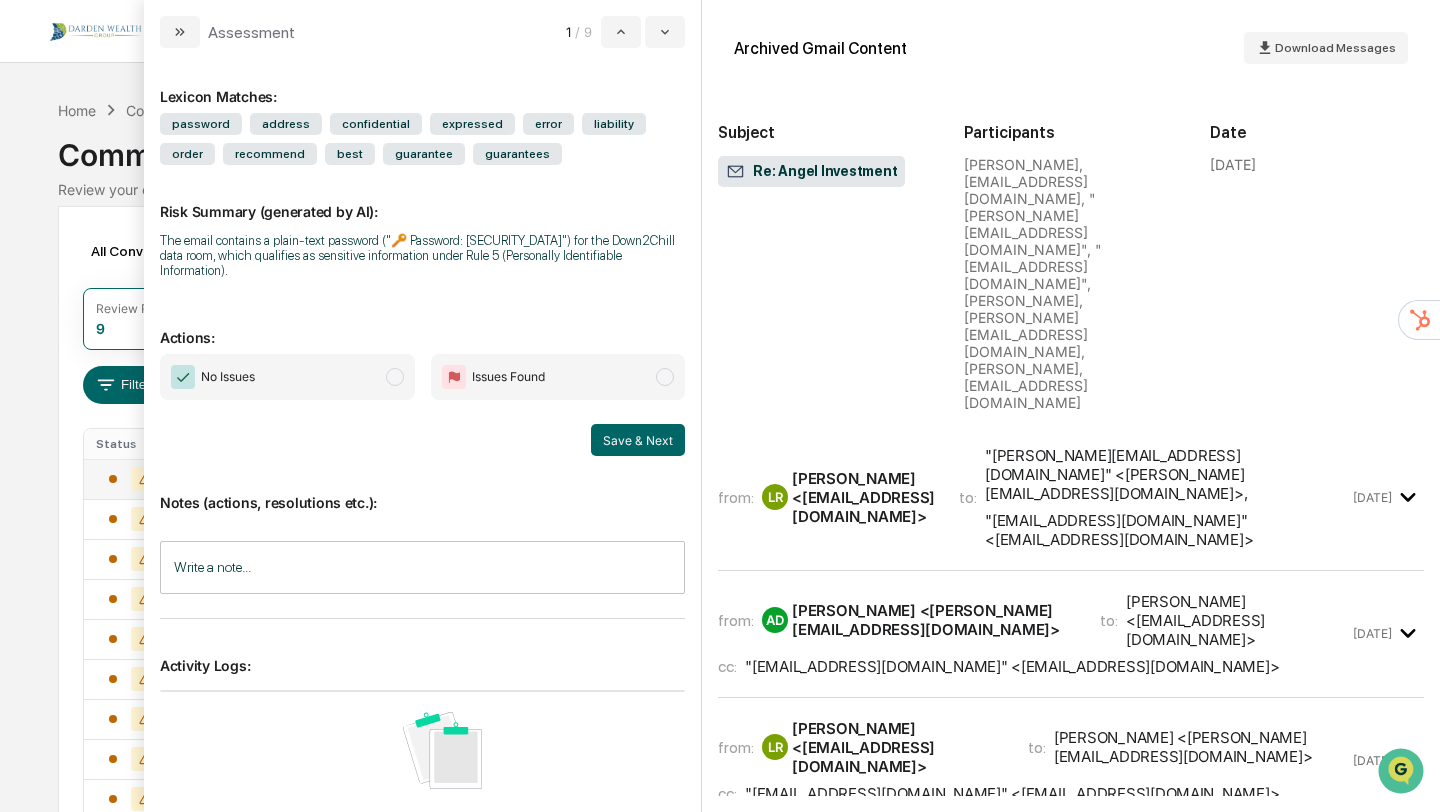click at bounding box center (395, 377) 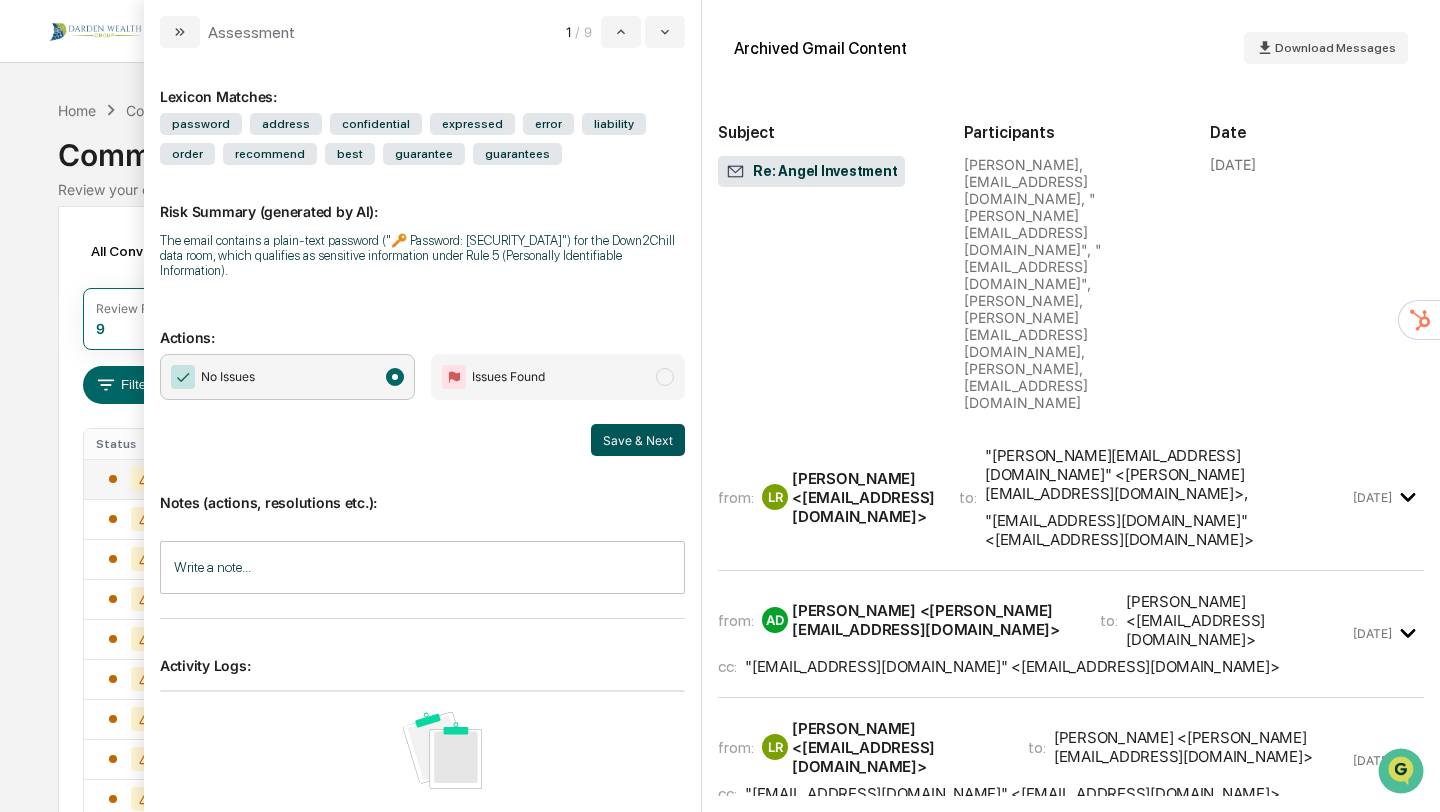 click on "Save & Next" at bounding box center [638, 440] 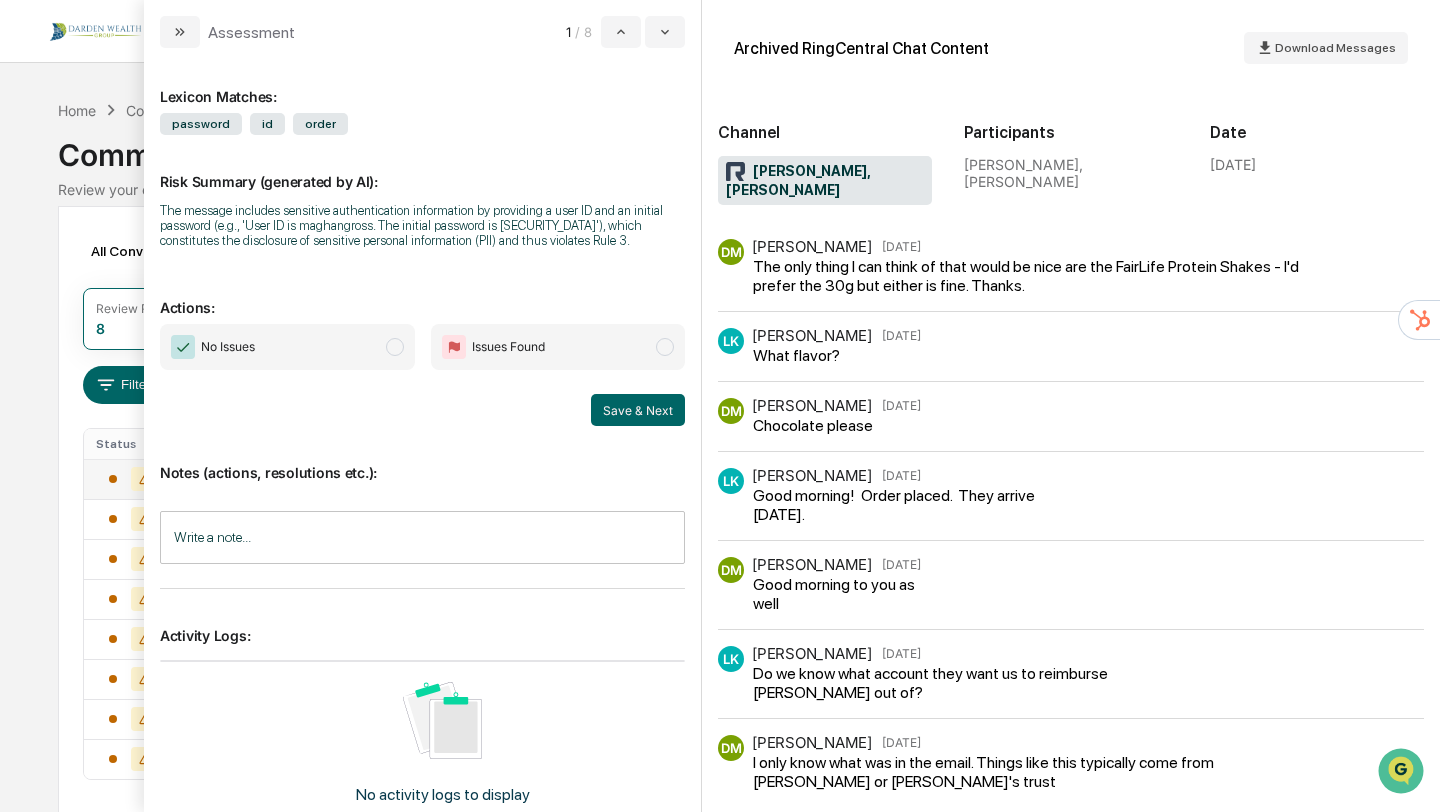 click at bounding box center [395, 347] 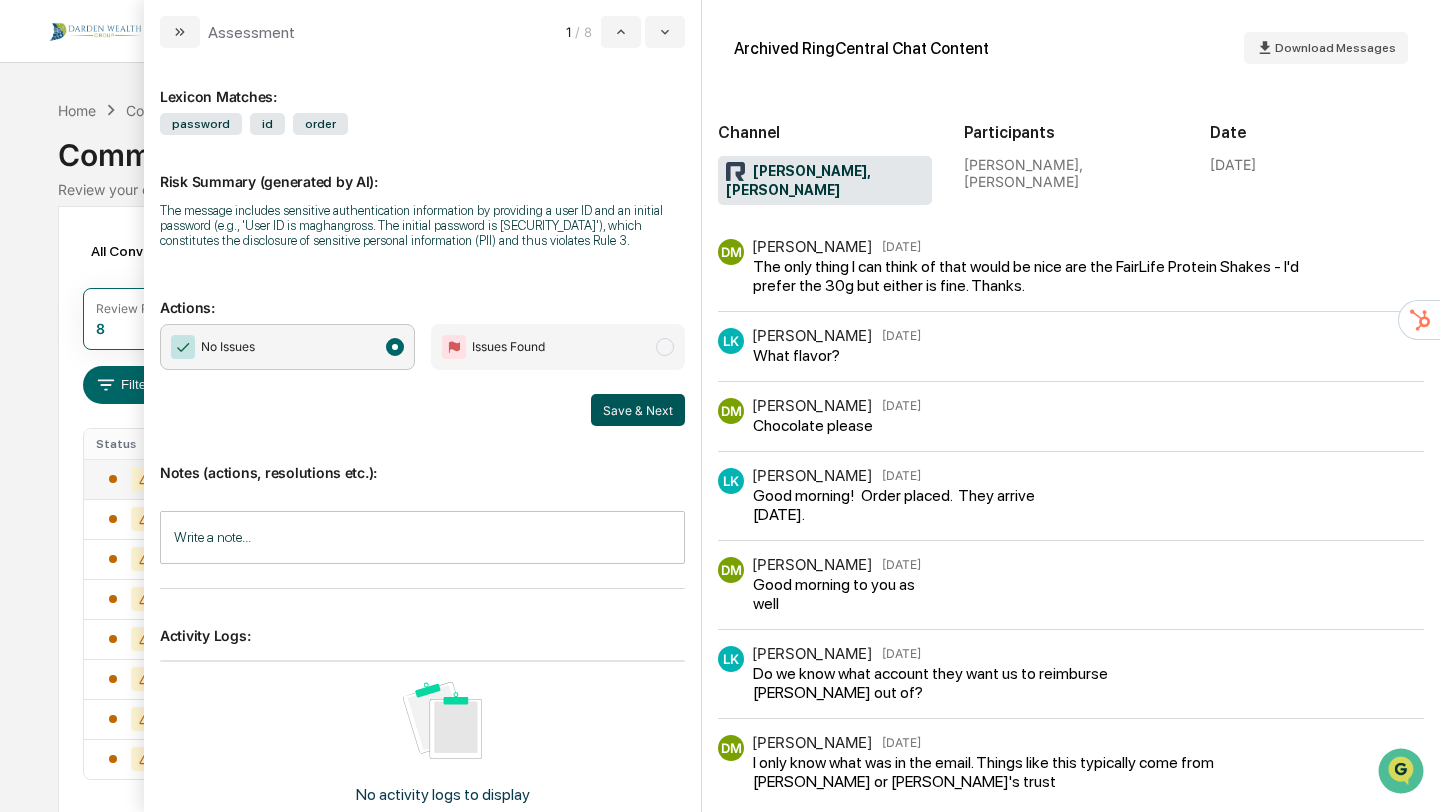 click on "Save & Next" at bounding box center [638, 410] 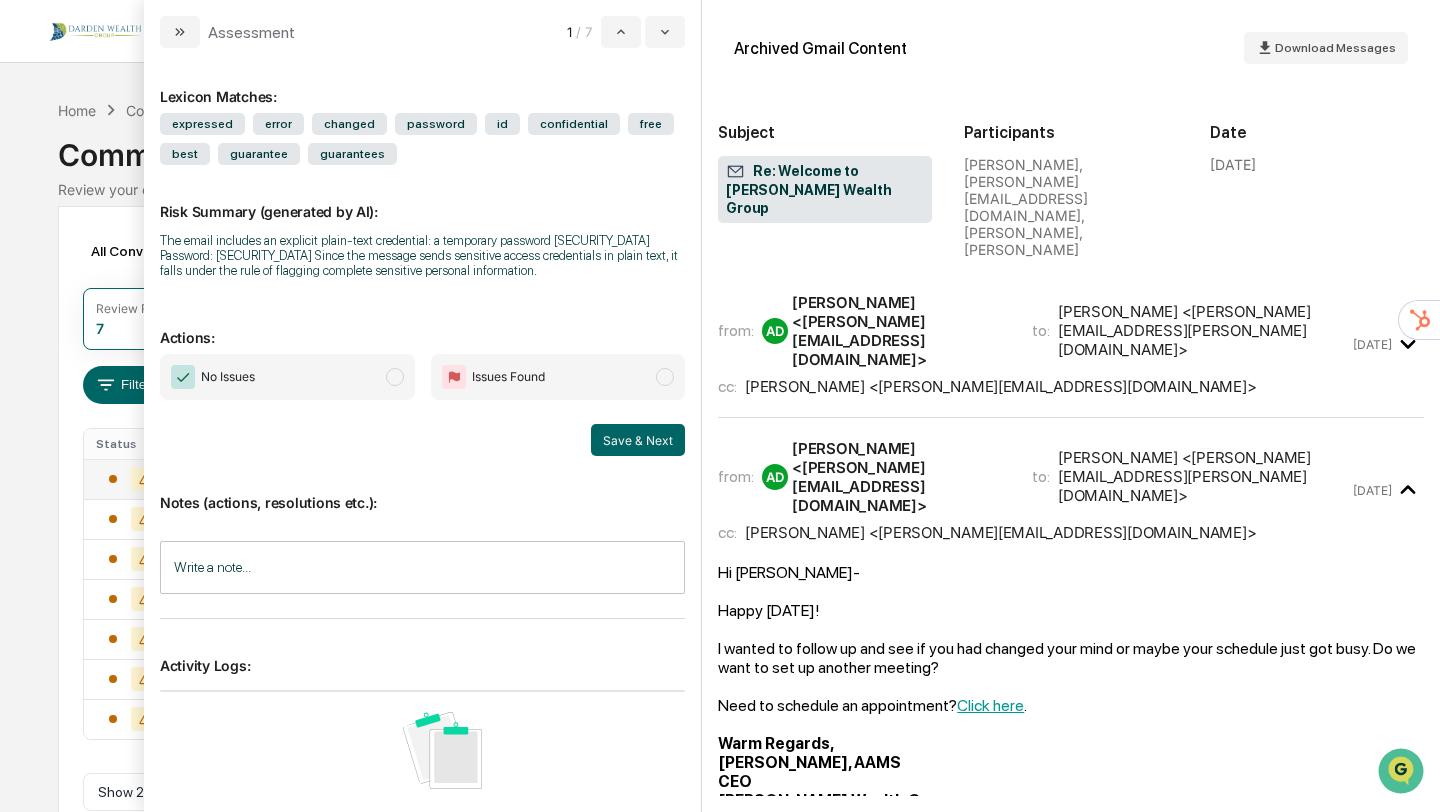 click at bounding box center (395, 377) 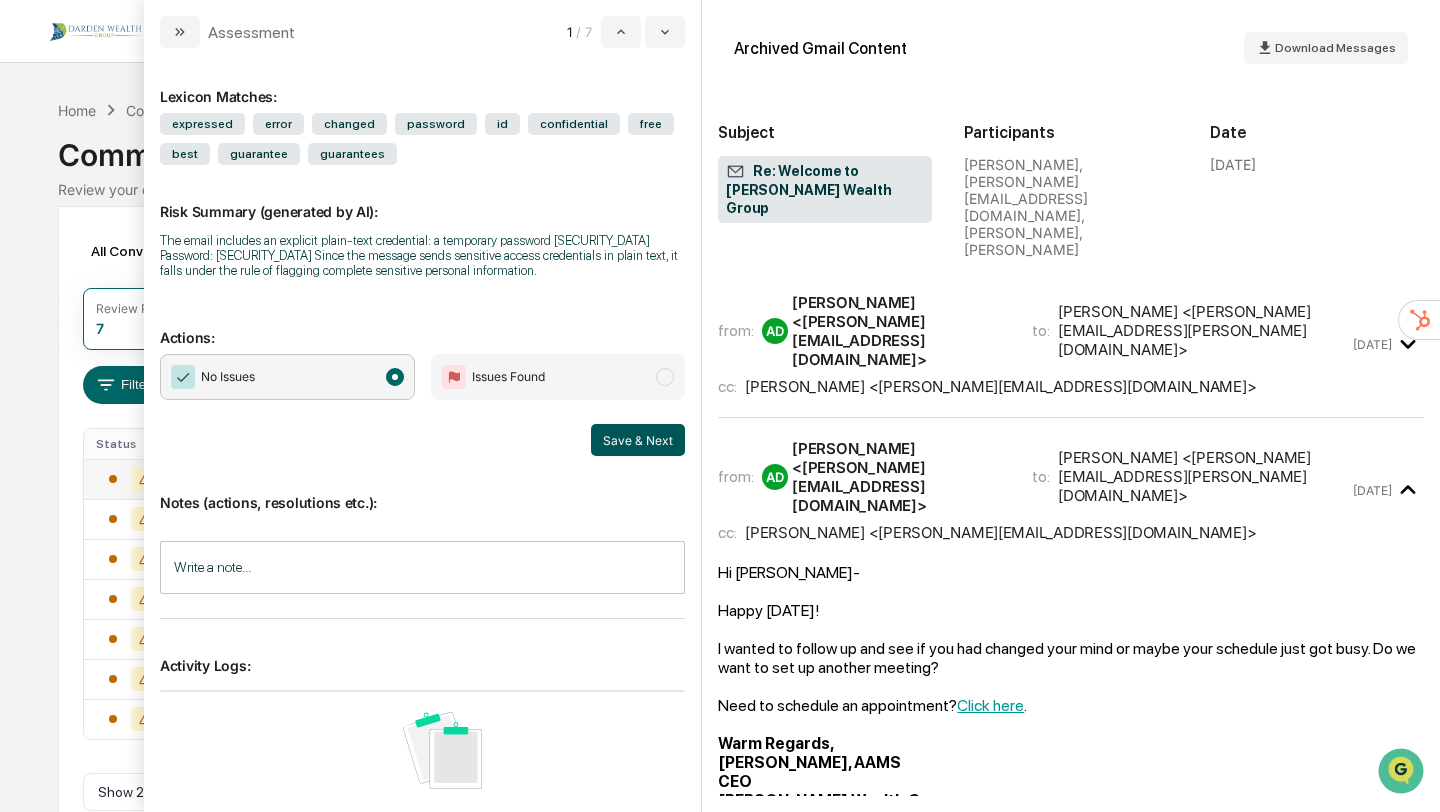 click on "Save & Next" at bounding box center [638, 440] 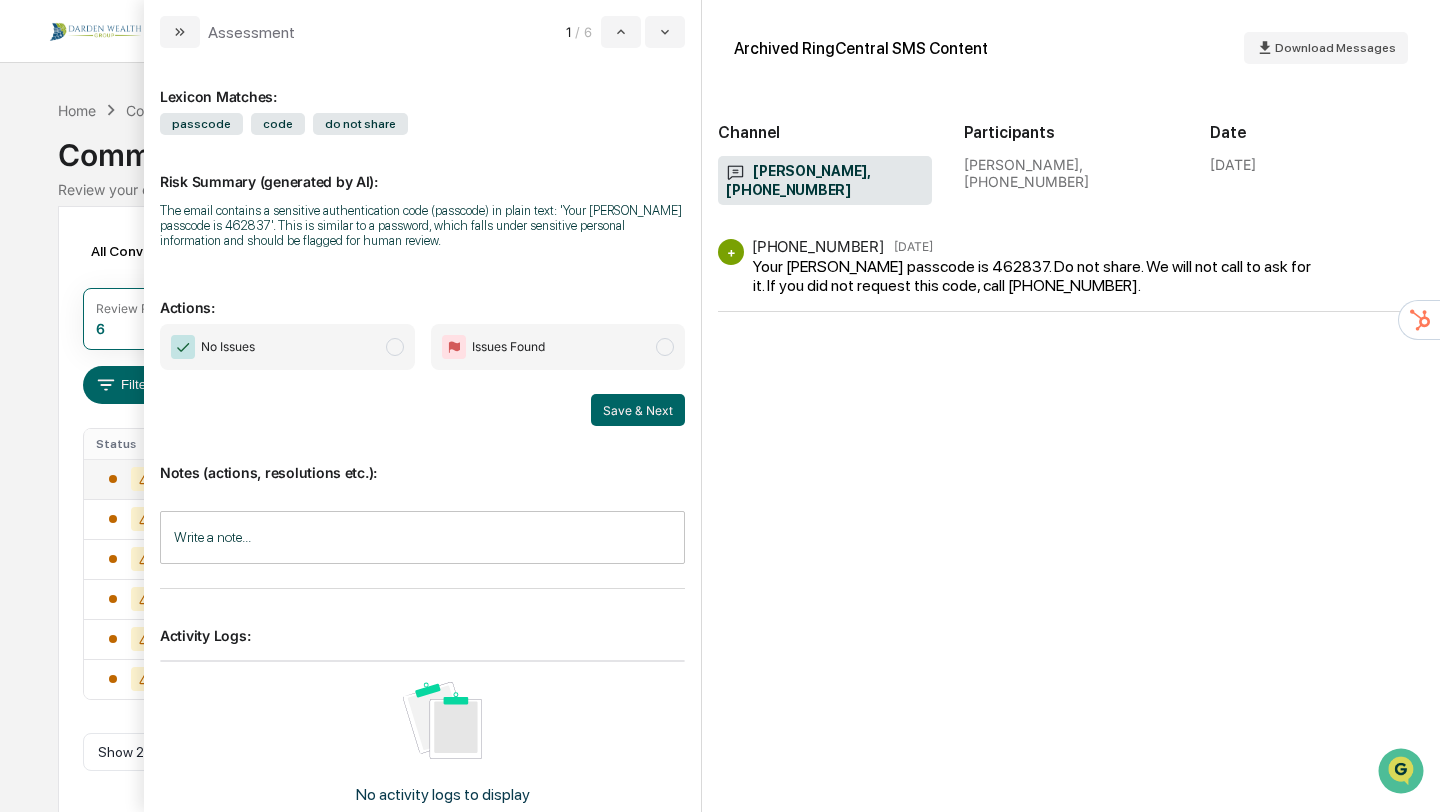 click at bounding box center (395, 347) 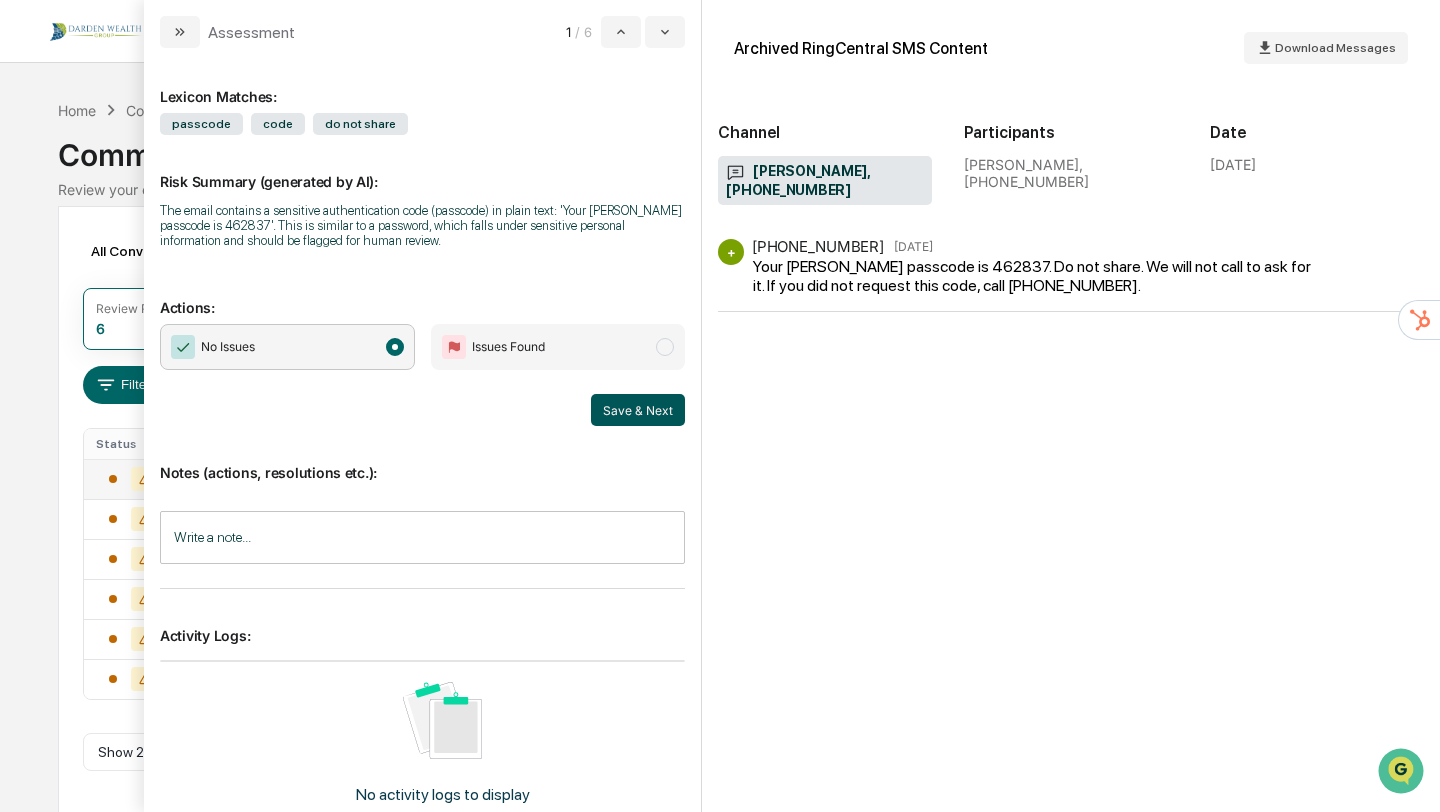 click on "Save & Next" at bounding box center (638, 410) 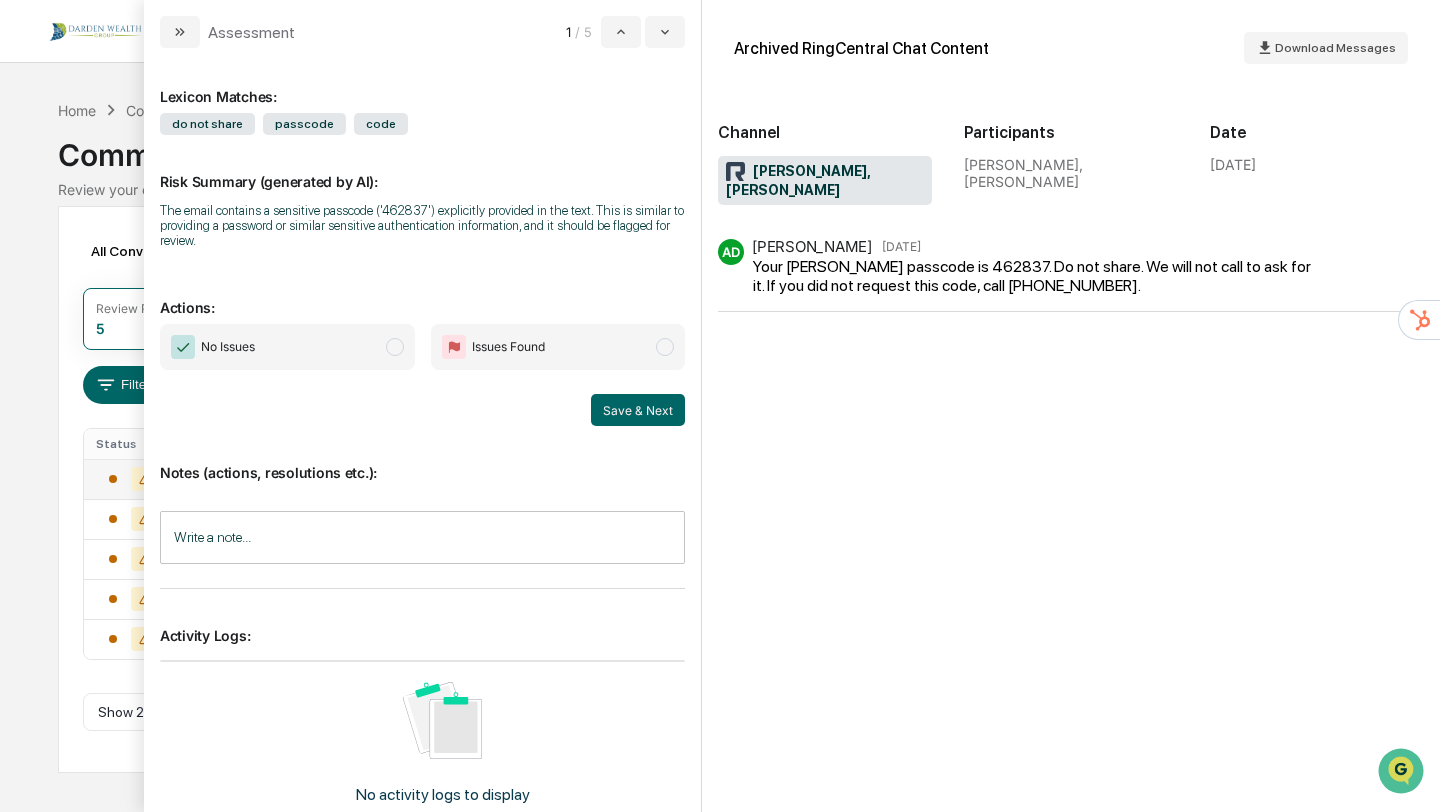 click at bounding box center (395, 347) 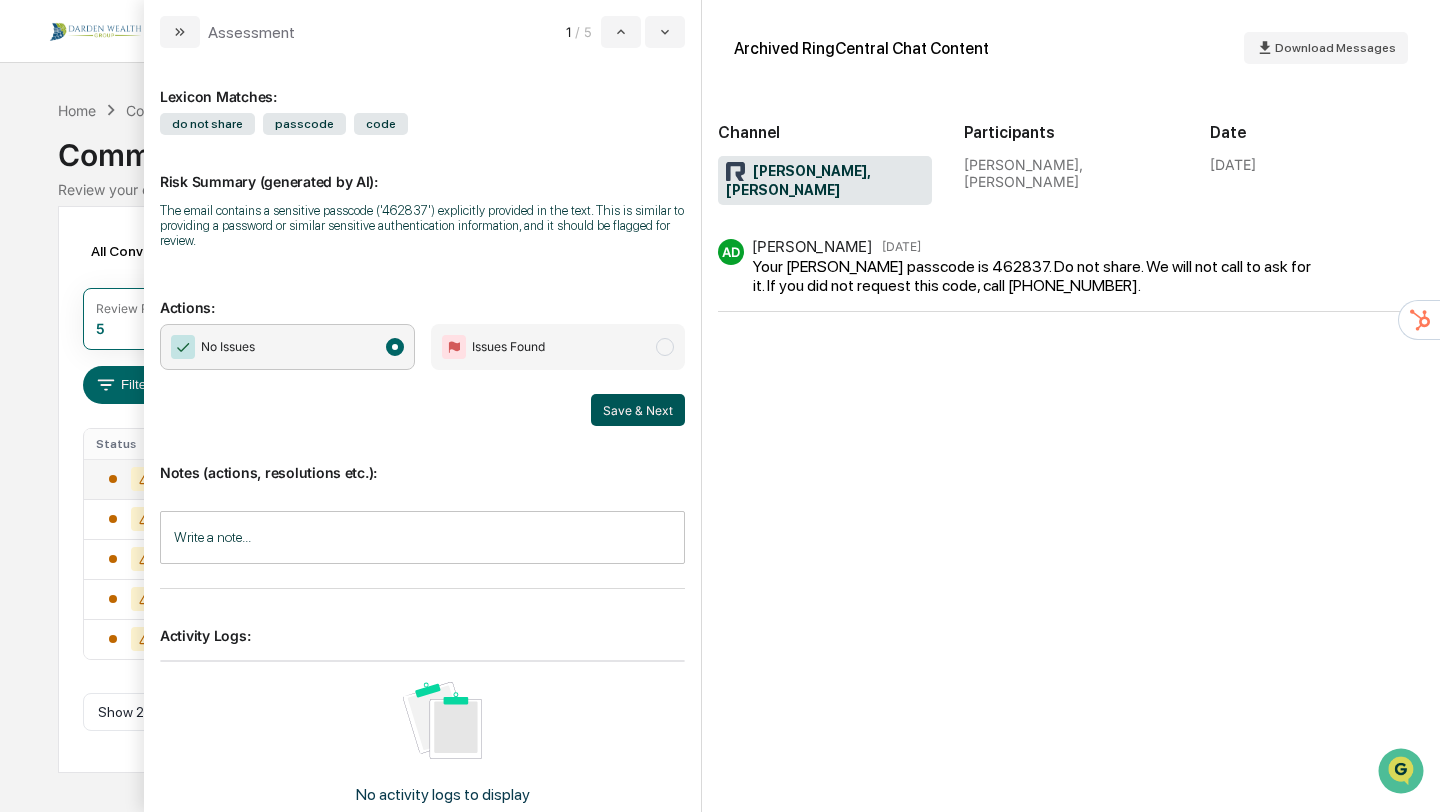 click on "Save & Next" at bounding box center (638, 410) 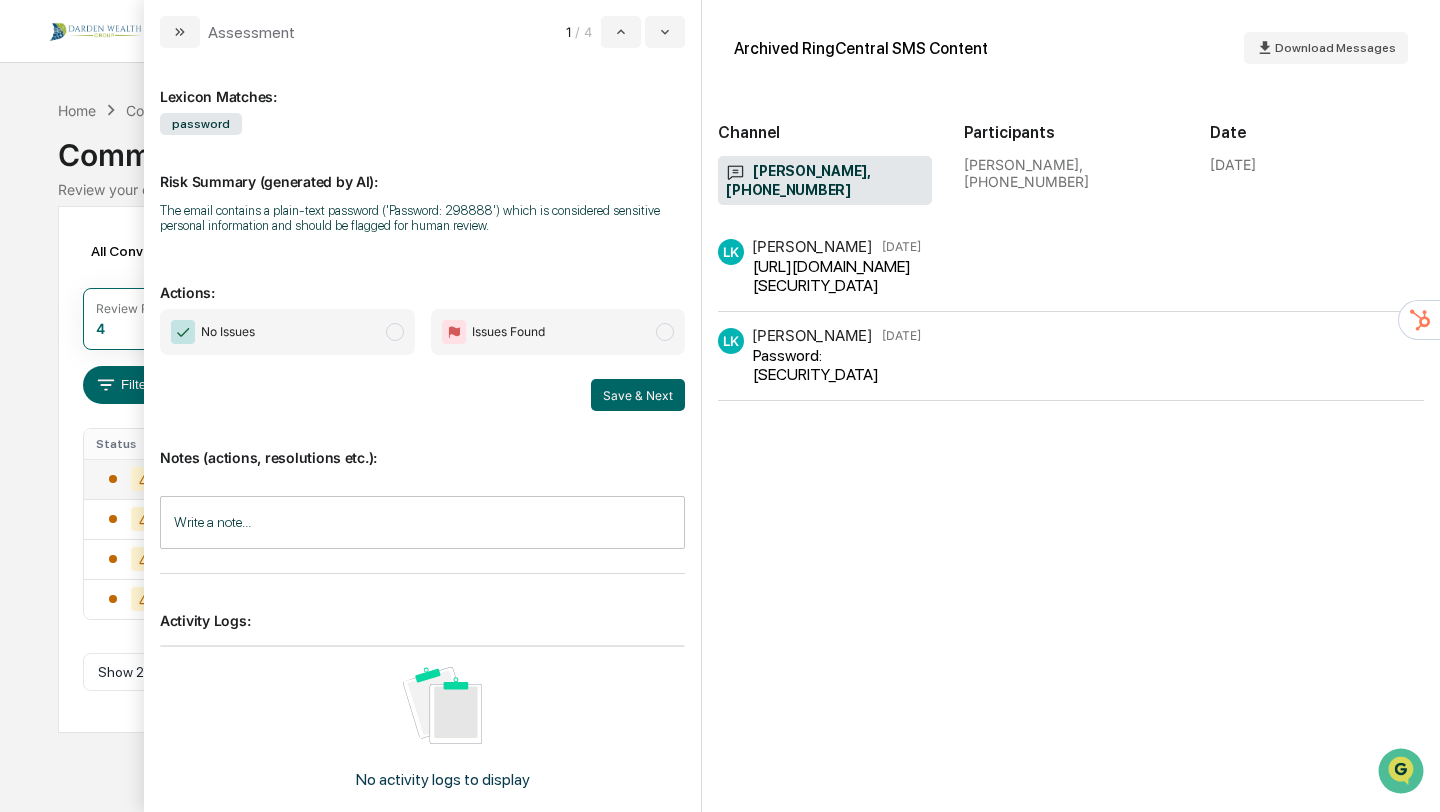 click at bounding box center (395, 332) 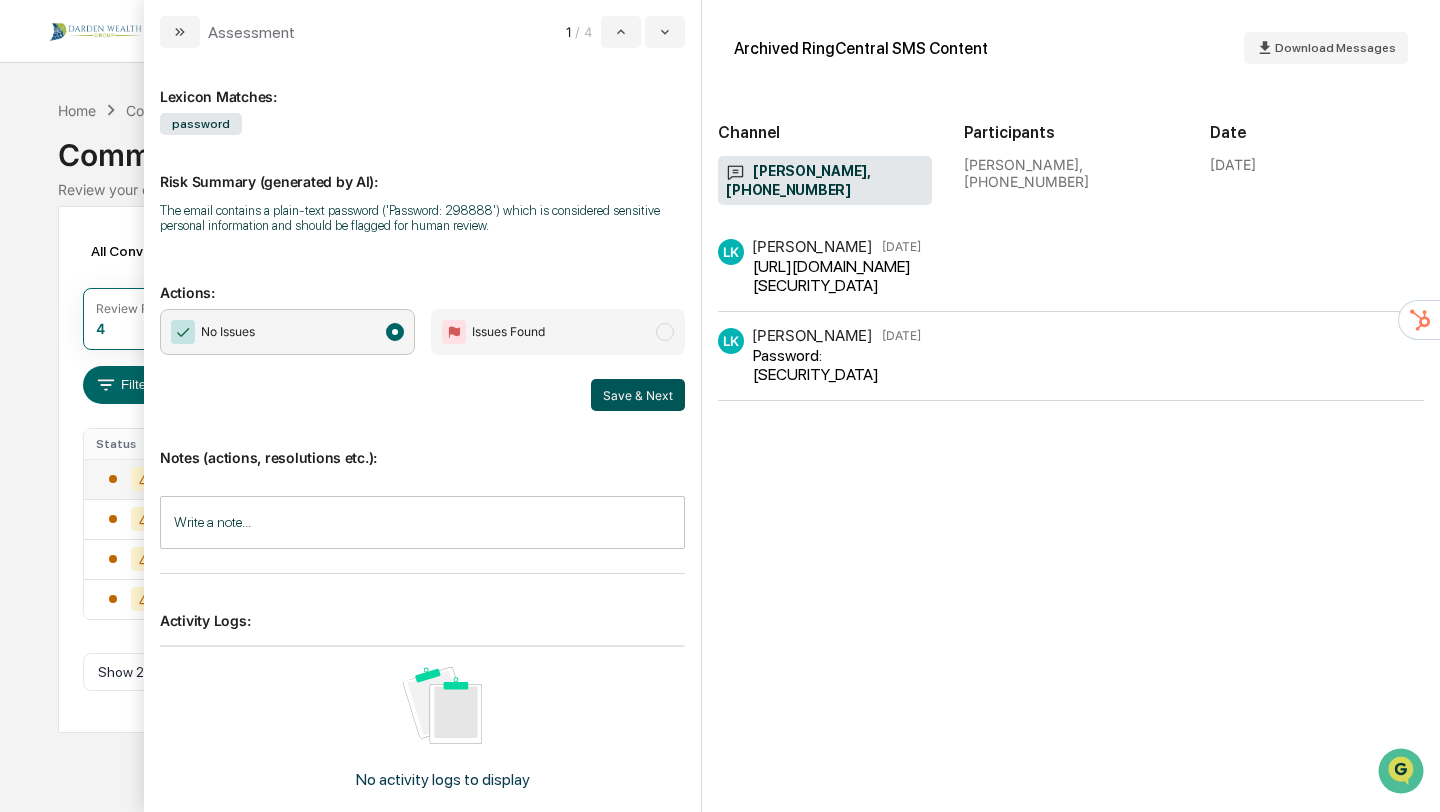 click on "Save & Next" at bounding box center (638, 395) 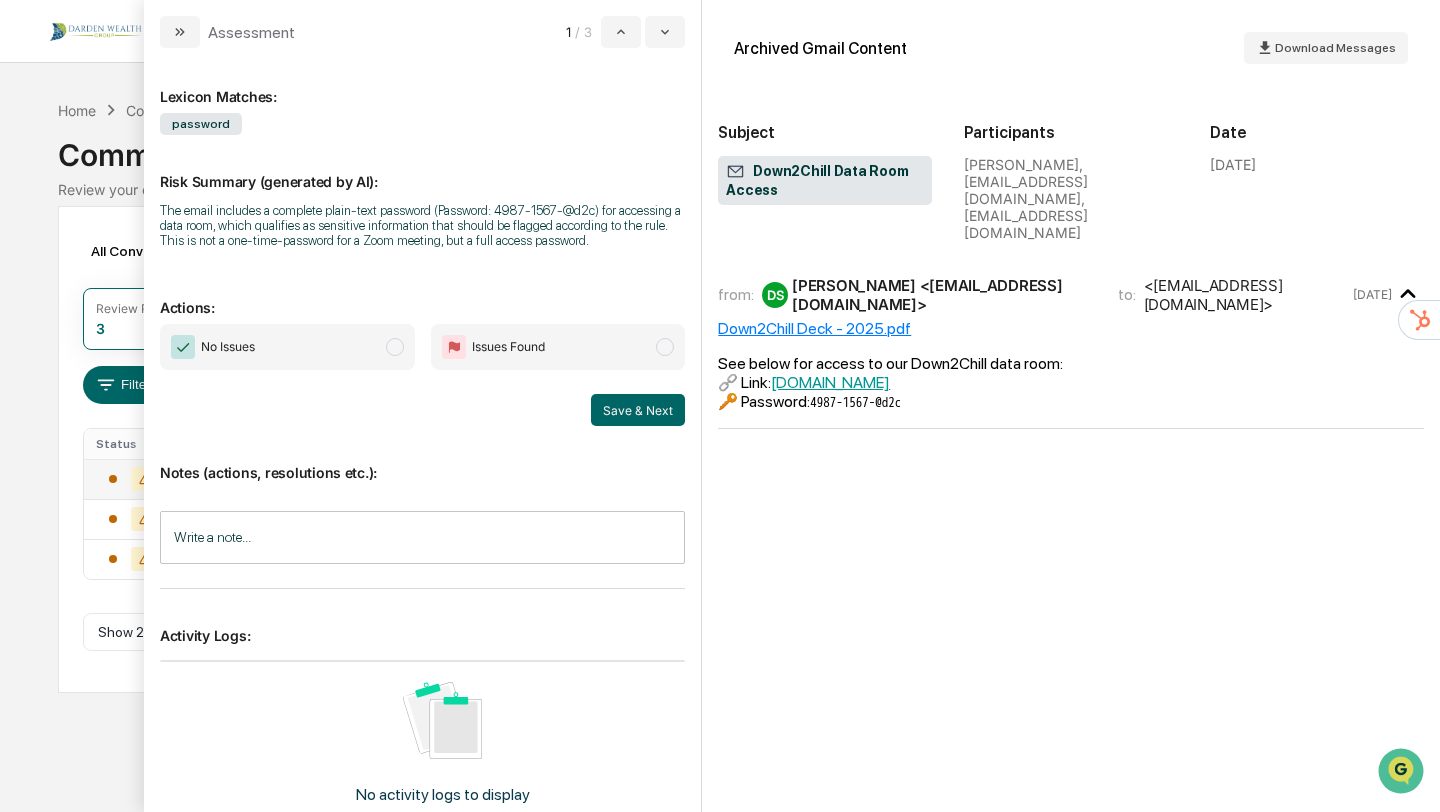 click at bounding box center [395, 347] 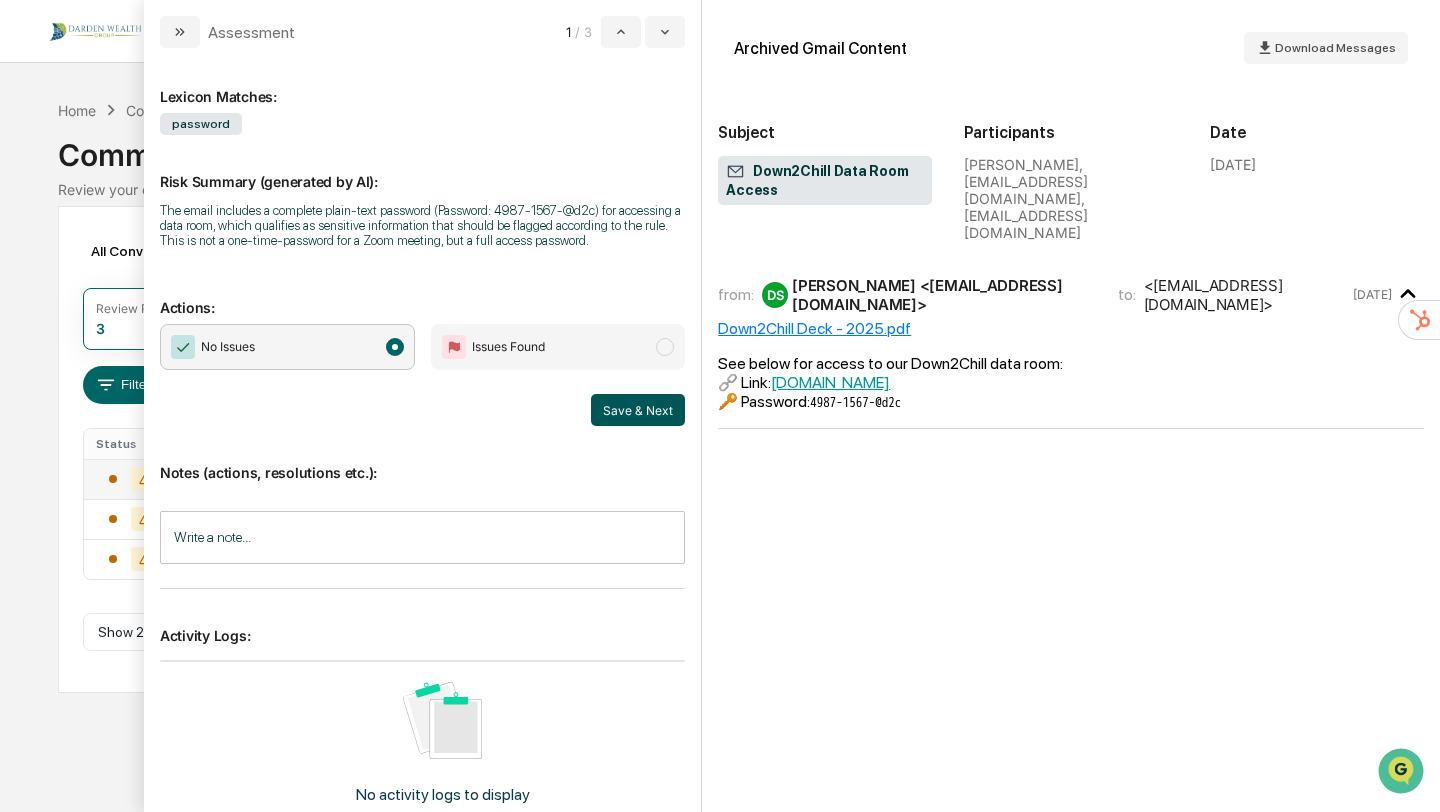 click on "Save & Next" at bounding box center (638, 410) 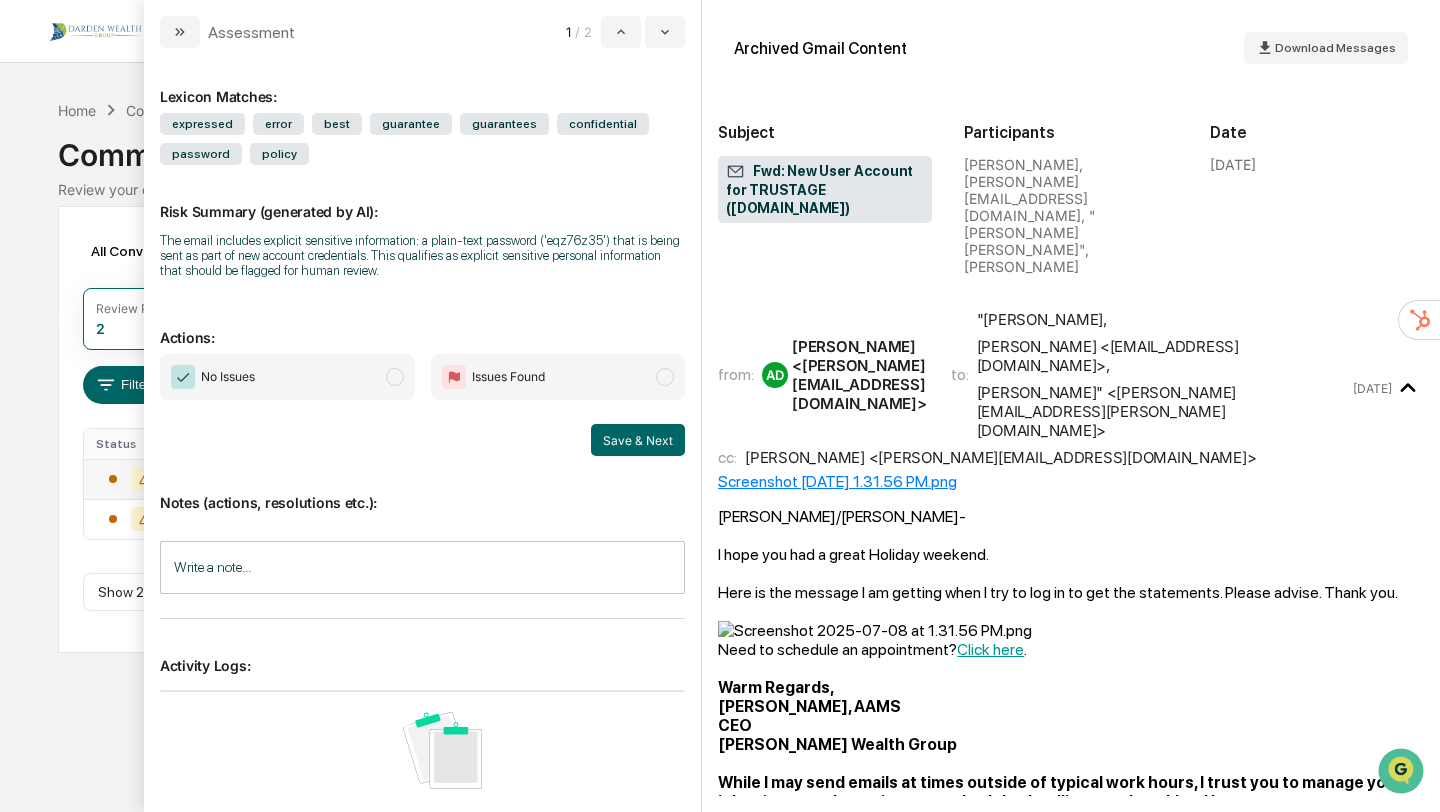click at bounding box center [395, 377] 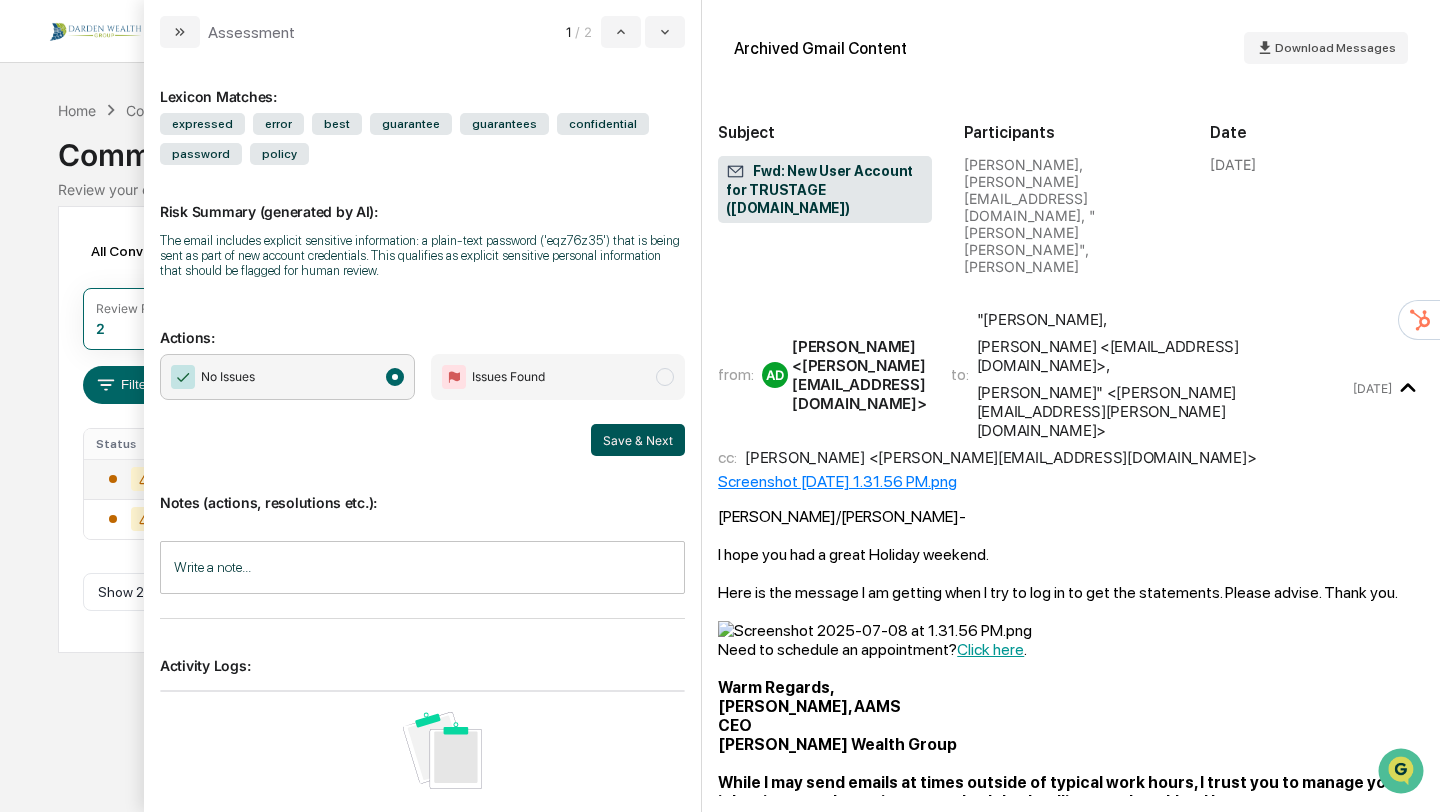 click on "Save & Next" at bounding box center [638, 440] 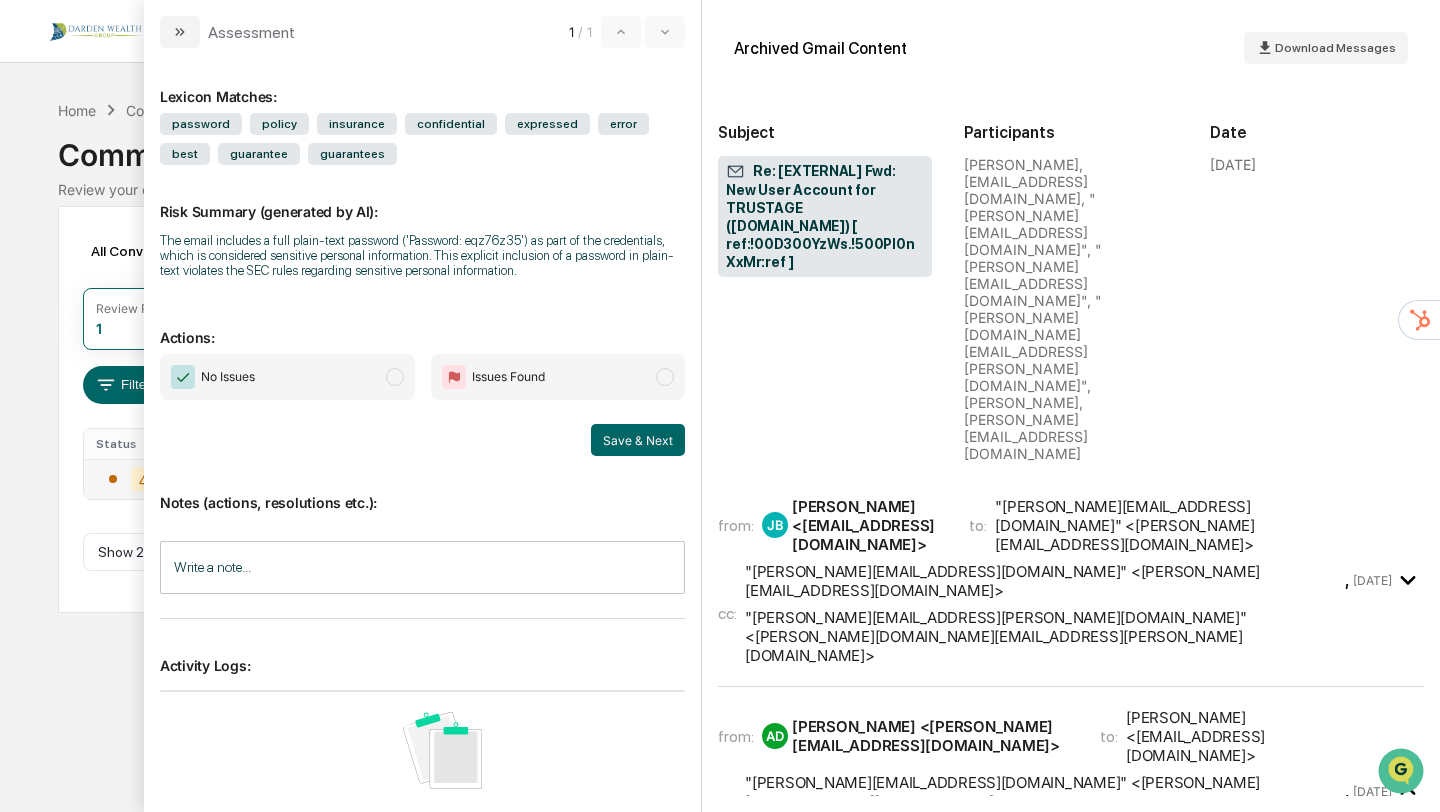 click at bounding box center [395, 377] 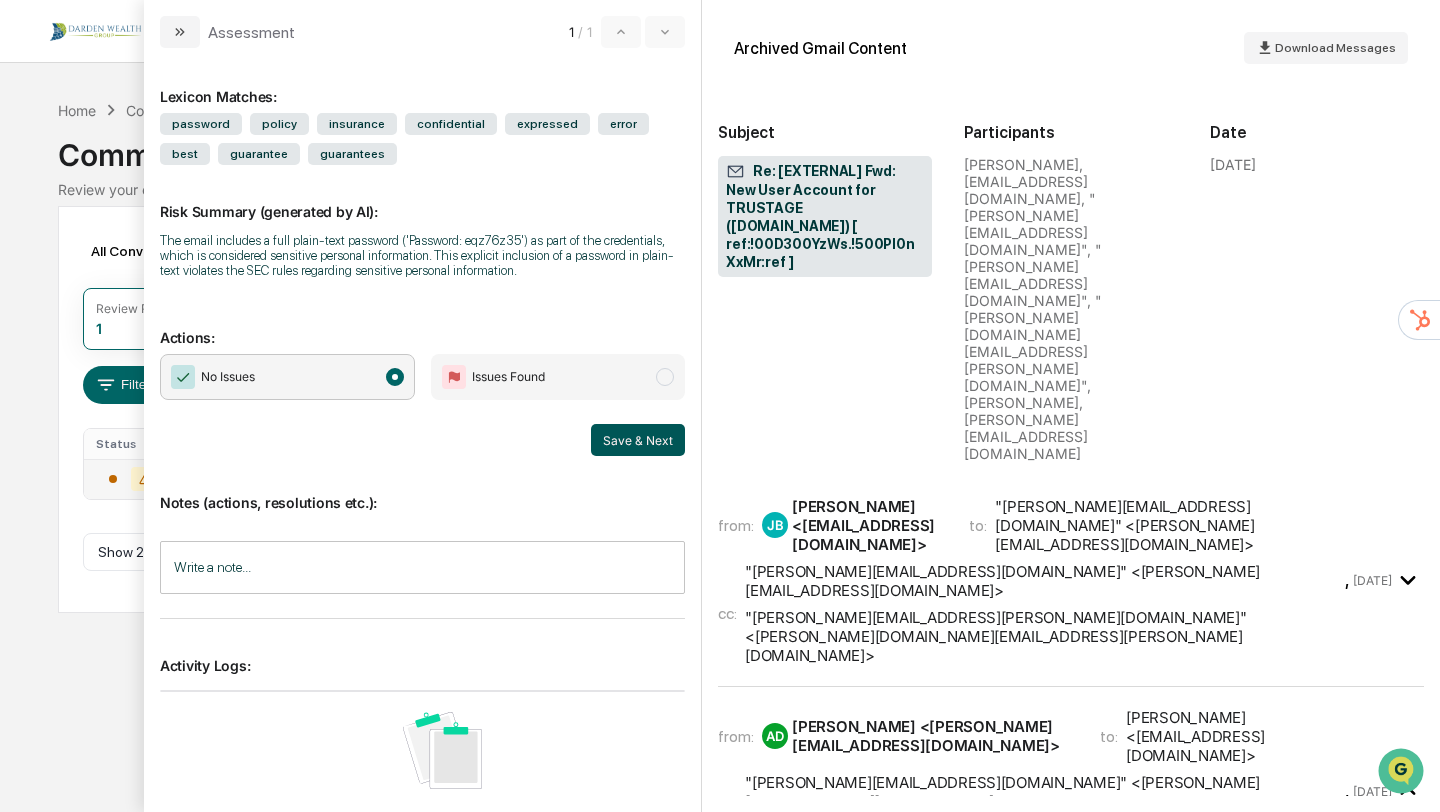 click on "Save & Next" at bounding box center (638, 440) 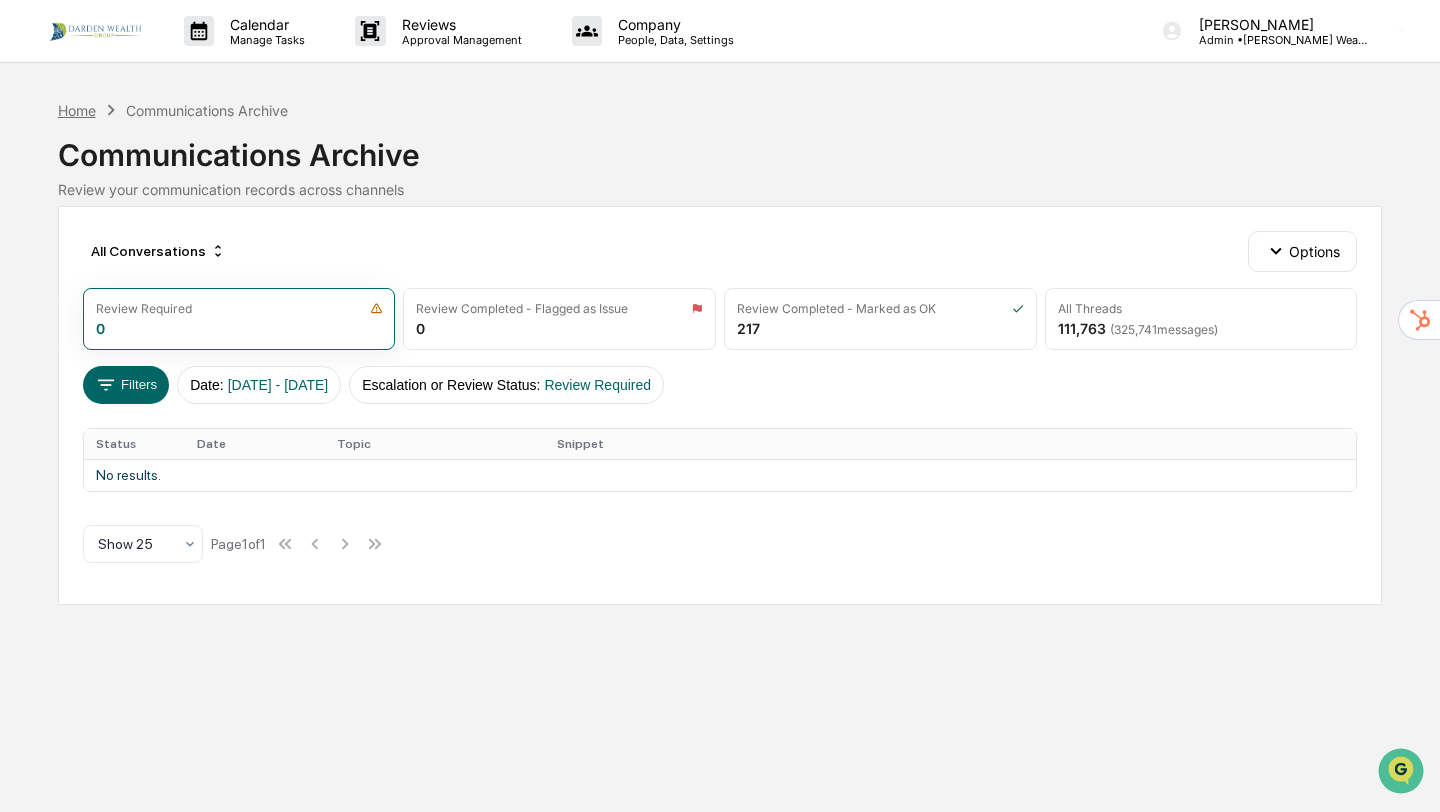 click on "Home" at bounding box center [77, 110] 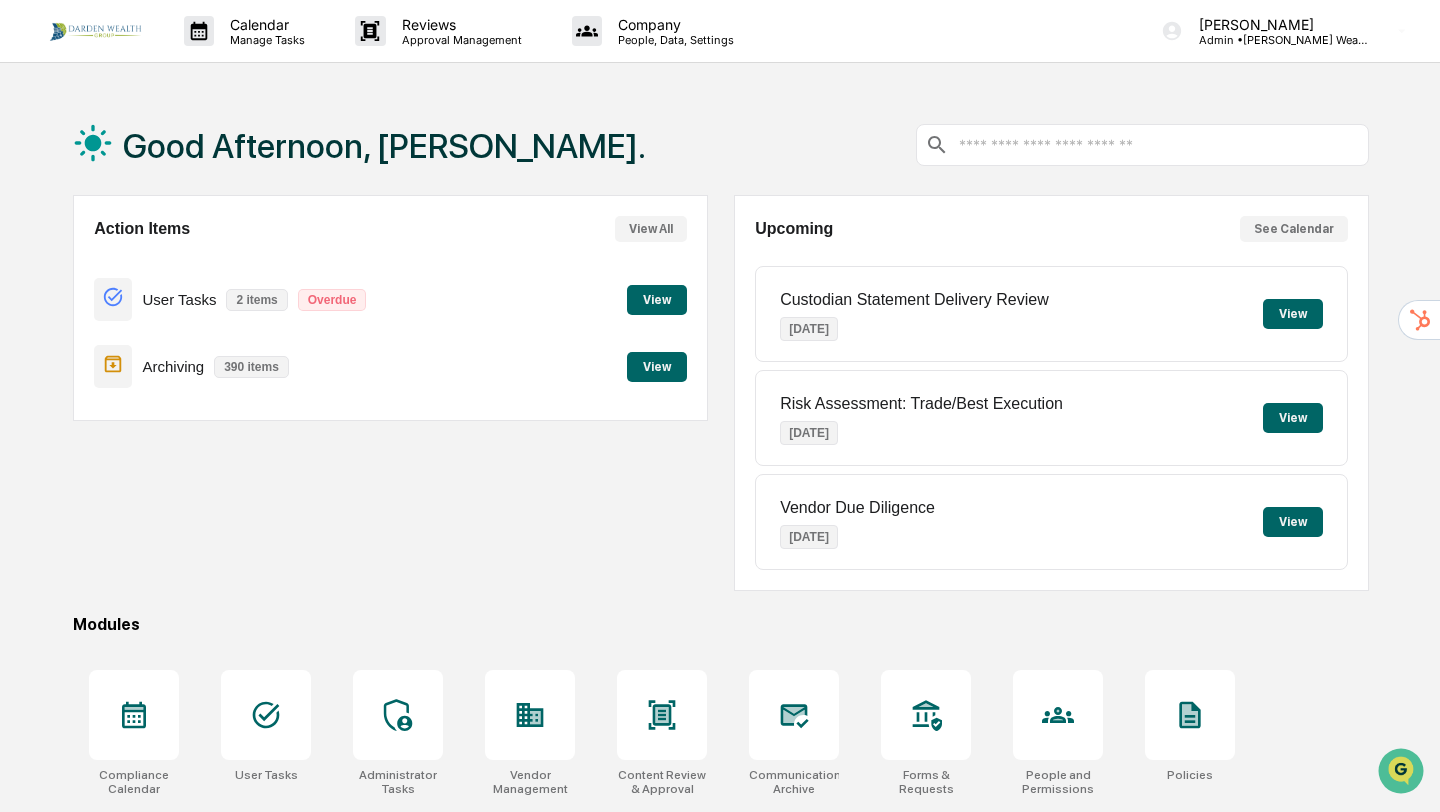 click on "See Calendar" at bounding box center [1294, 229] 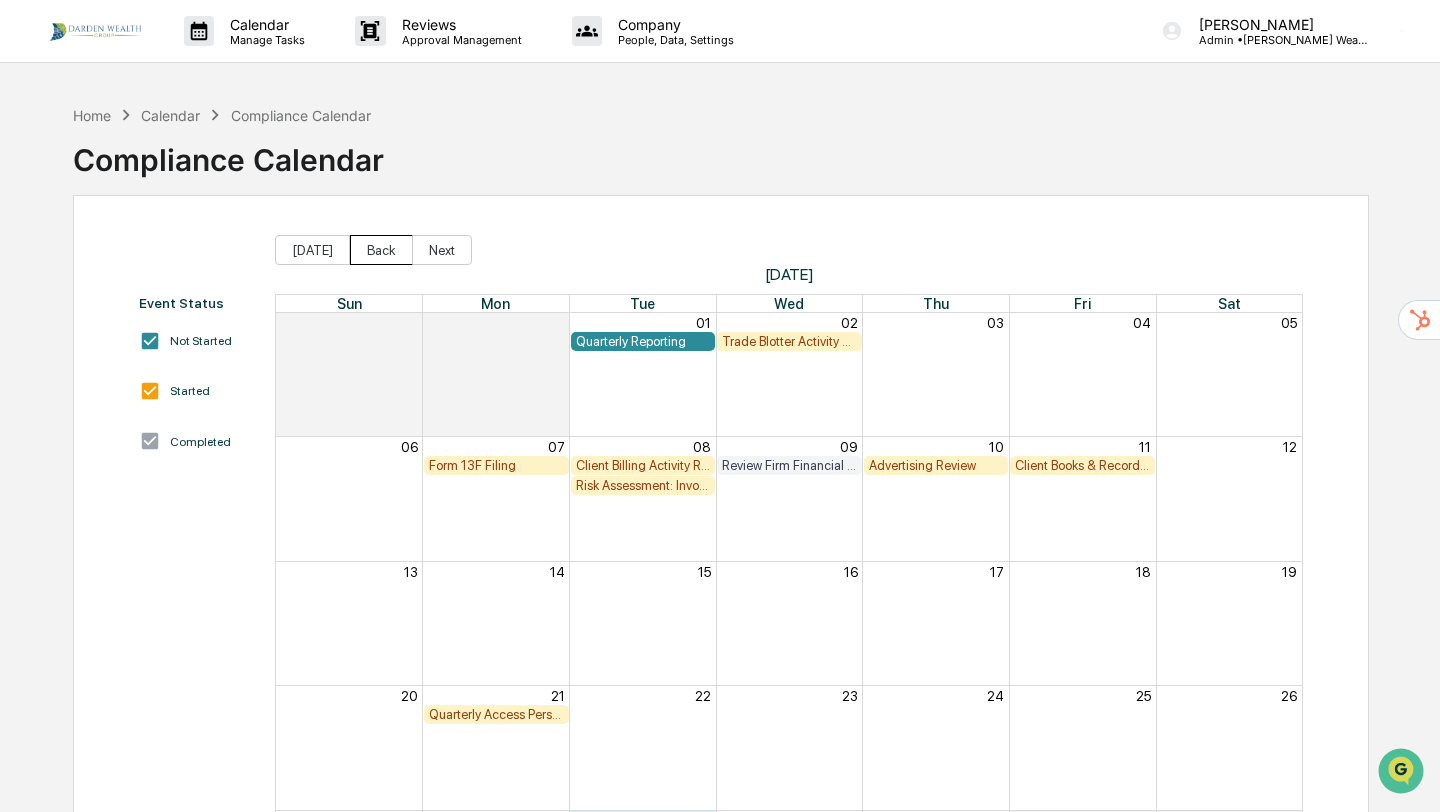 click on "Back" at bounding box center [381, 250] 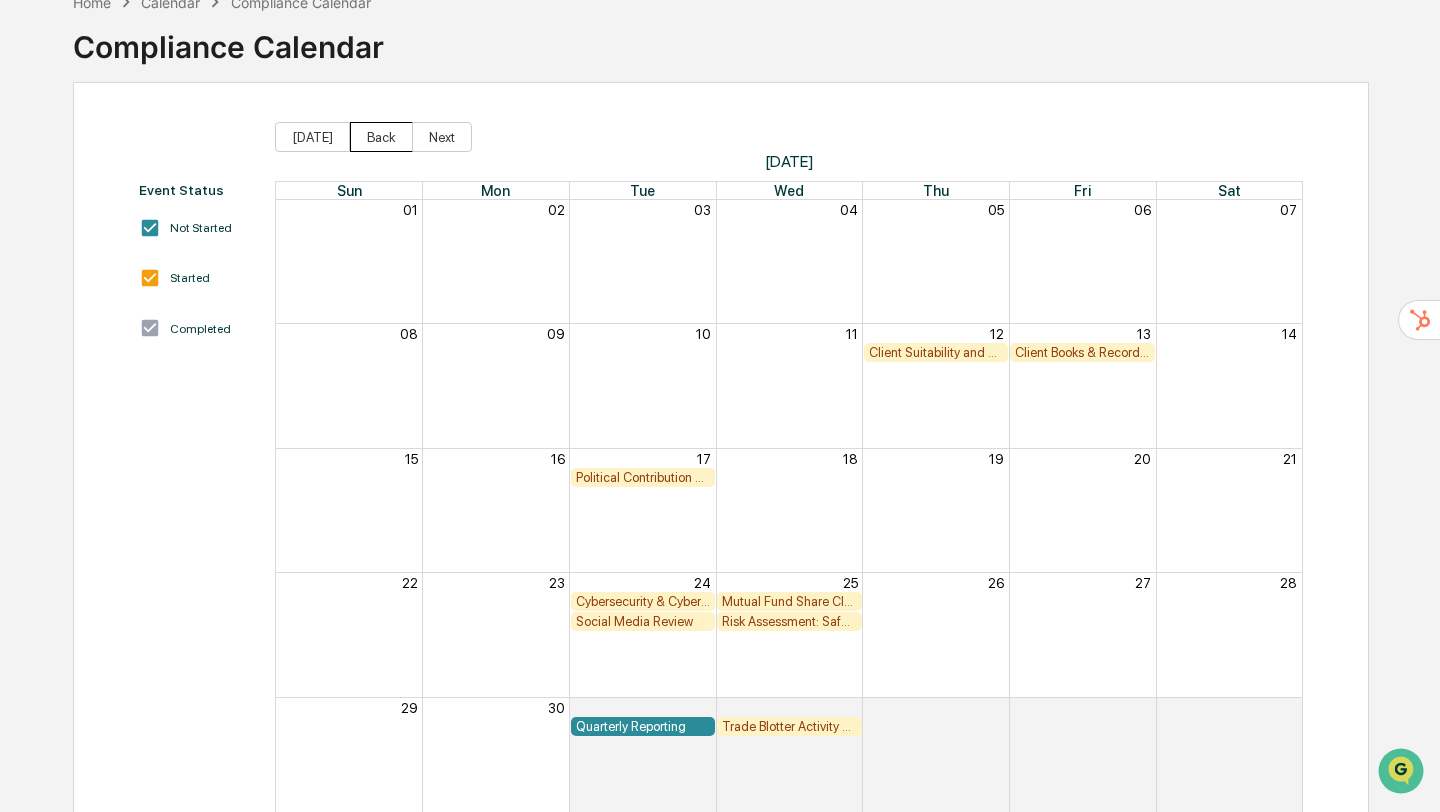 scroll, scrollTop: 163, scrollLeft: 0, axis: vertical 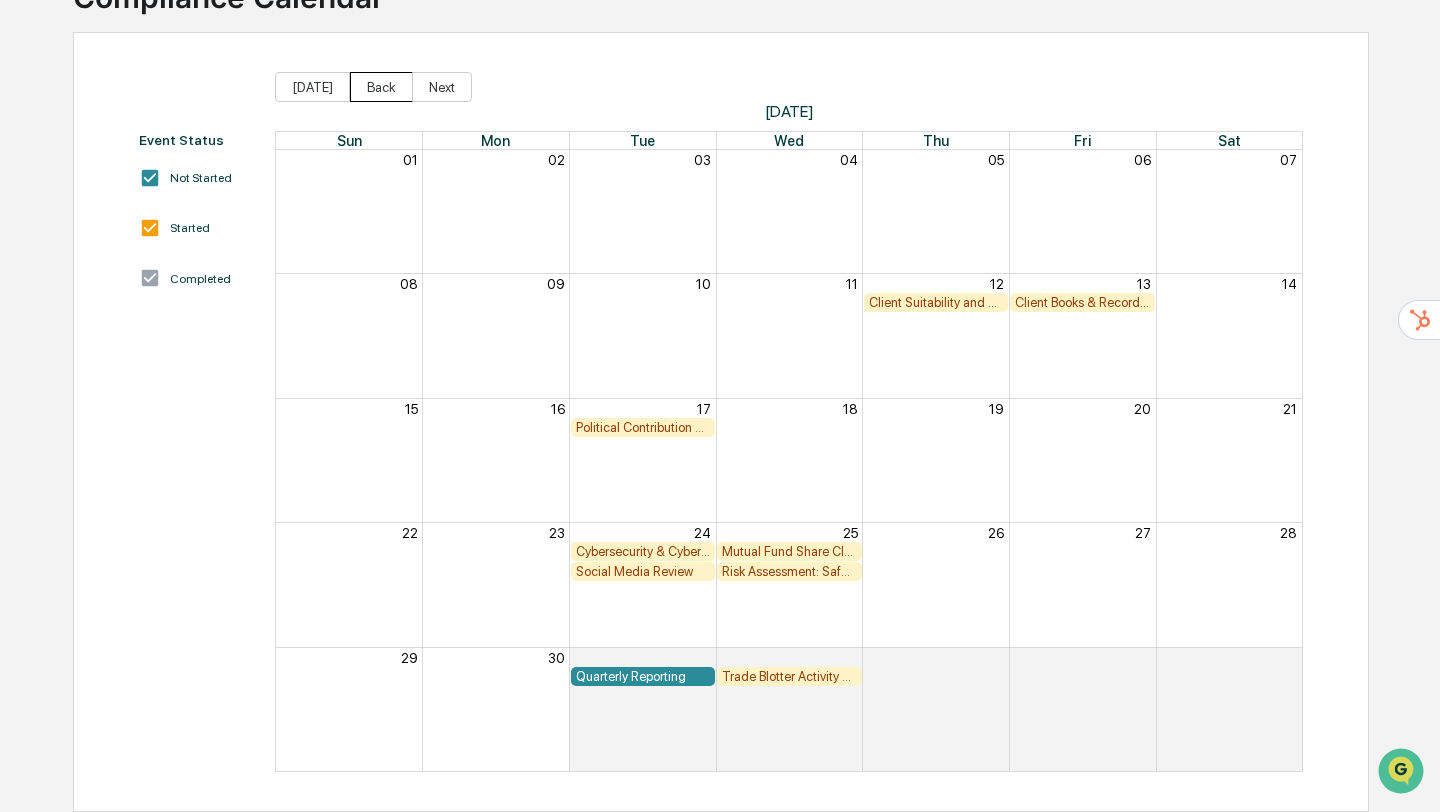 click on "Back" at bounding box center [381, 87] 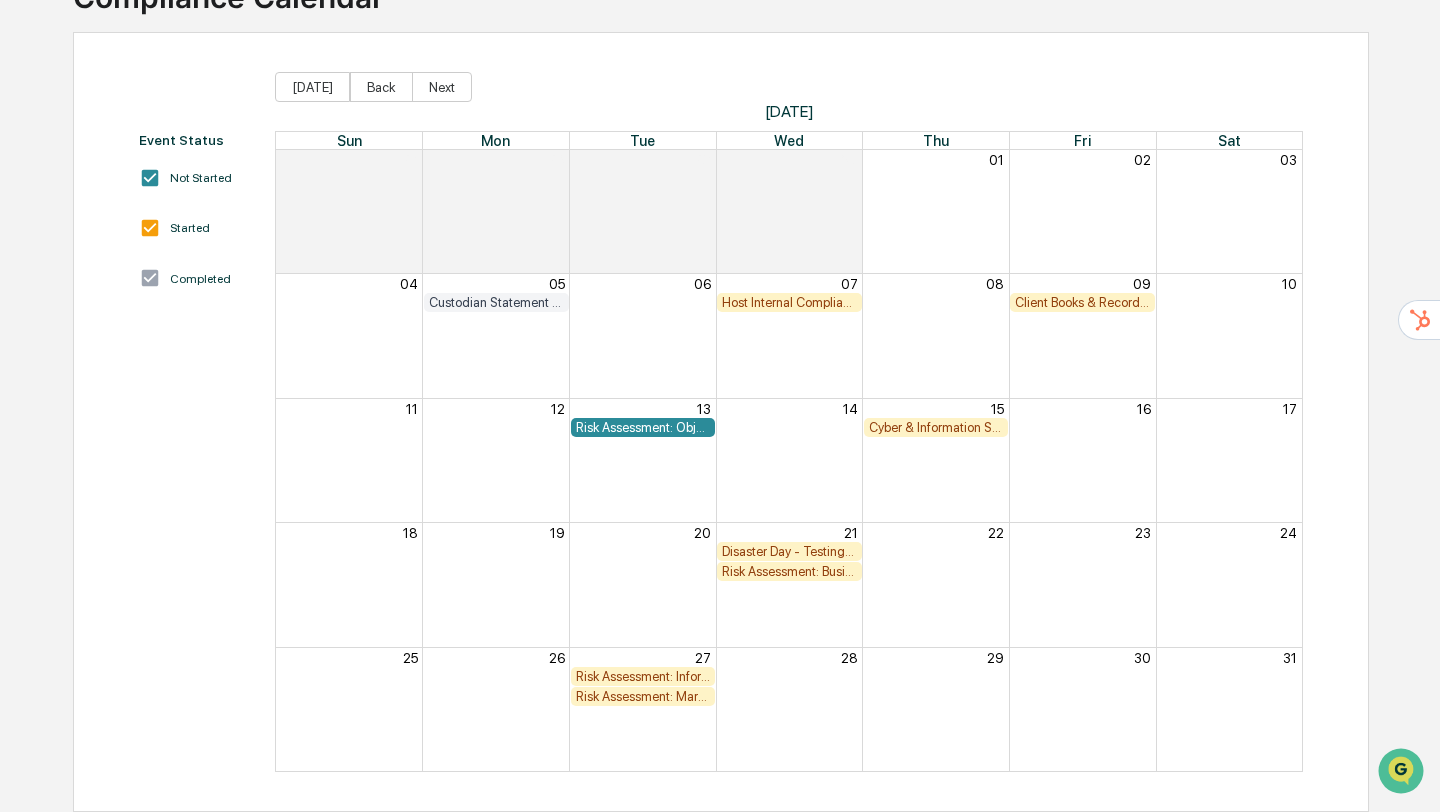 click on "Host Internal Compliance Meeting" at bounding box center [789, 302] 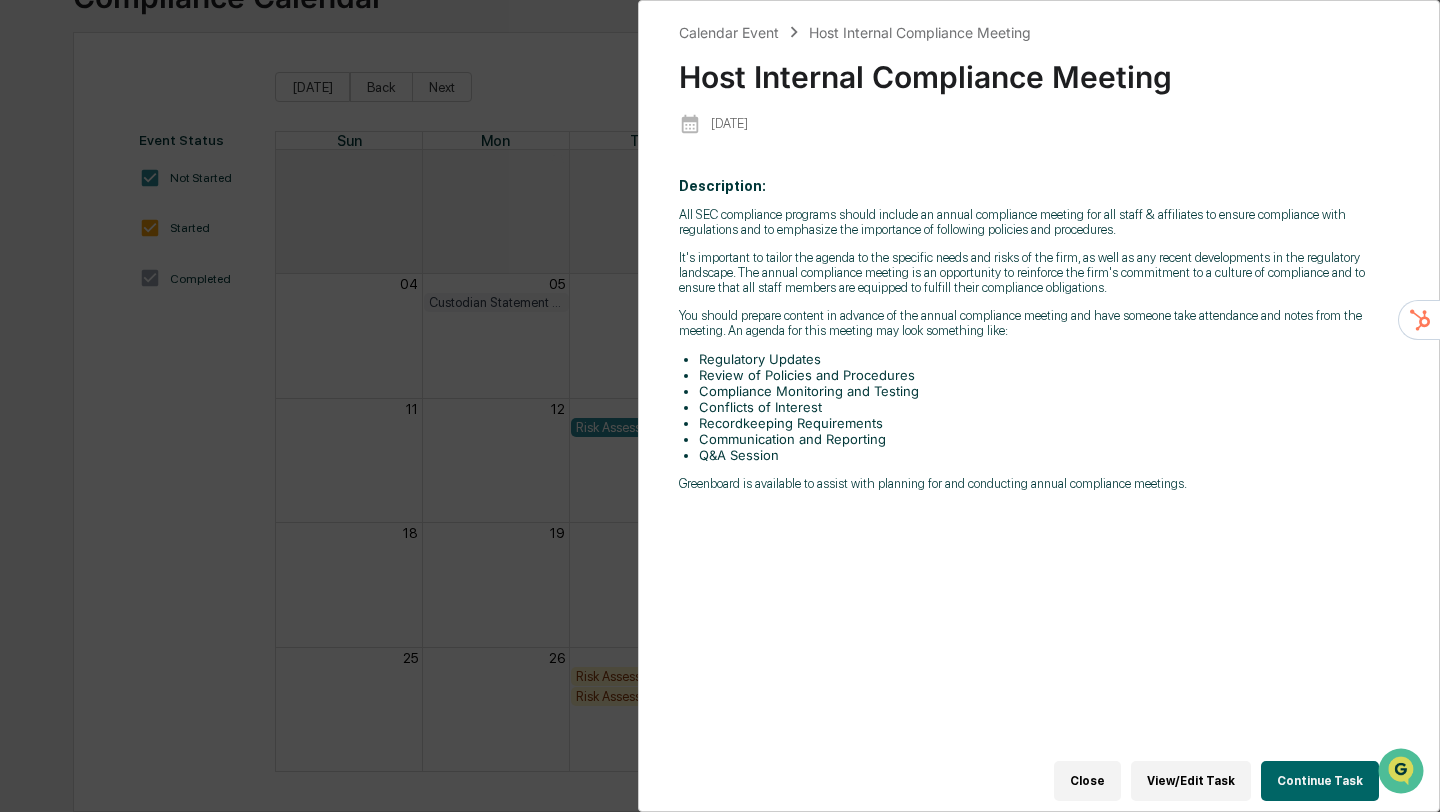click on "Close" at bounding box center [1087, 781] 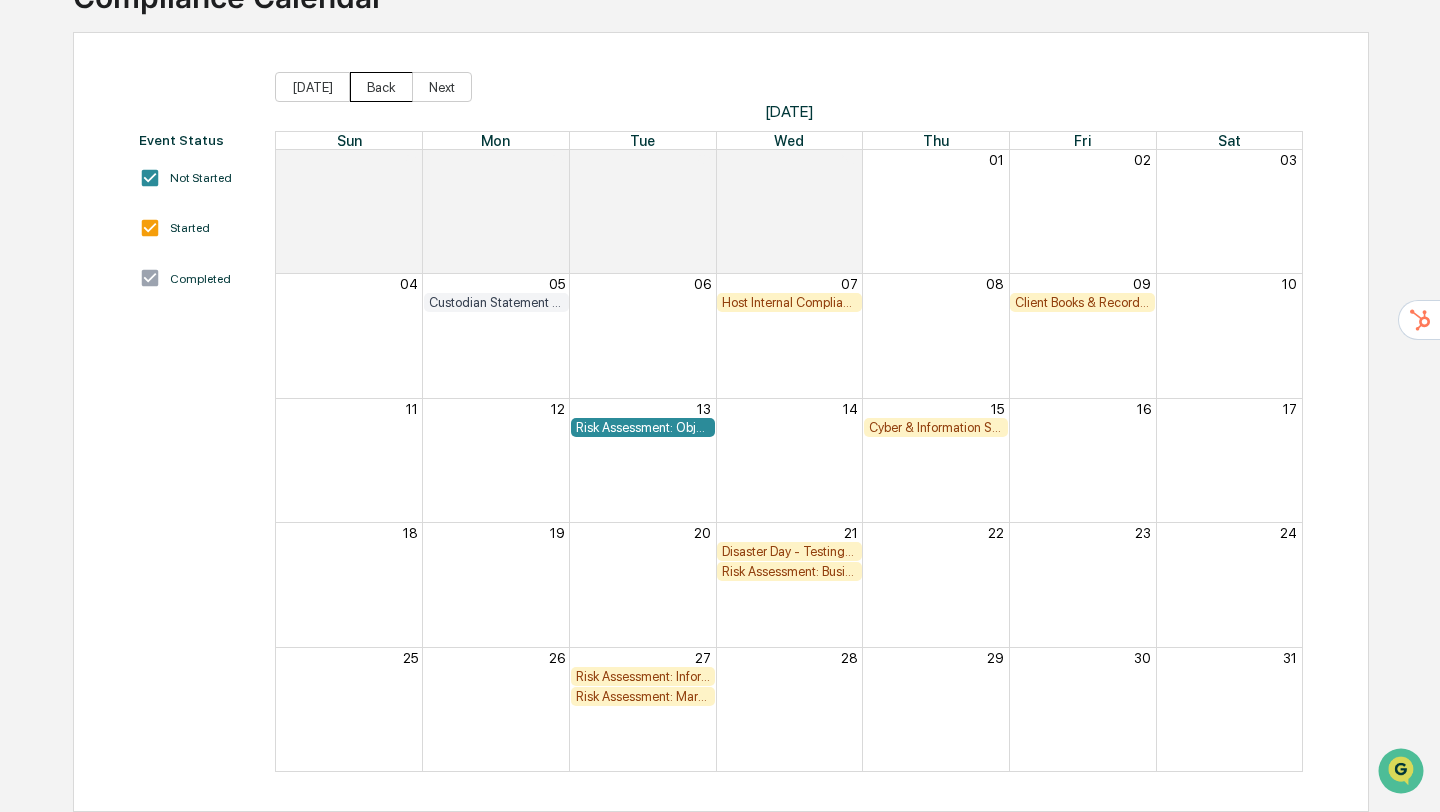 click on "Back" at bounding box center (381, 87) 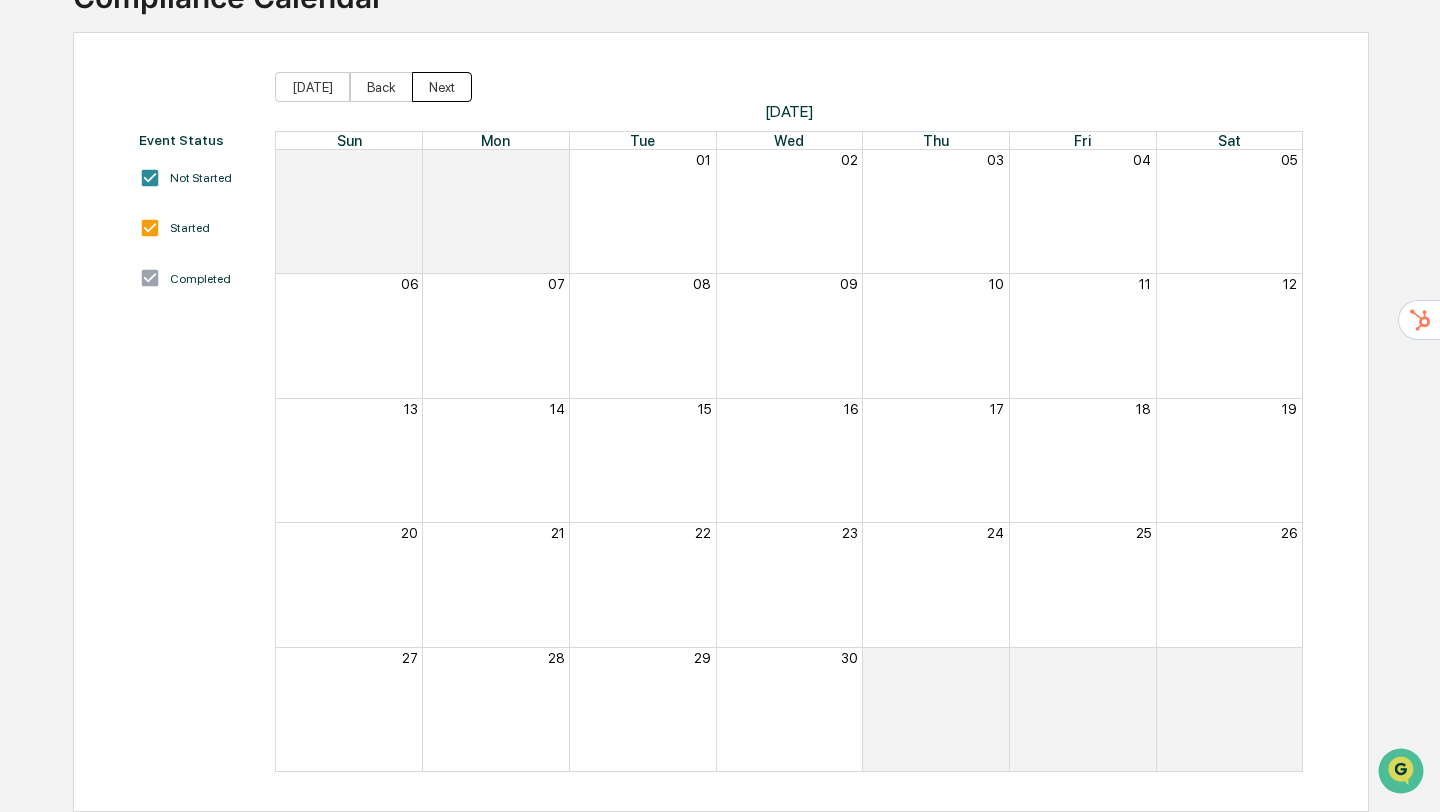 click on "Next" at bounding box center (442, 87) 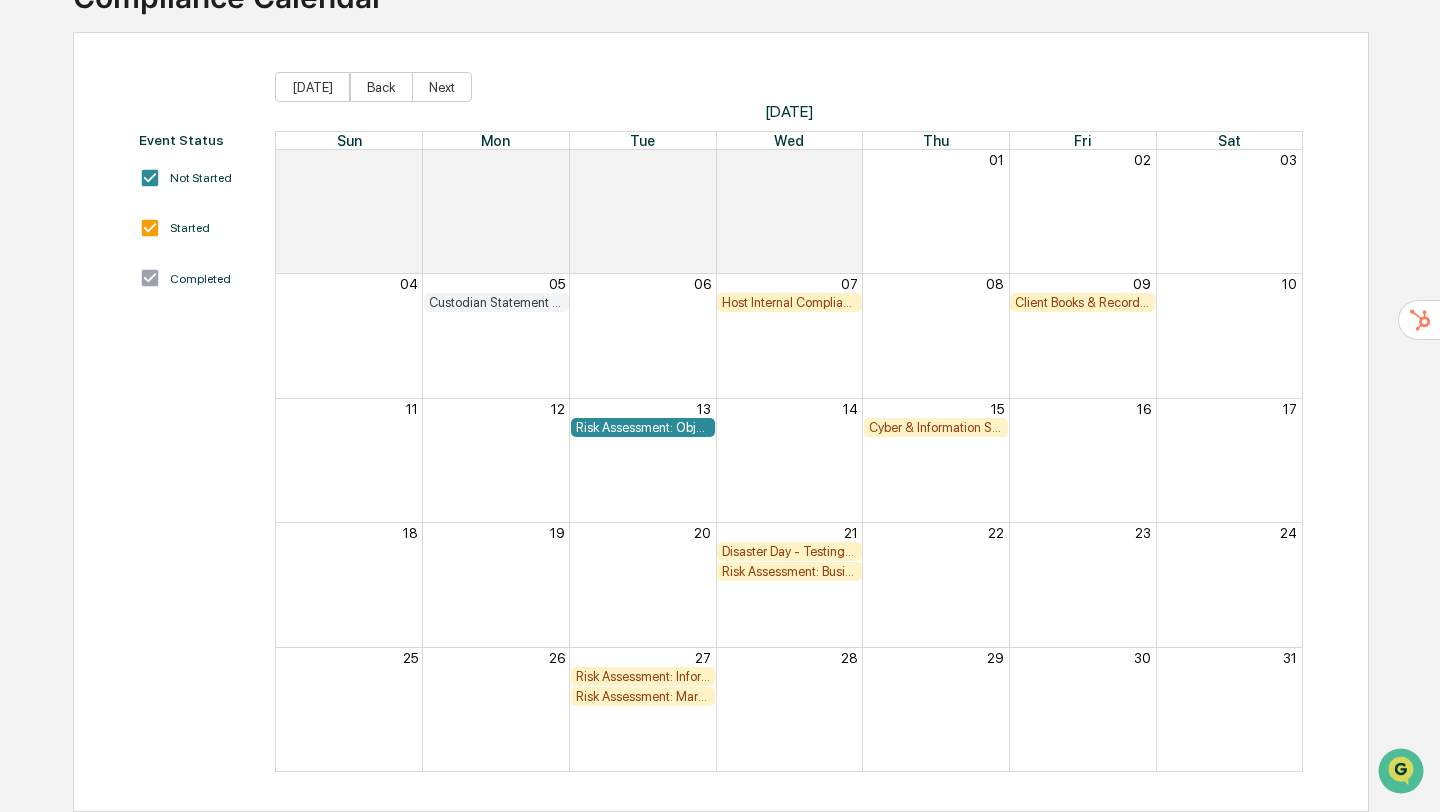 click on "Host Internal Compliance Meeting" at bounding box center (789, 302) 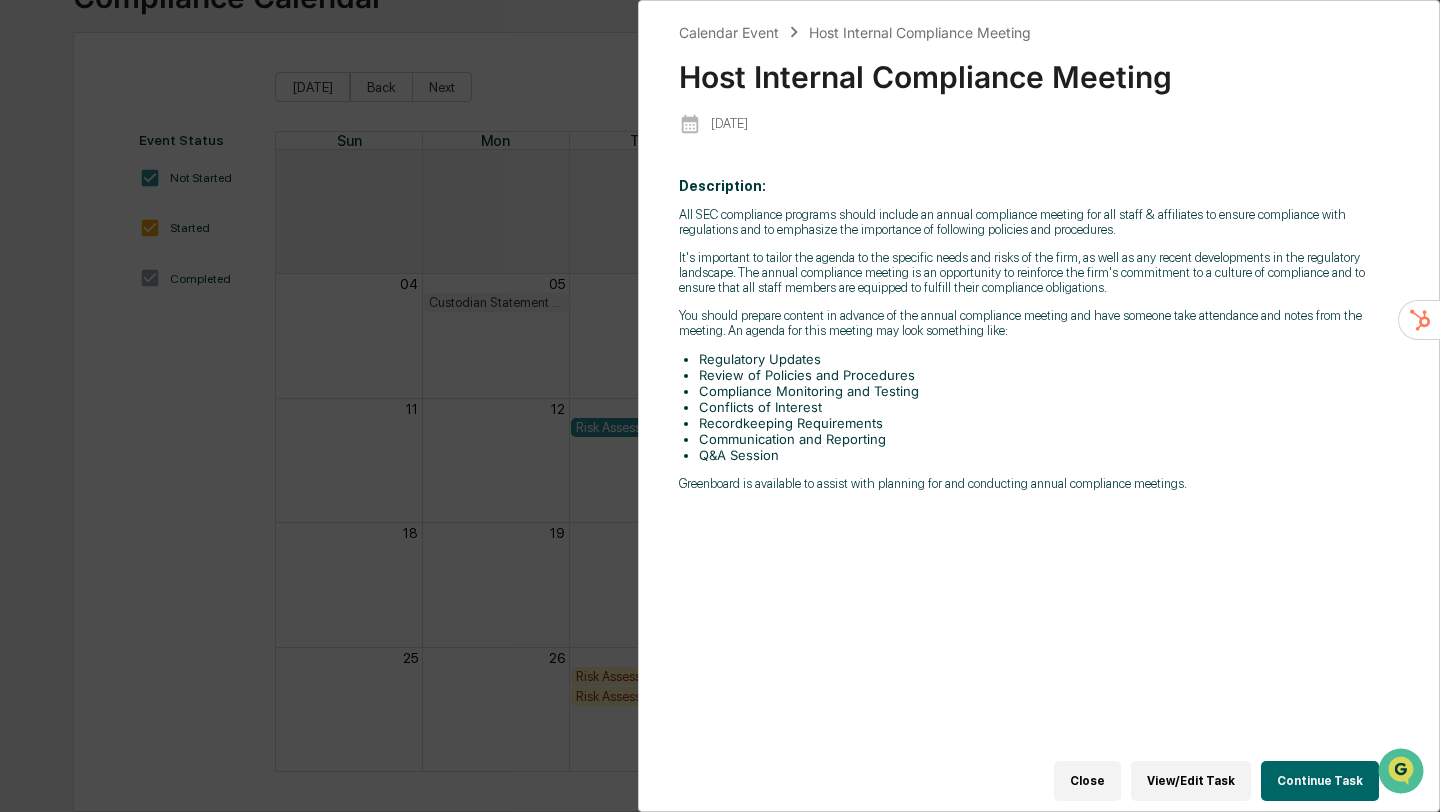 click on "Continue Task" at bounding box center (1320, 781) 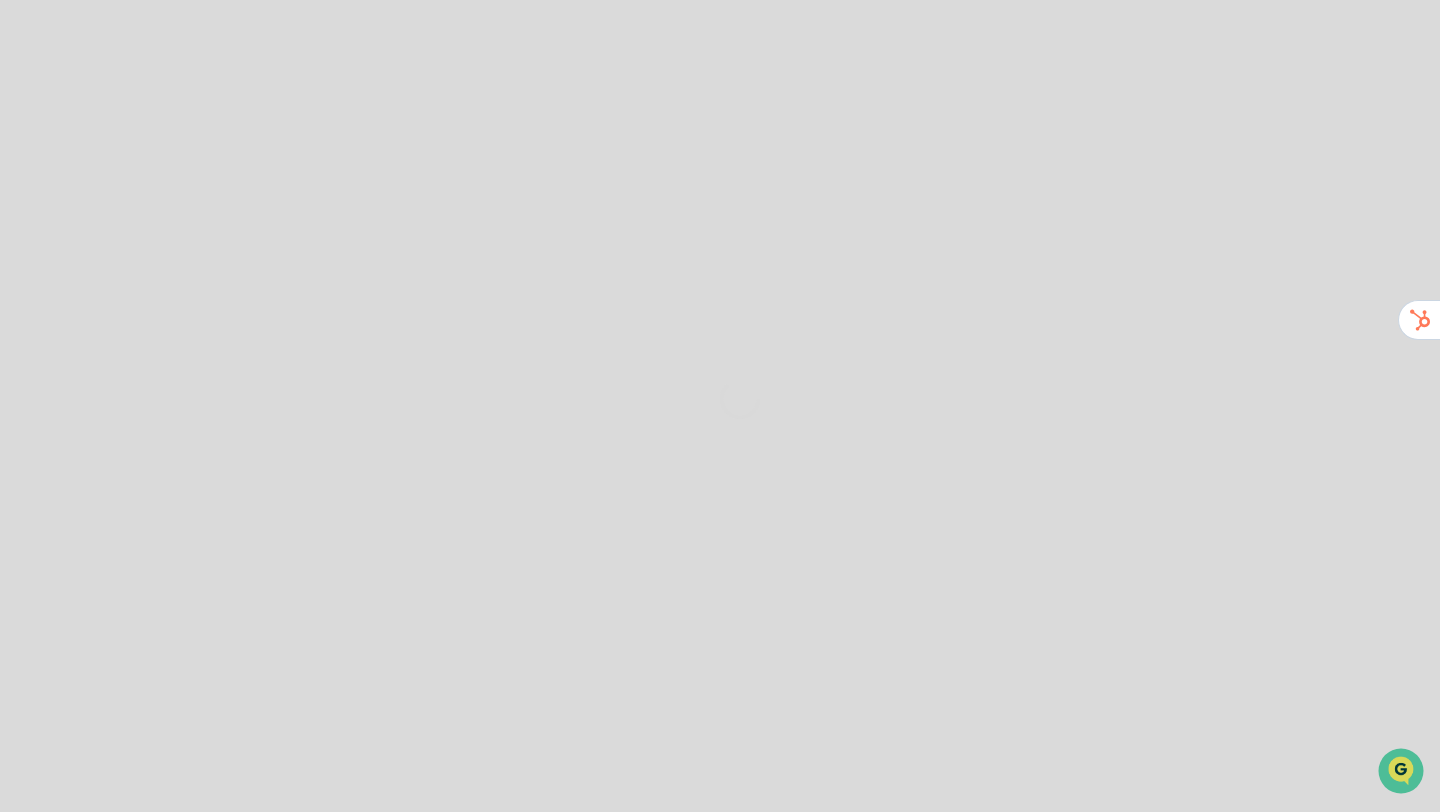 scroll, scrollTop: 0, scrollLeft: 0, axis: both 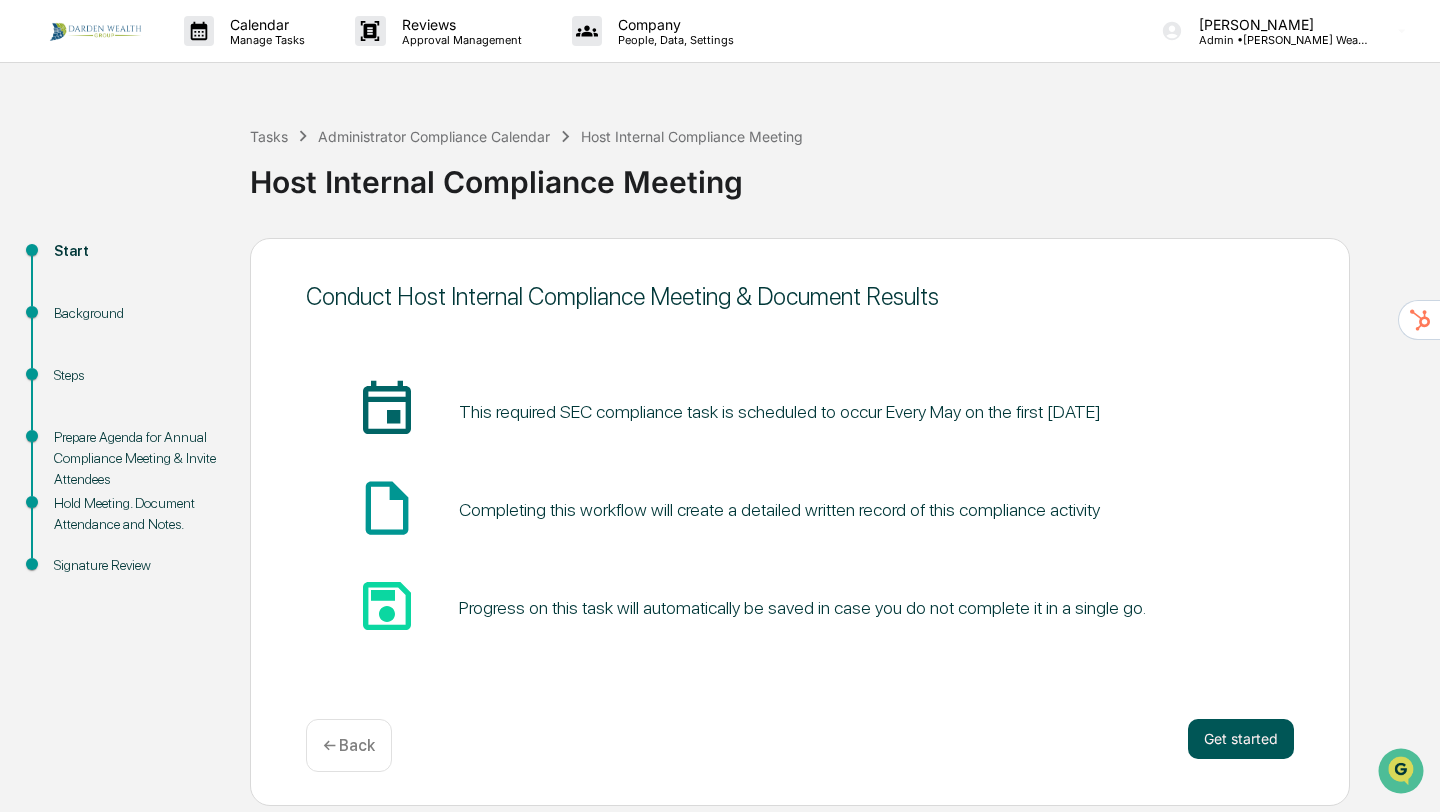 click on "Get started" at bounding box center (1241, 739) 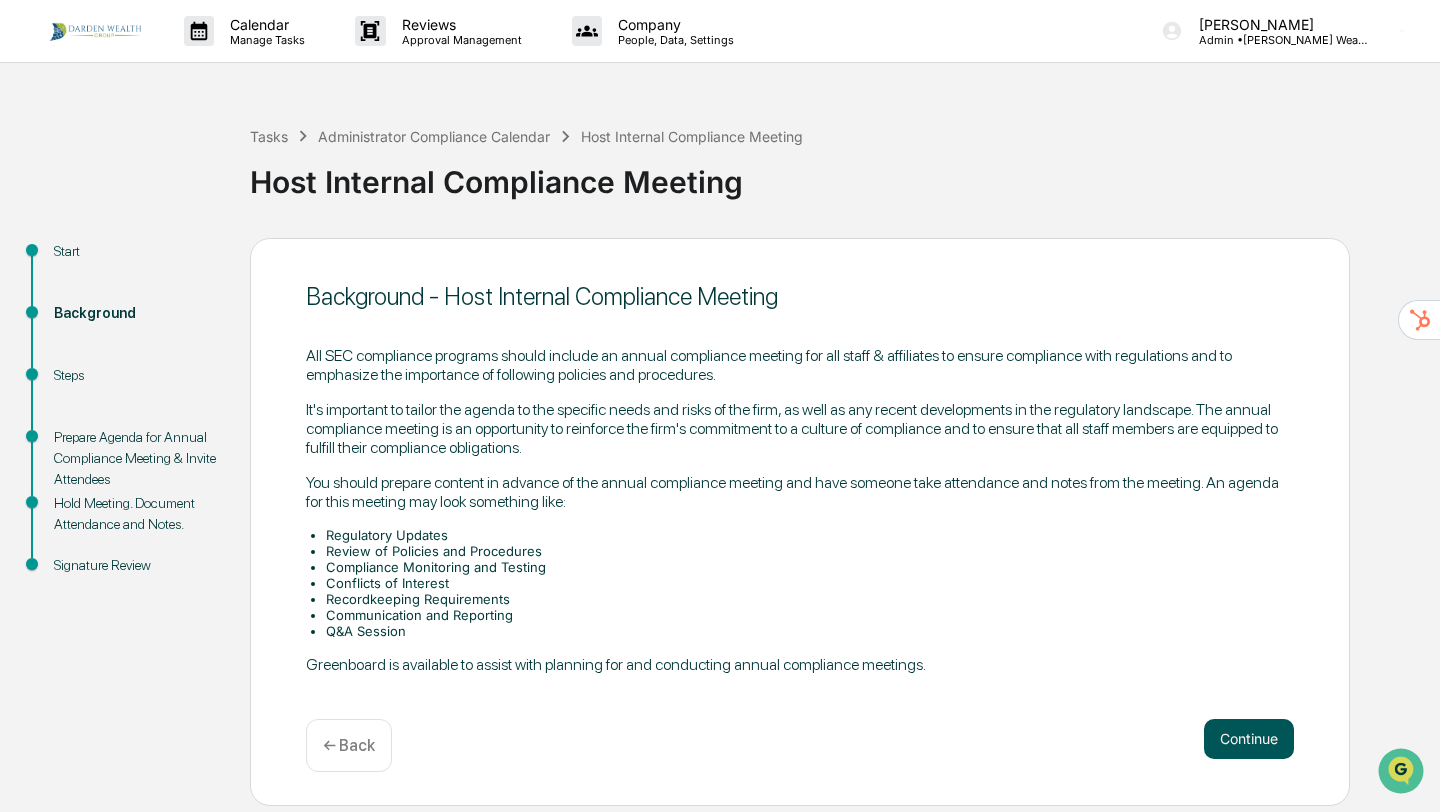 click on "Continue" at bounding box center [1249, 739] 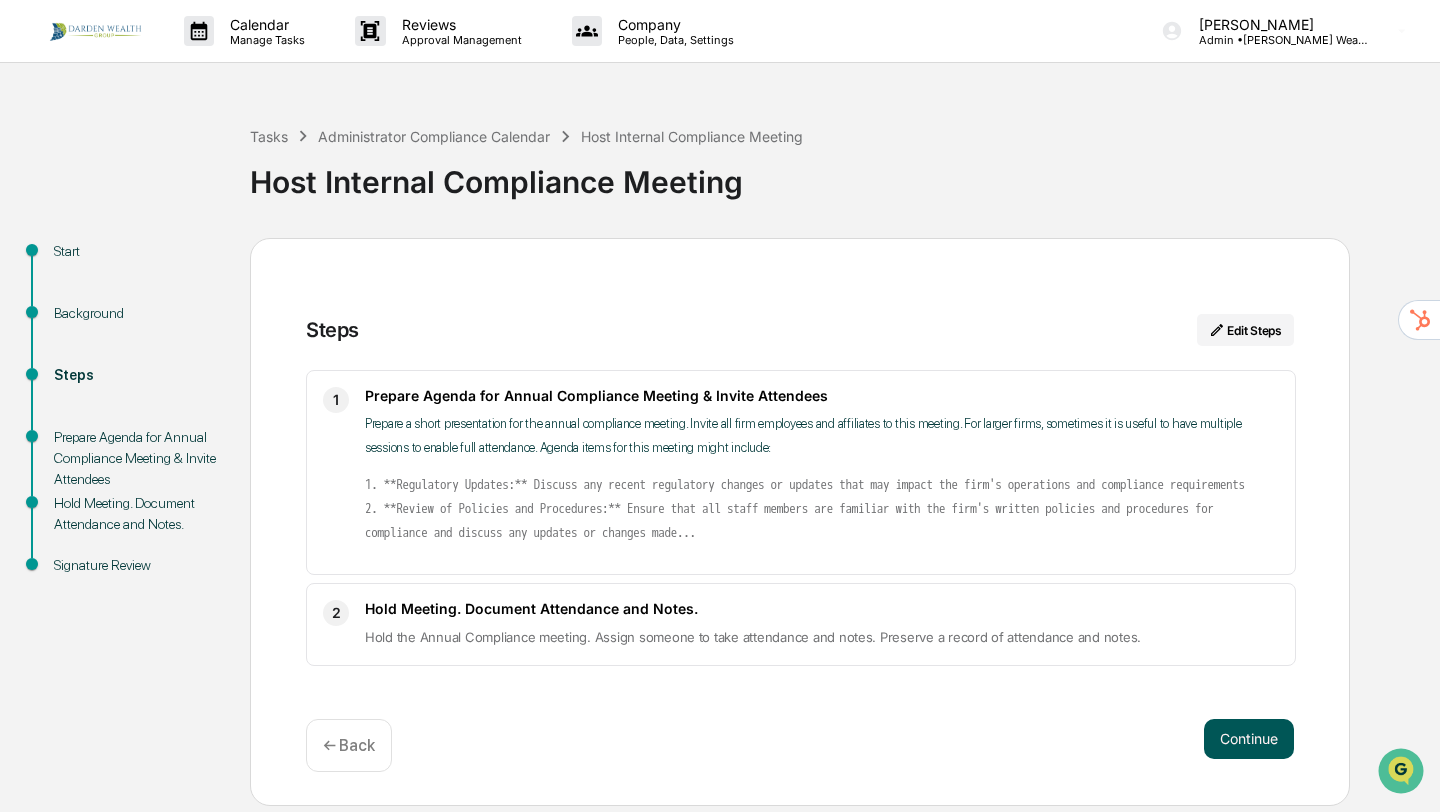 click on "Continue" at bounding box center (1249, 739) 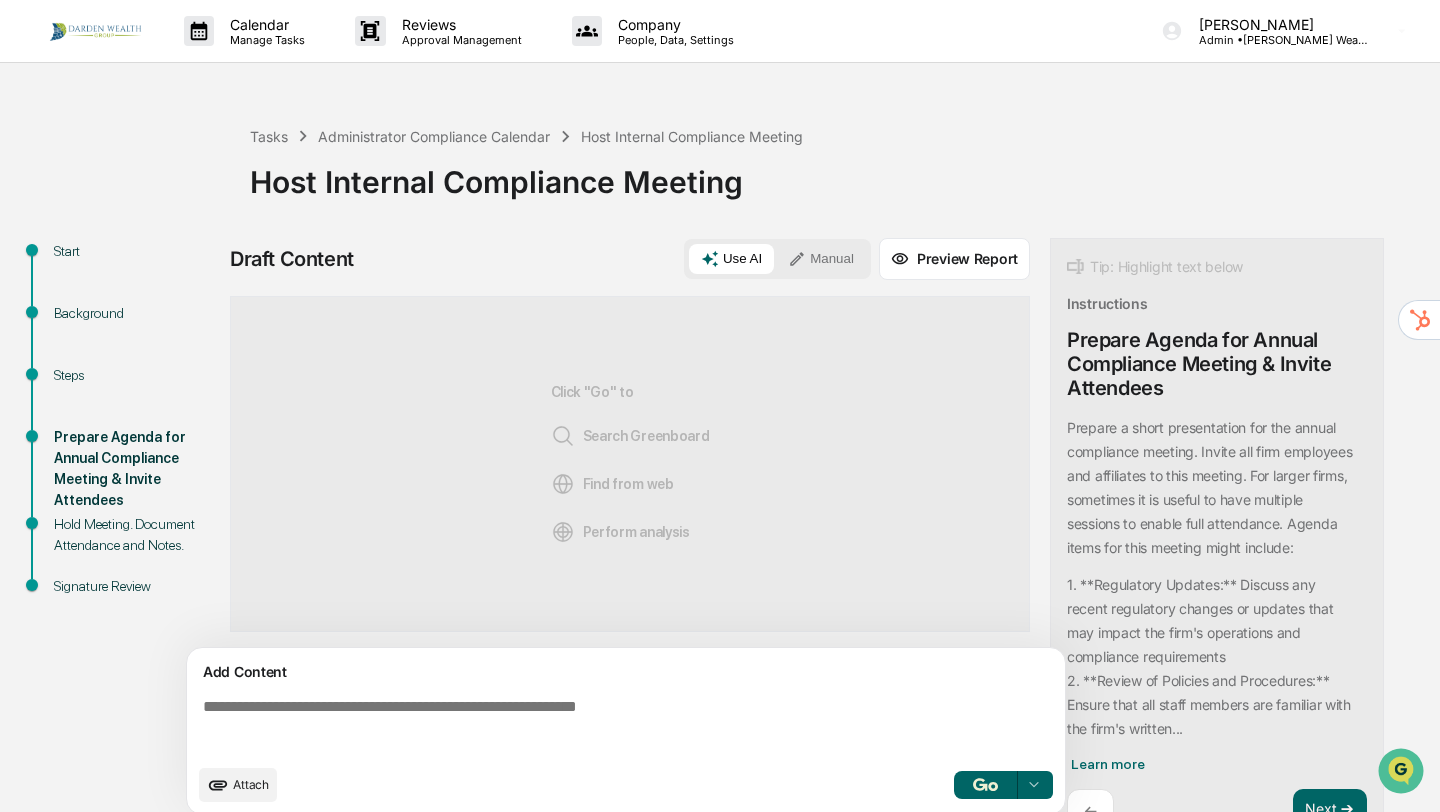 scroll, scrollTop: 42, scrollLeft: 0, axis: vertical 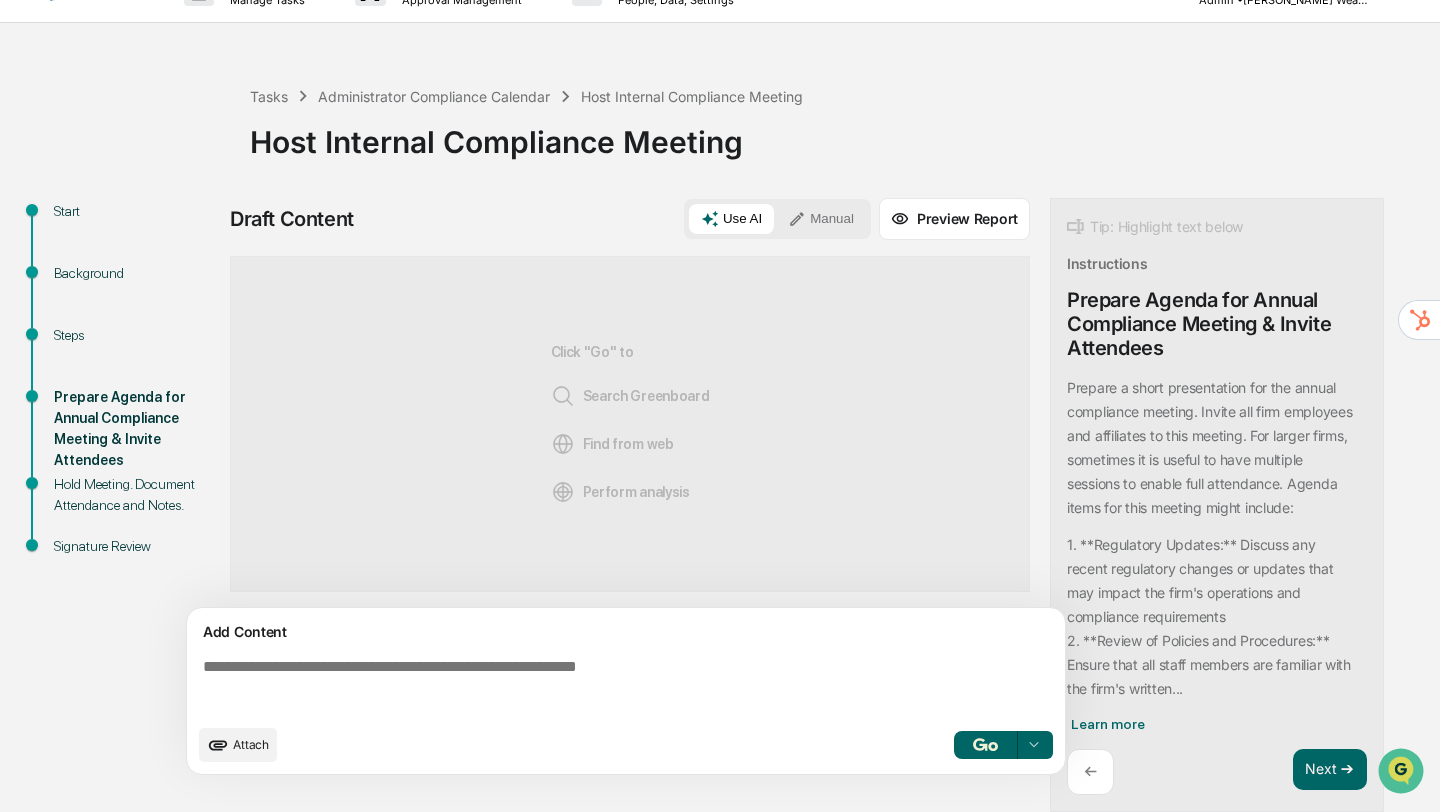 click 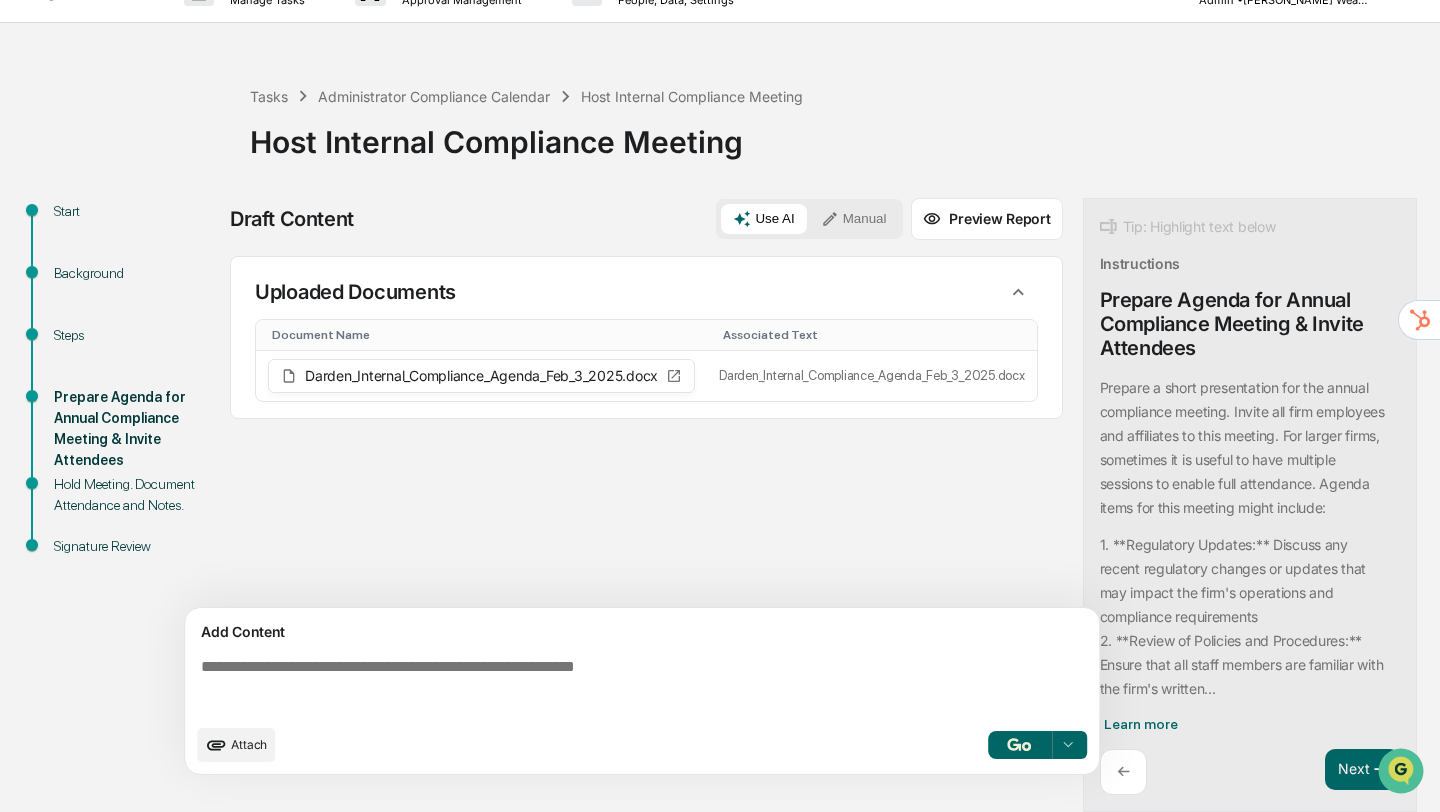 click at bounding box center [1019, 744] 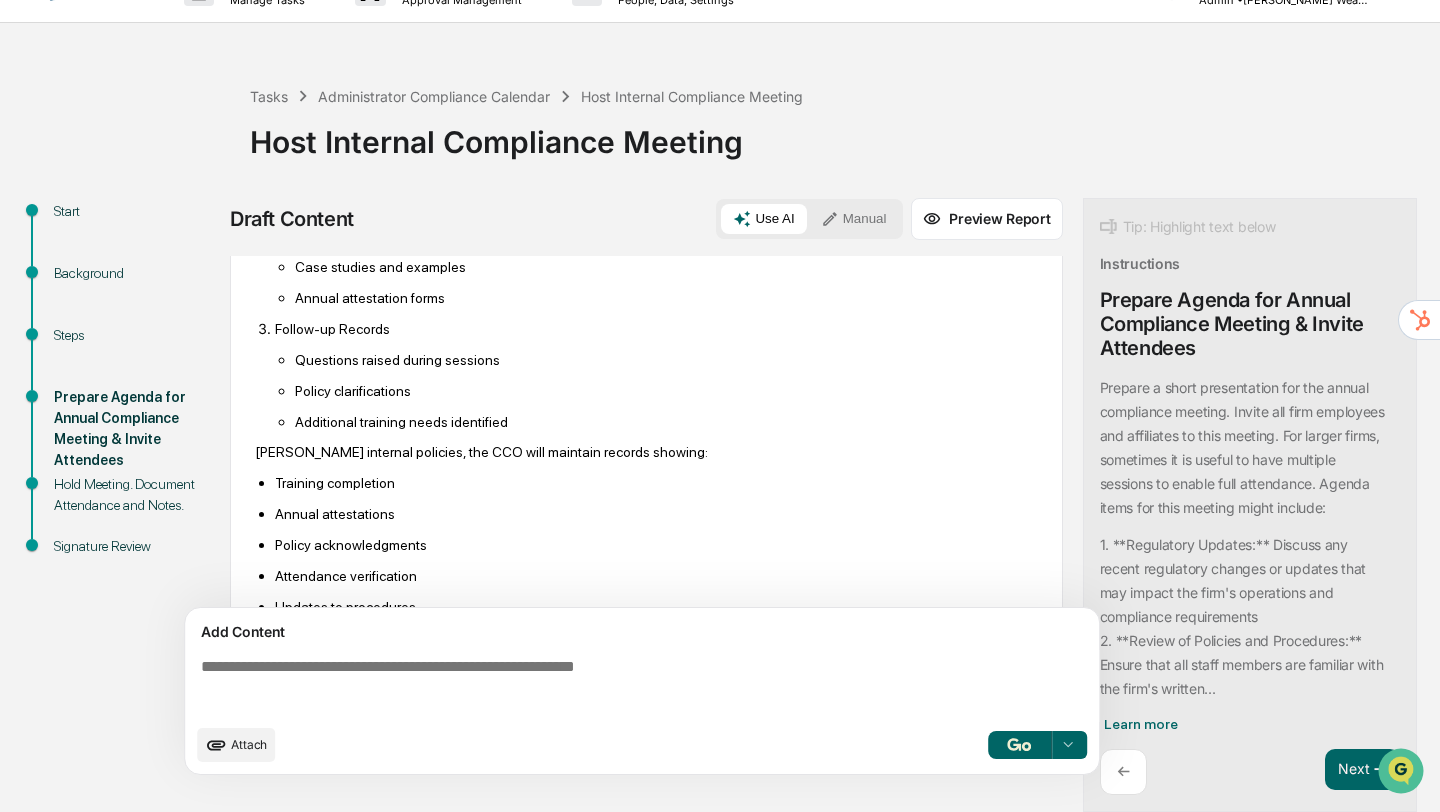 scroll, scrollTop: 1781, scrollLeft: 0, axis: vertical 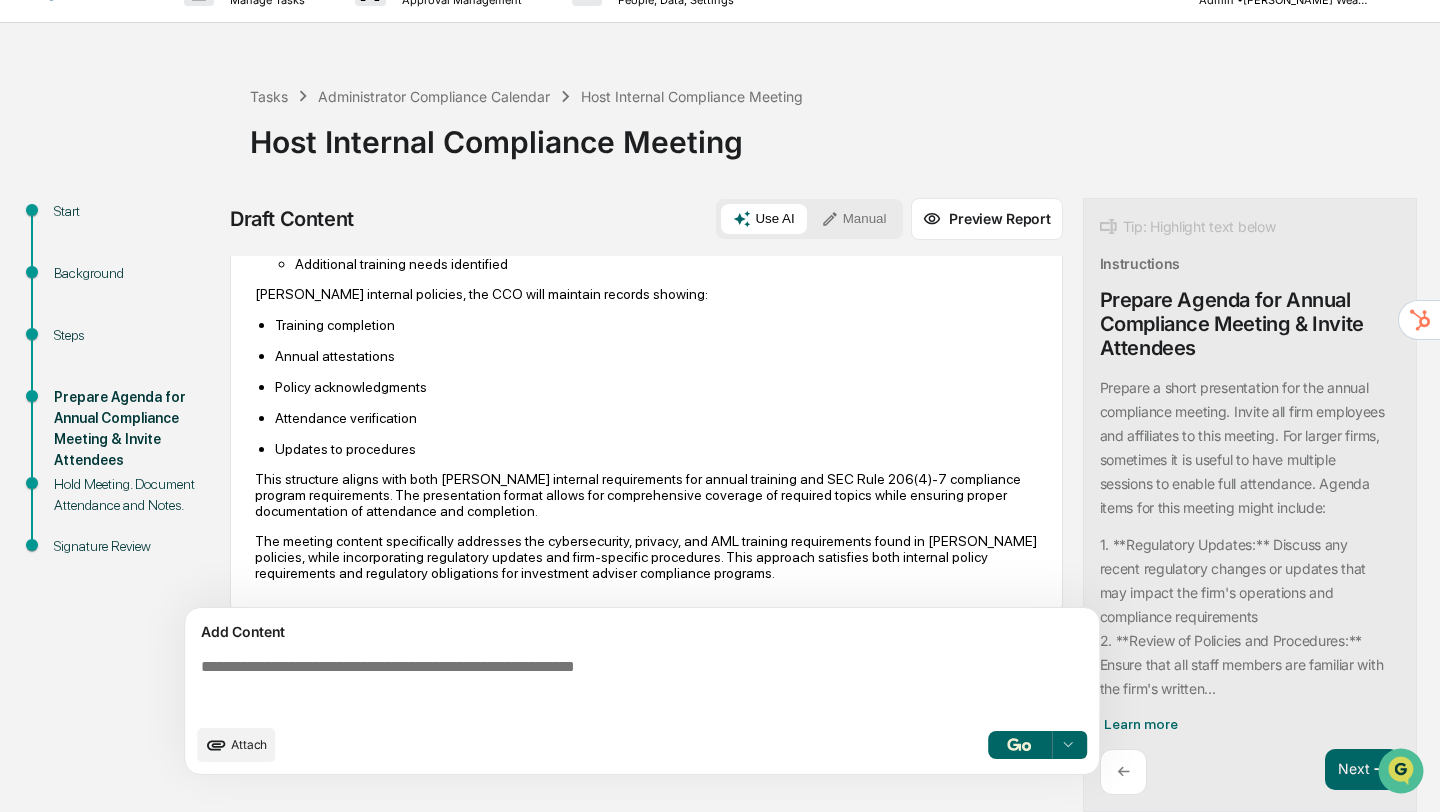 click at bounding box center (1019, 744) 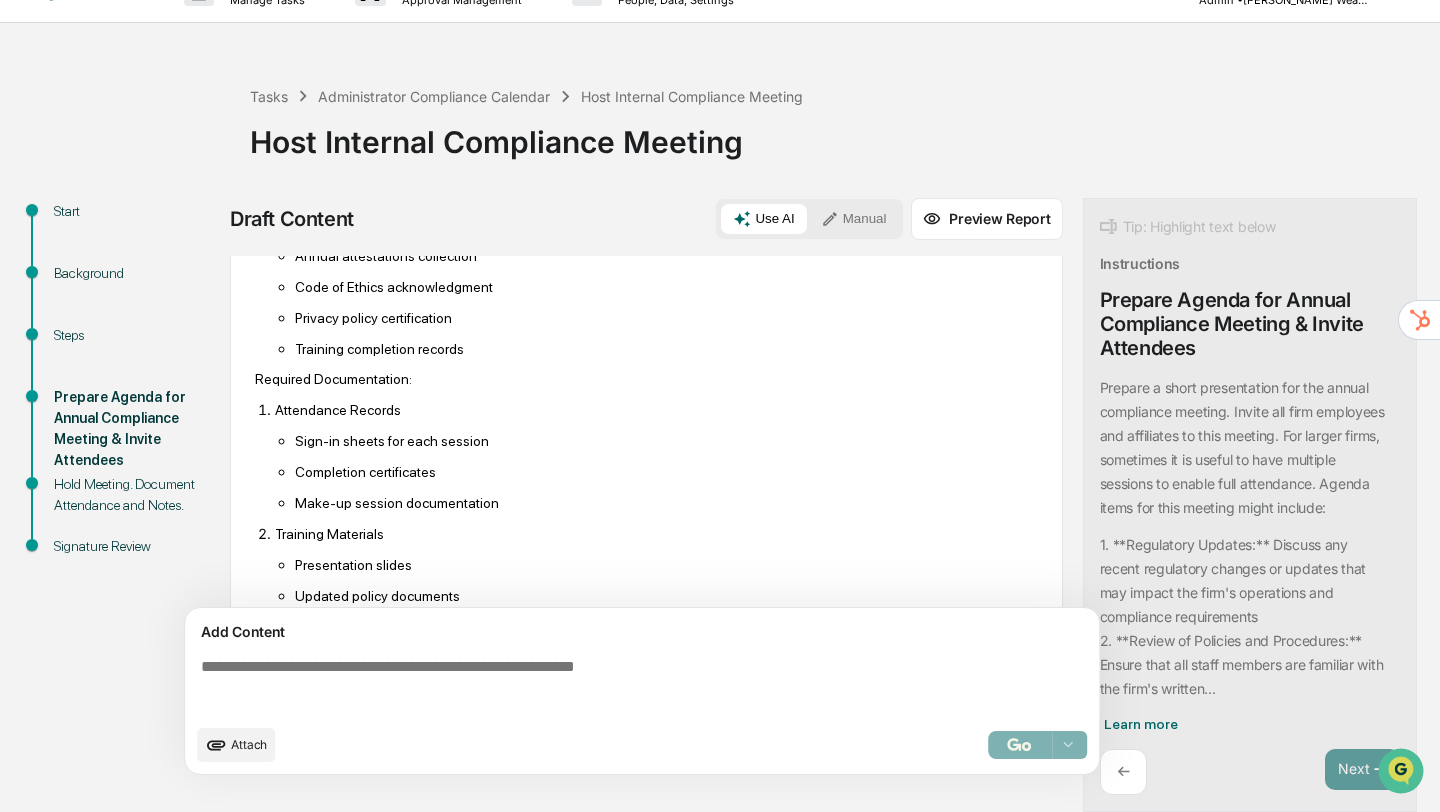 scroll, scrollTop: 1850, scrollLeft: 0, axis: vertical 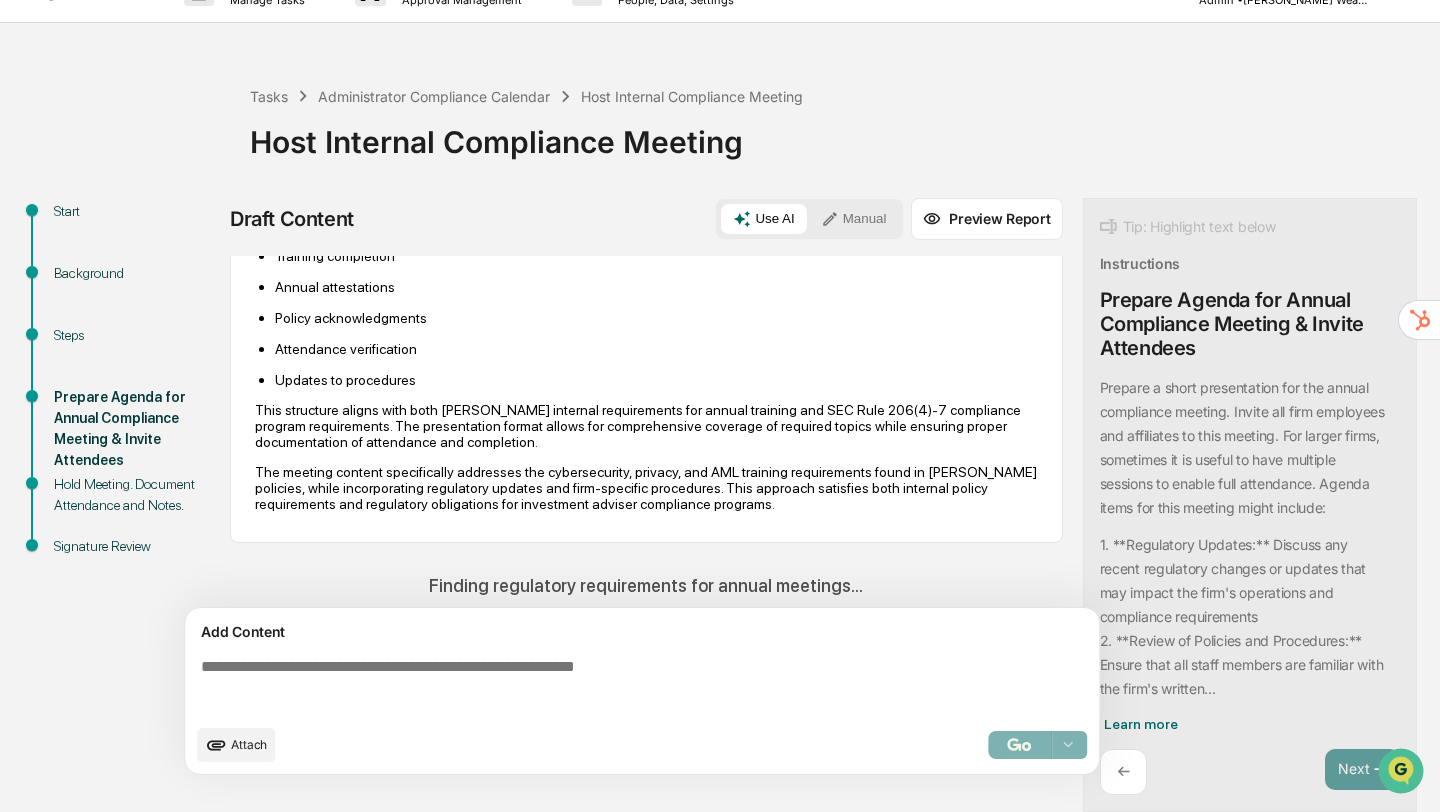 click on "Select..." at bounding box center (1037, 745) 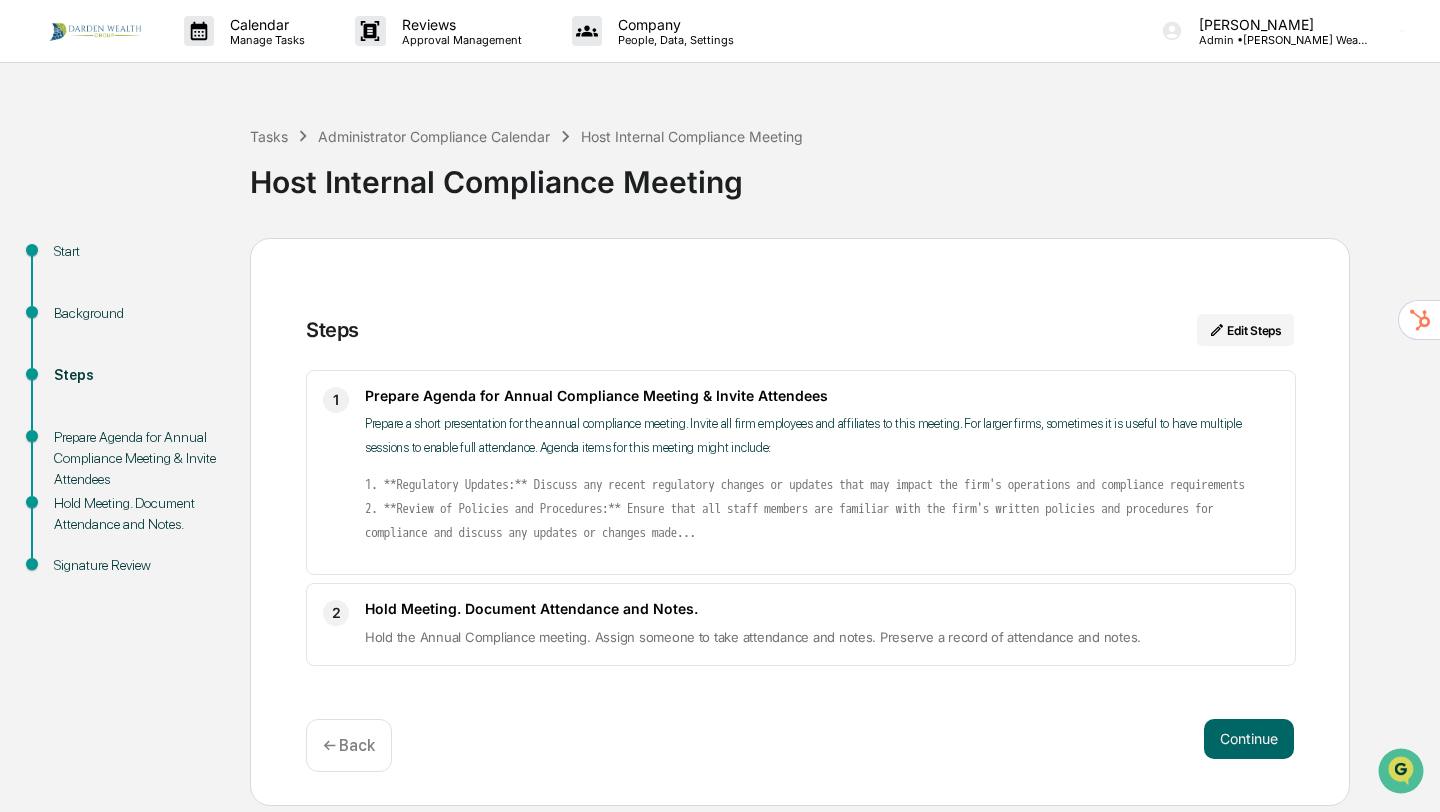 scroll, scrollTop: 0, scrollLeft: 0, axis: both 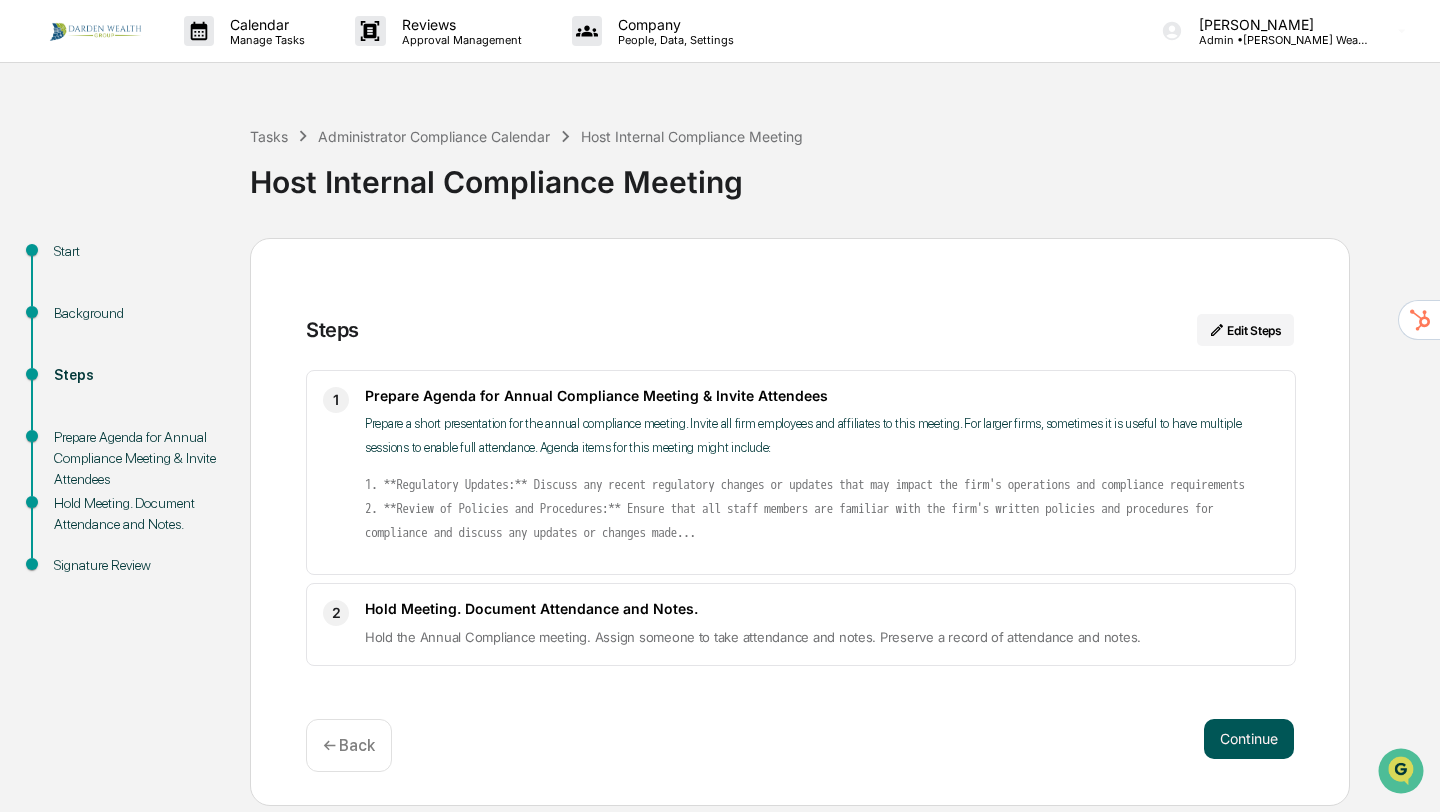 click on "Continue" at bounding box center (1249, 739) 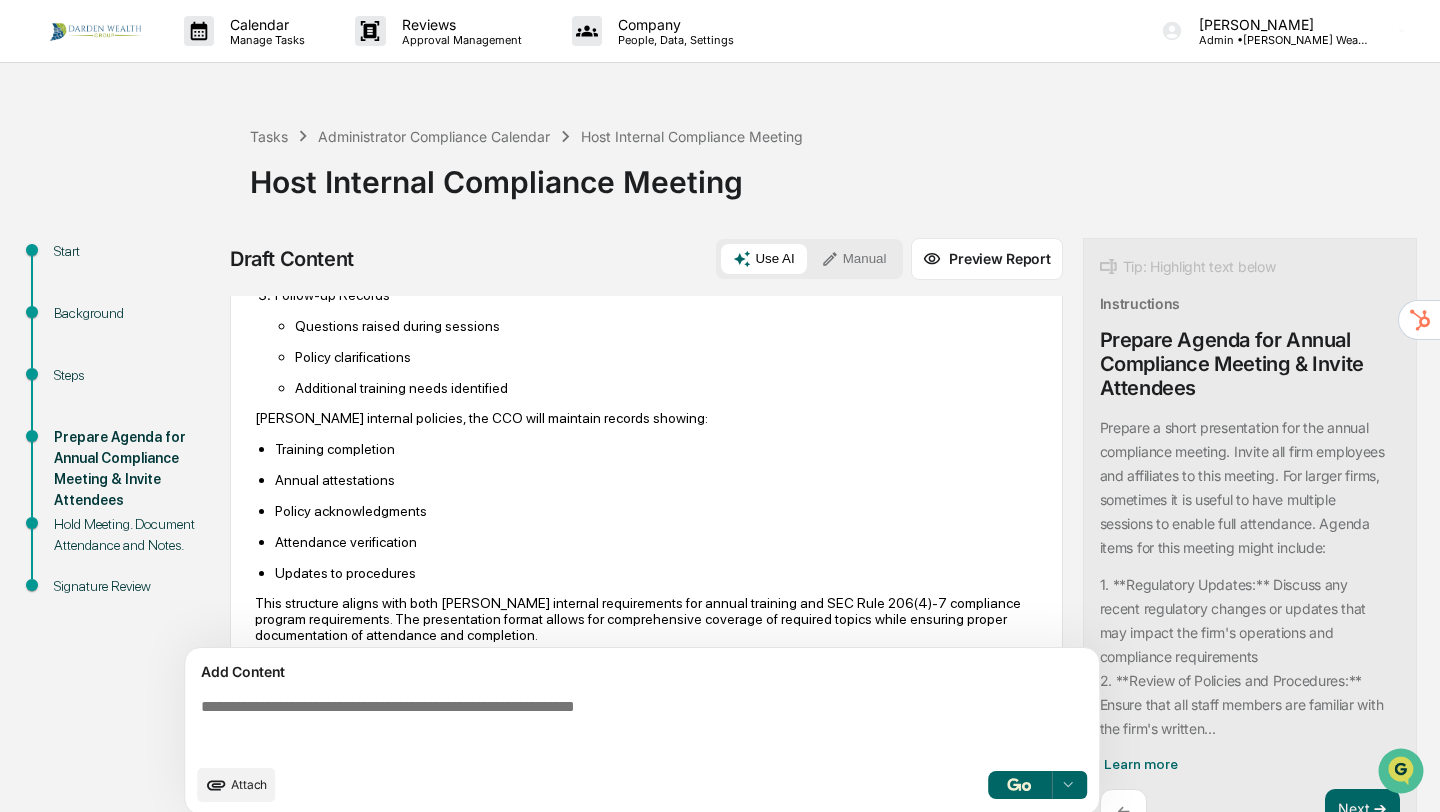 scroll, scrollTop: 1781, scrollLeft: 0, axis: vertical 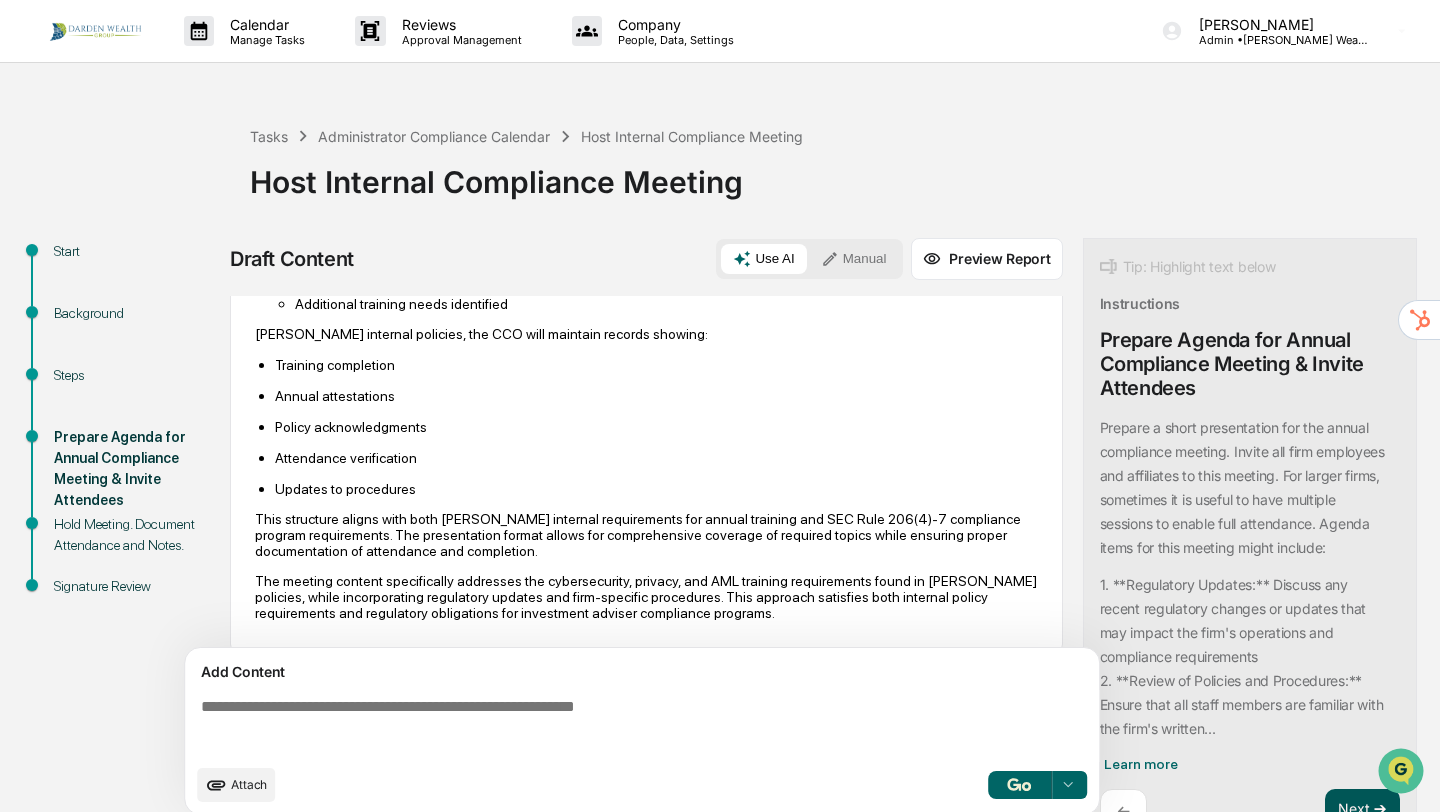 click on "Next ➔" at bounding box center [1362, 810] 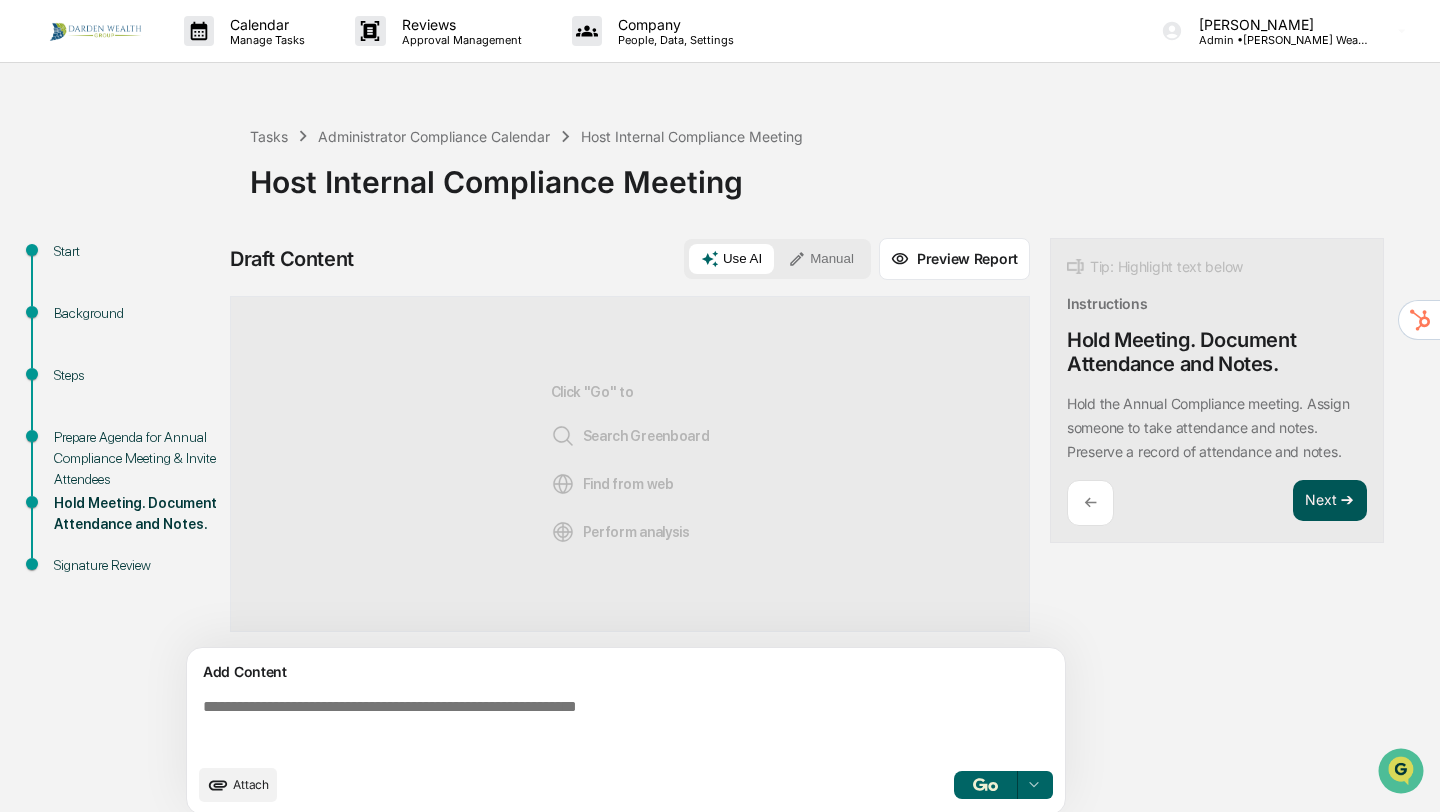 click on "Next ➔" at bounding box center (1330, 501) 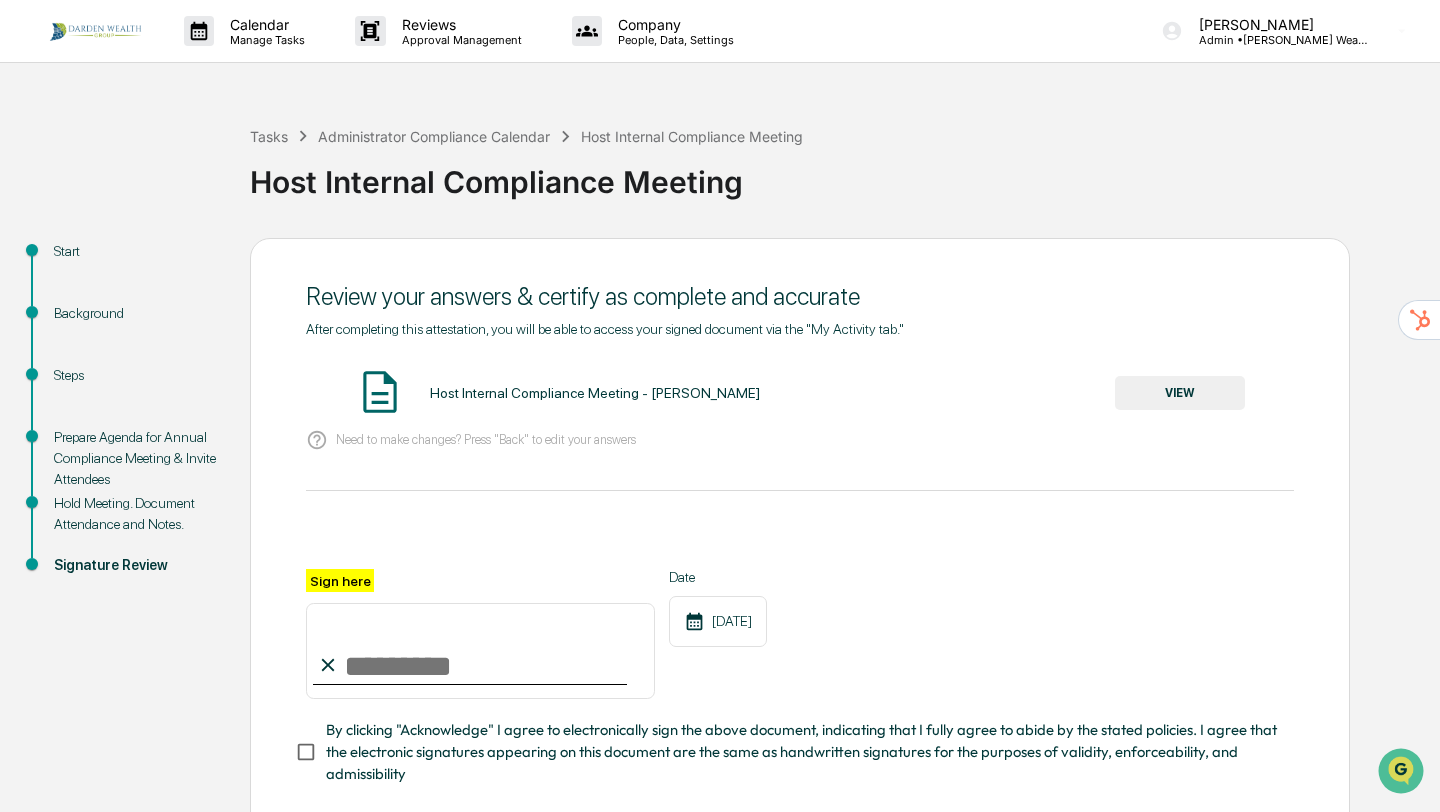 click on "Sign here" at bounding box center (480, 651) 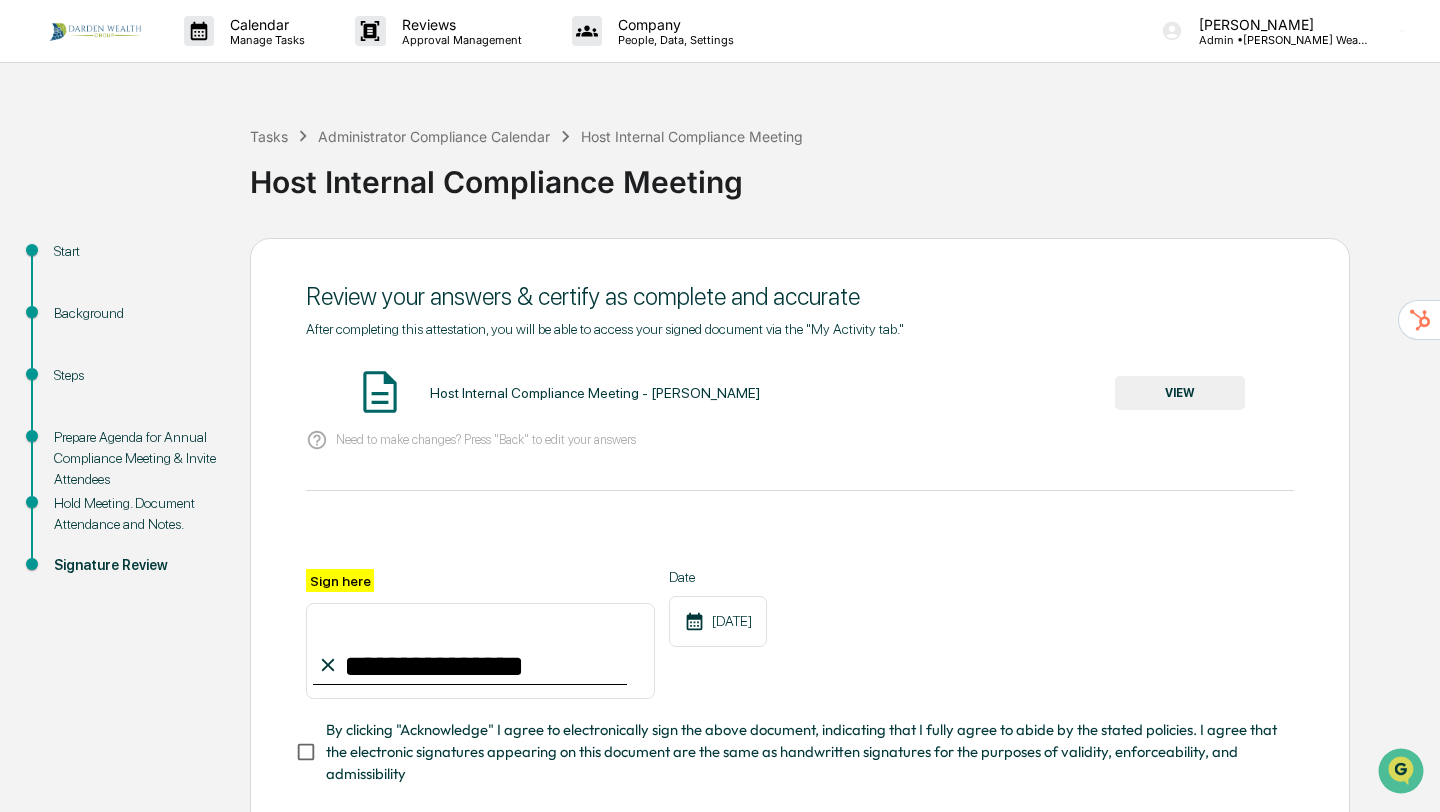 type on "**********" 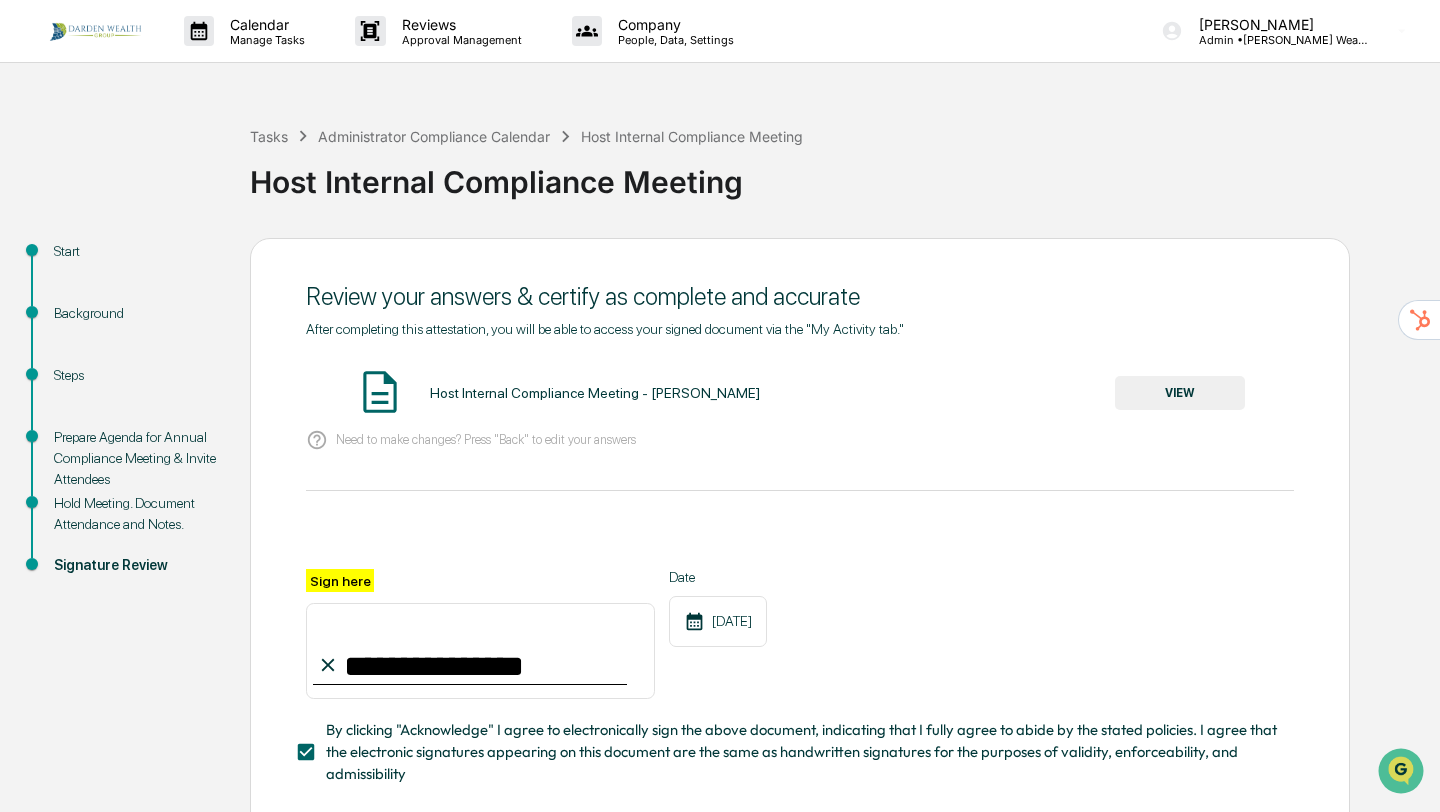 scroll, scrollTop: 109, scrollLeft: 0, axis: vertical 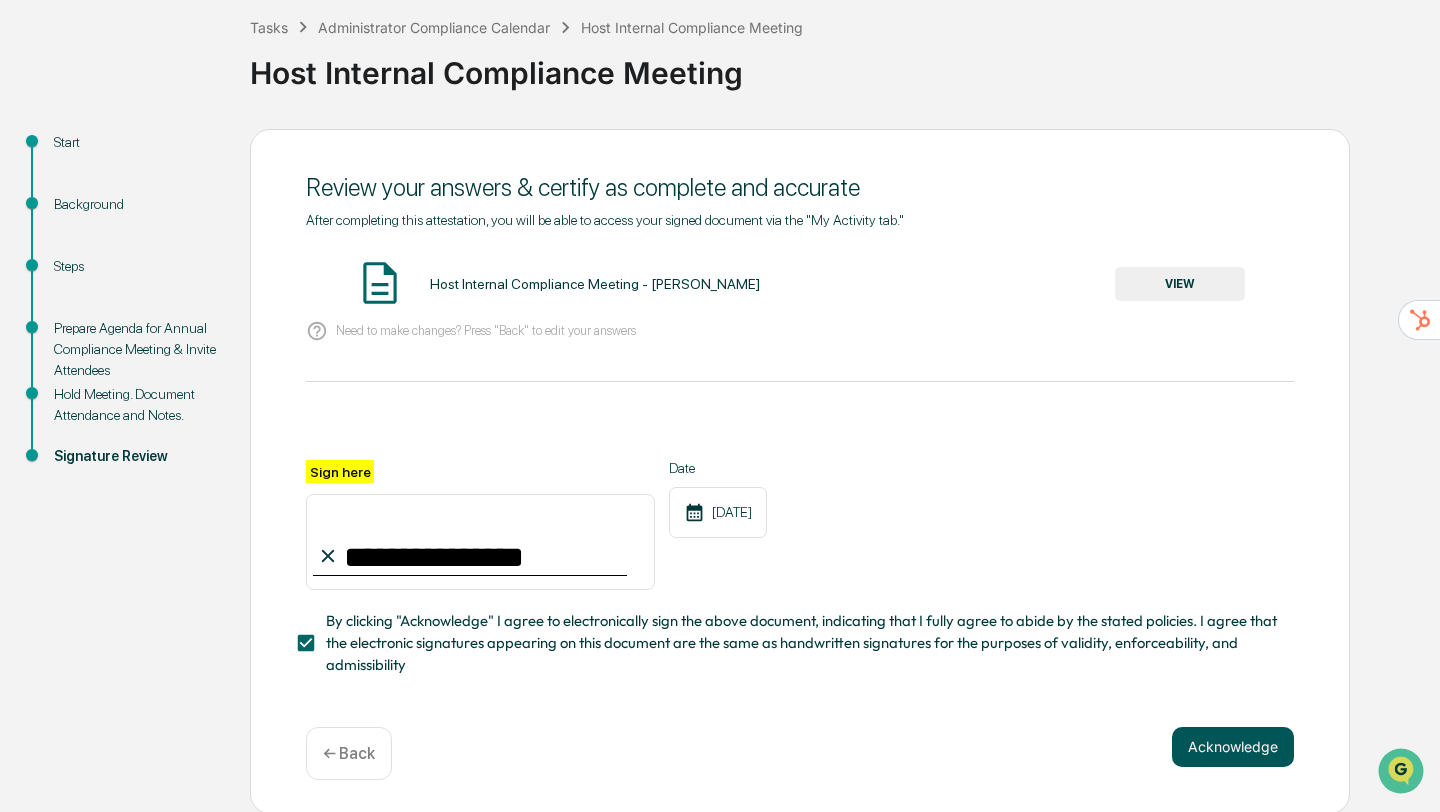 click on "Acknowledge" at bounding box center [1233, 747] 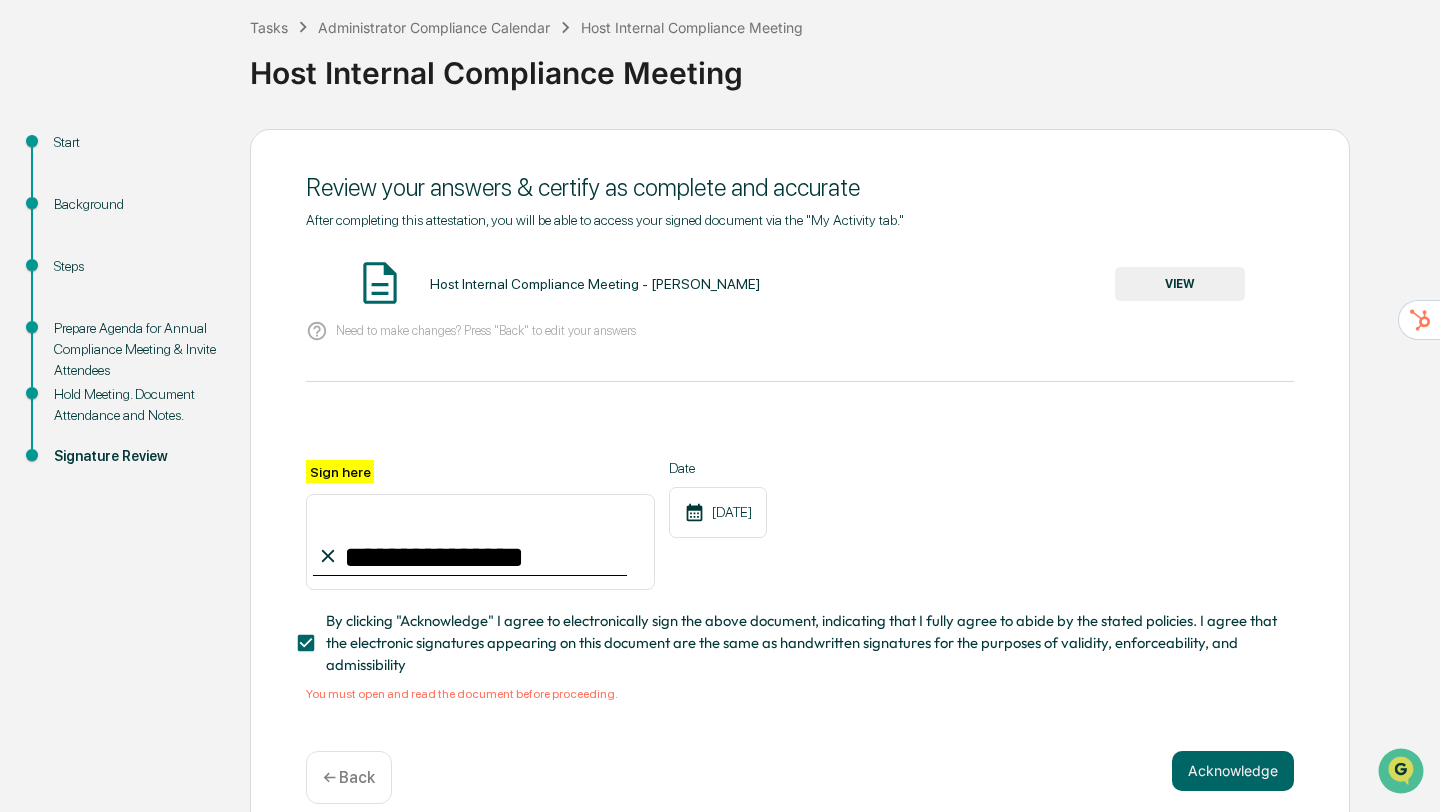 click on "Host Internal Compliance Meeting - [PERSON_NAME]" at bounding box center (595, 284) 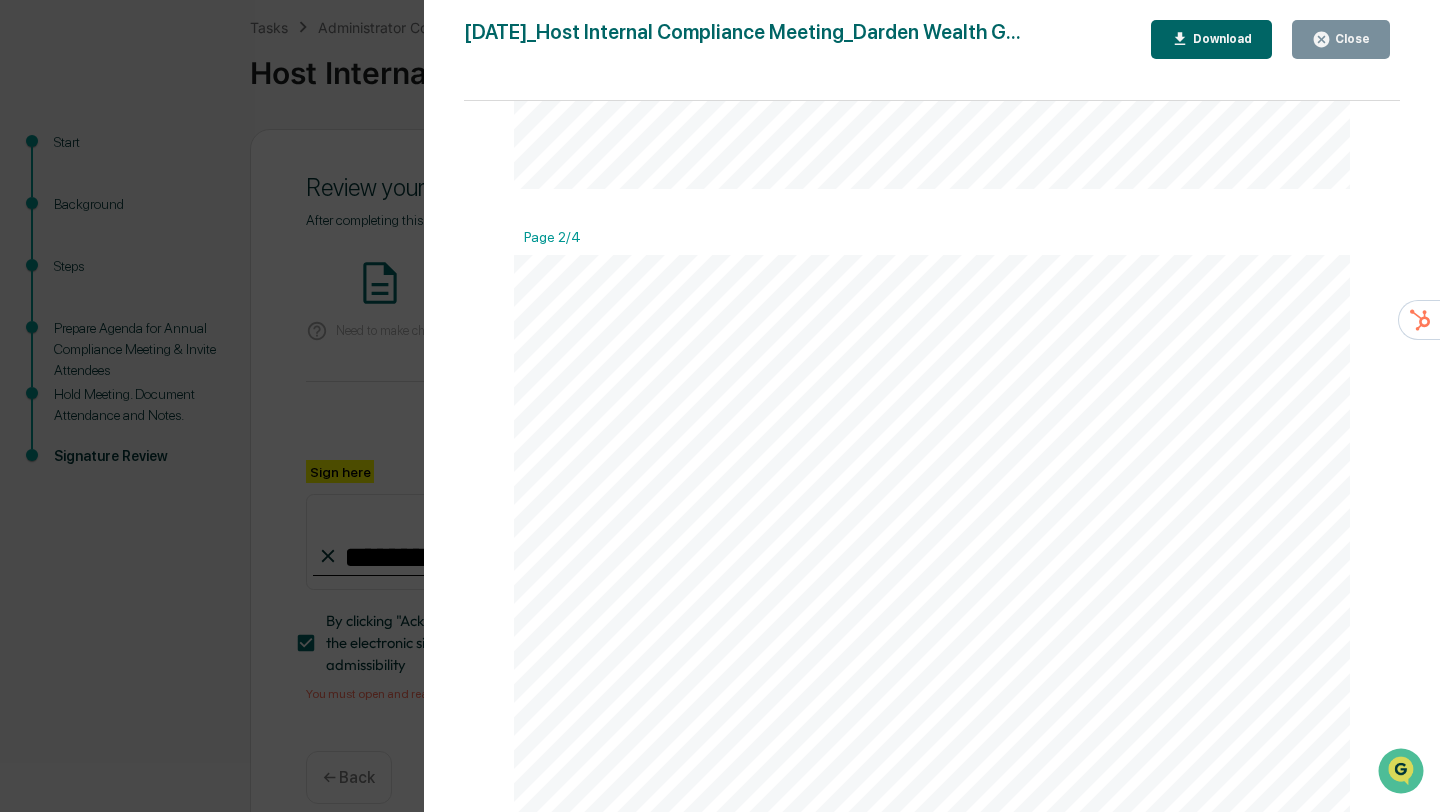 scroll, scrollTop: 1146, scrollLeft: 0, axis: vertical 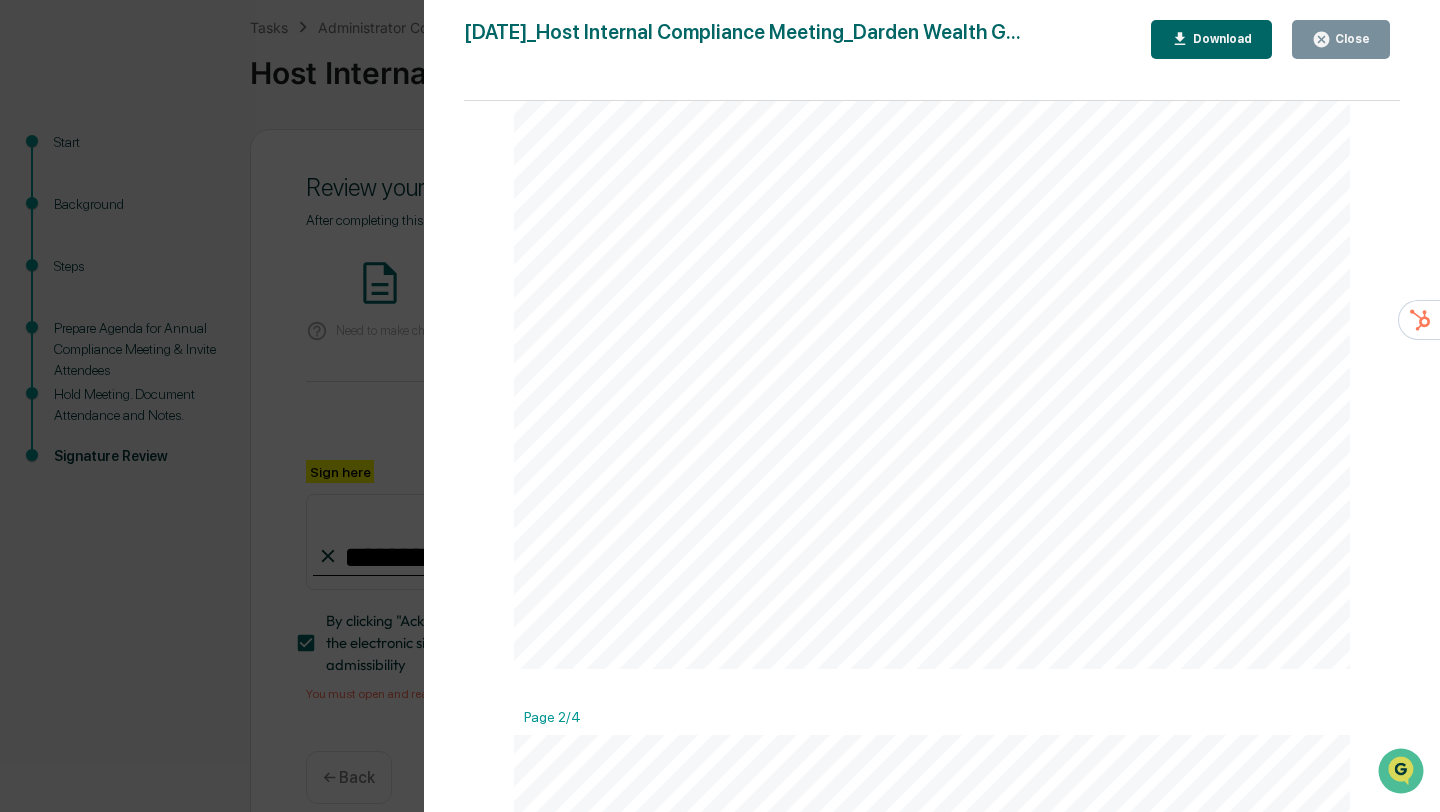 click on "Close" at bounding box center (1350, 39) 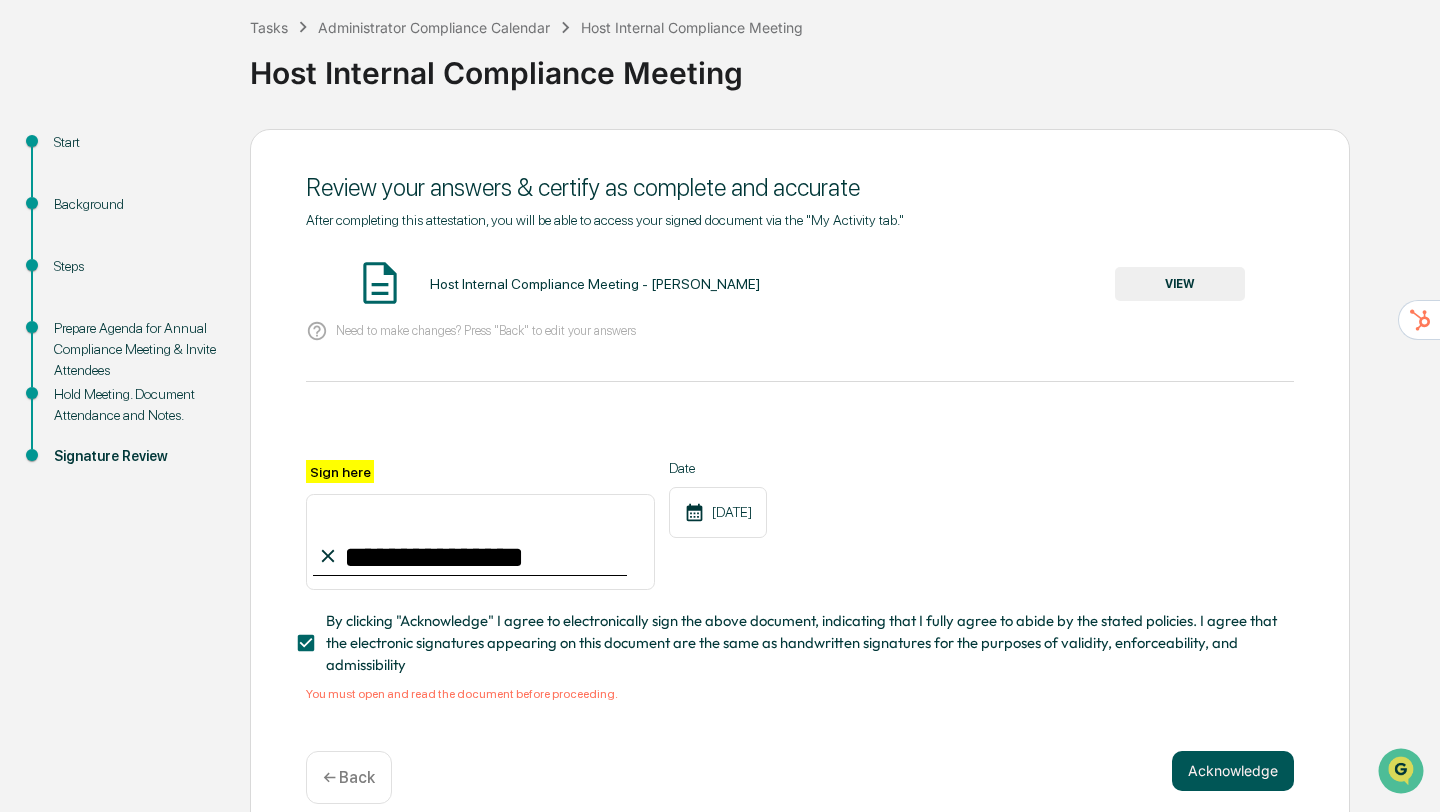 click on "Acknowledge" at bounding box center (1233, 771) 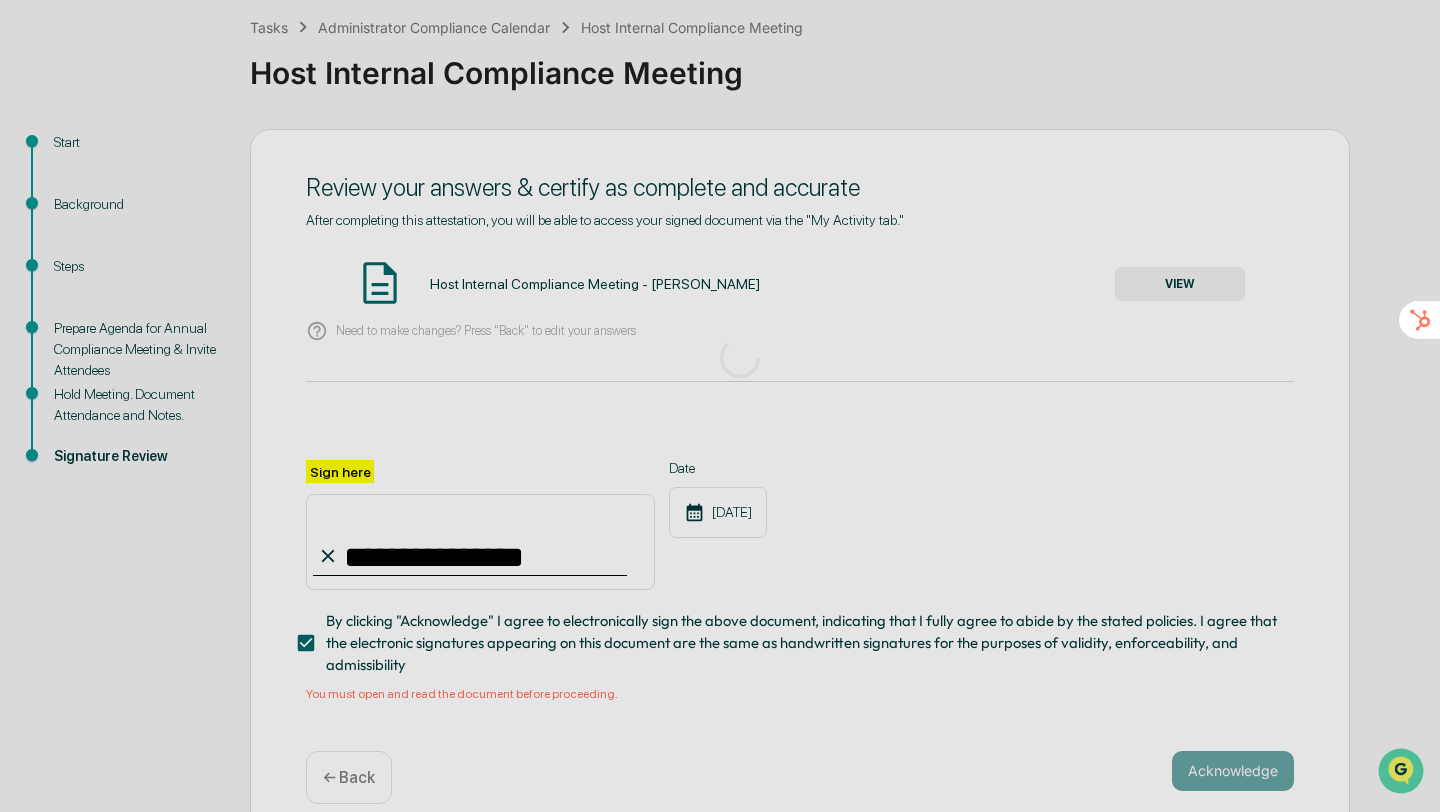 scroll, scrollTop: 0, scrollLeft: 0, axis: both 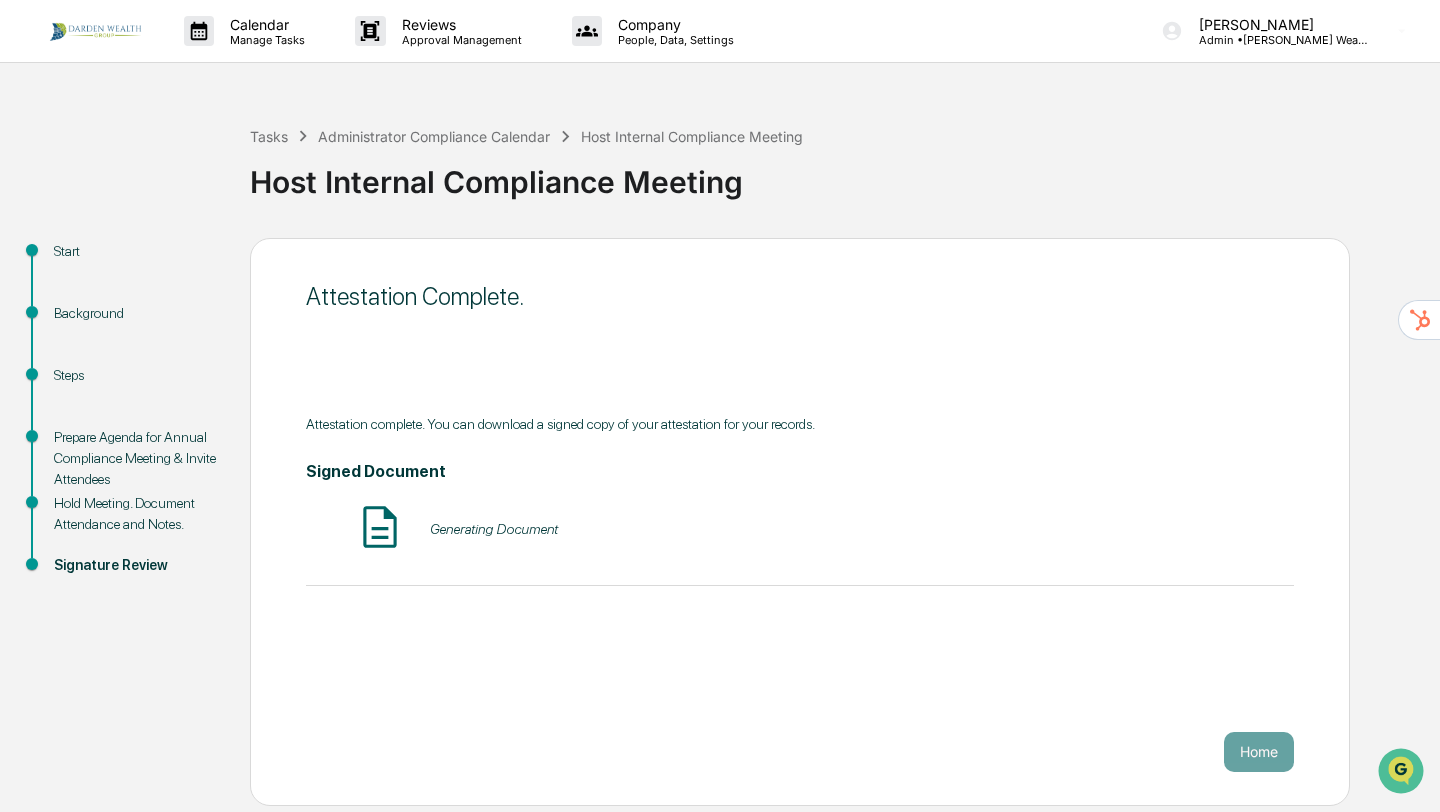 click on "Attestation Complete. Attestation complete. You can download a signed copy of your attestation for your records. Signed Document Generating Document Home" at bounding box center [800, 522] 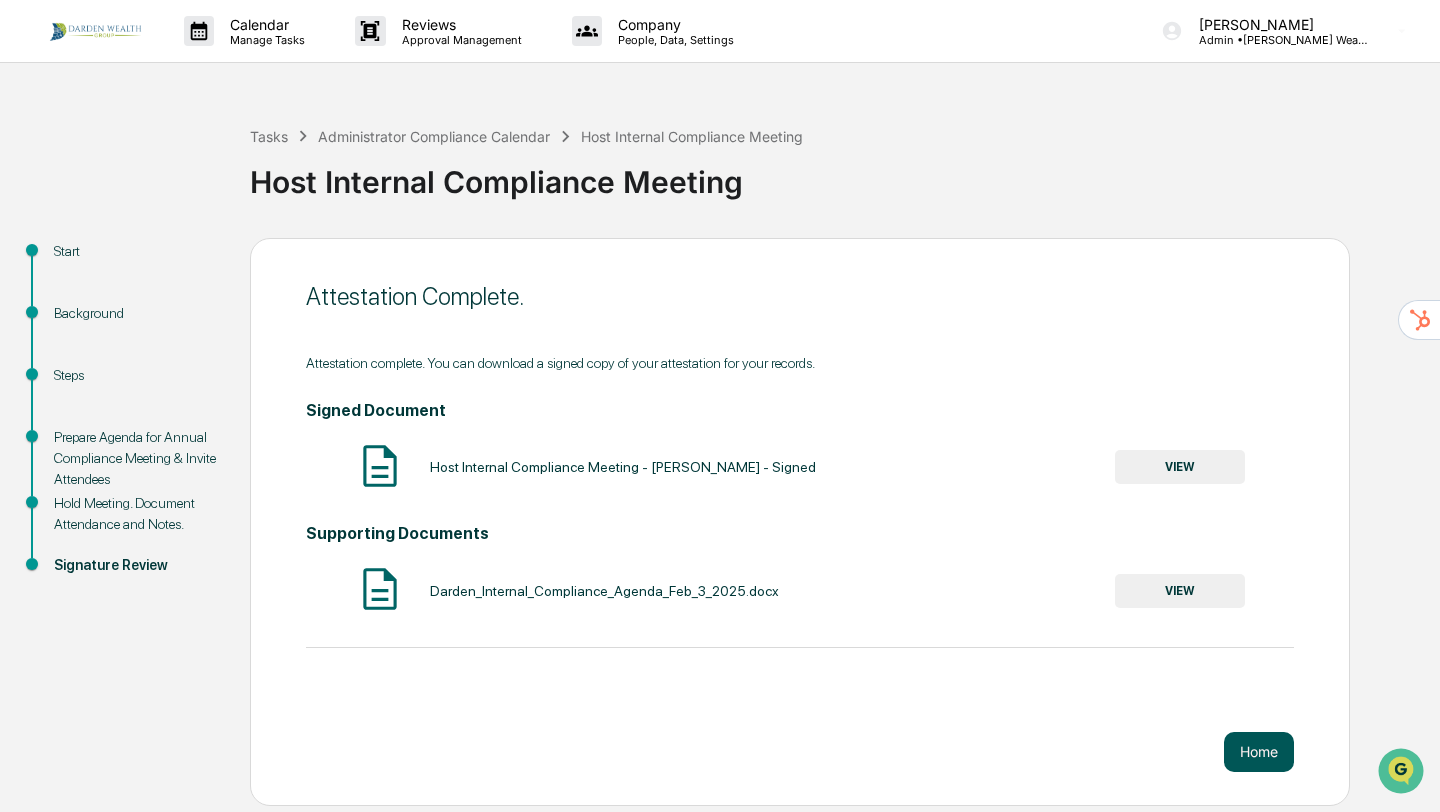 click on "Home" at bounding box center [1259, 752] 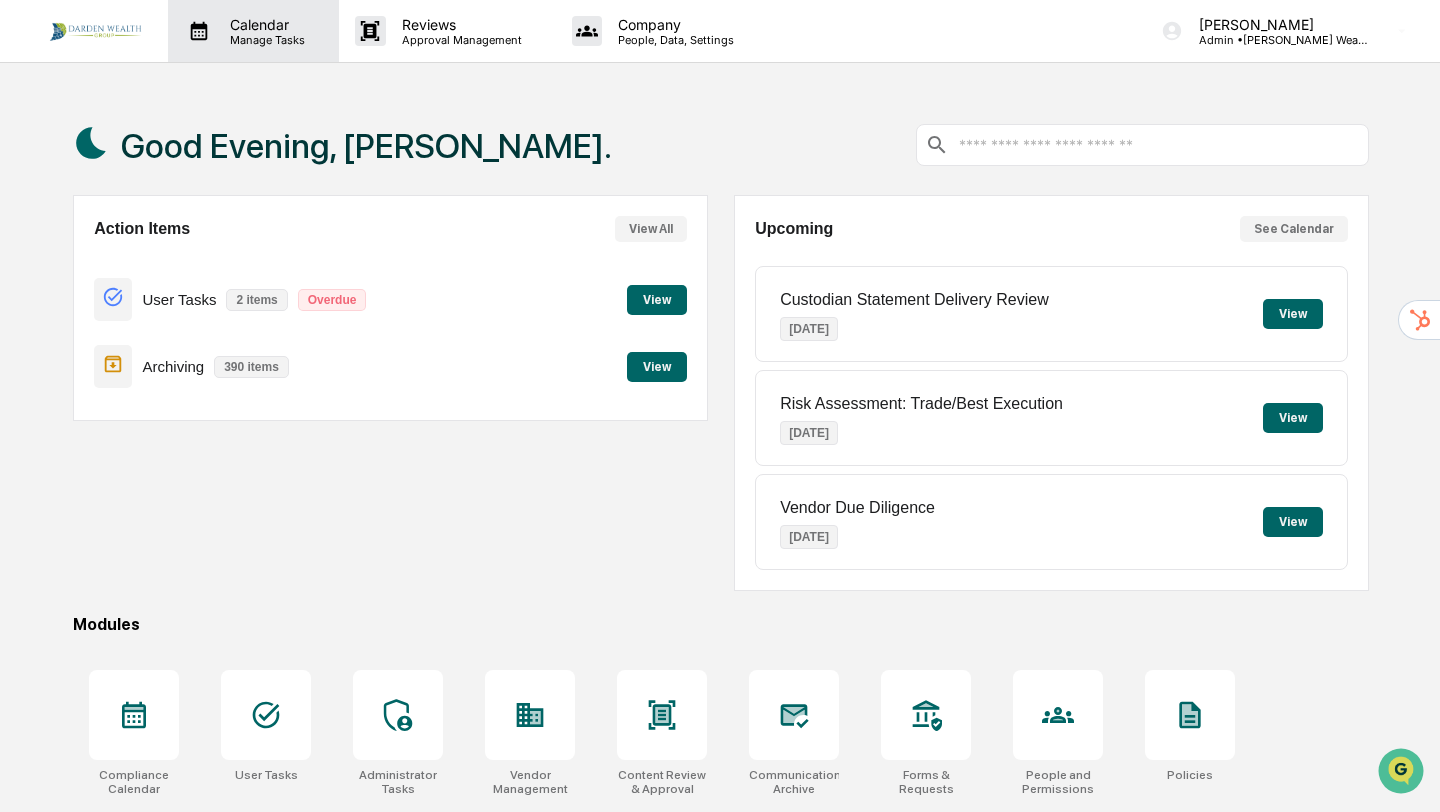 click on "Calendar" at bounding box center (264, 24) 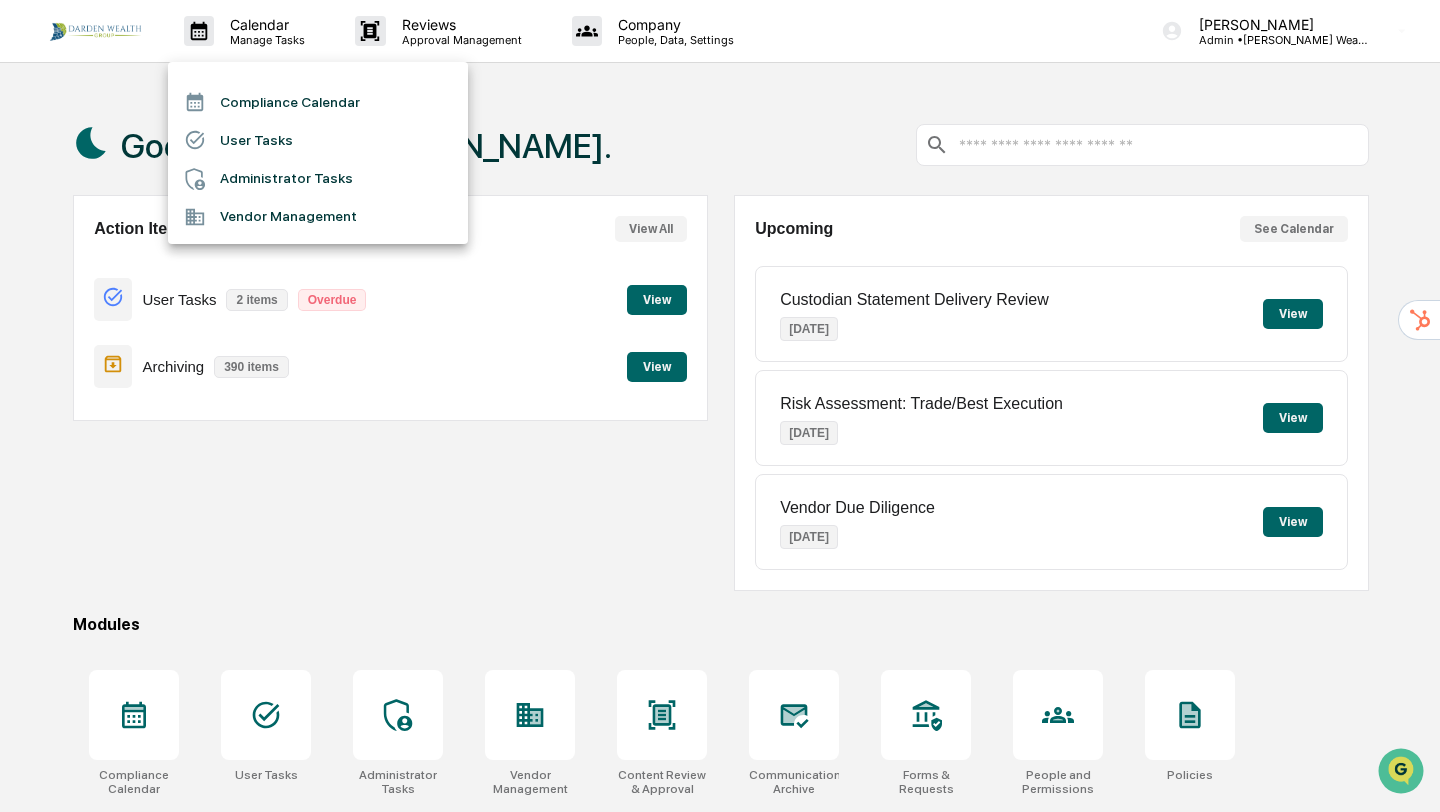 click on "Compliance Calendar" at bounding box center (318, 102) 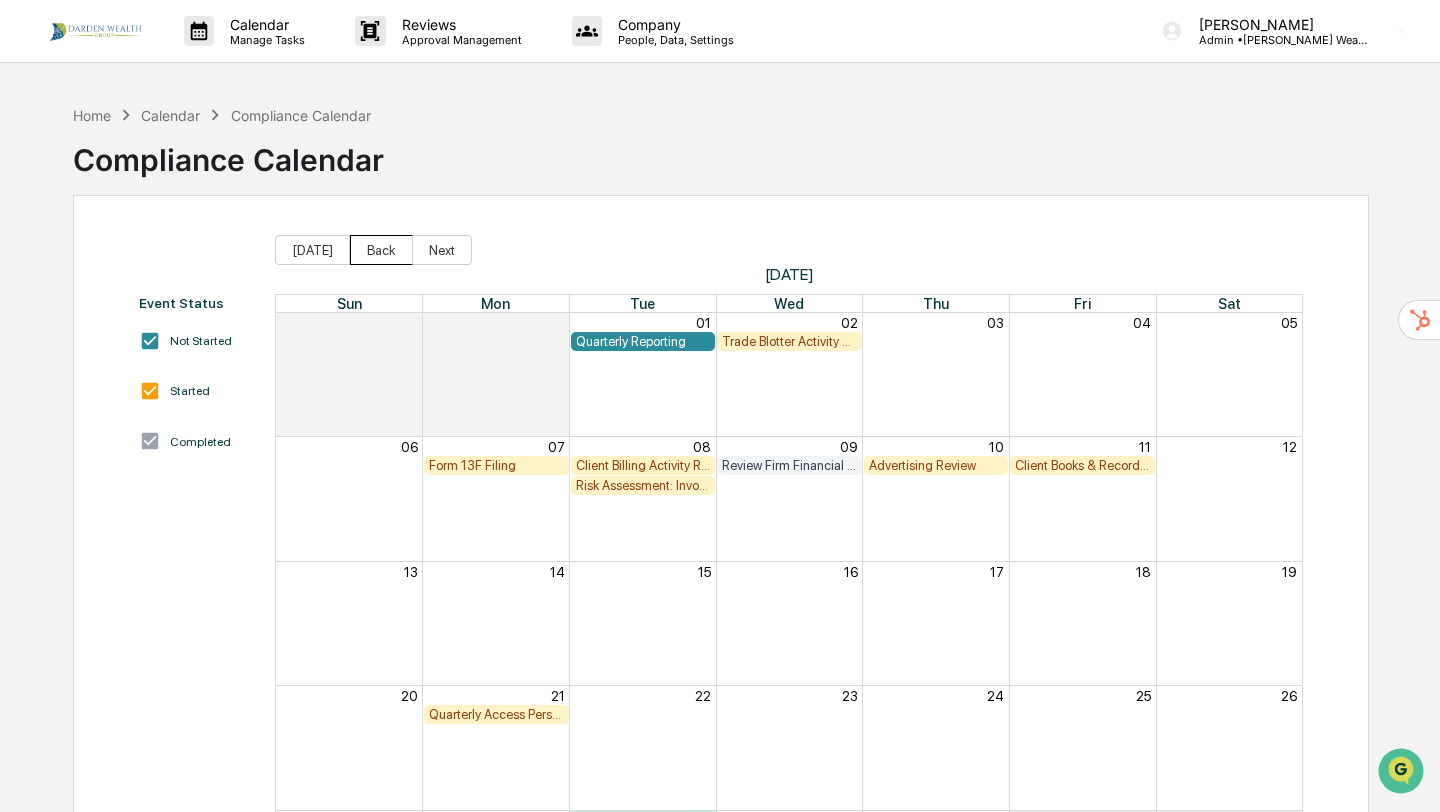 click on "Back" at bounding box center [381, 250] 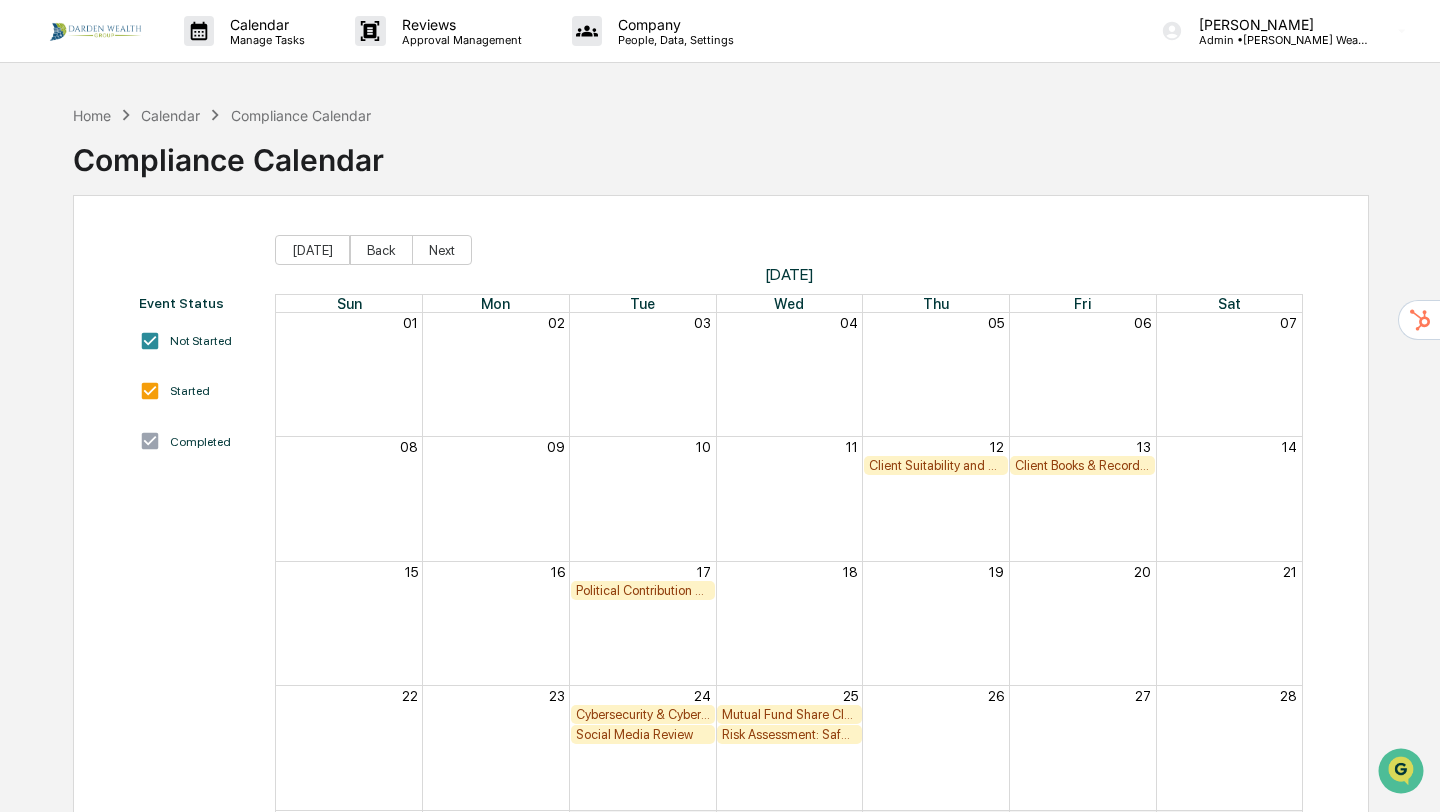 click on "Client Suitability and Performance Review" at bounding box center [936, 465] 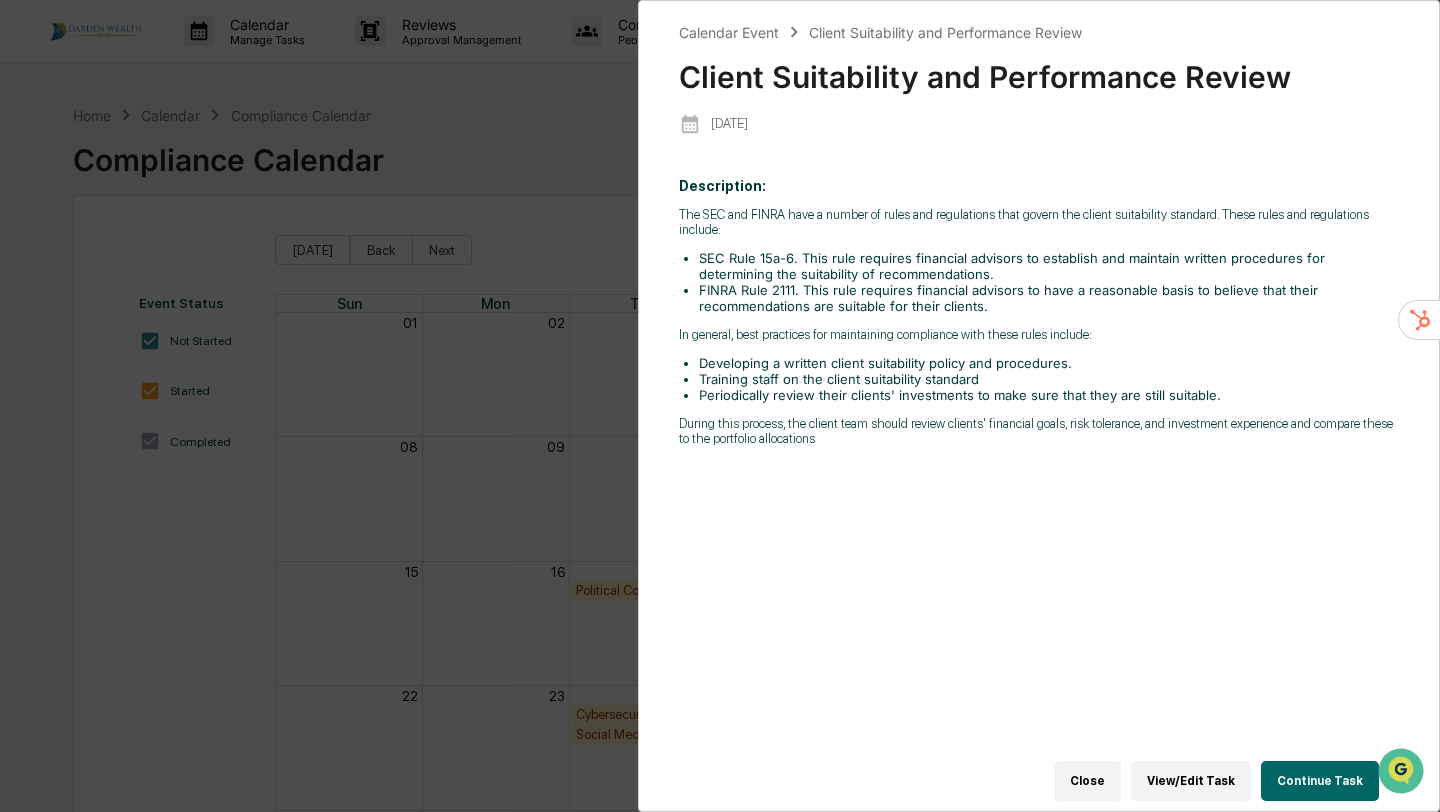 click on "Close" at bounding box center (1087, 781) 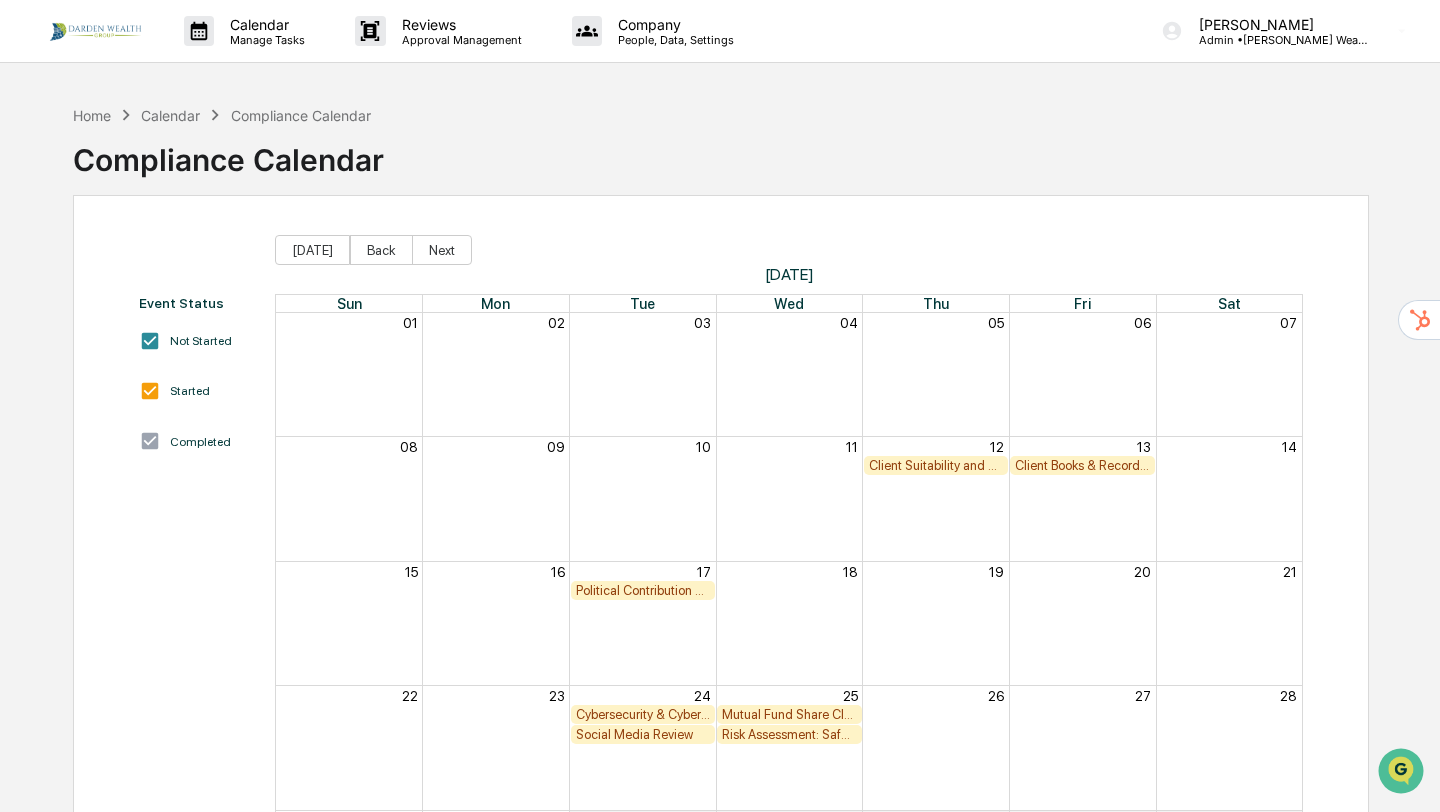 click on "Client Suitability and Performance Review" at bounding box center [936, 465] 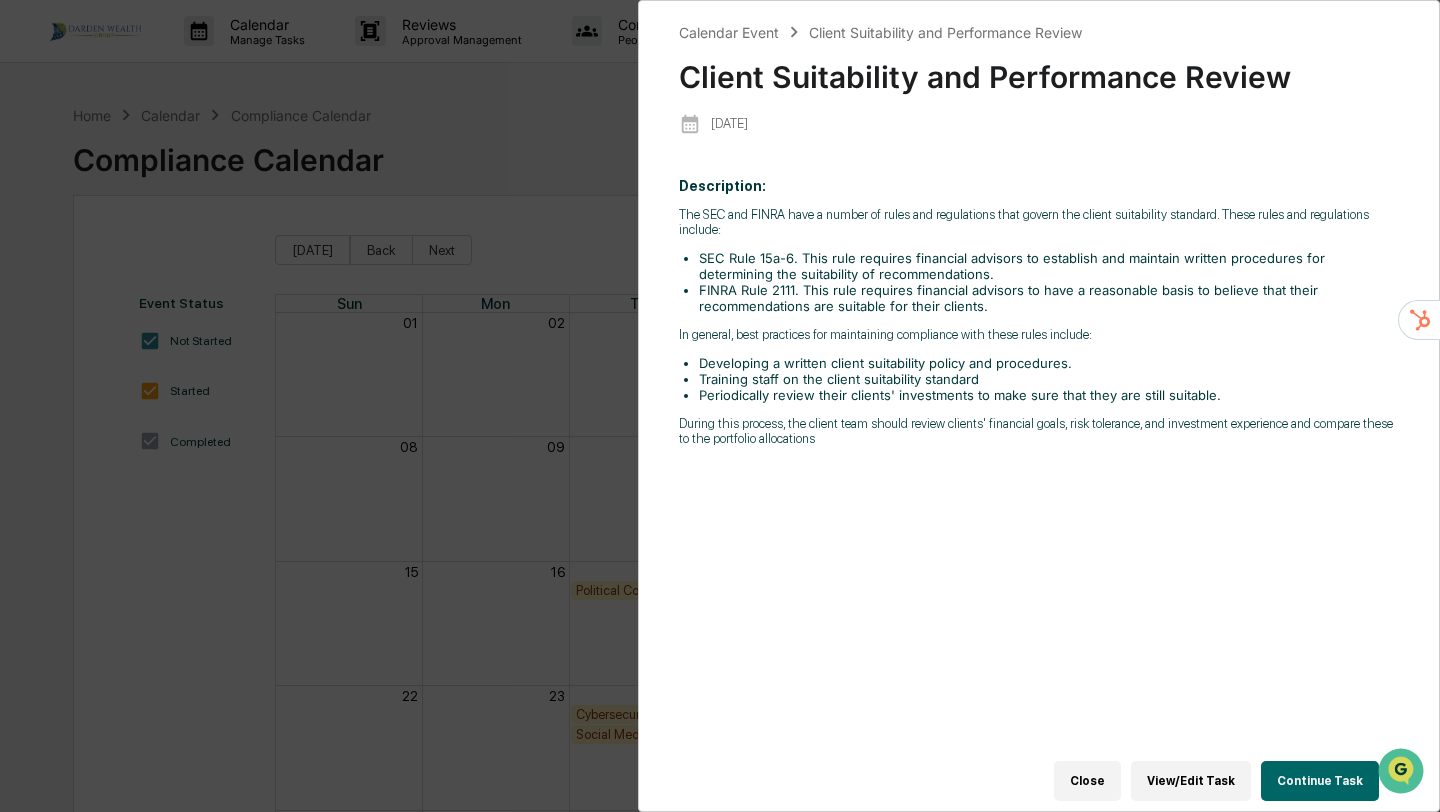 click on "Continue Task" at bounding box center (1320, 781) 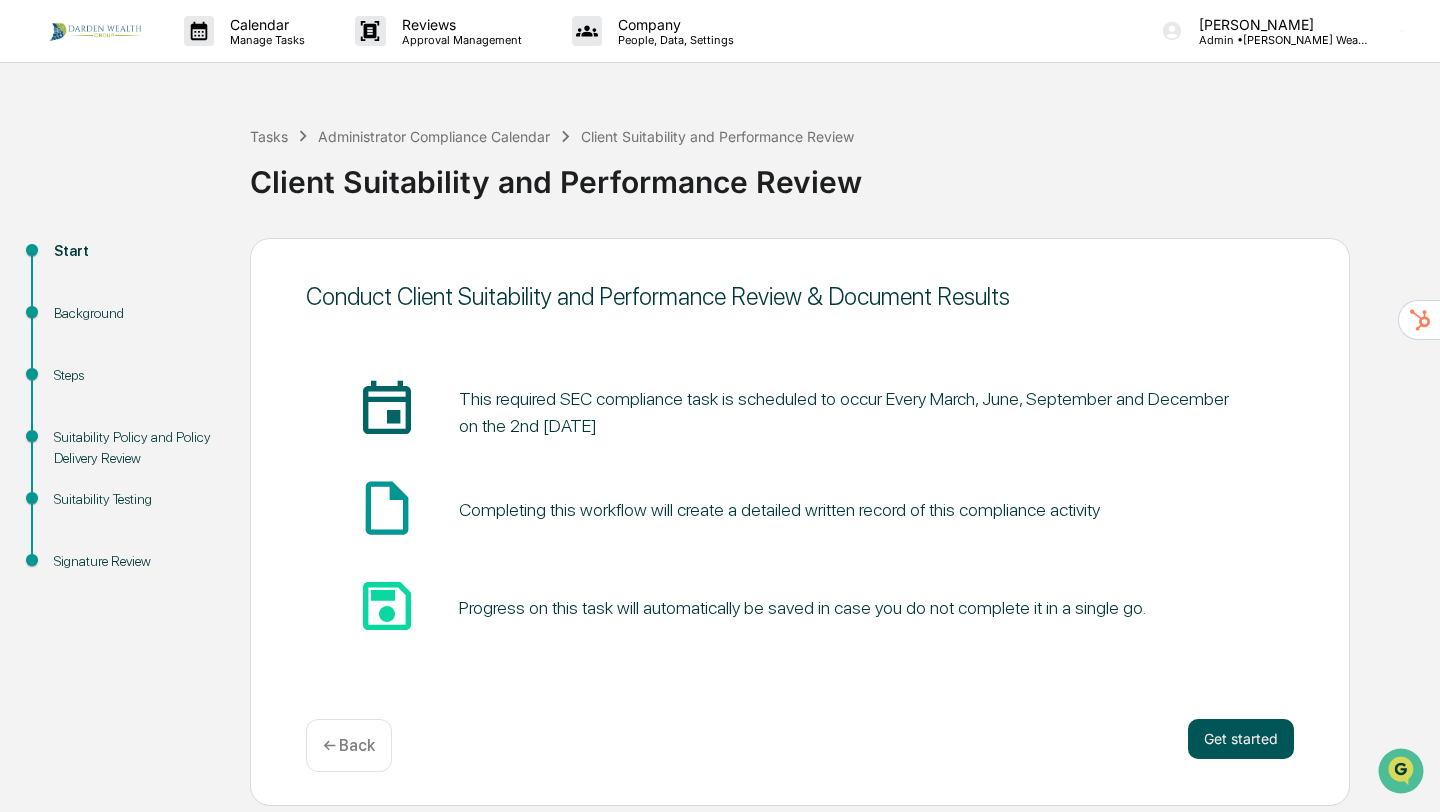 click on "Get started" at bounding box center [1241, 739] 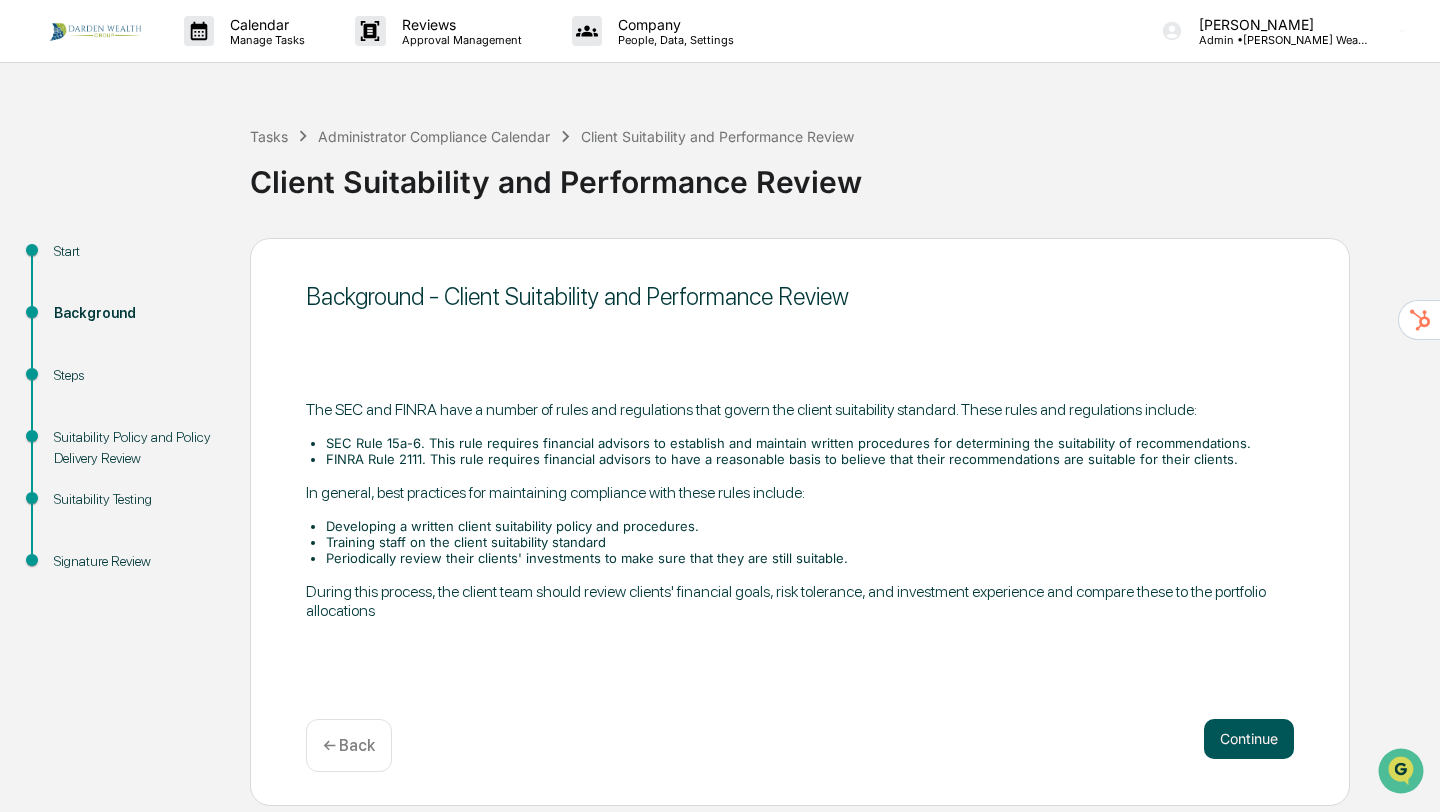 click on "Continue" at bounding box center (1249, 739) 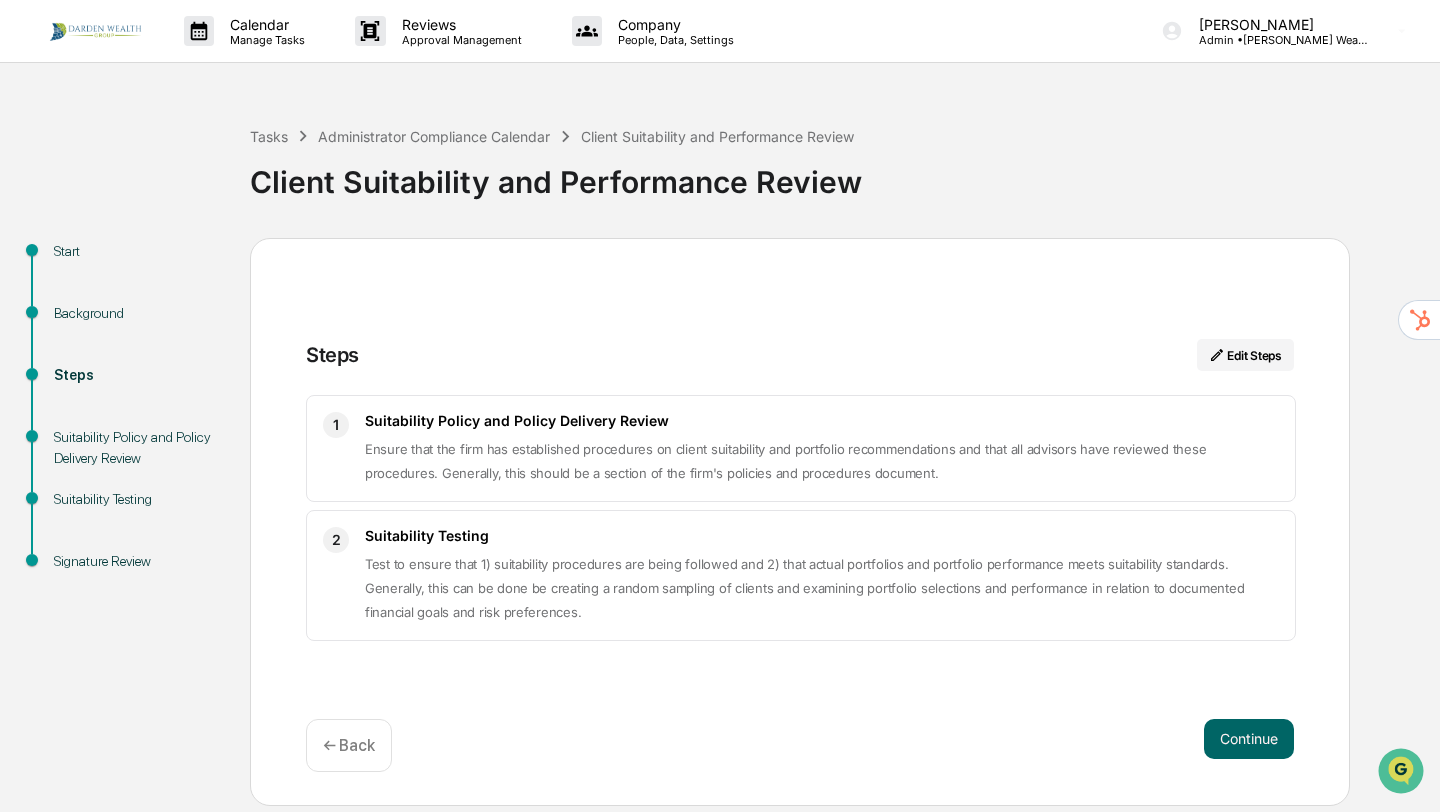click on "Continue" at bounding box center [1249, 739] 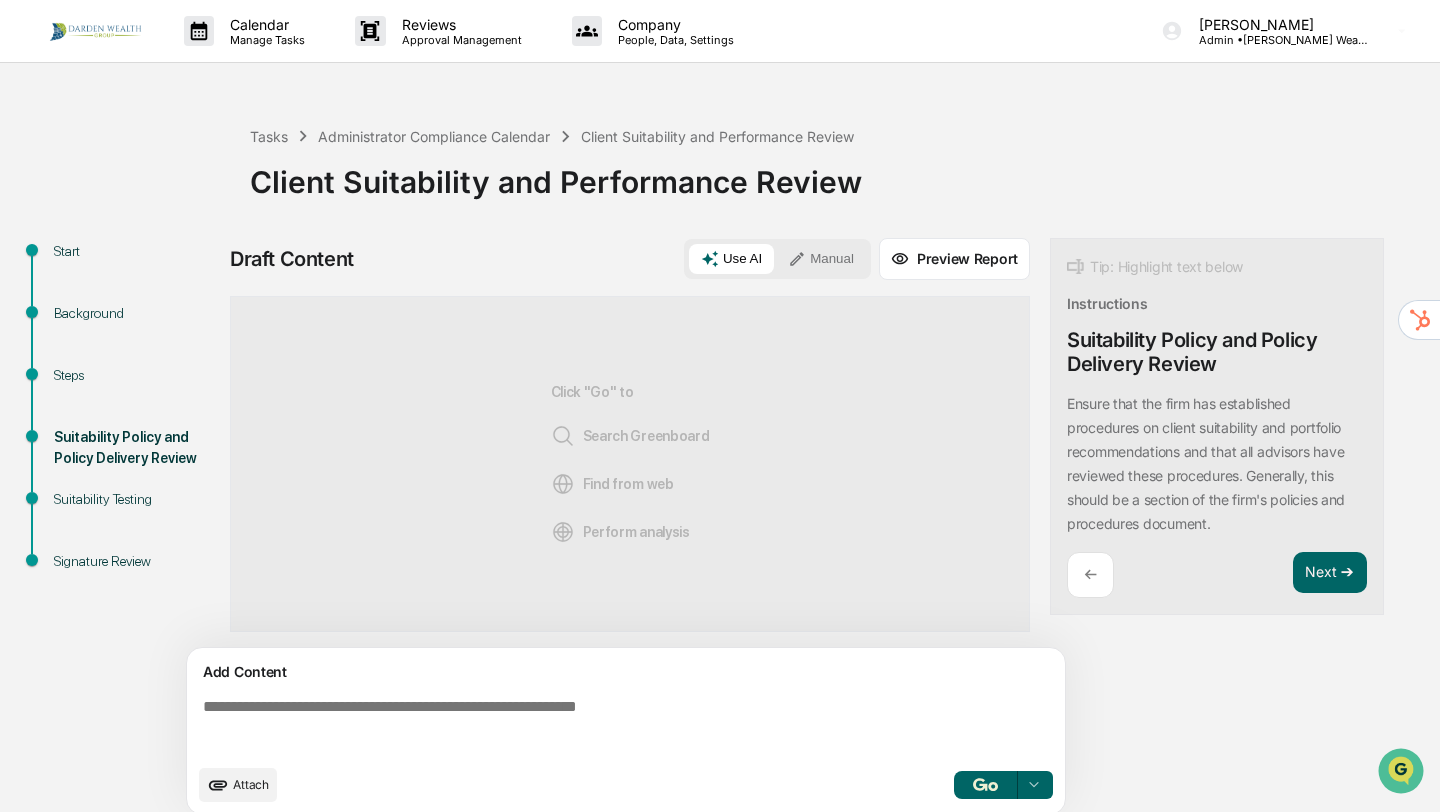 scroll, scrollTop: 16, scrollLeft: 0, axis: vertical 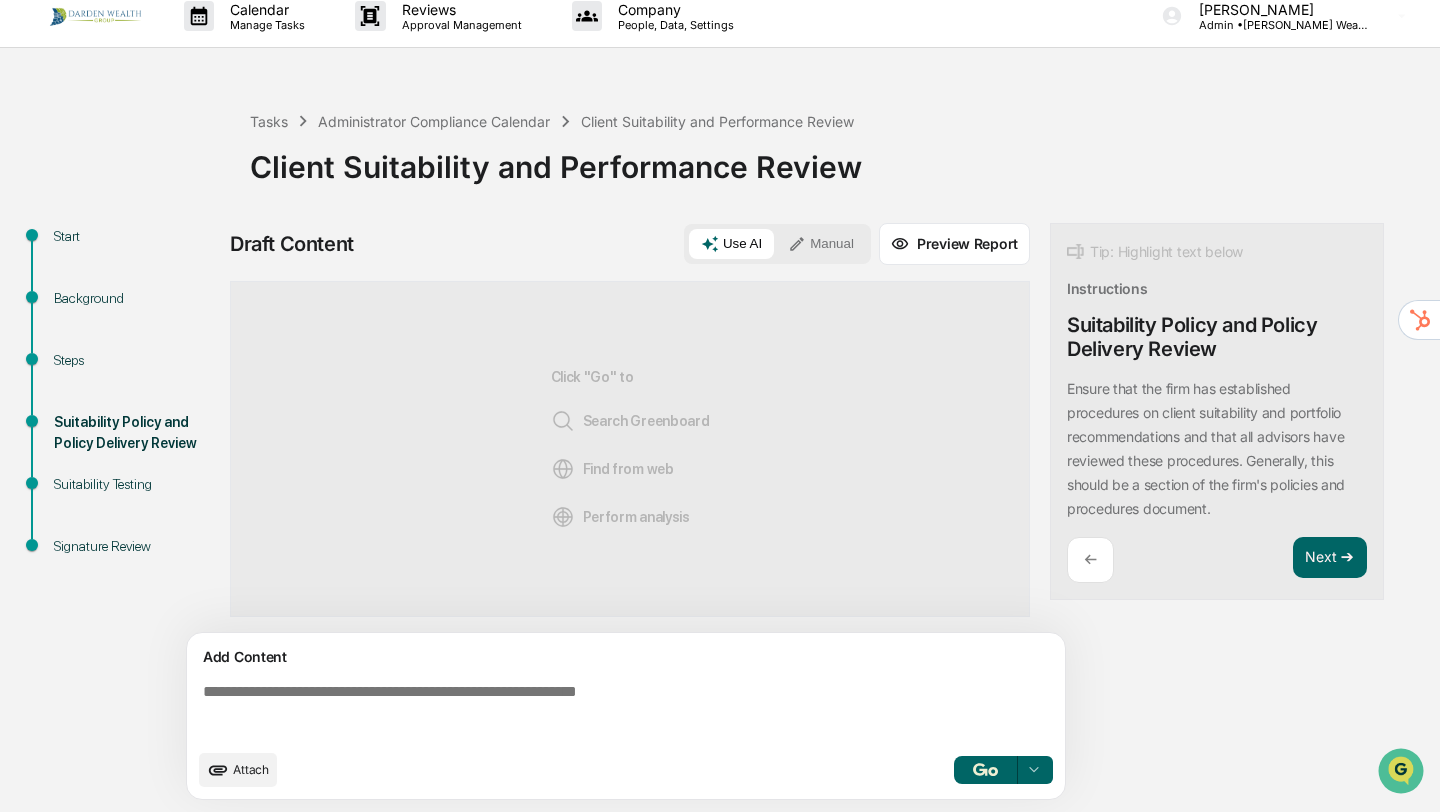 click at bounding box center [630, 711] 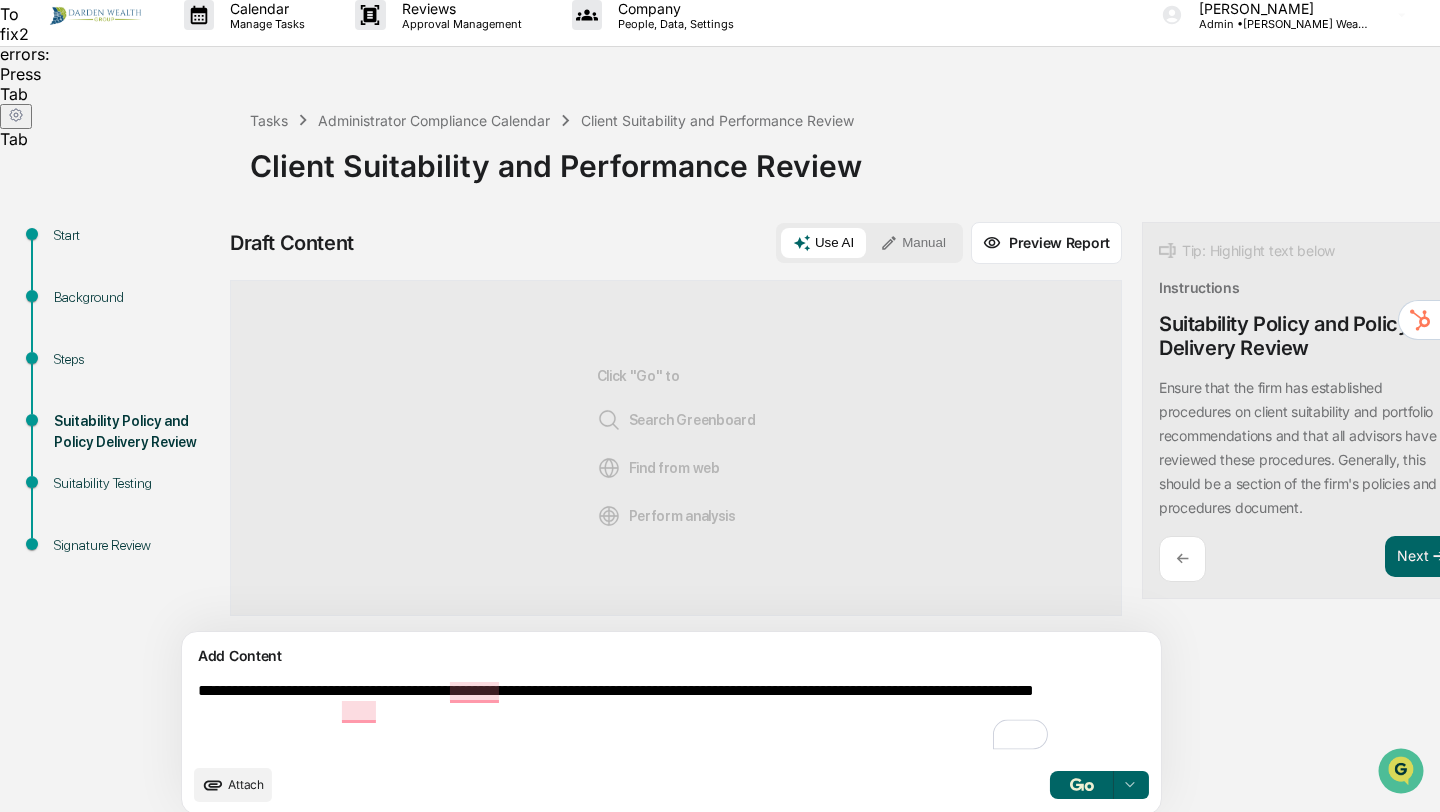 type on "**********" 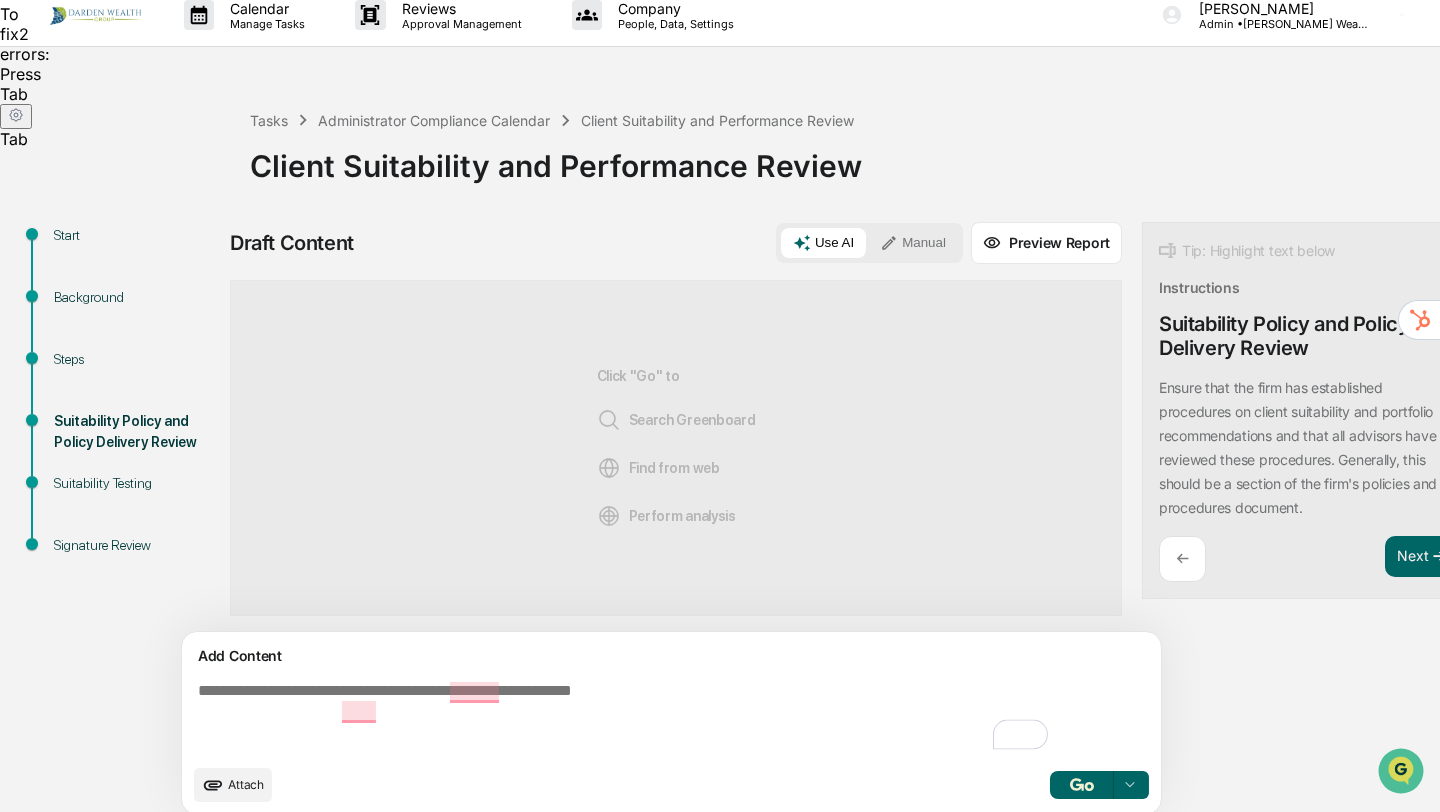 scroll, scrollTop: 32, scrollLeft: 0, axis: vertical 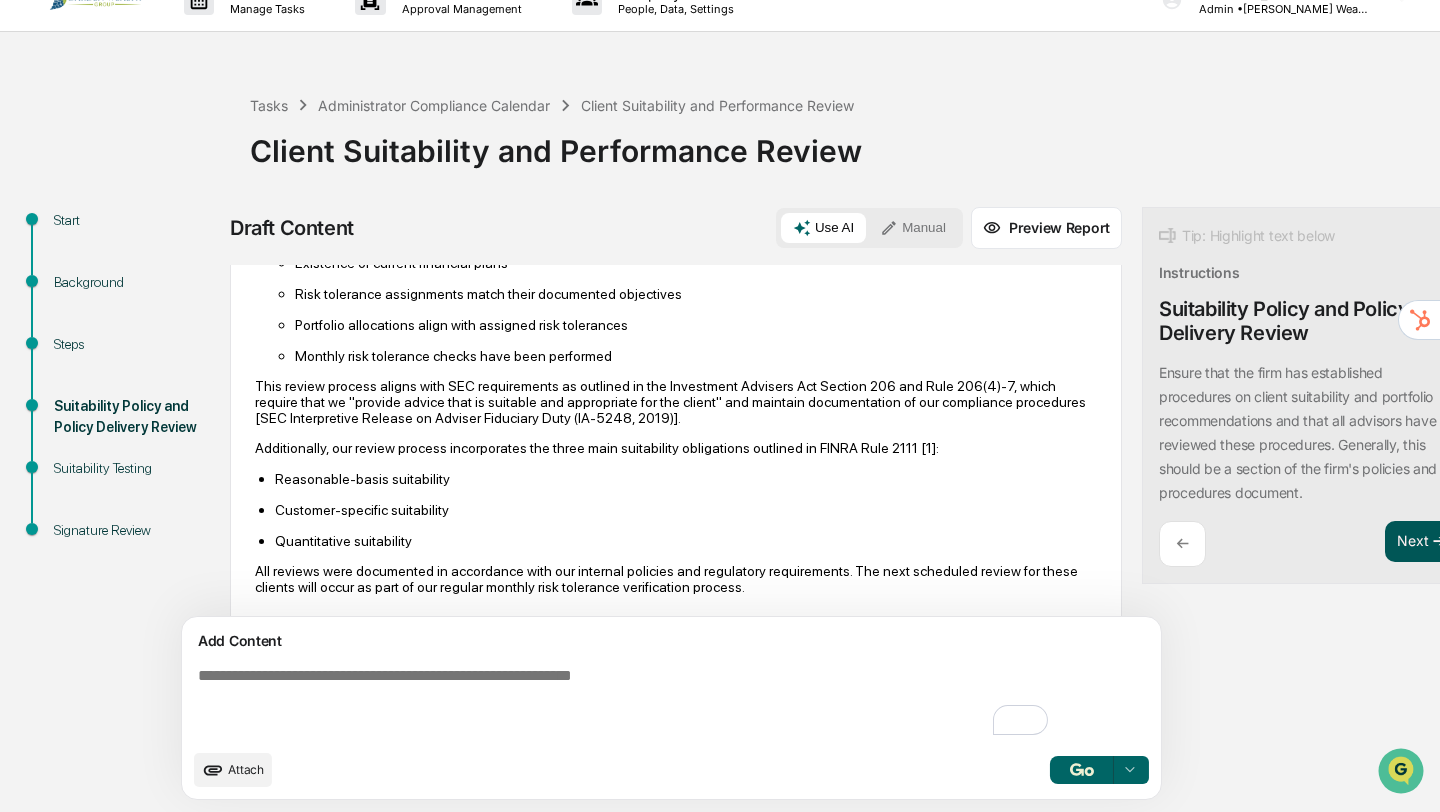 click on "Next ➔" at bounding box center [1422, 542] 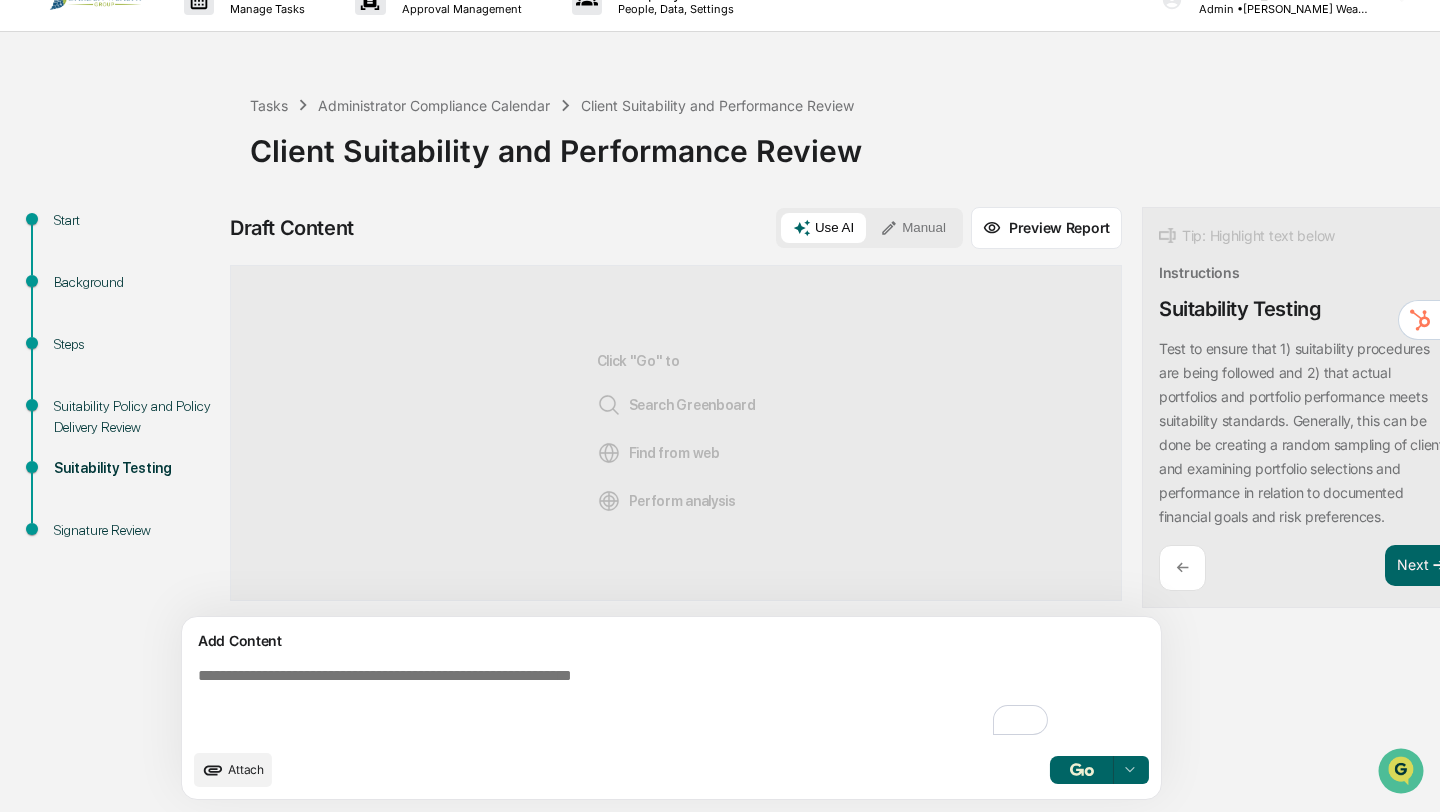 click on "←" at bounding box center (1182, 568) 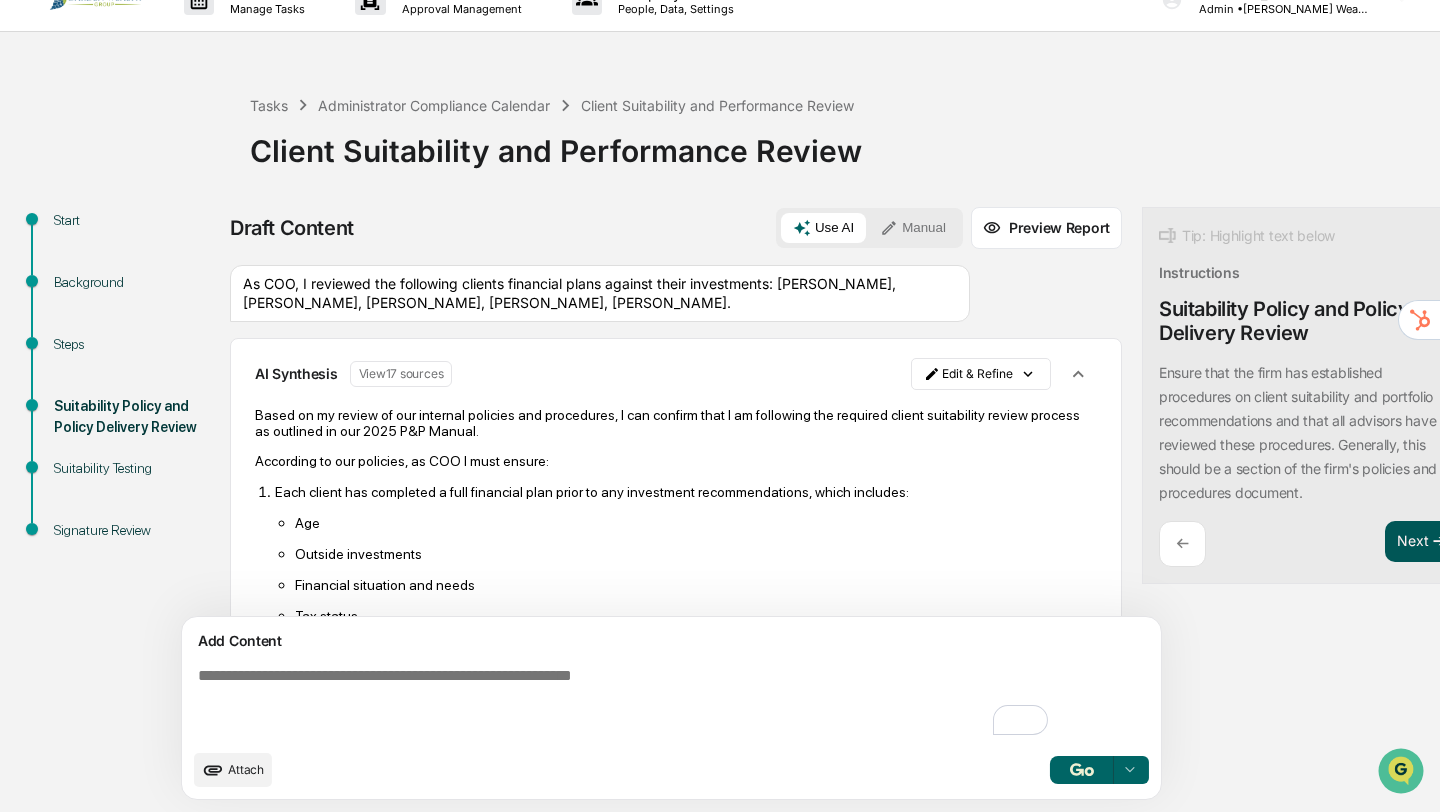 click on "Next ➔" at bounding box center (1422, 542) 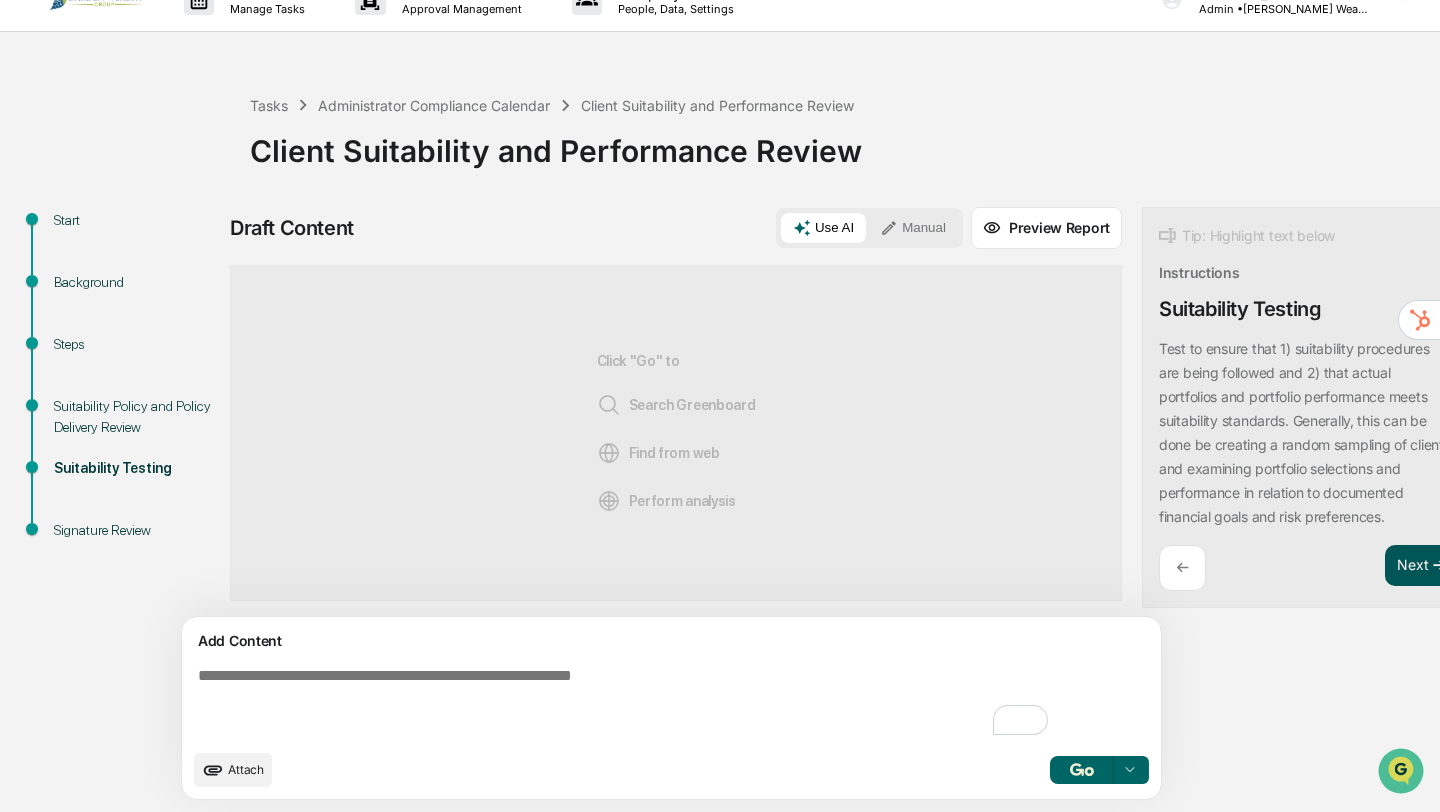 click on "Tip: Highlight text below Instructions Suitability Testing Test to ensure that 1) suitability procedures are being followed and 2) that actual portfolios and portfolio performance meets suitability standards.  Generally, this can be done be creating a random sampling of clients and examining portfolio selections and performance in relation to documented financial goals and risk preferences. ←     Next ➔" at bounding box center (1309, 408) 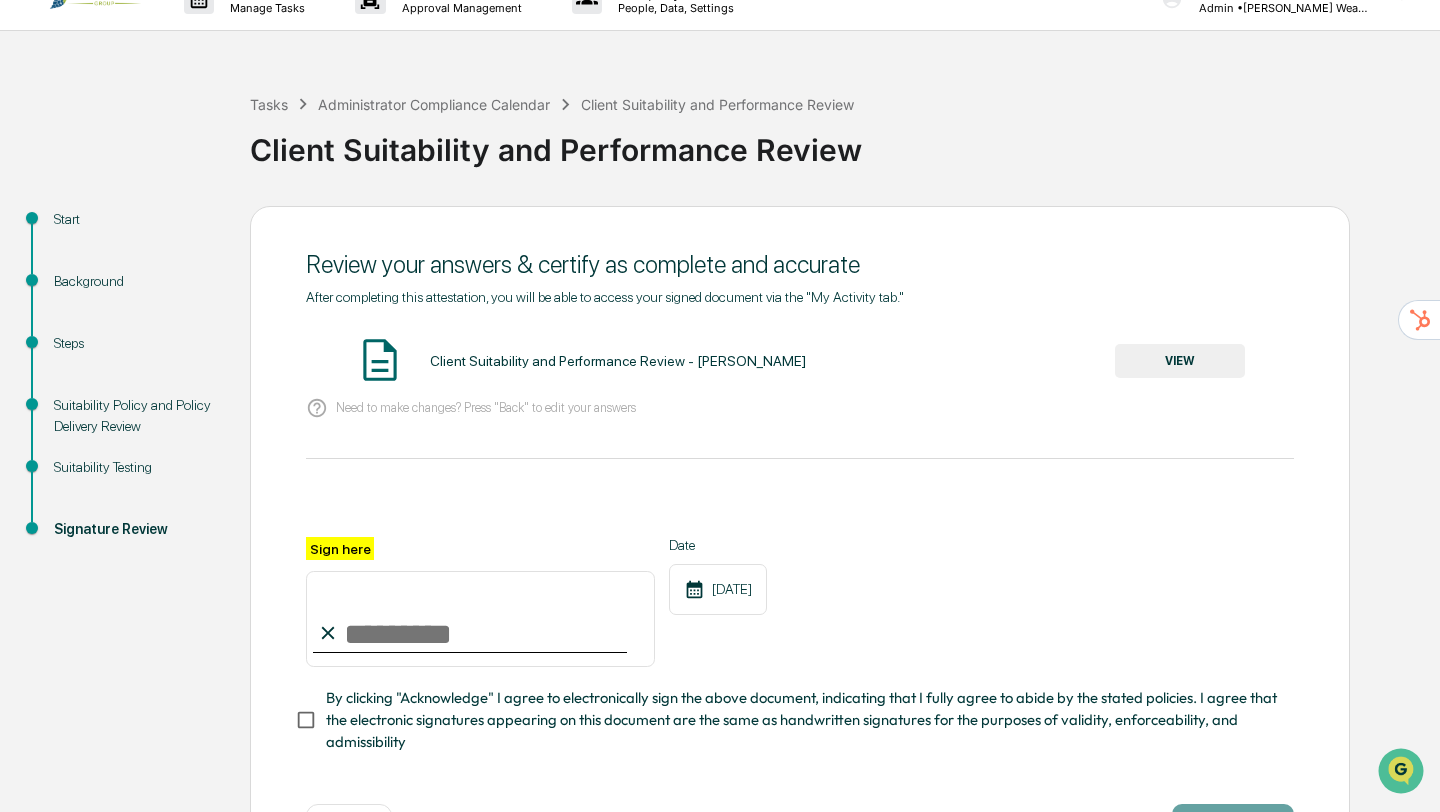 click on "VIEW" at bounding box center (1180, 361) 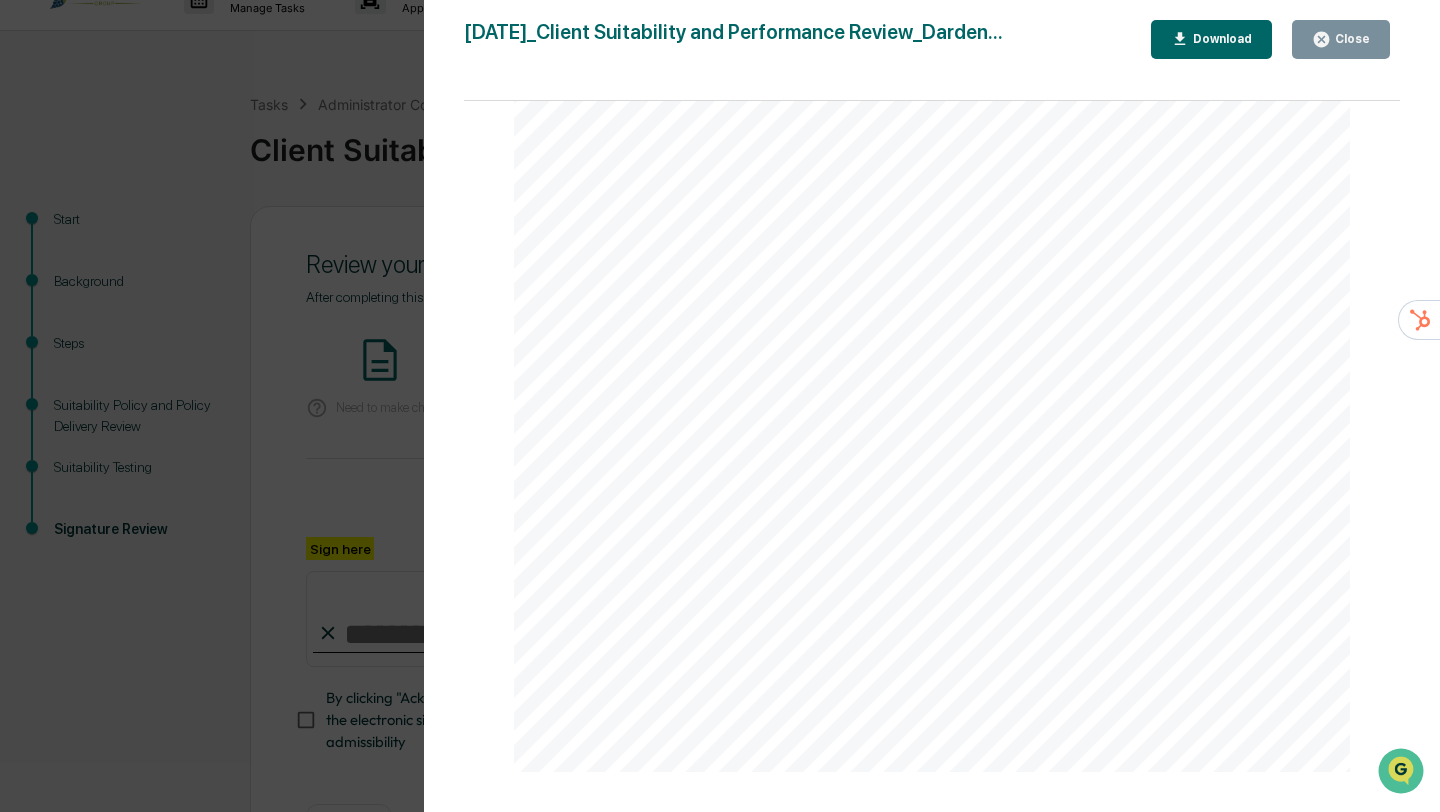 scroll, scrollTop: 1755, scrollLeft: 0, axis: vertical 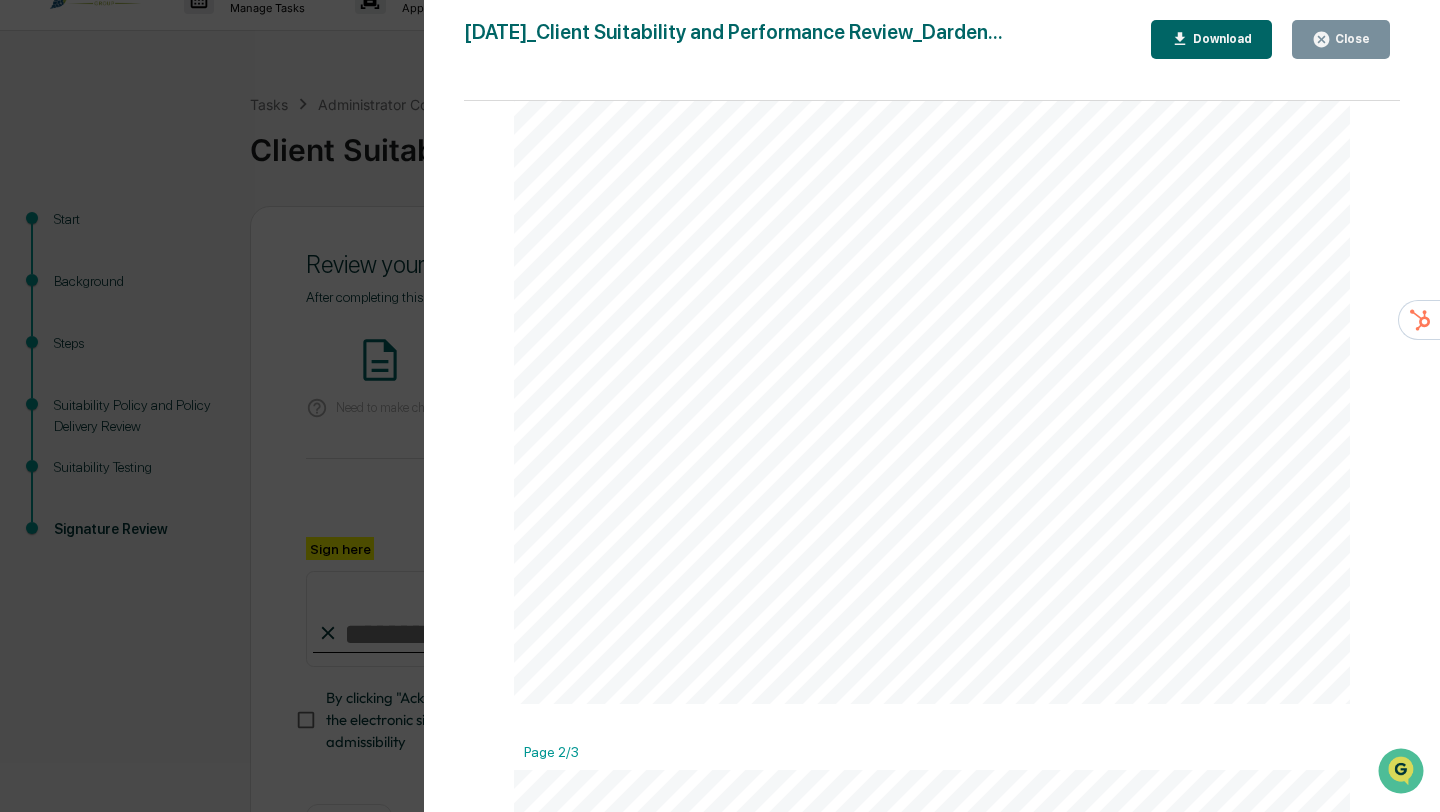 click on "Close" at bounding box center [1350, 39] 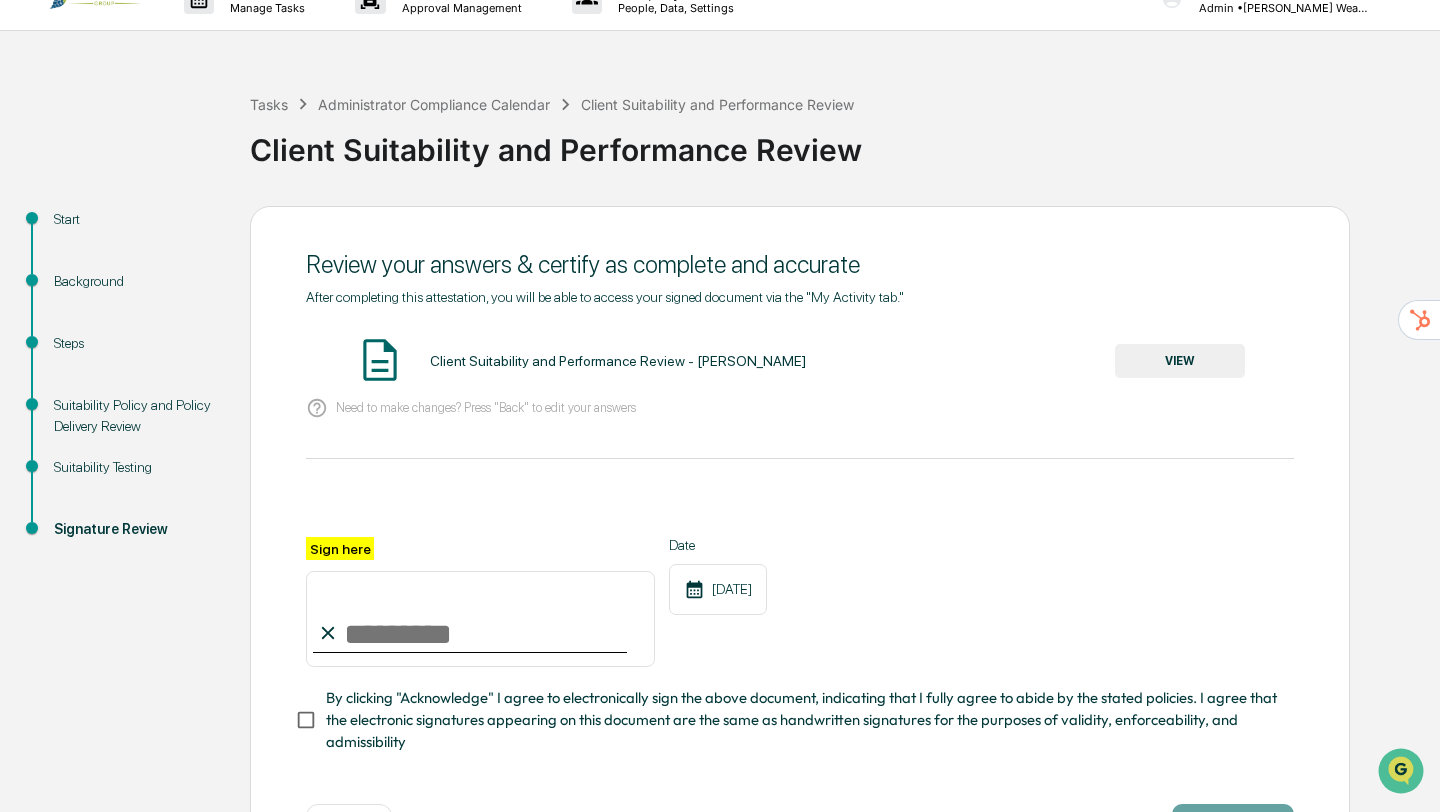 click on "Sign here" at bounding box center (480, 619) 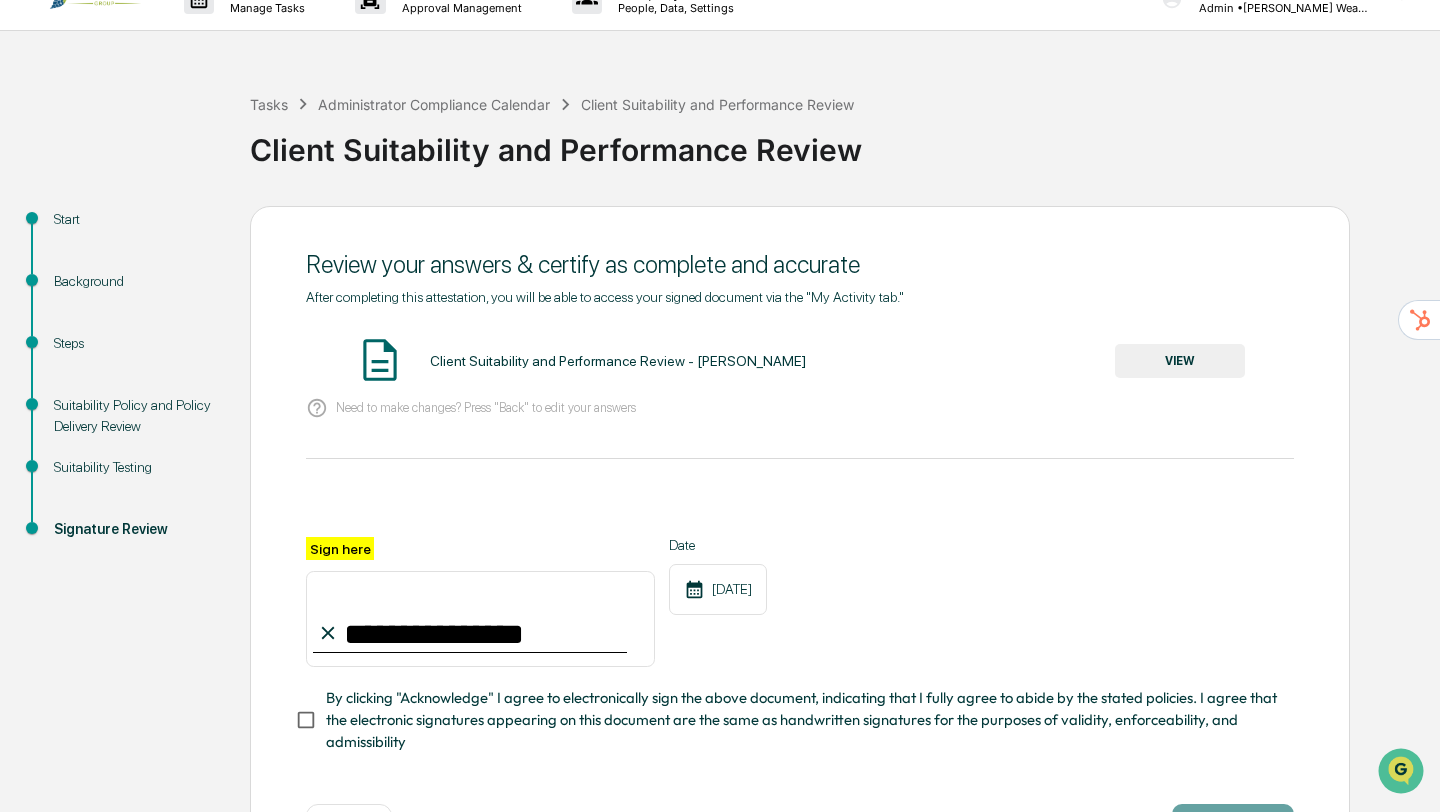type on "**********" 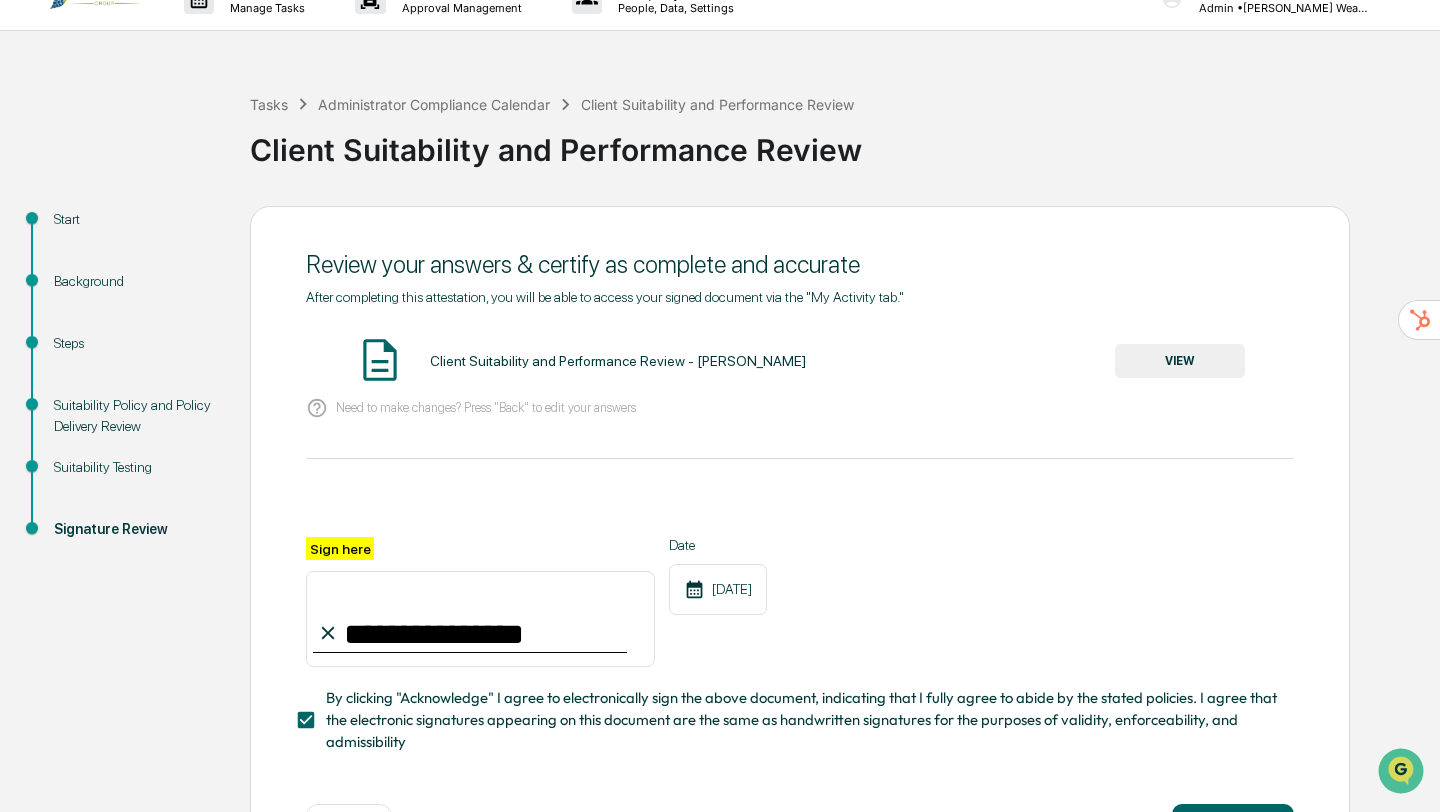 scroll, scrollTop: 109, scrollLeft: 0, axis: vertical 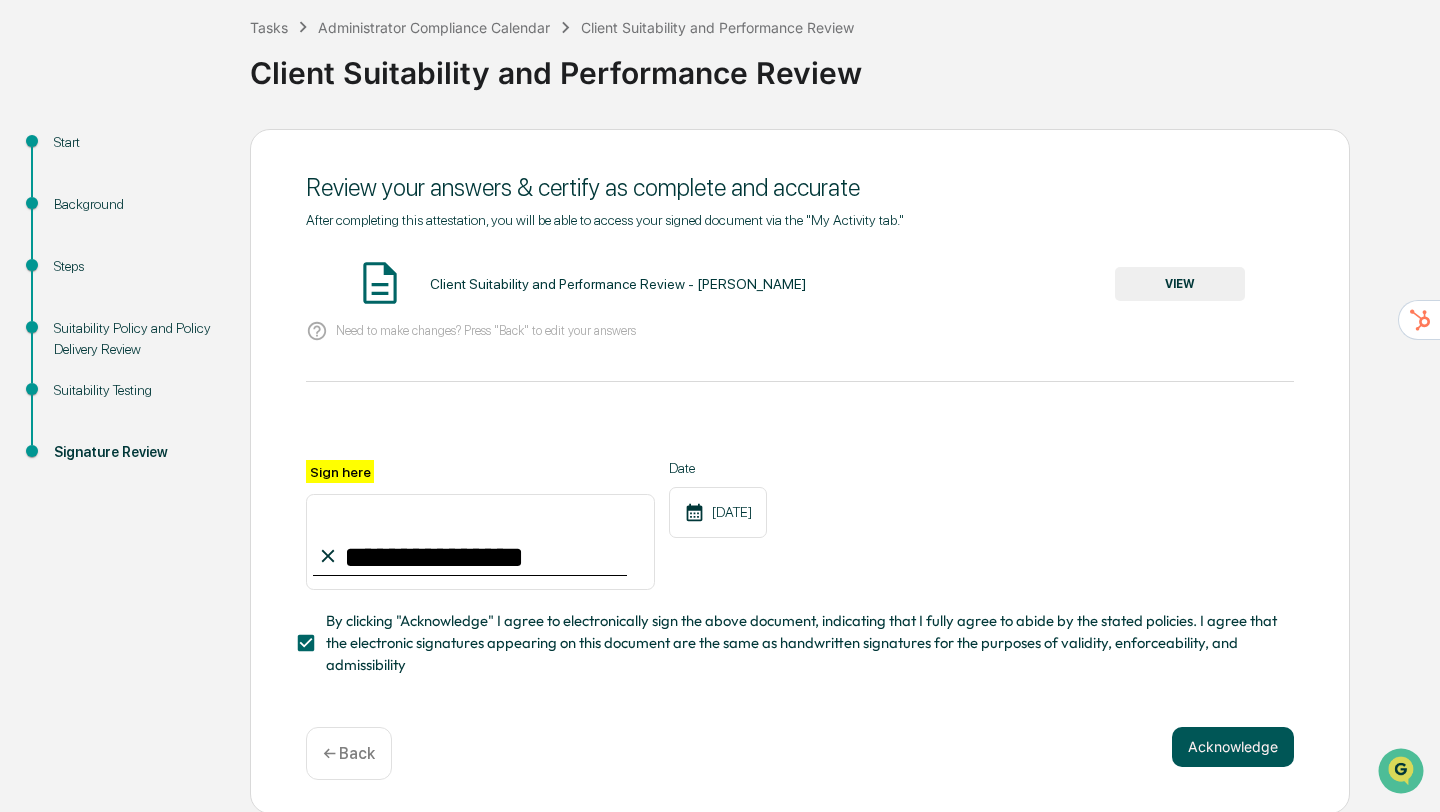 click on "Acknowledge" at bounding box center (1233, 747) 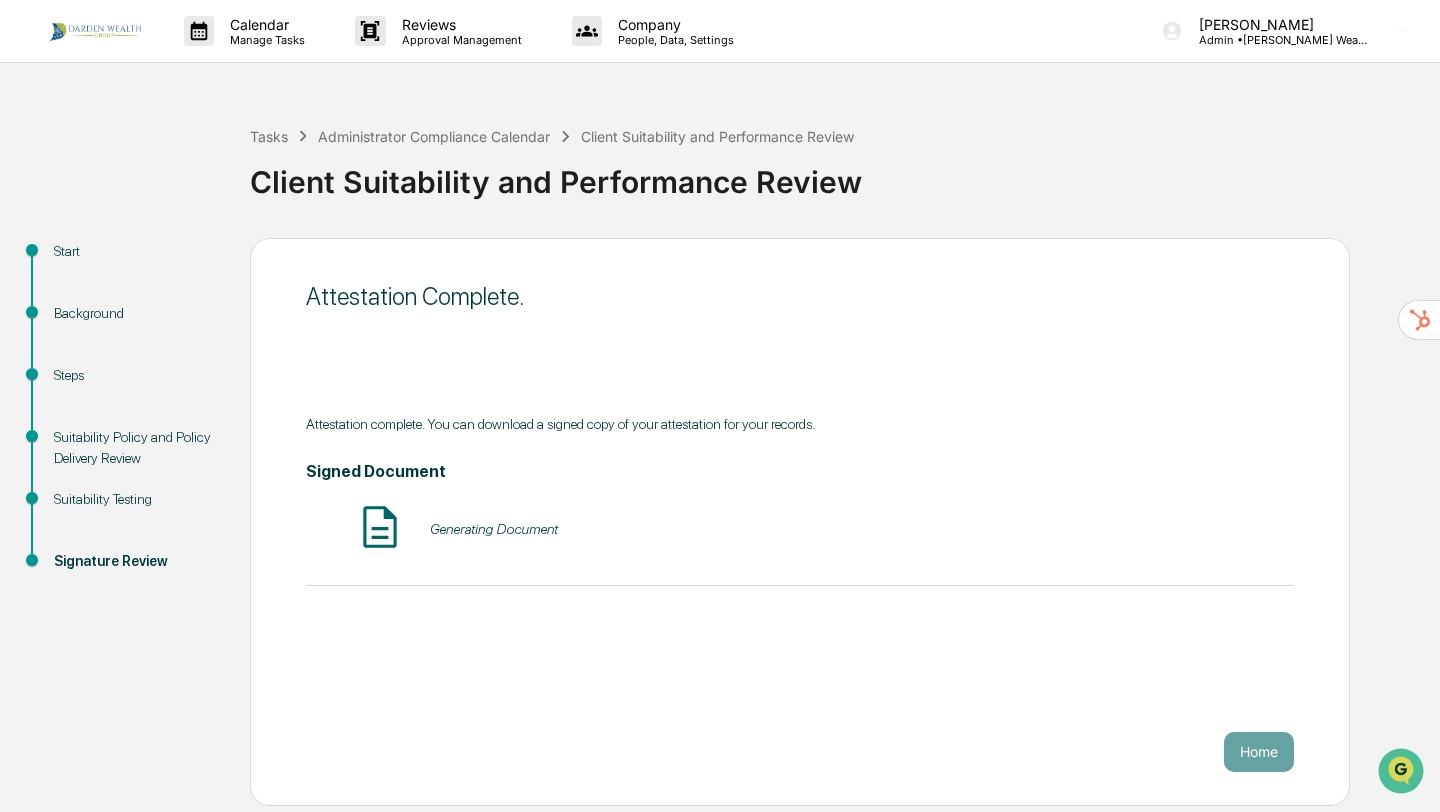 scroll, scrollTop: 0, scrollLeft: 0, axis: both 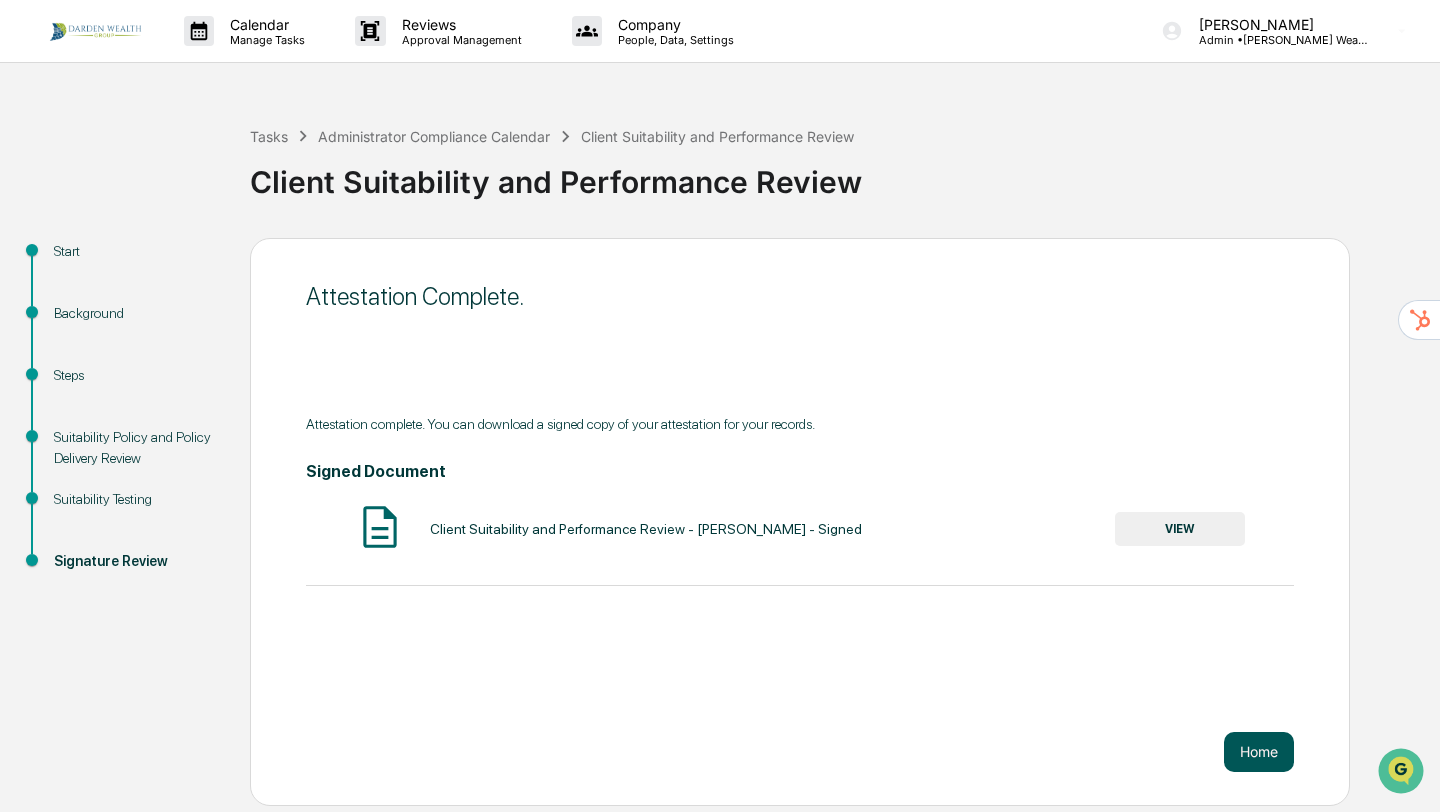 click on "Home" at bounding box center [1259, 752] 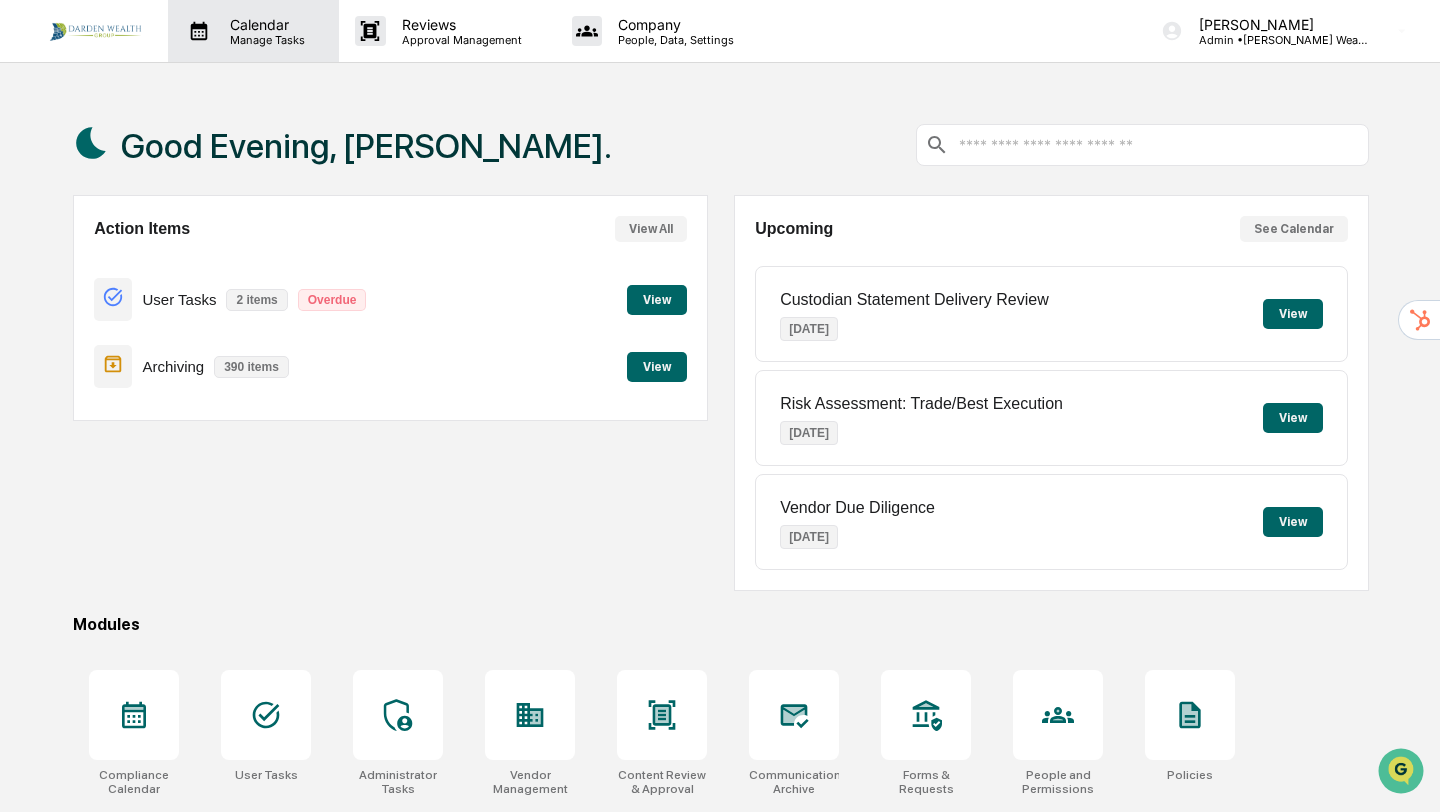 click on "Calendar" at bounding box center [264, 24] 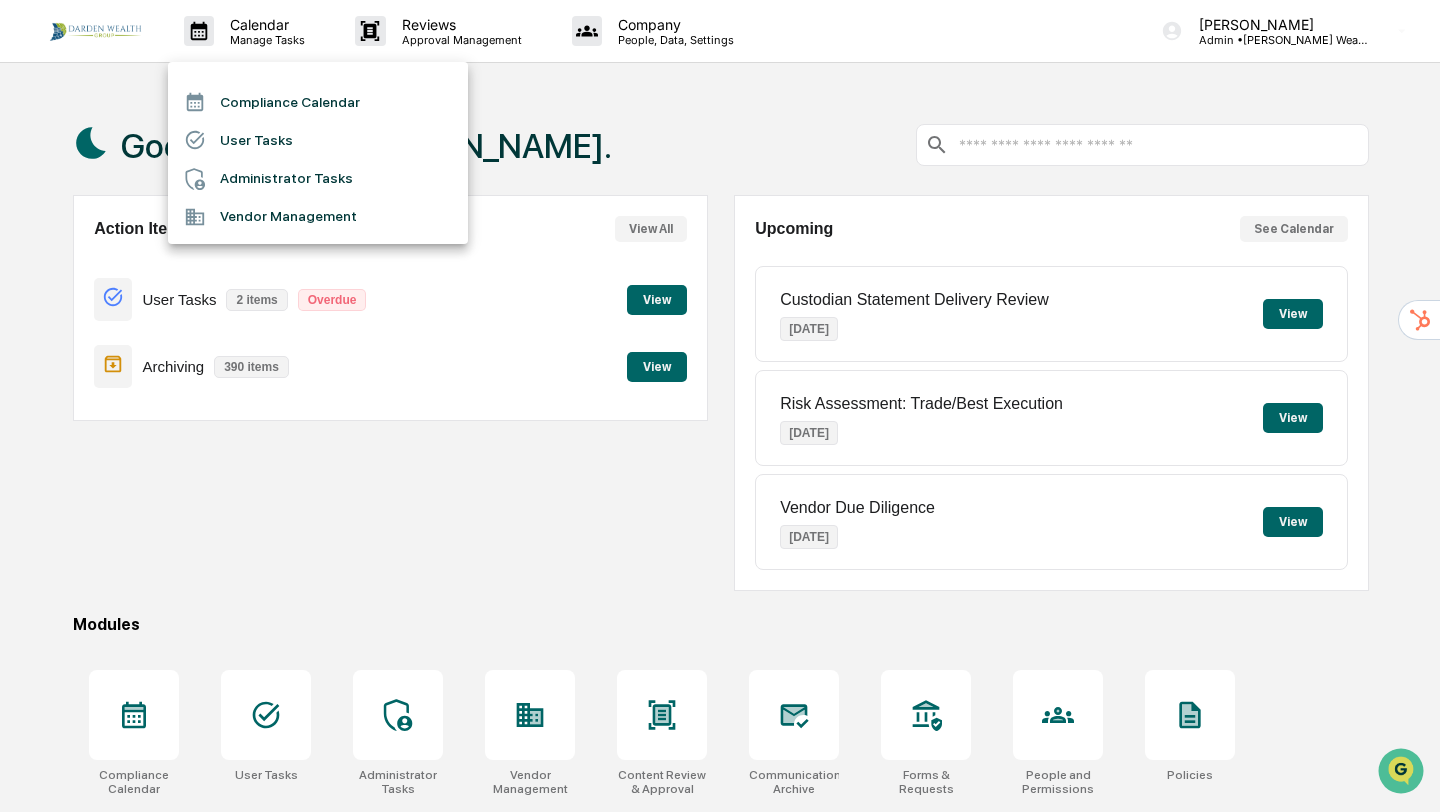 click on "Compliance Calendar" at bounding box center (318, 102) 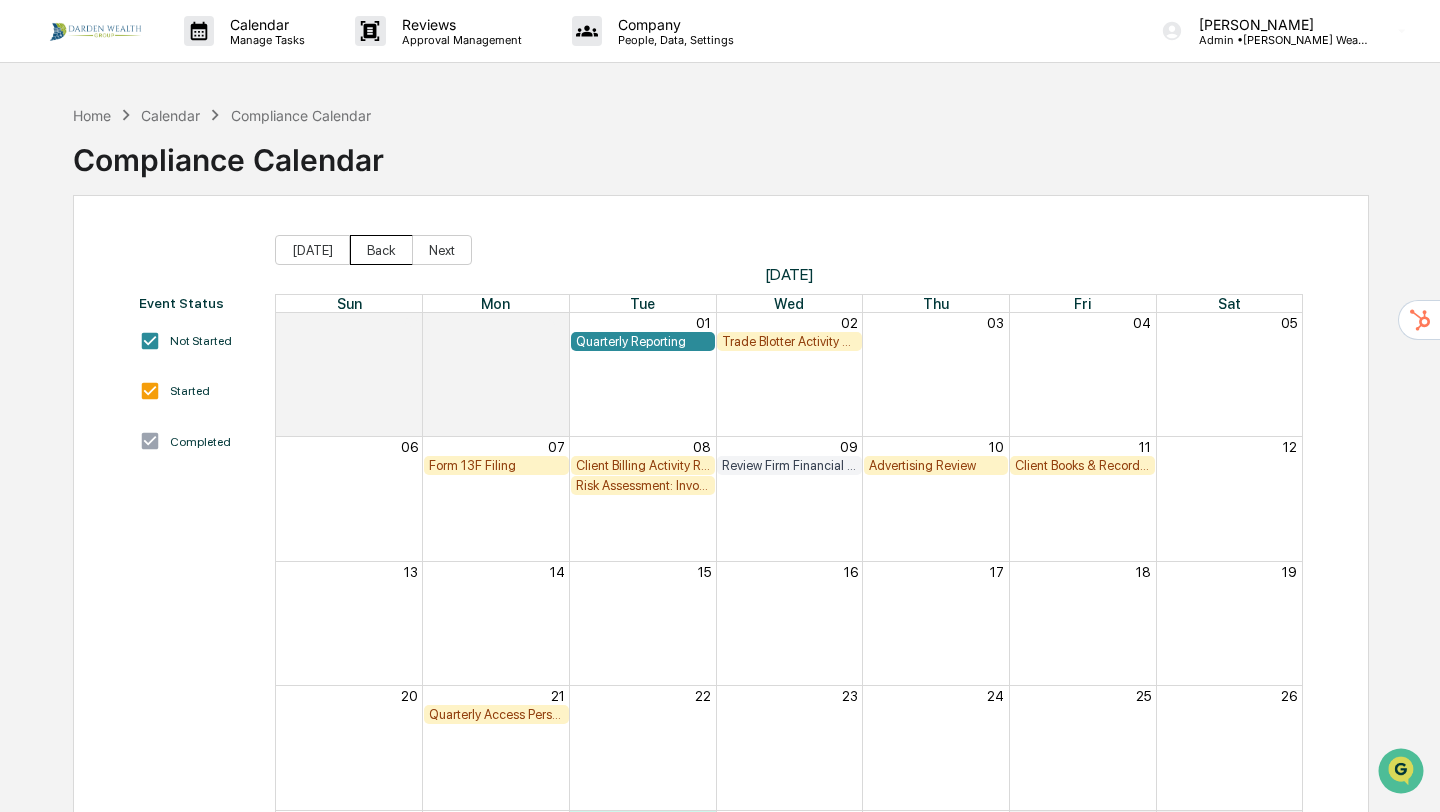 click on "Back" at bounding box center [381, 250] 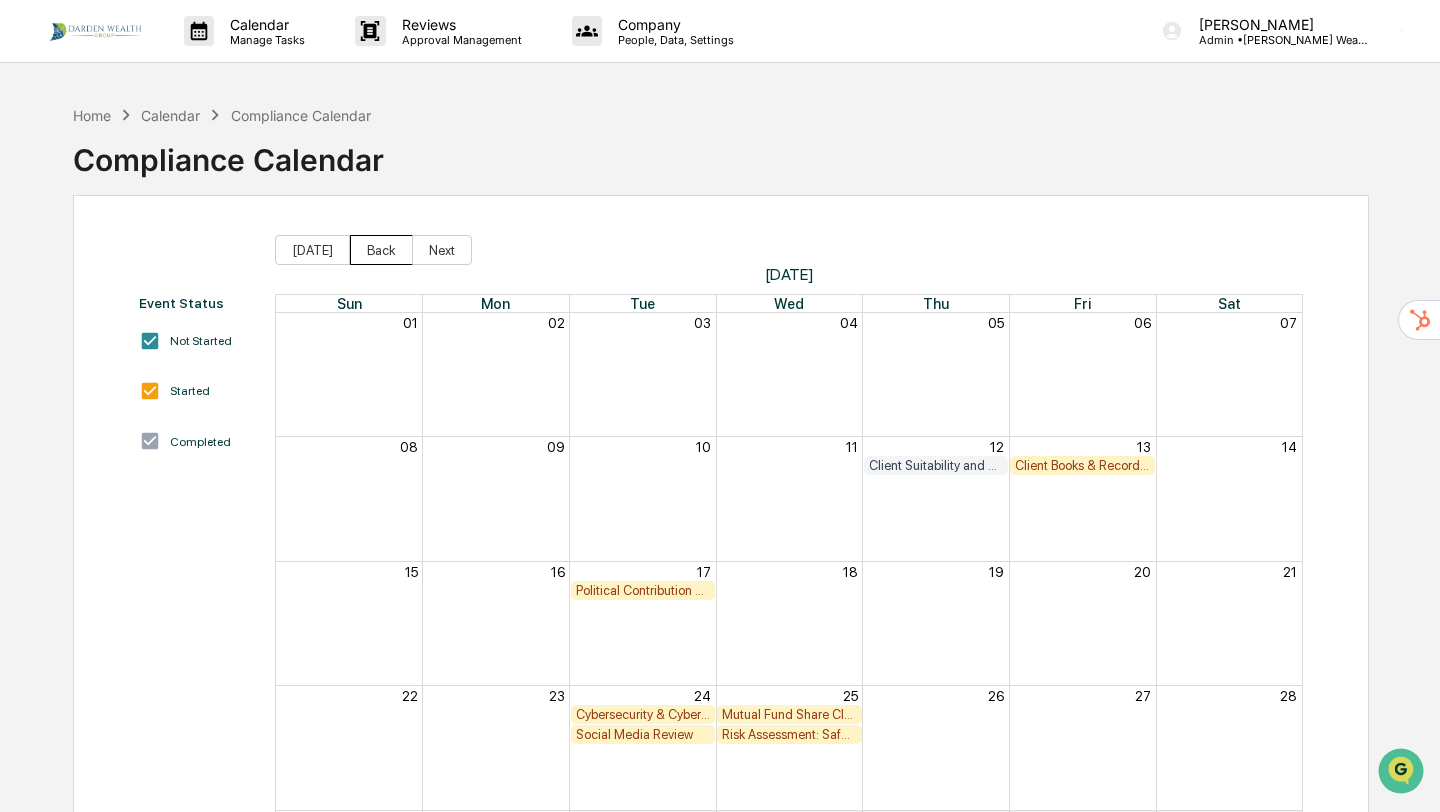 click on "Back" at bounding box center (381, 250) 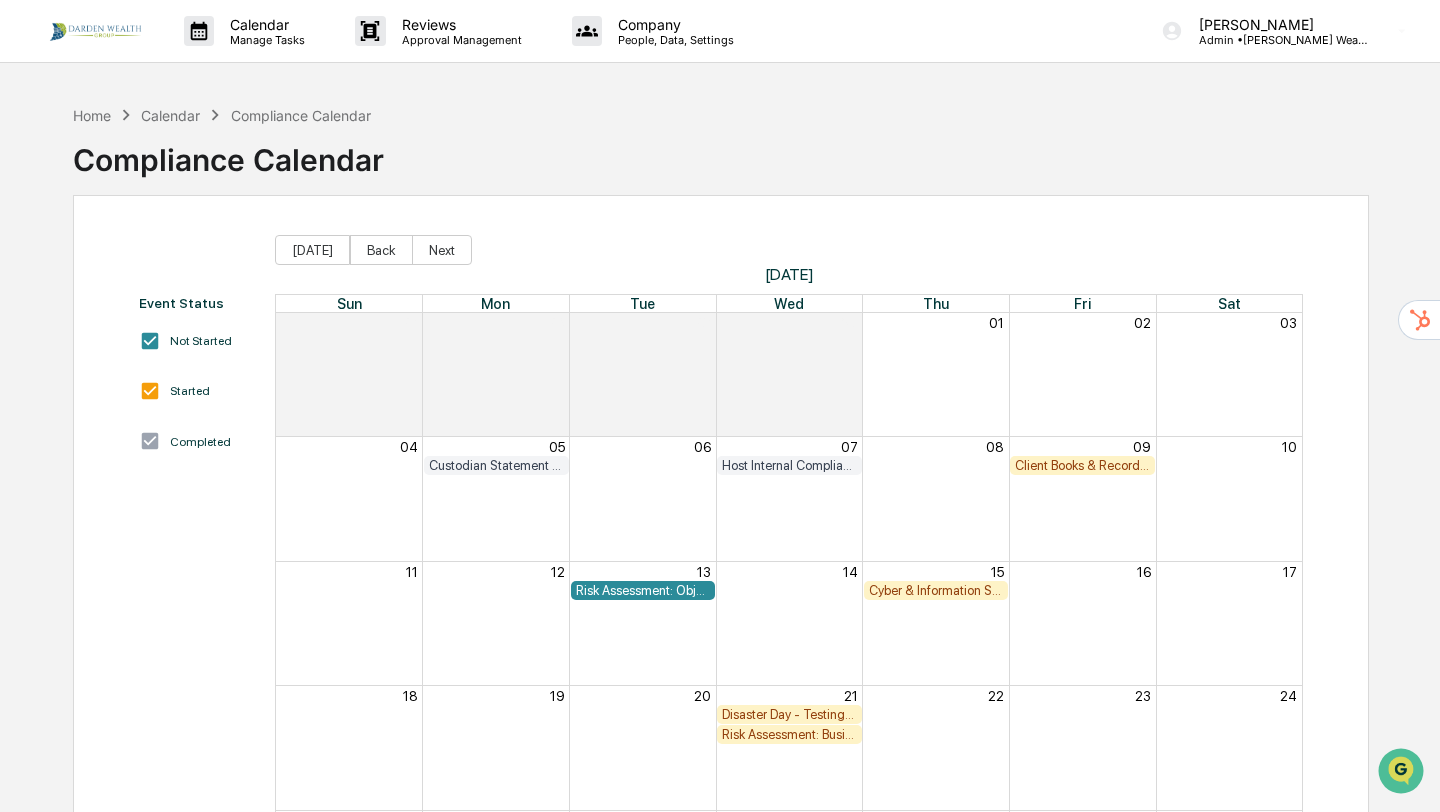 click on "Client Books & Records Review" at bounding box center [1082, 465] 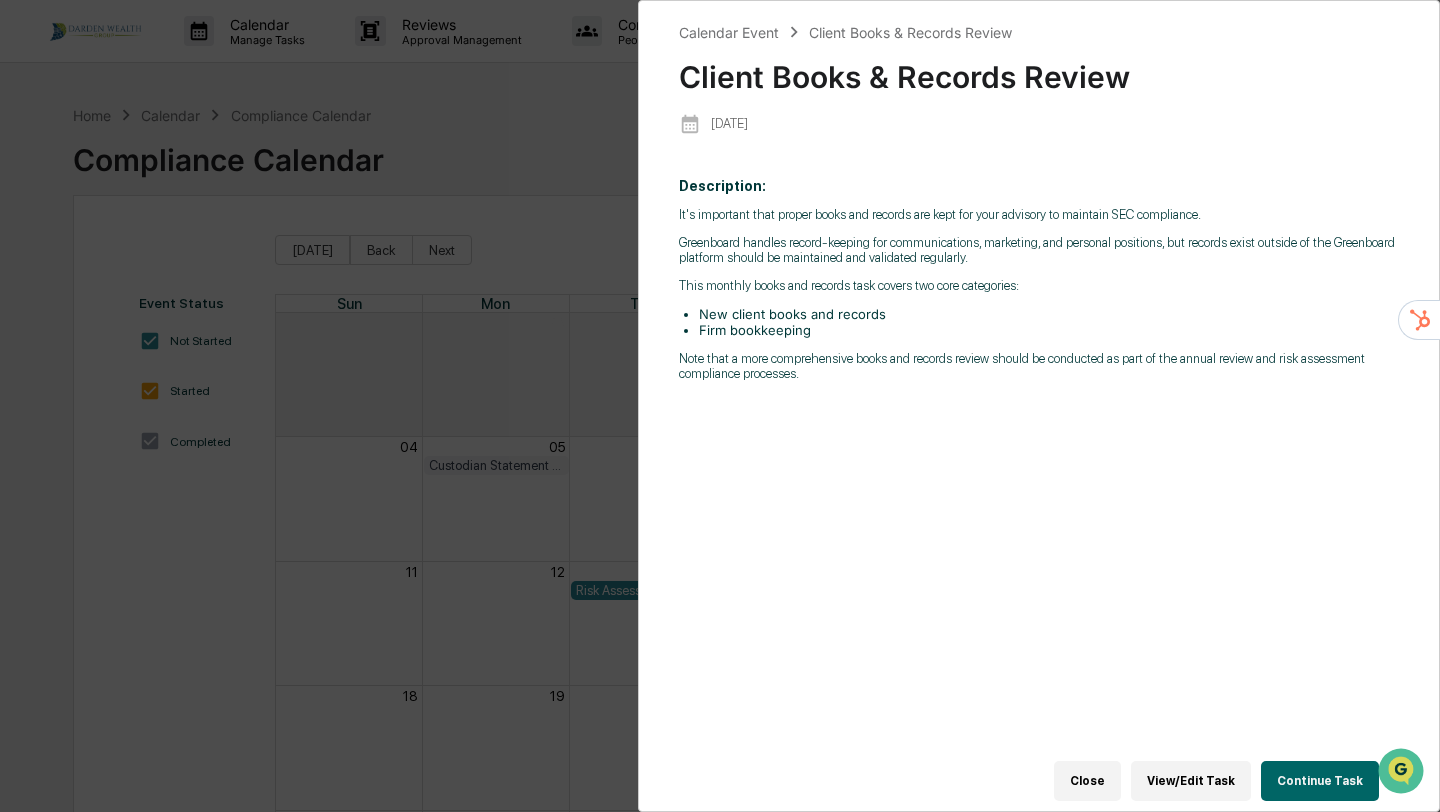 click on "Continue Task" at bounding box center [1320, 781] 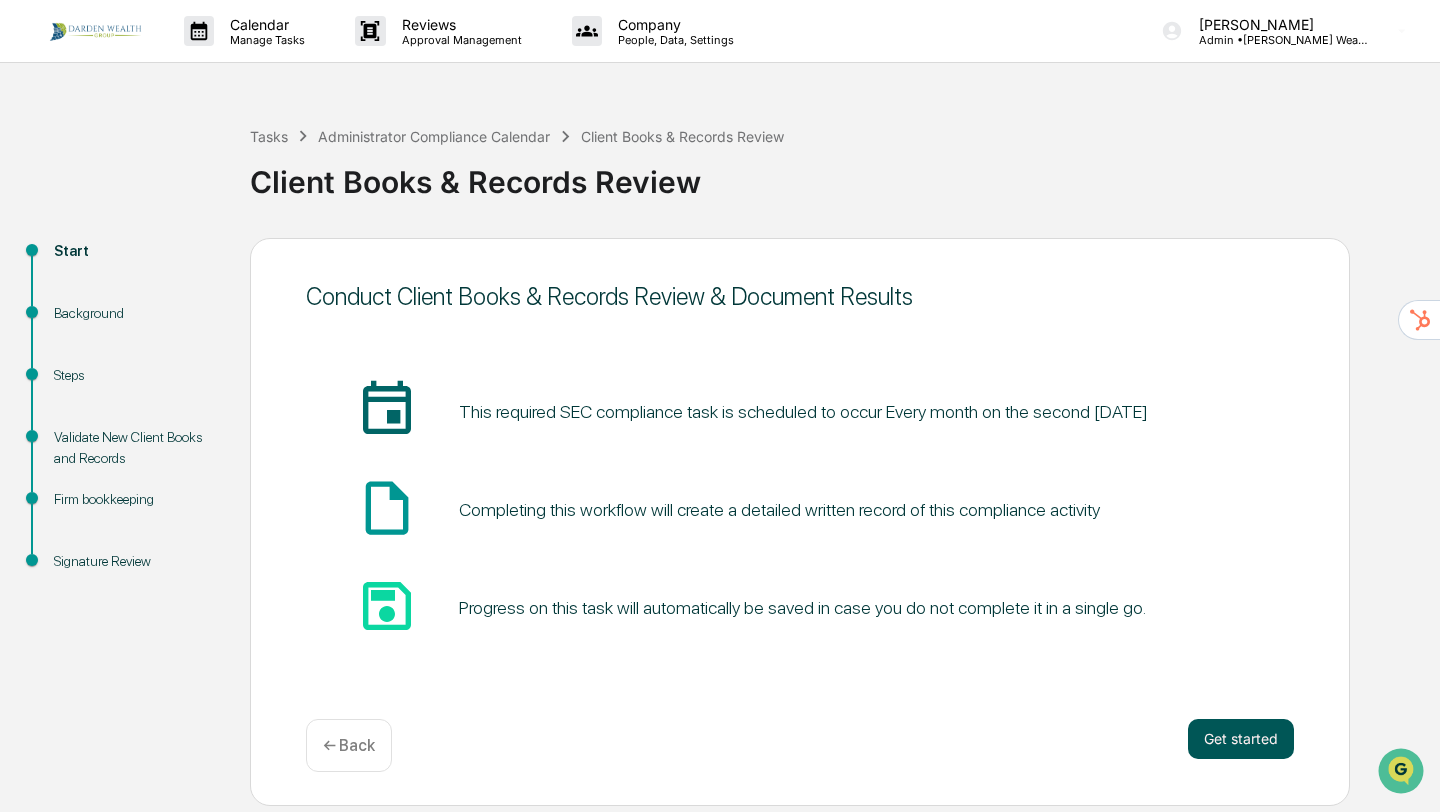 click on "Get started" at bounding box center (1241, 739) 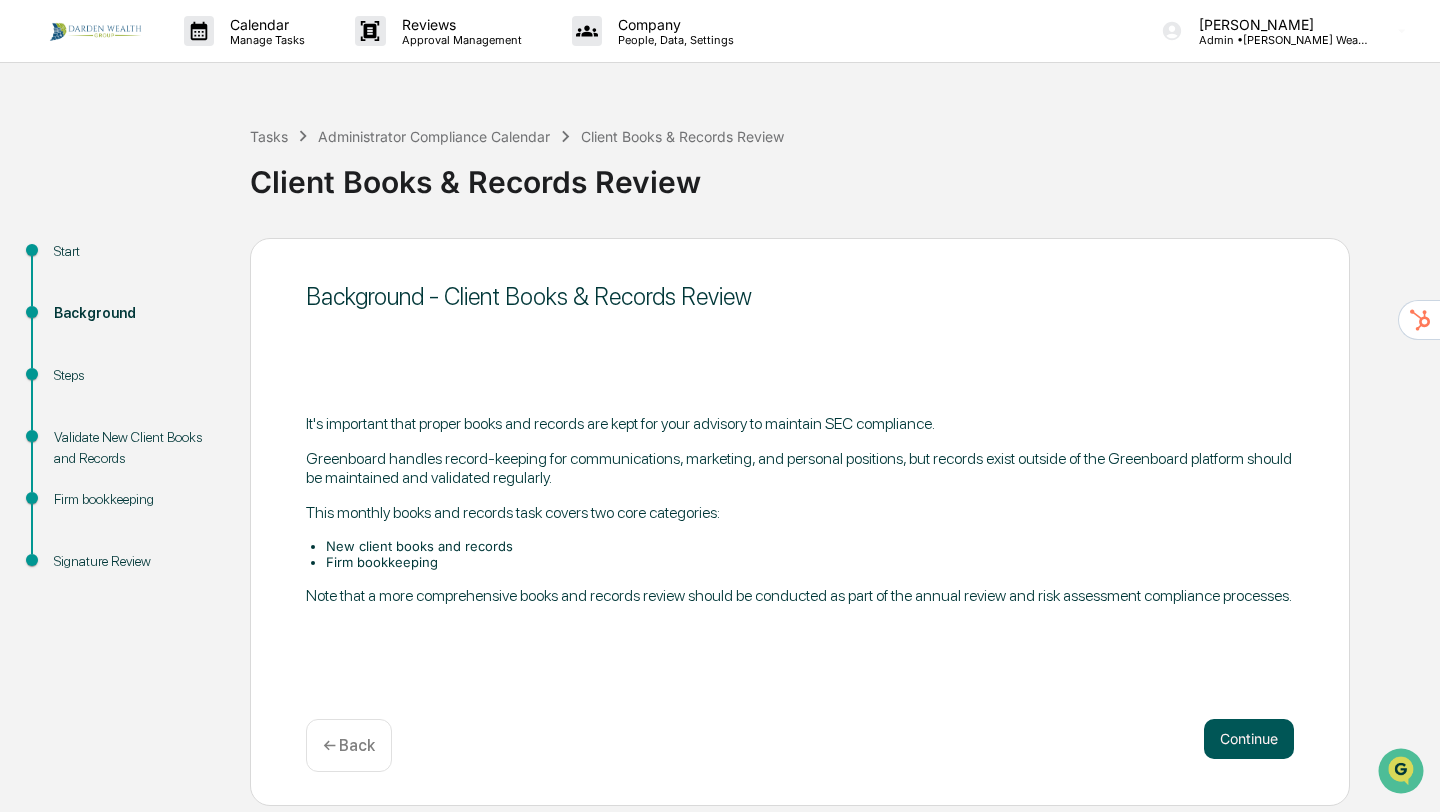 click on "Continue" at bounding box center (1249, 739) 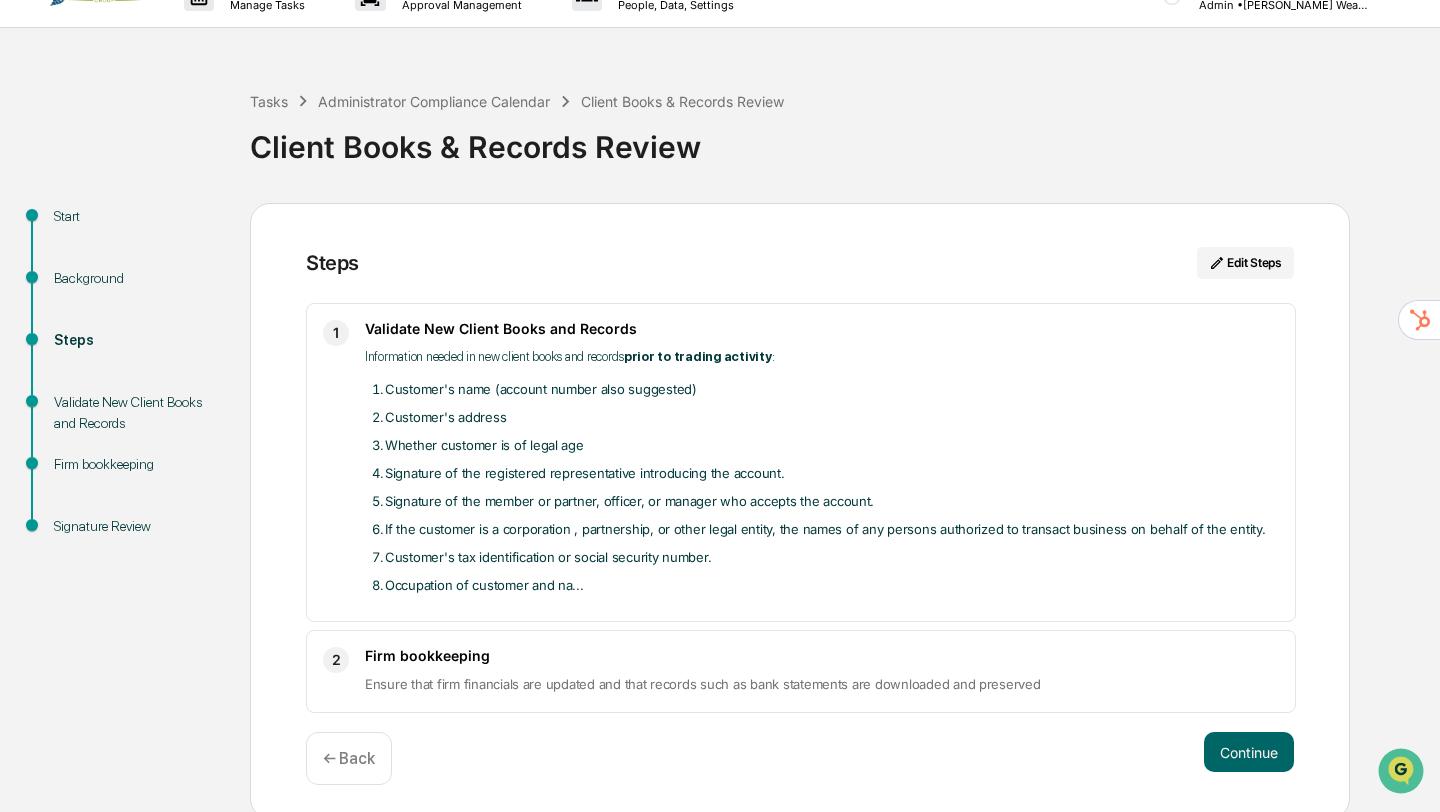 scroll, scrollTop: 43, scrollLeft: 0, axis: vertical 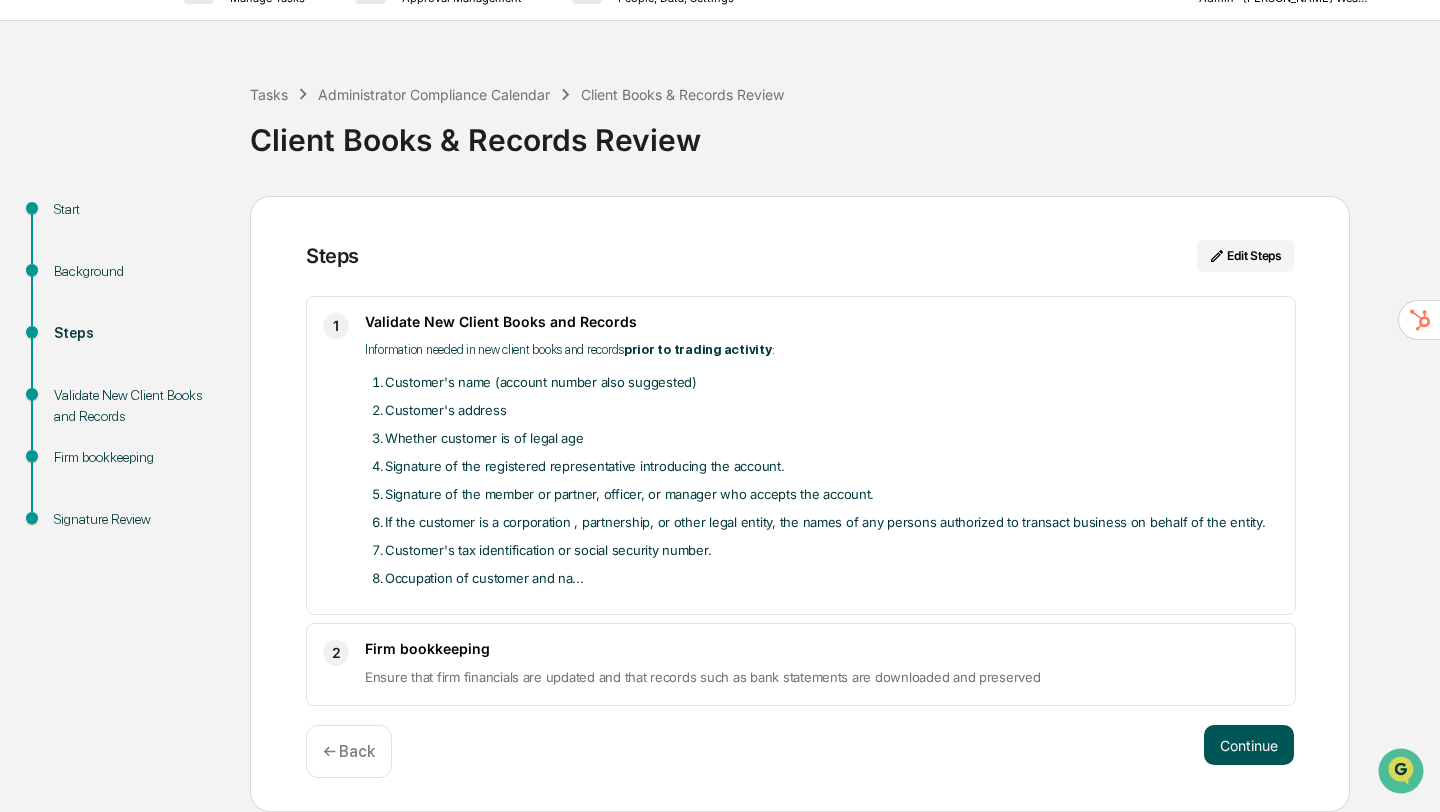 click on "Continue" at bounding box center [1249, 745] 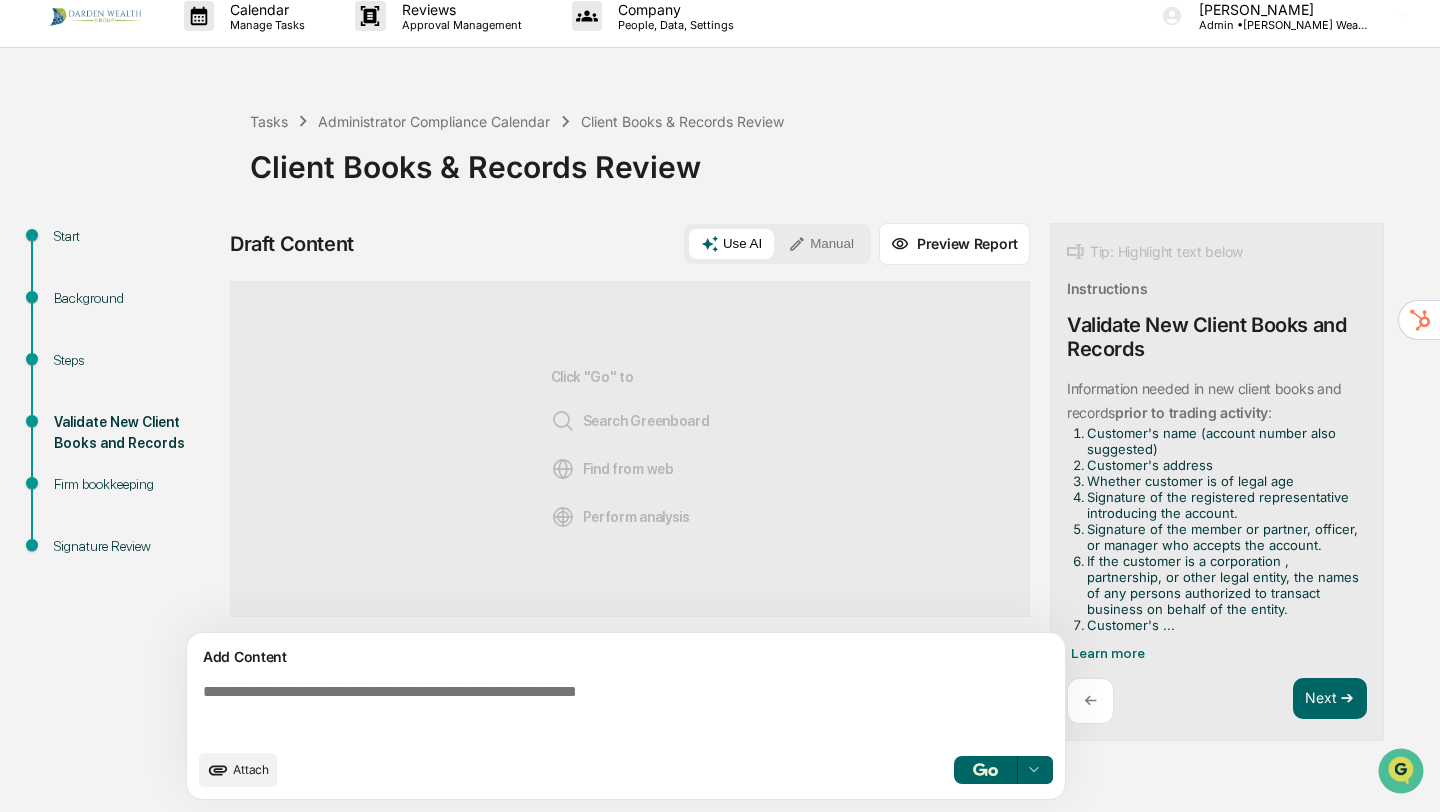 scroll, scrollTop: 16, scrollLeft: 0, axis: vertical 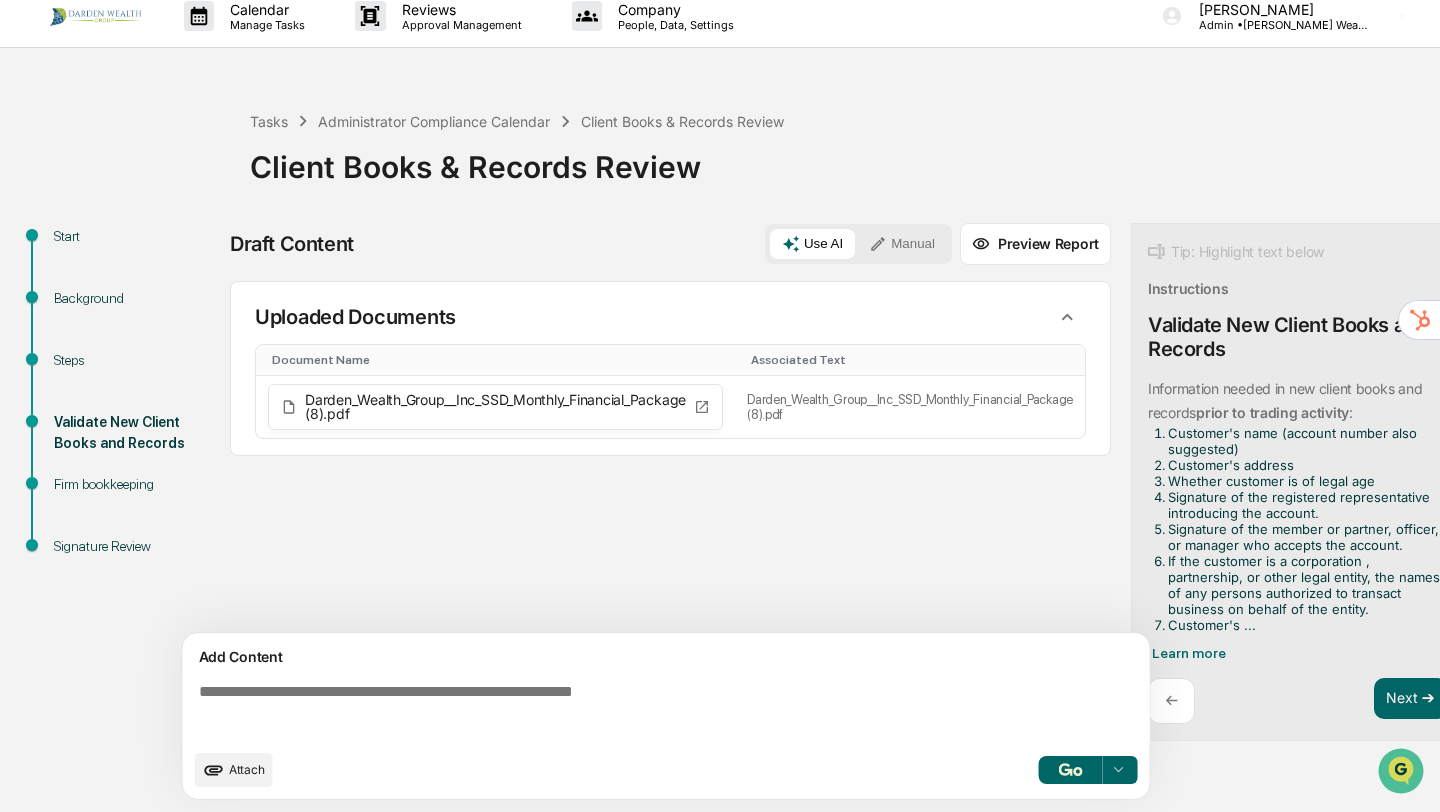 click 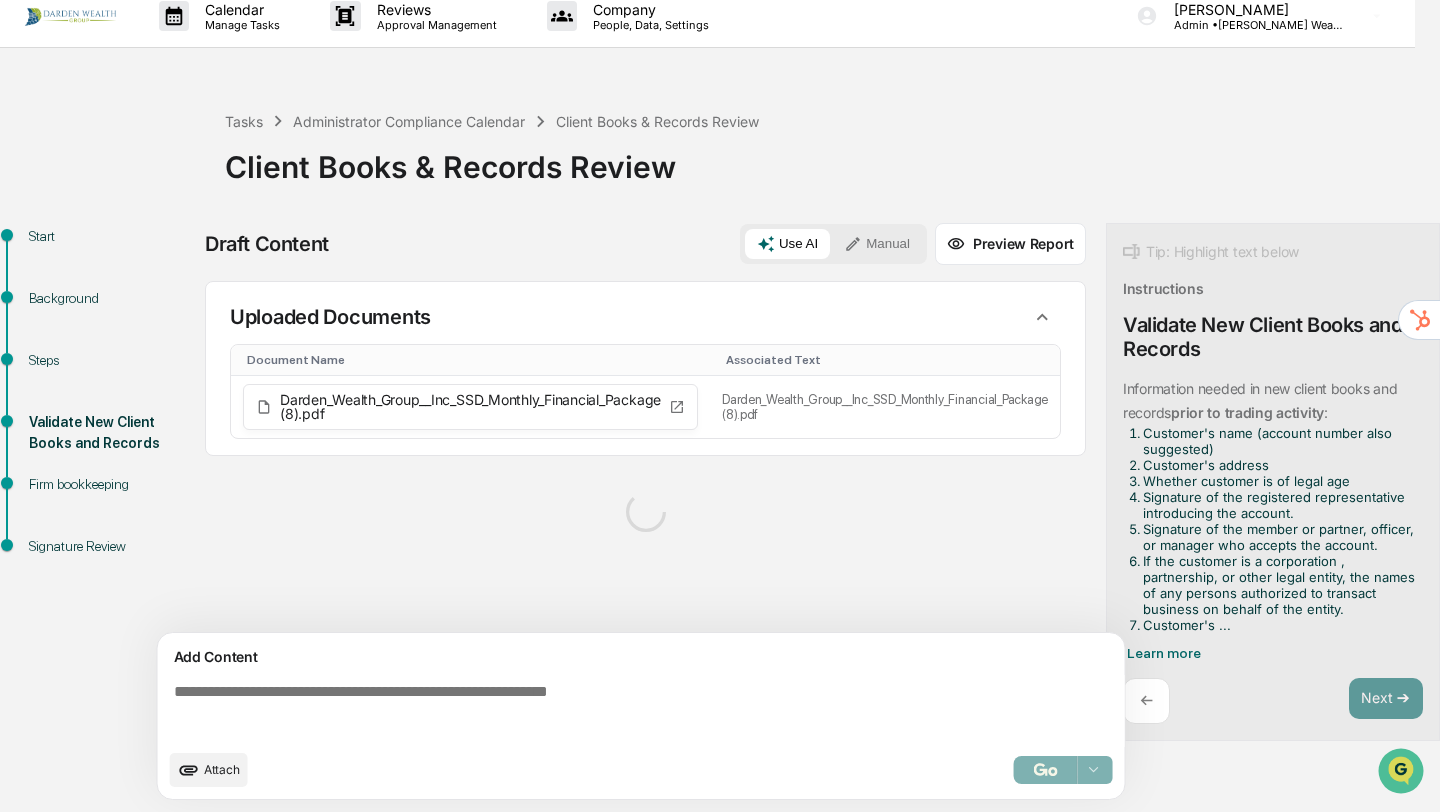 scroll, scrollTop: 16, scrollLeft: 0, axis: vertical 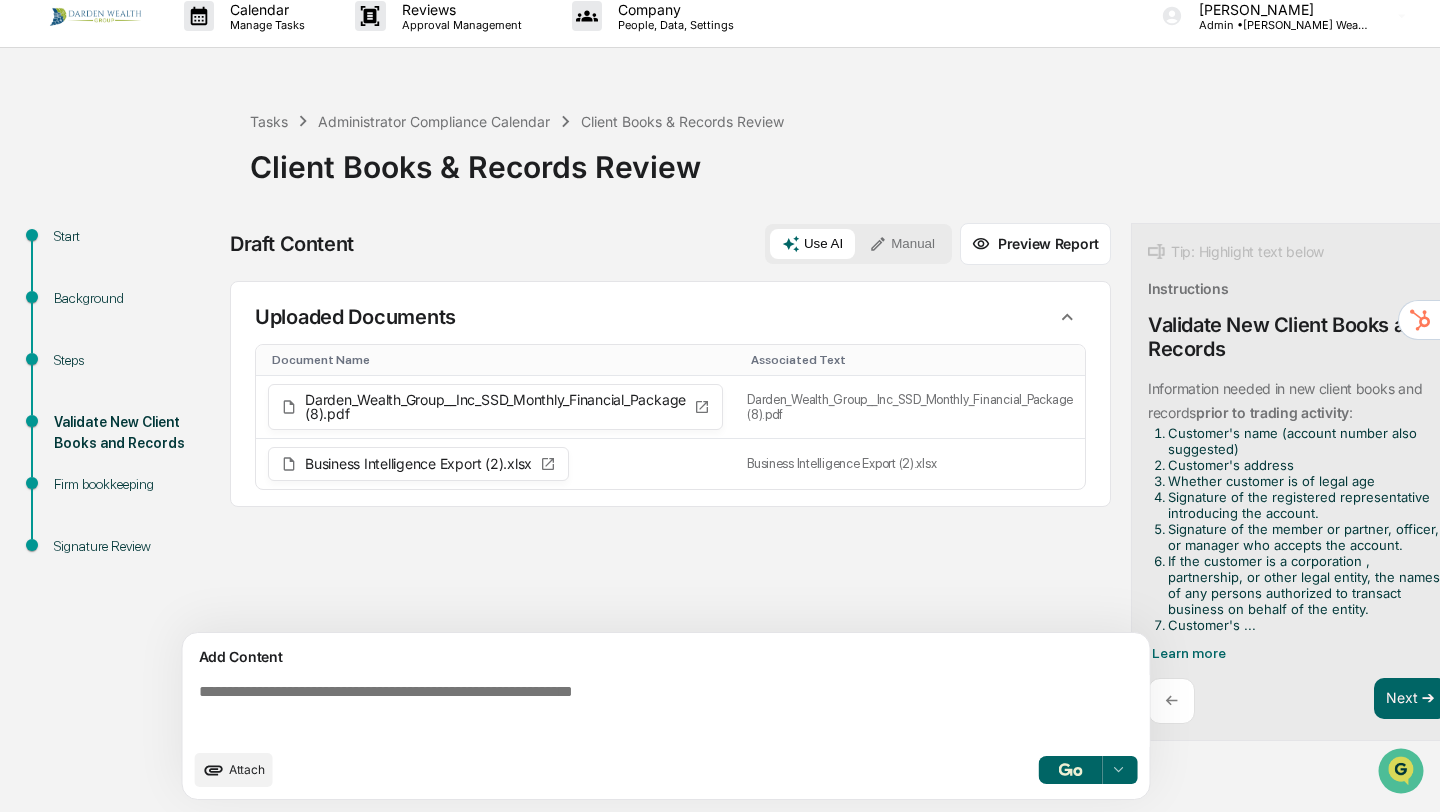 click at bounding box center (1070, 769) 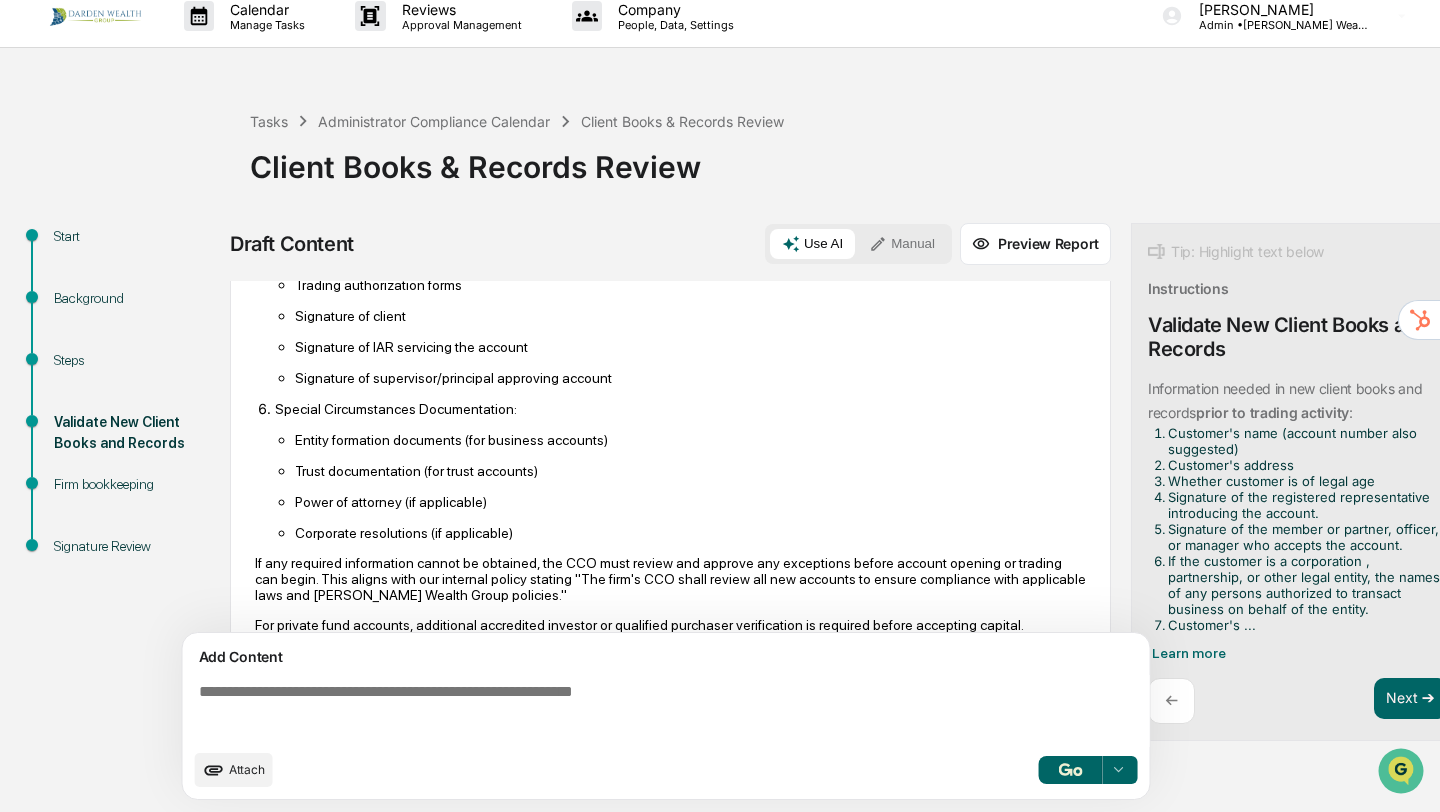 scroll, scrollTop: 1309, scrollLeft: 0, axis: vertical 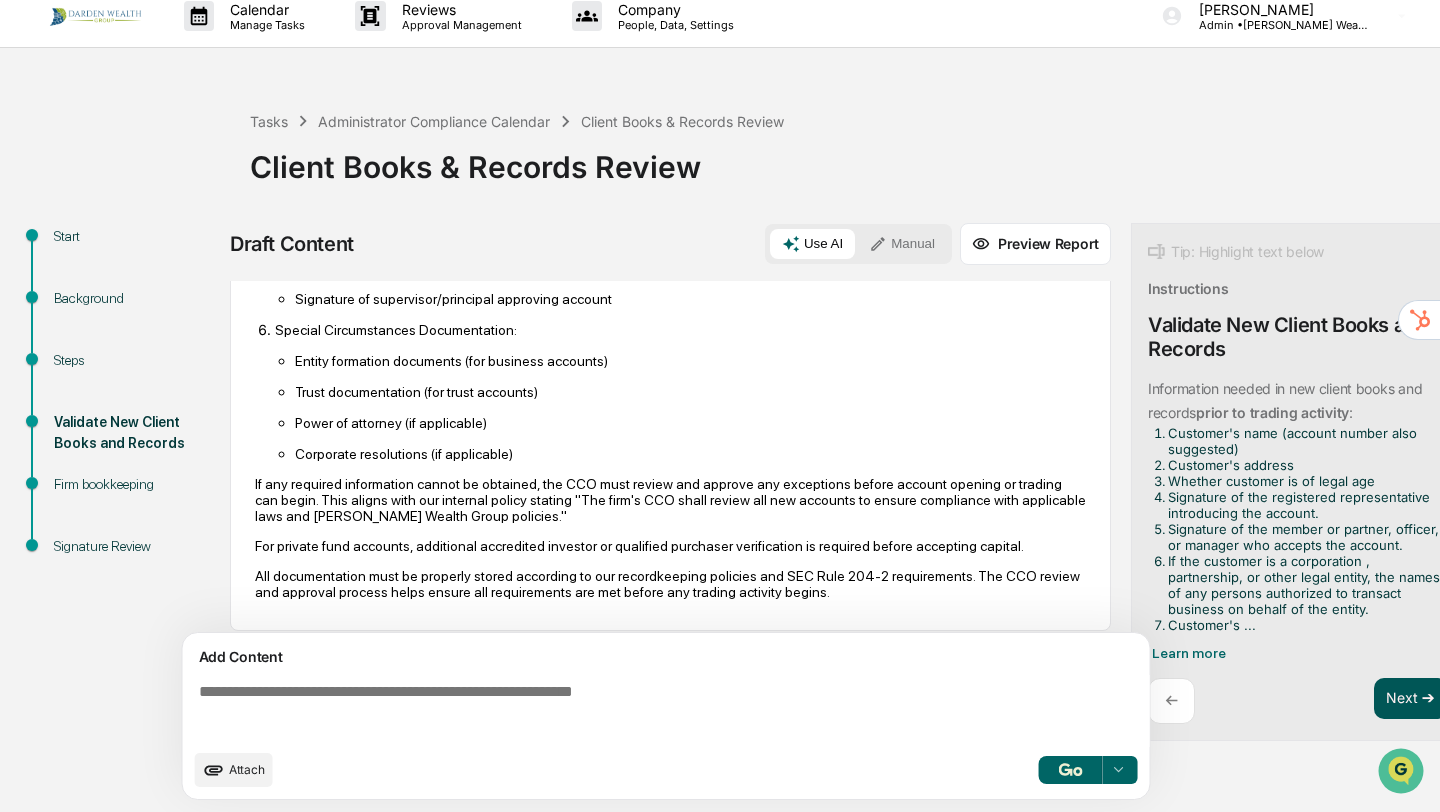 click on "Next ➔" at bounding box center (1411, 699) 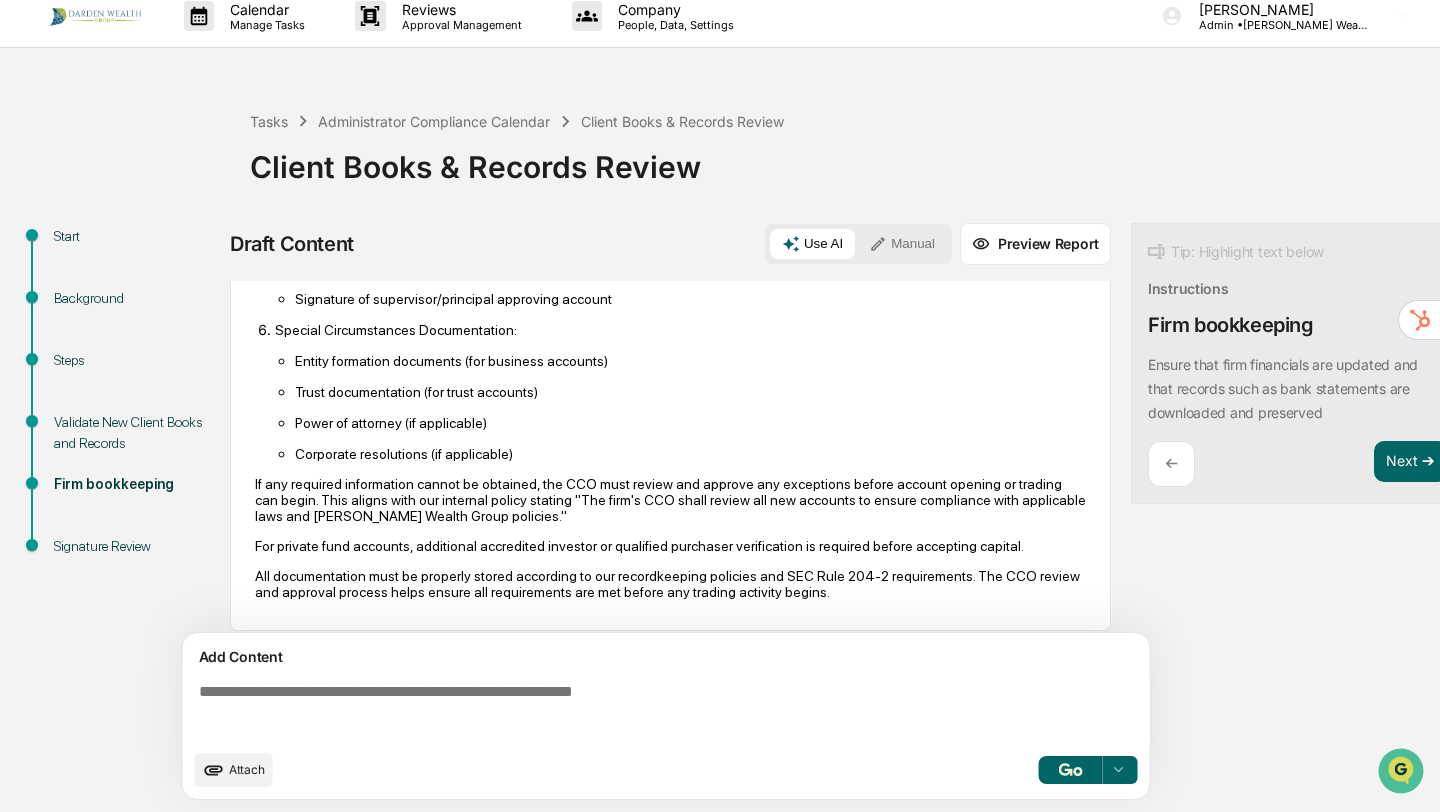 scroll, scrollTop: 0, scrollLeft: 0, axis: both 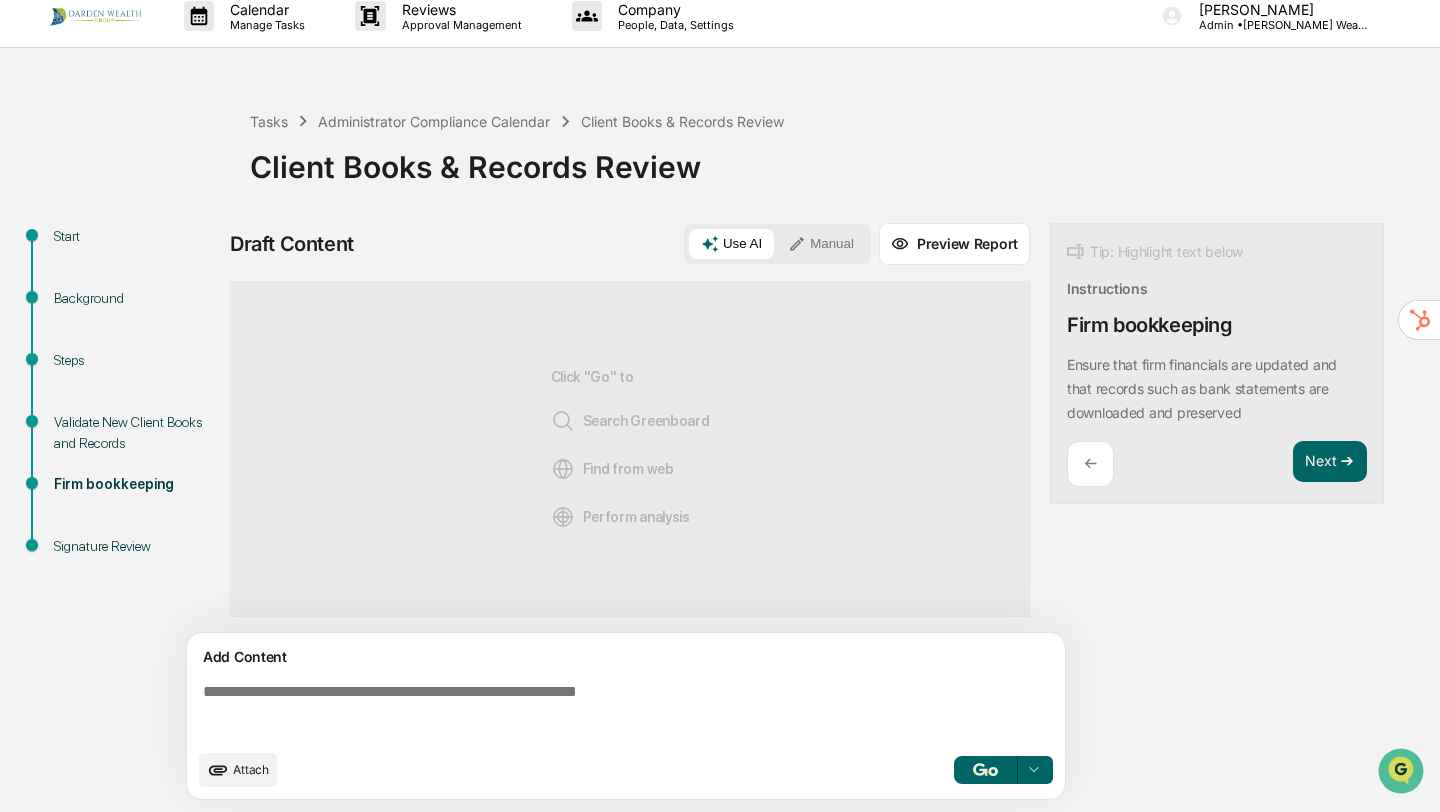 click at bounding box center (630, 711) 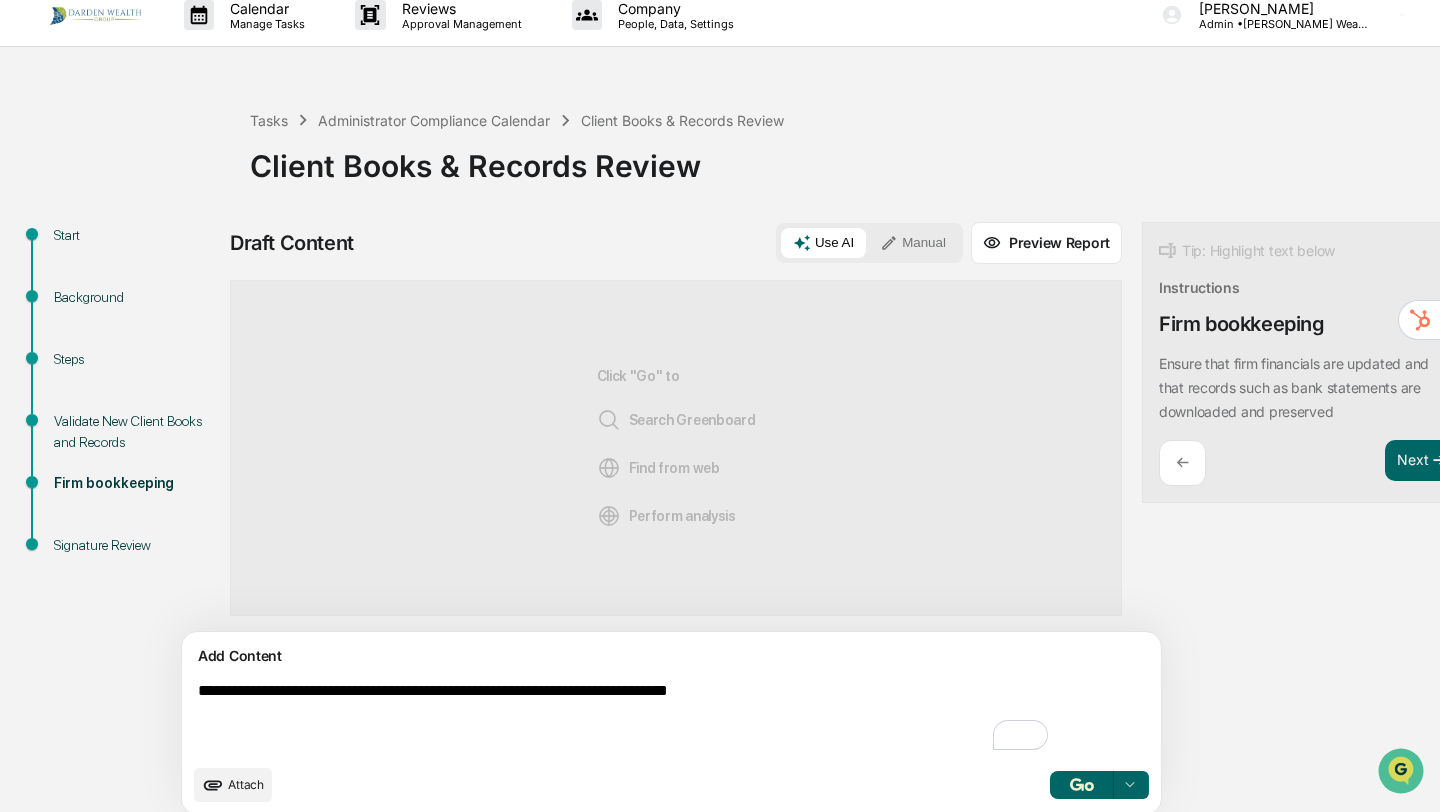 type on "**********" 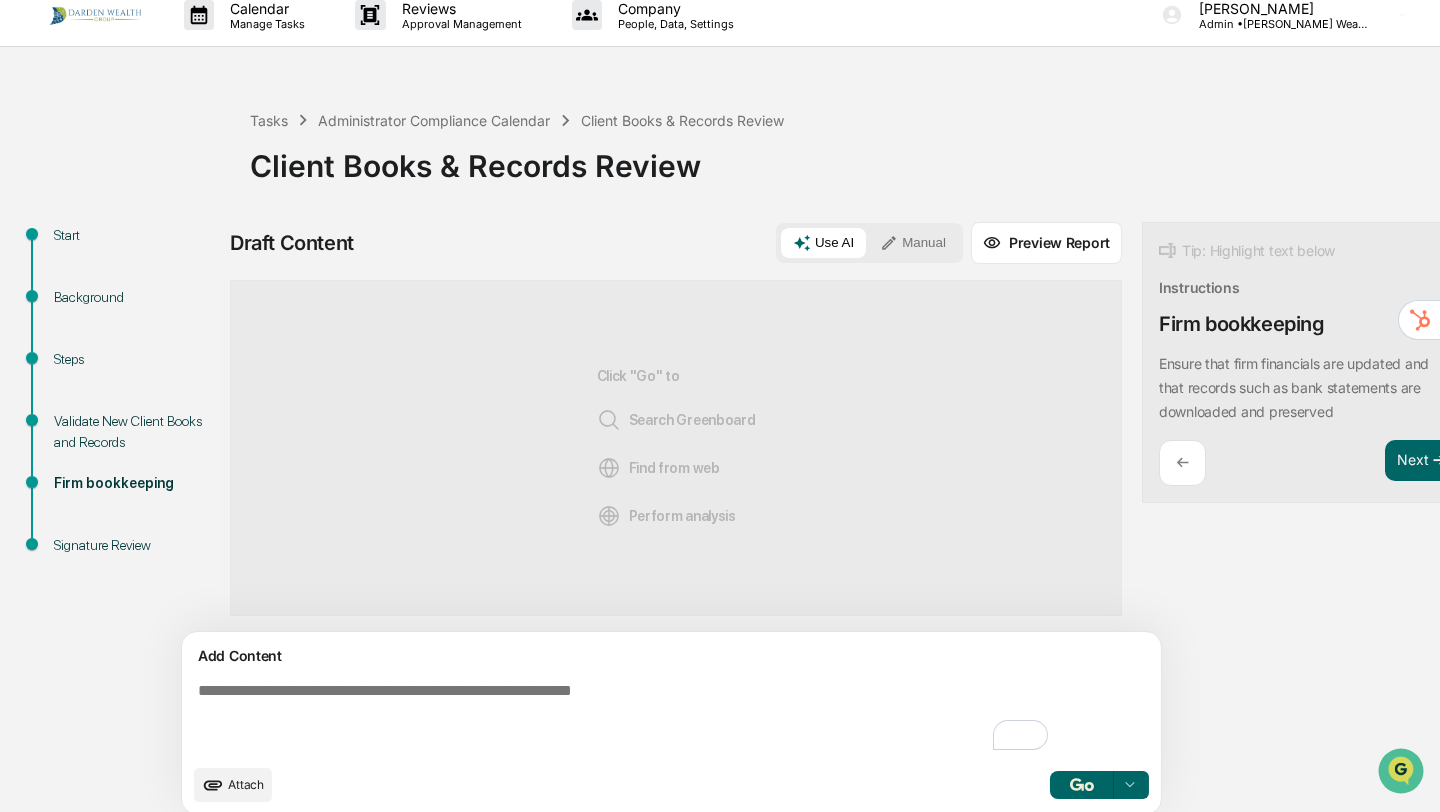 scroll, scrollTop: 32, scrollLeft: 0, axis: vertical 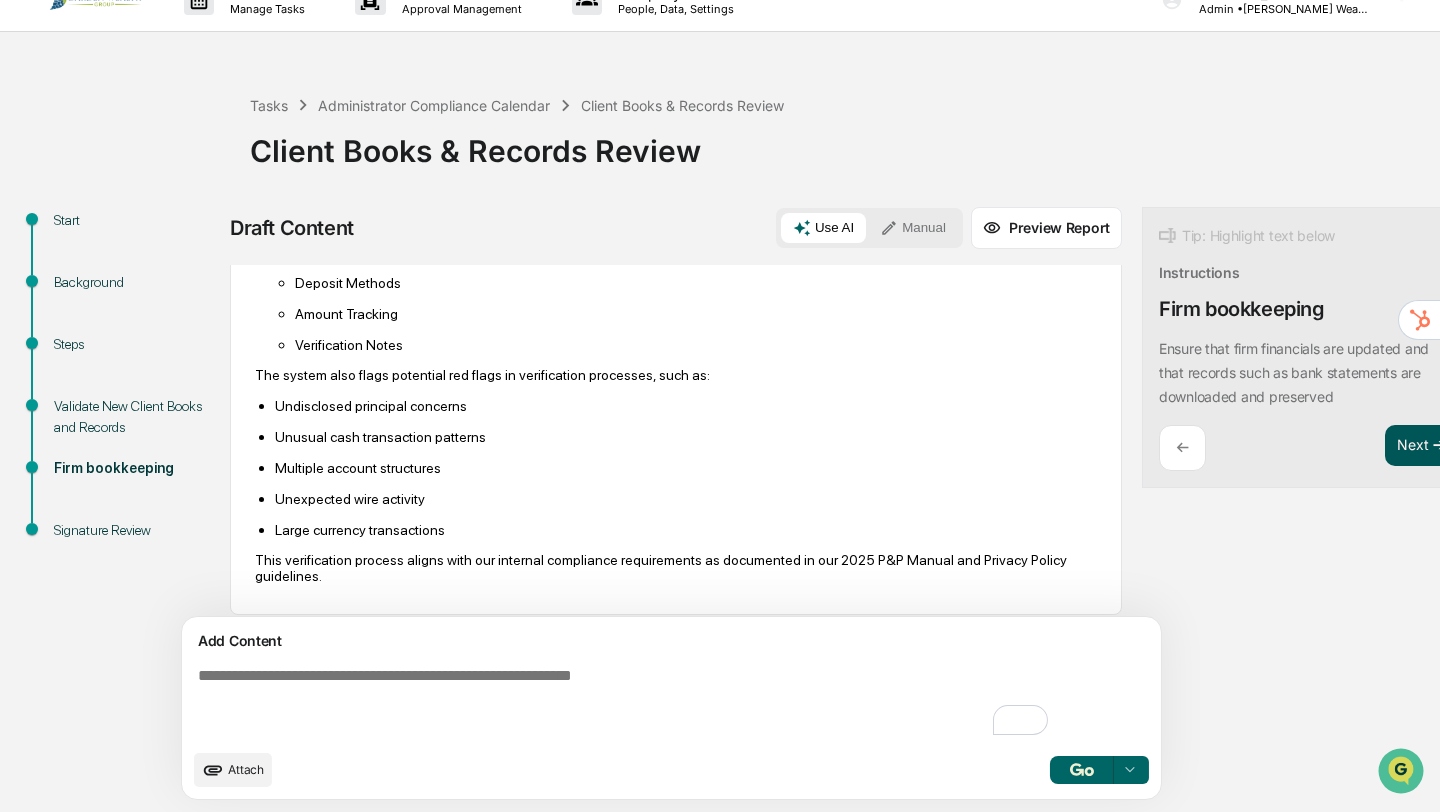 click on "Next ➔" at bounding box center [1422, 446] 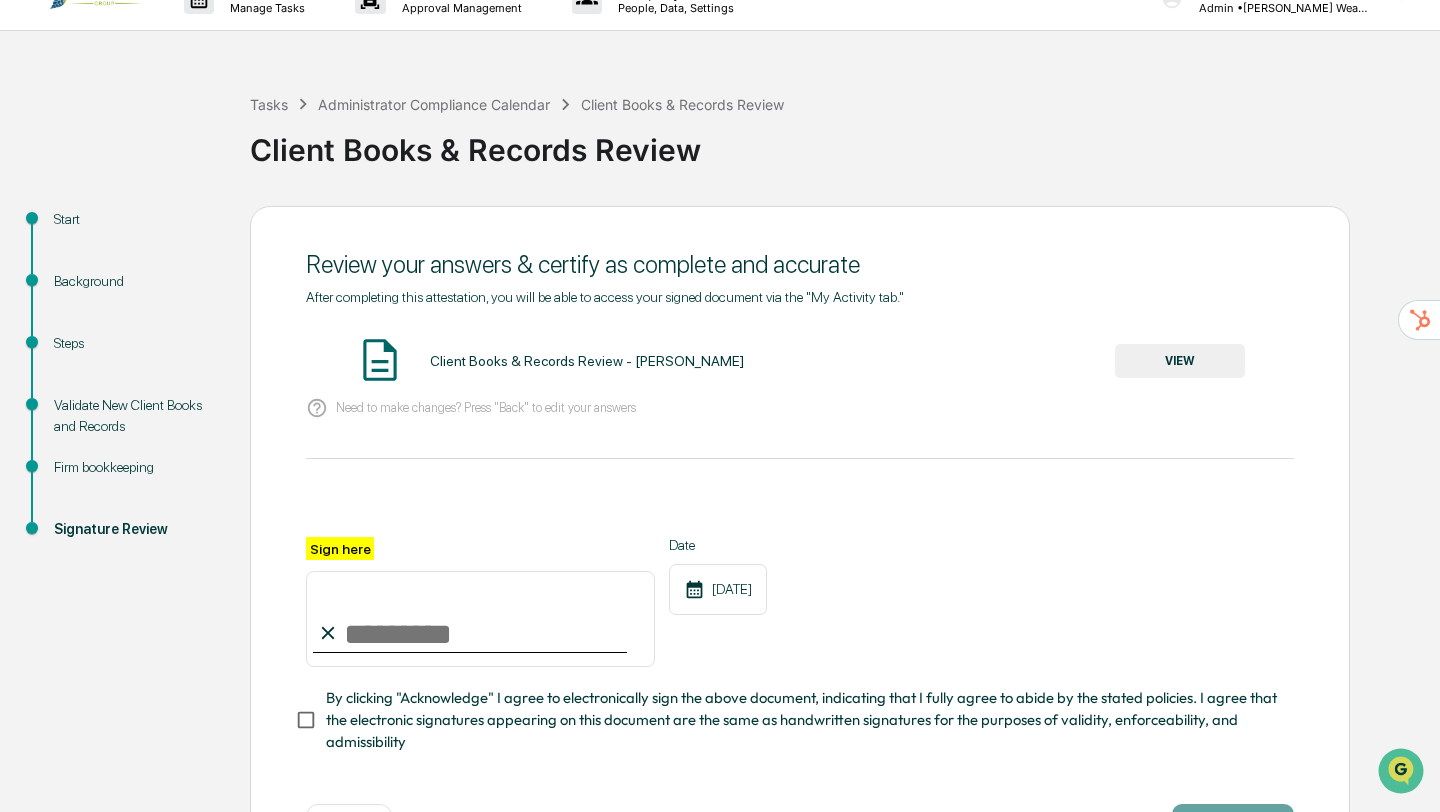 click on "VIEW" at bounding box center (1180, 361) 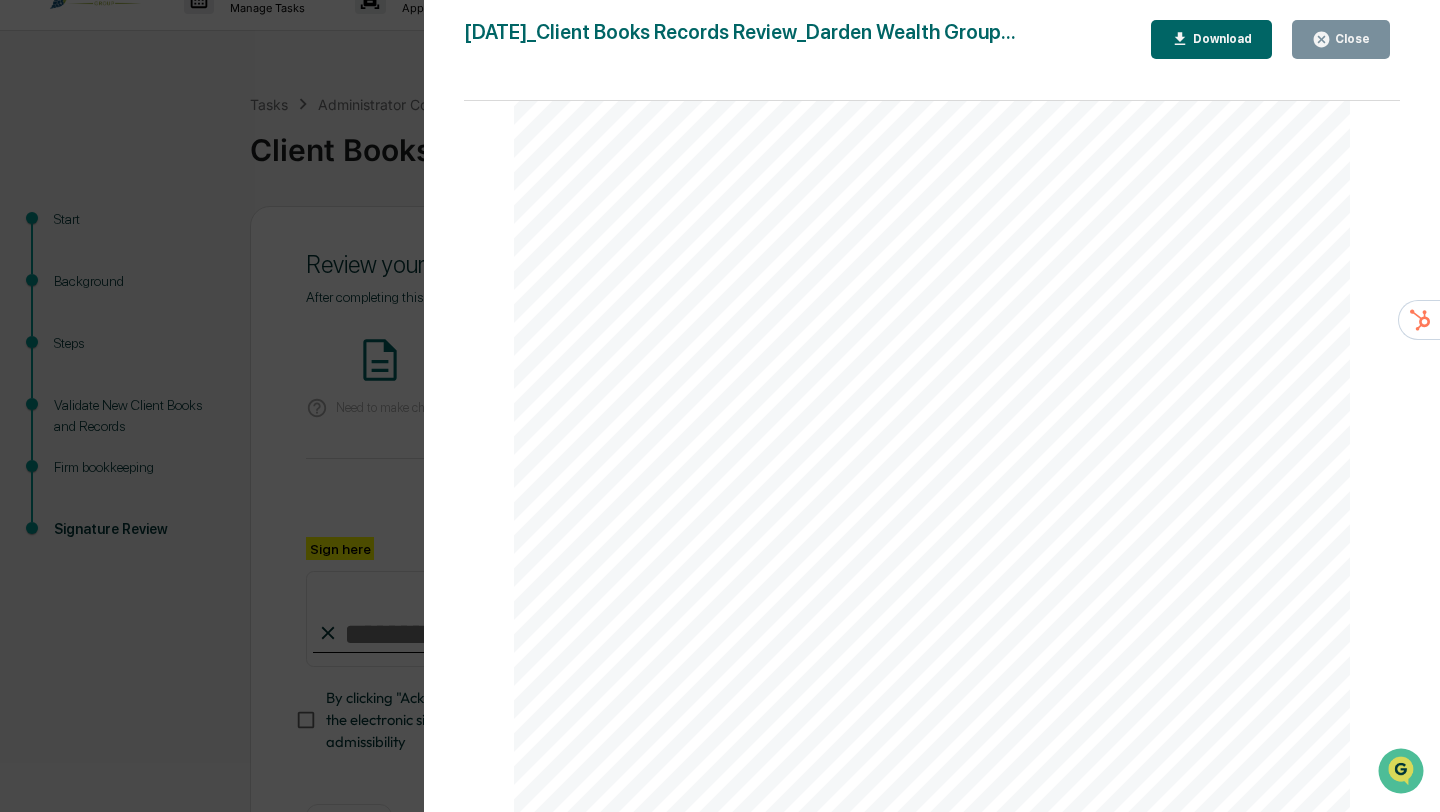 scroll, scrollTop: 4262, scrollLeft: 0, axis: vertical 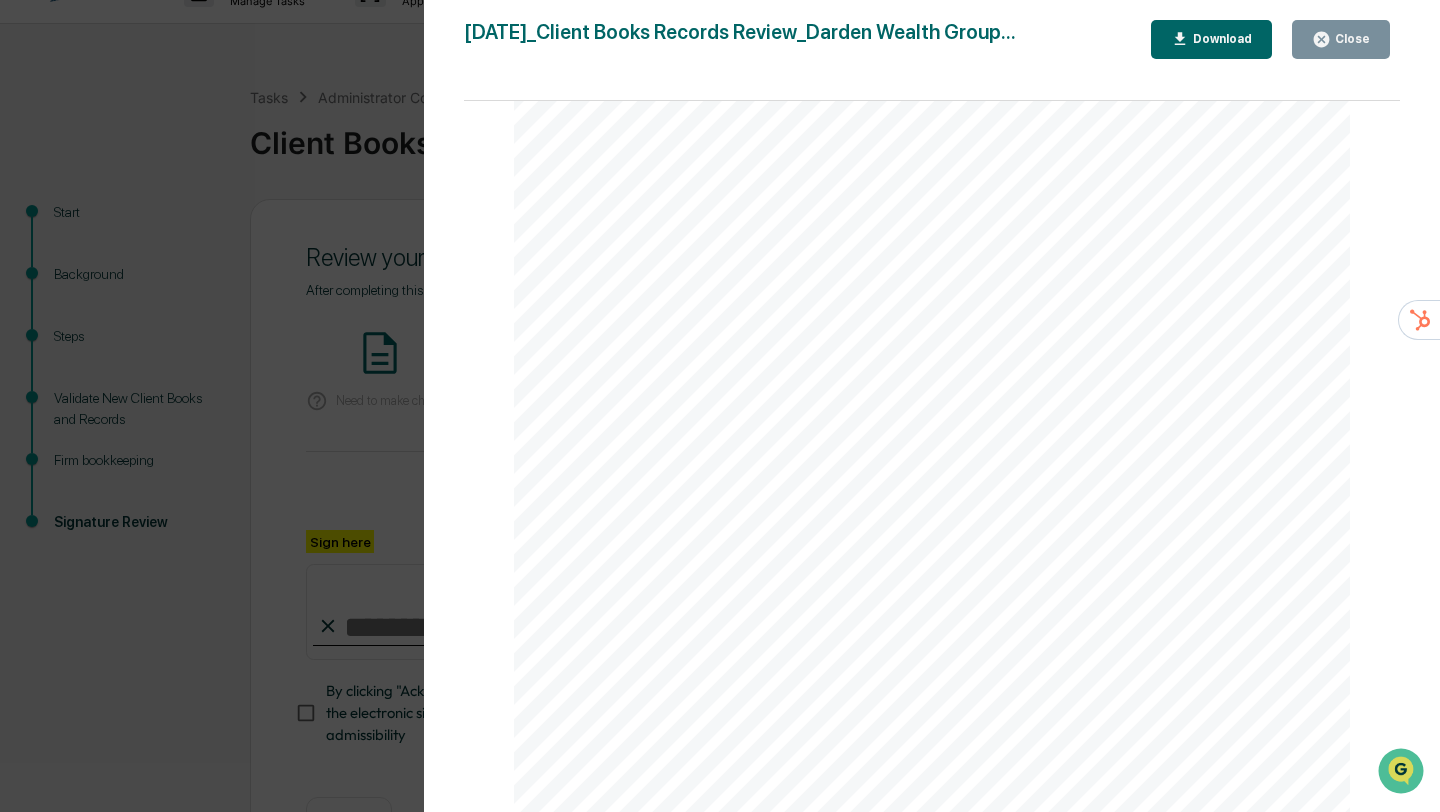 click on "Close" at bounding box center [1350, 39] 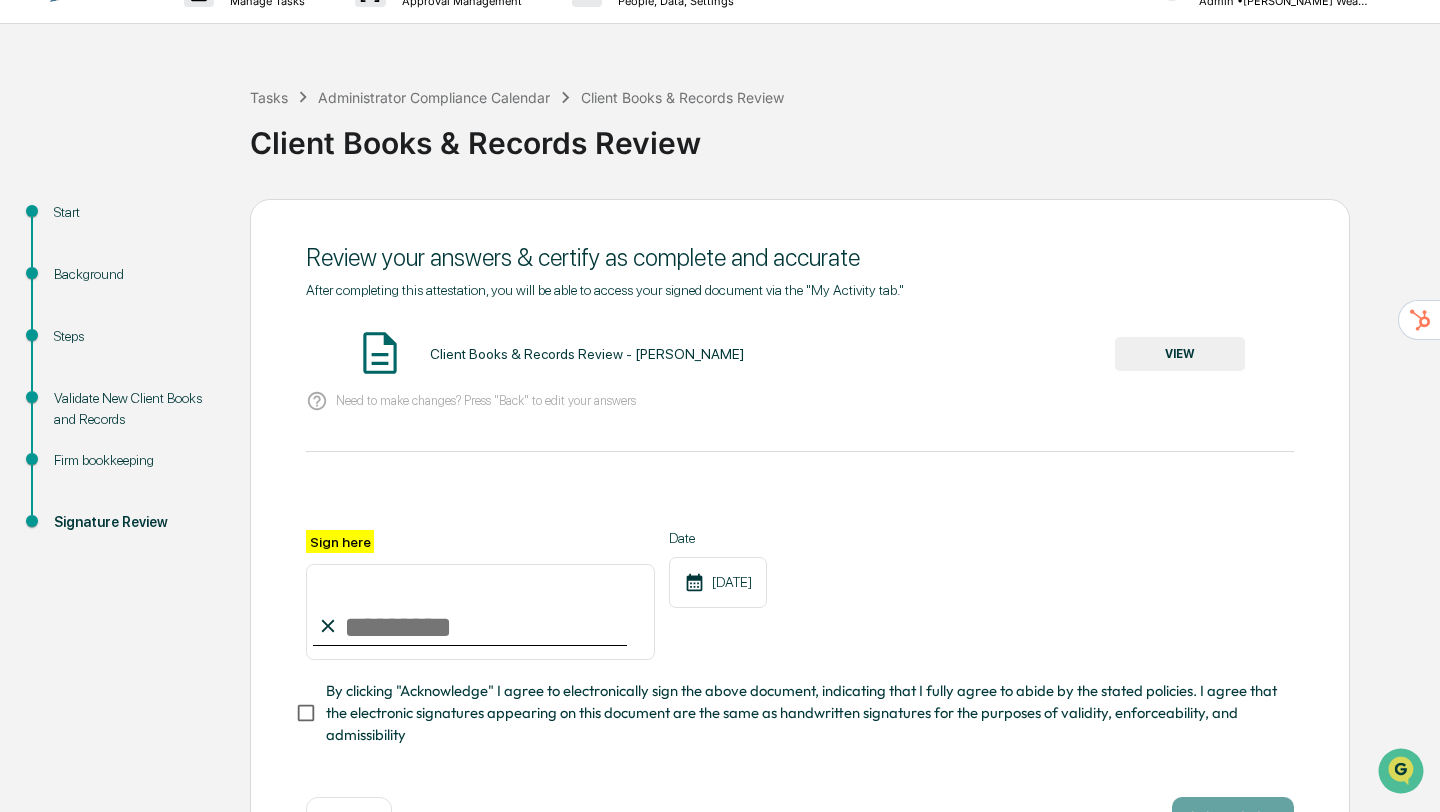 click on "Sign here" at bounding box center [480, 612] 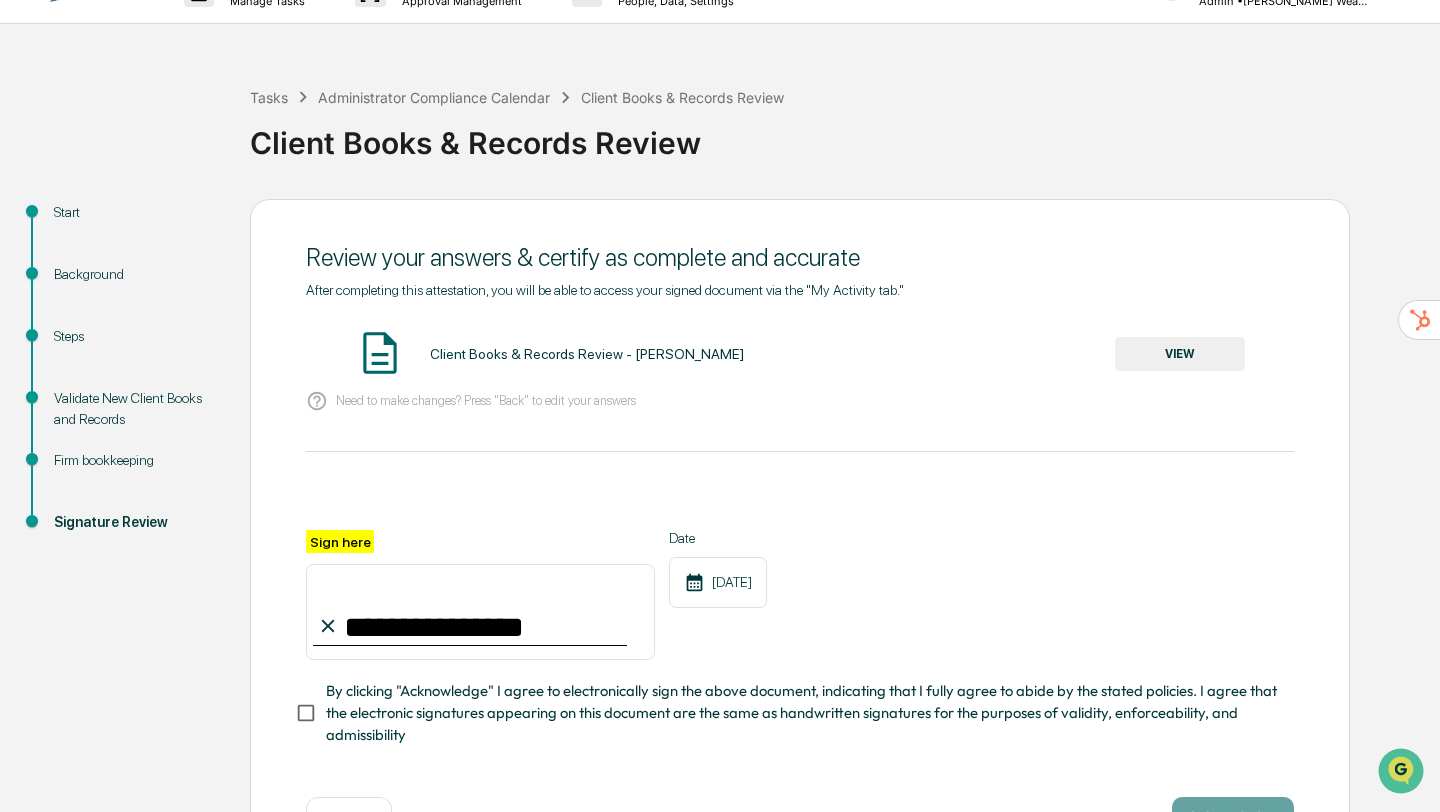 type on "**********" 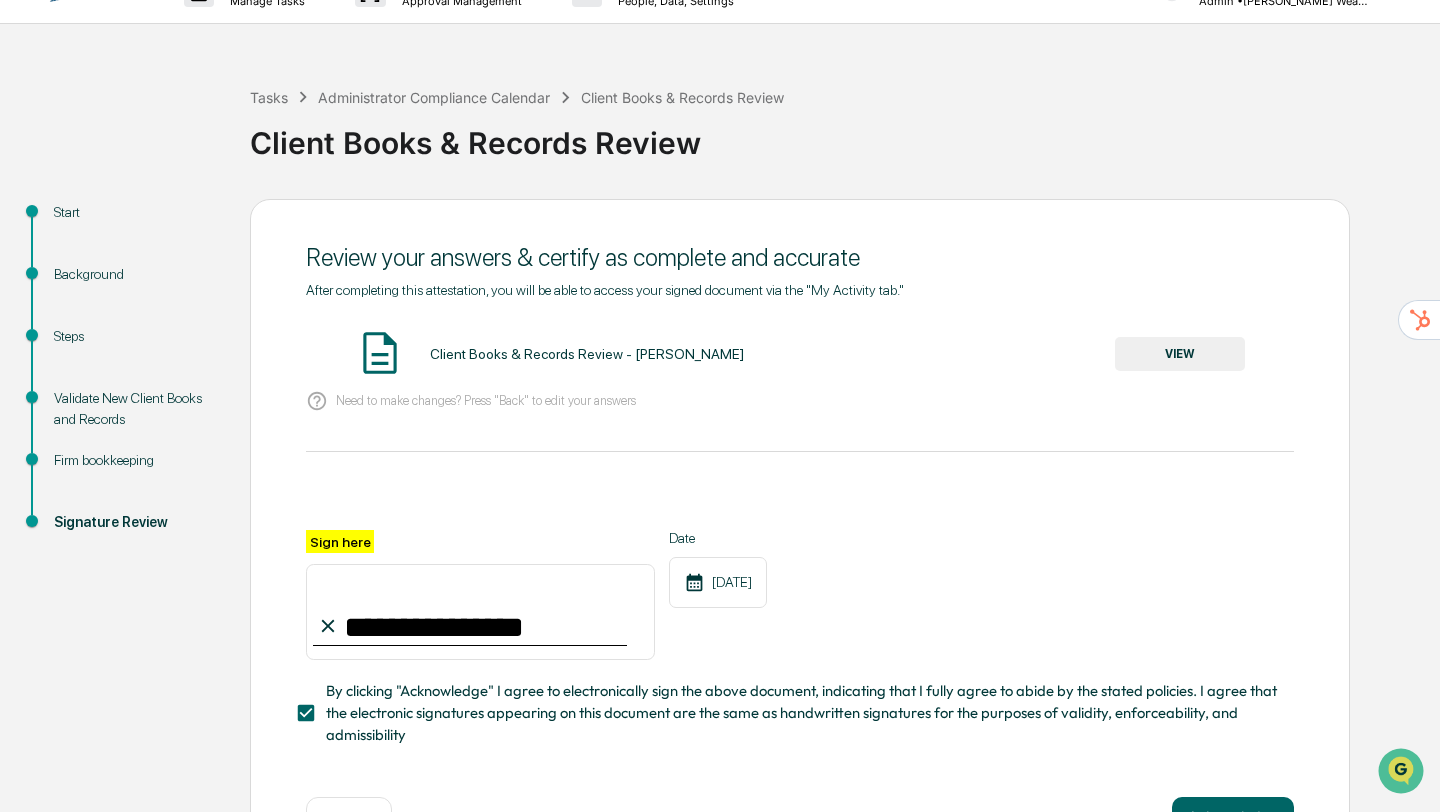 scroll, scrollTop: 109, scrollLeft: 0, axis: vertical 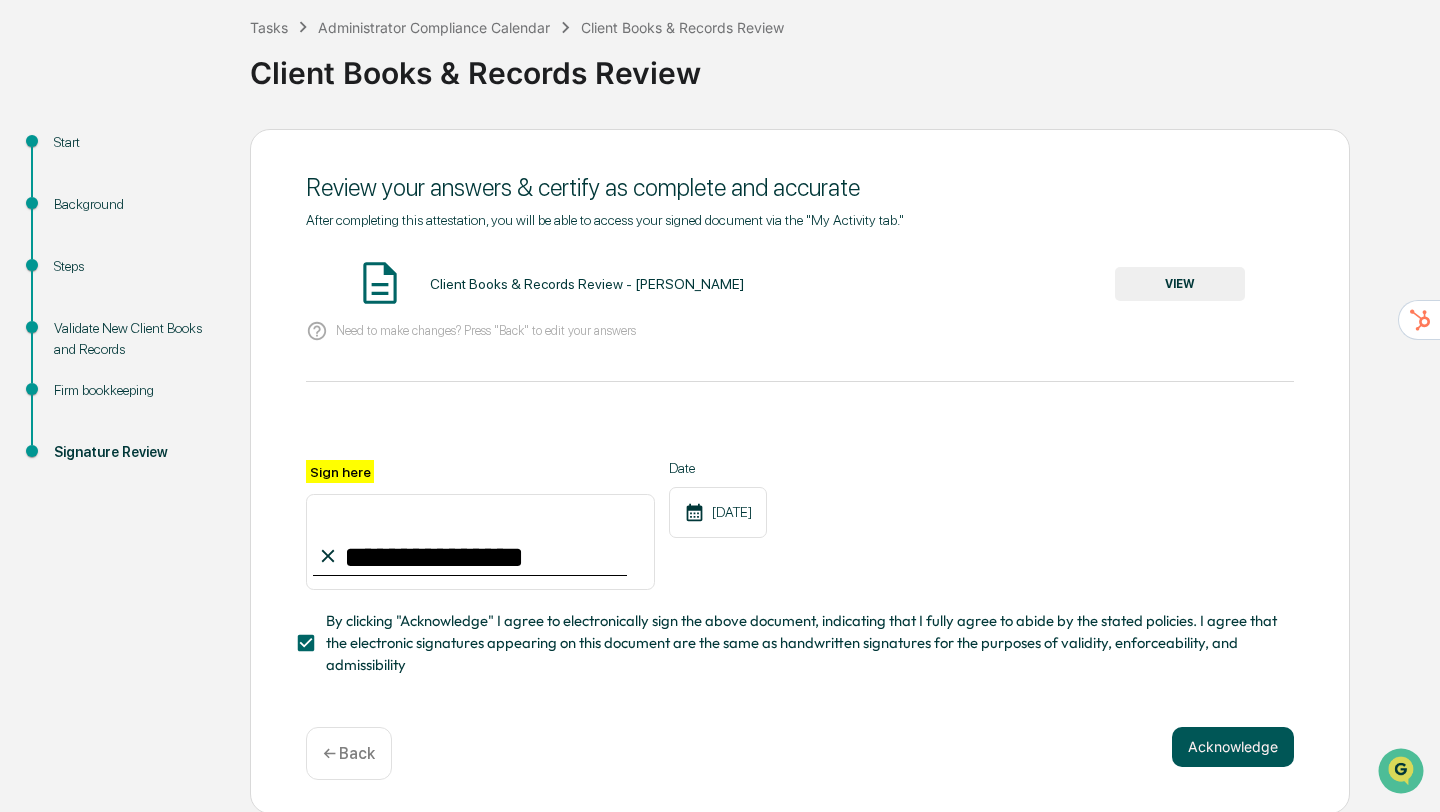click on "Acknowledge" at bounding box center [1233, 747] 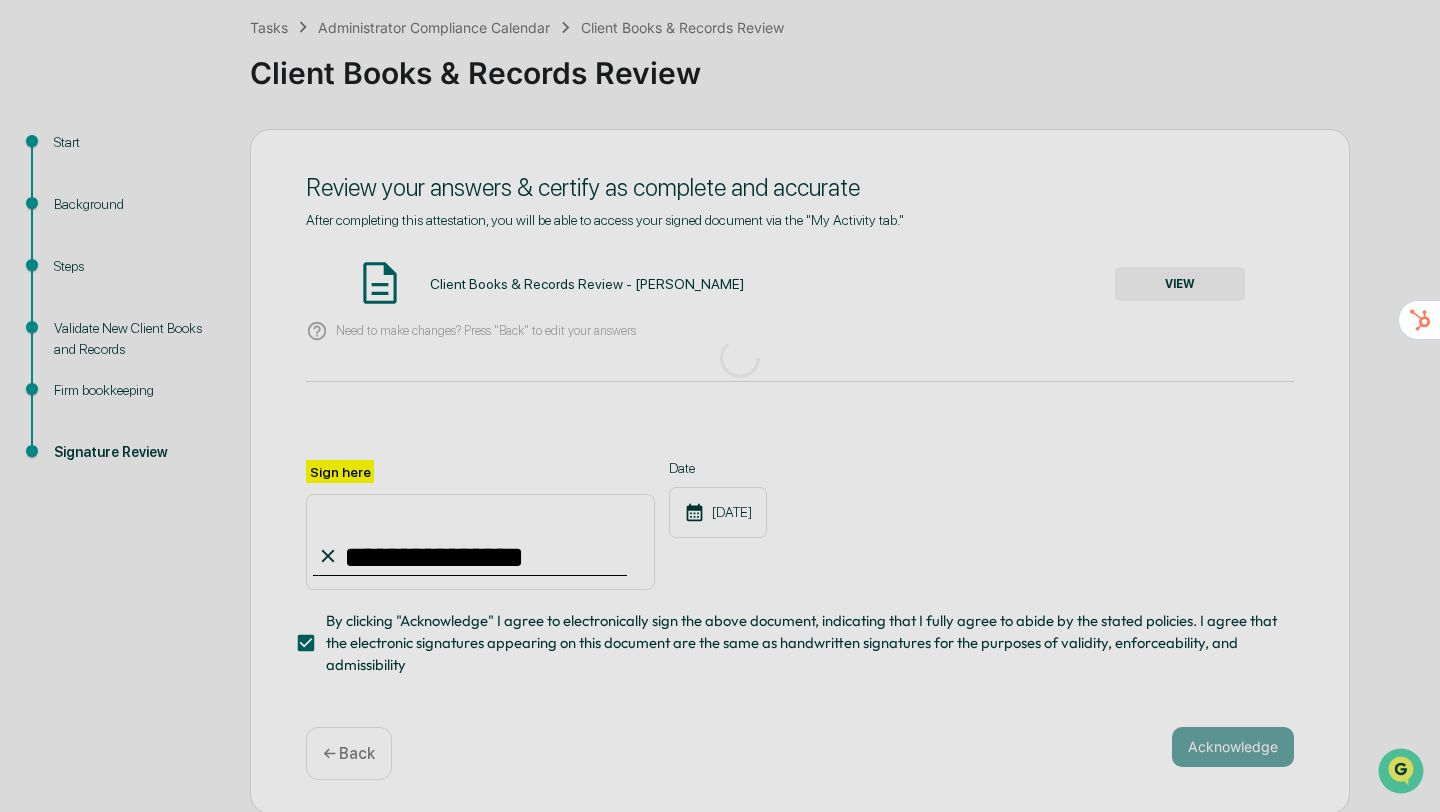 scroll, scrollTop: 0, scrollLeft: 0, axis: both 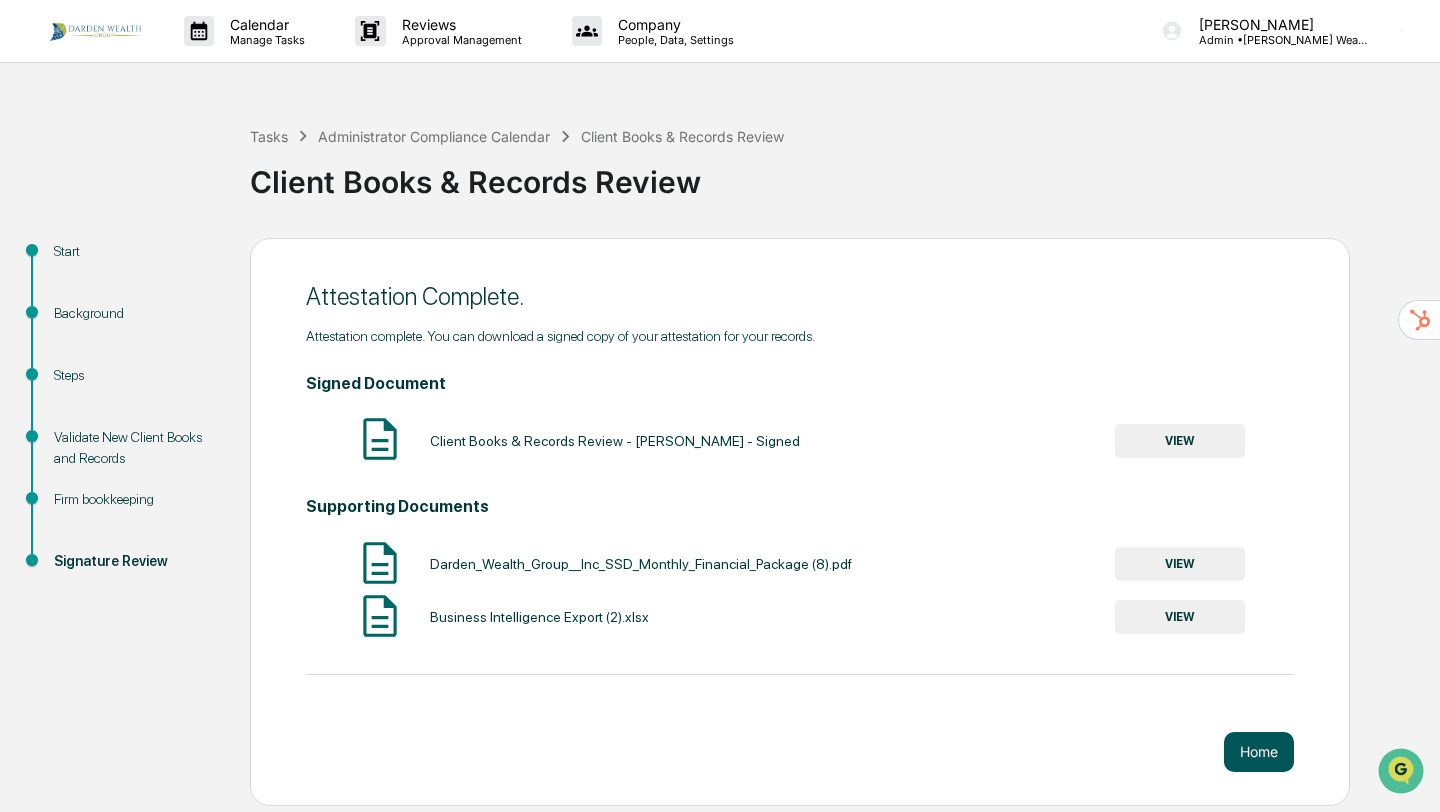click on "Home" at bounding box center [1259, 752] 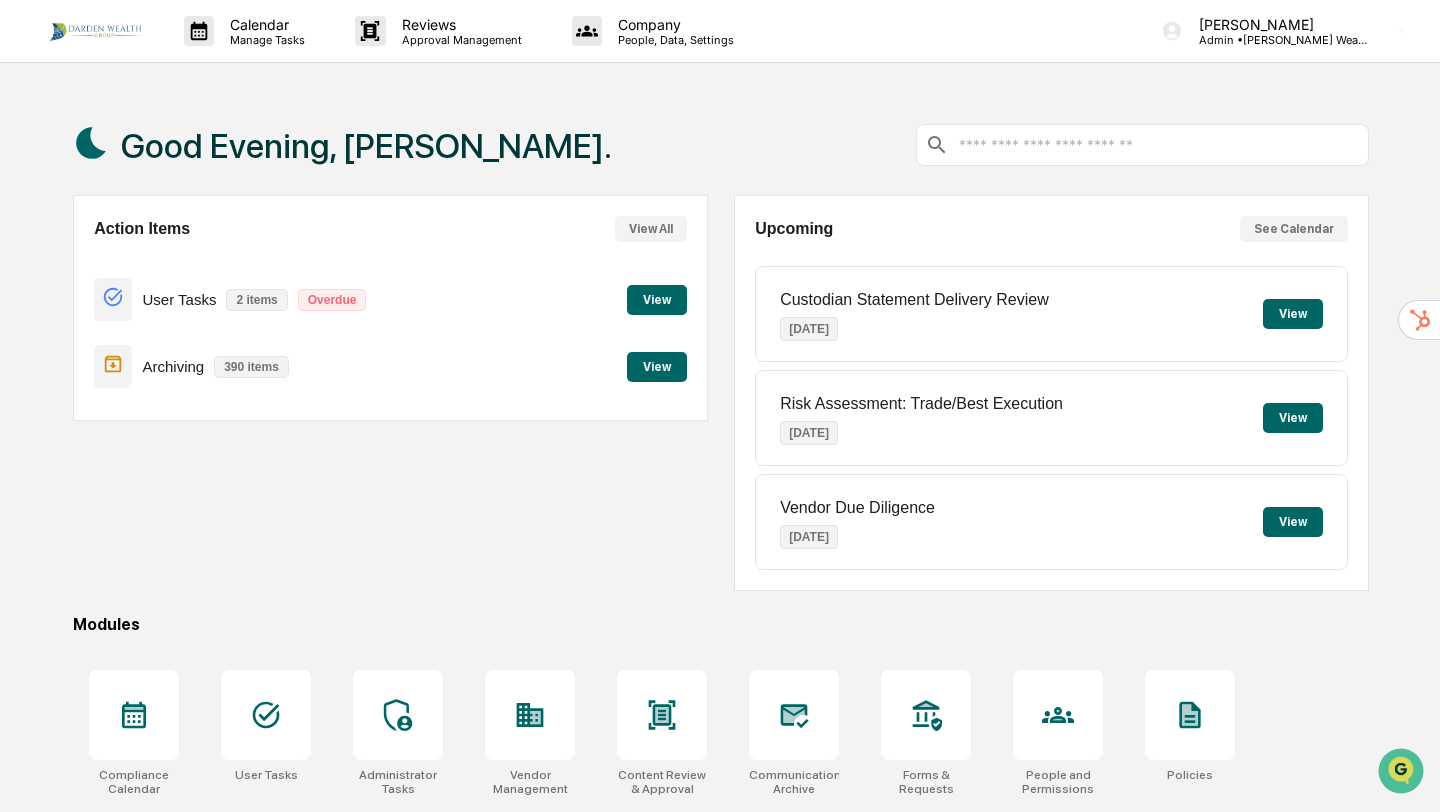 click on "View" at bounding box center [657, 300] 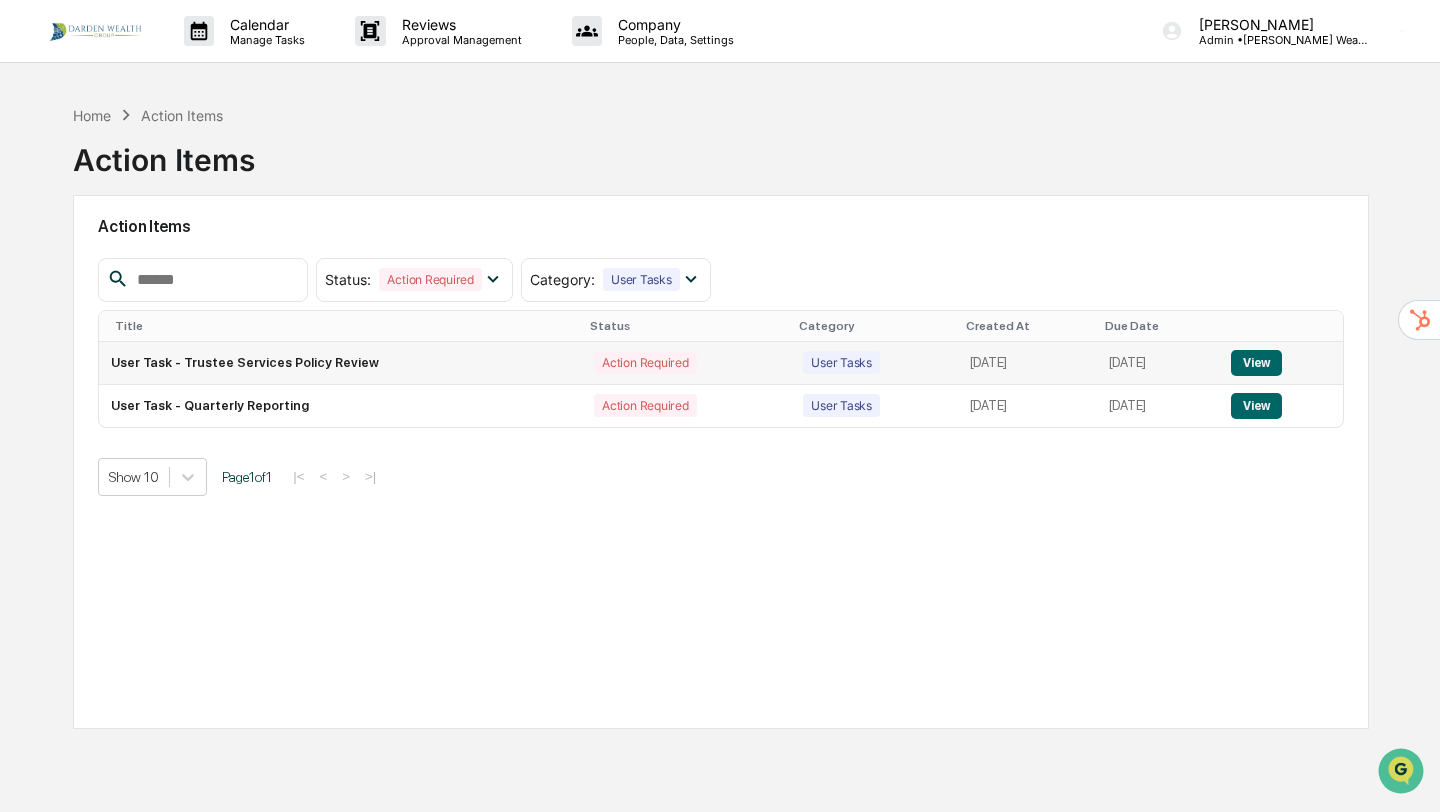 click on "View" at bounding box center (1256, 363) 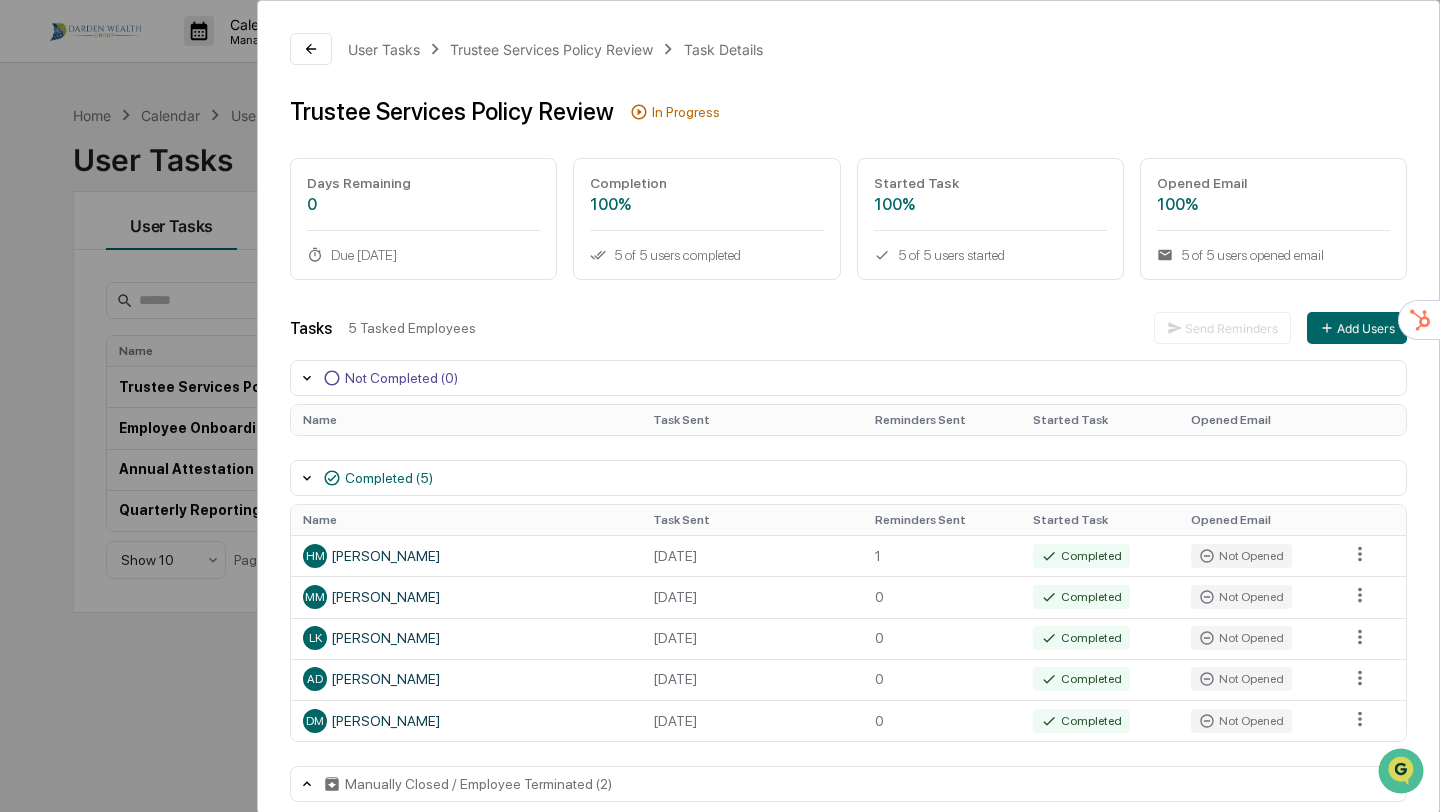 scroll, scrollTop: 0, scrollLeft: 0, axis: both 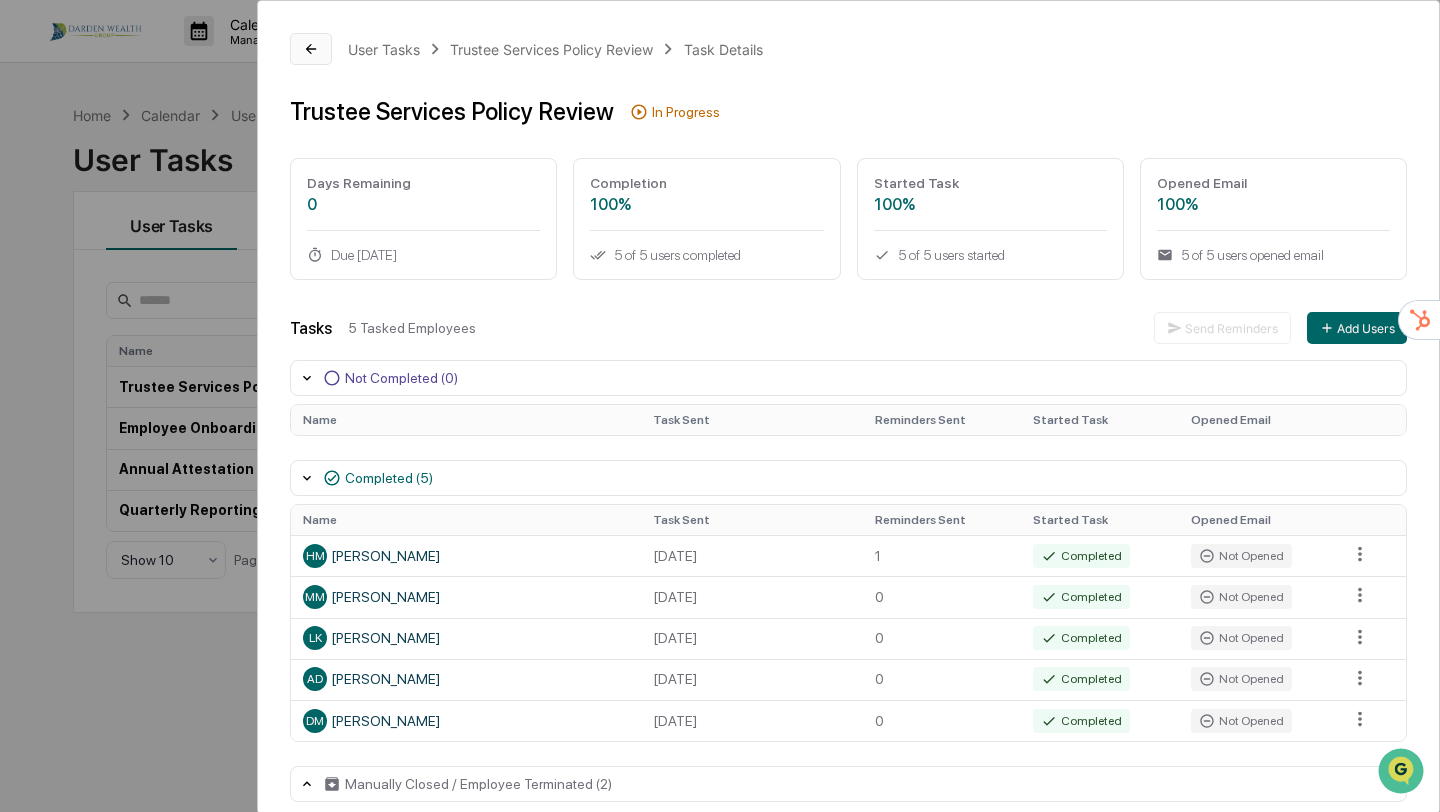 click 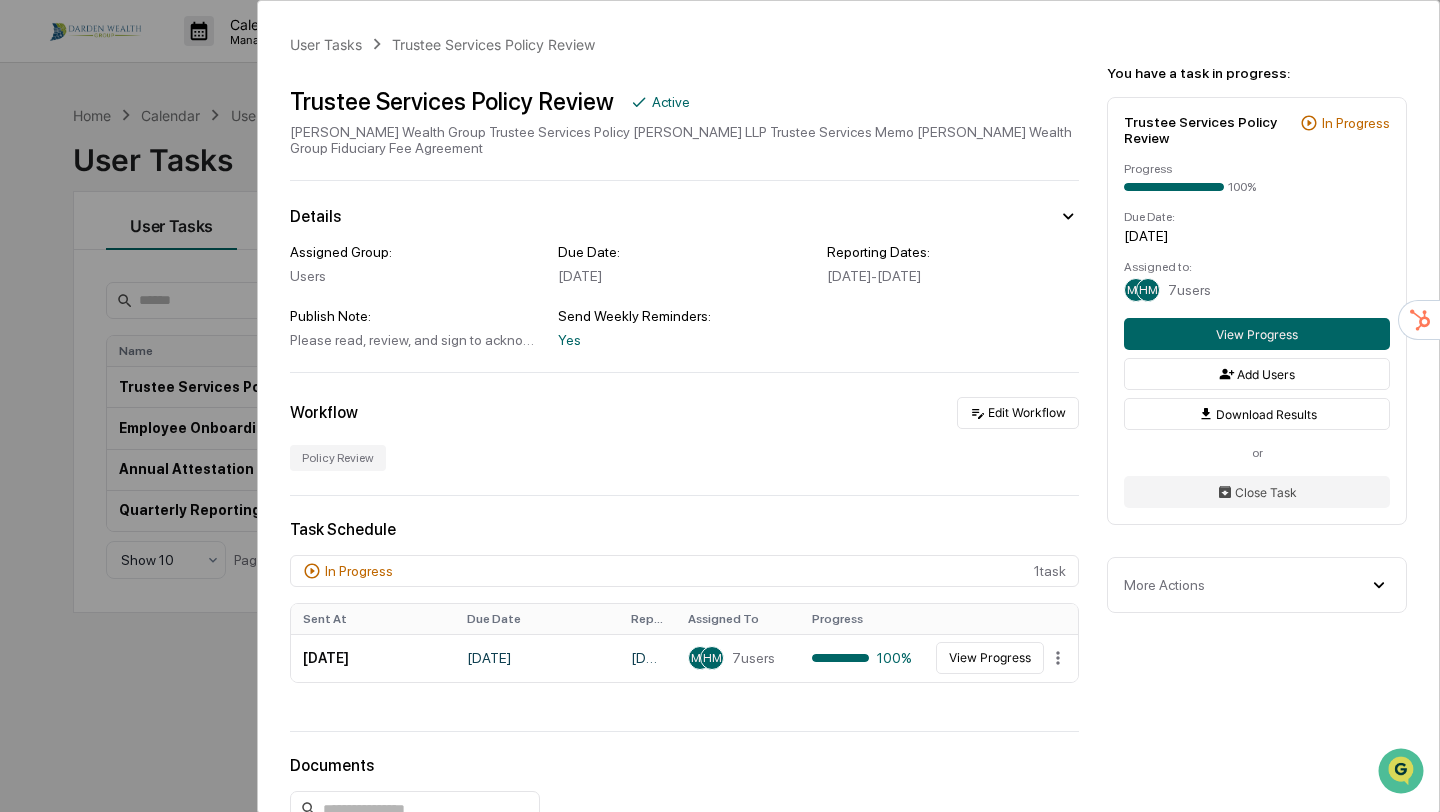 click on "User Tasks Trustee Services Policy Review Trustee Services Policy Review Active [PERSON_NAME] Wealth Group Trustee Services Policy
[PERSON_NAME] LLP Trustee Services Memo
[PERSON_NAME] Wealth Group Fiduciary Fee Agreement Details Assigned Group:  Users Due Date:  [DATE] Reporting Dates:  [DATE]  -  [DATE] Publish Note:  Please read, review, and sign to acknowledge receipt and agreement with the attached Trustee Services documents. Send Weekly Reminders:  Yes Workflow Edit Workflow Policy Review Task Schedule In Progress   1  task Sent At Due Date Reporting Date Assigned To Progress [DATE] [DATE] May 29, 2025   -  [DATE] MD HM 7  users 100% View Progress Documents Document Name Created At Created By Fiduciary Fees Agreement - [PERSON_NAME] Wealth Group - [PERSON_NAME] - Signed [DATE] HM [PERSON_NAME] Trustee Memo to [PERSON_NAME] Wealth Group Investment Advisors - Overview of Fiduciary Duties - [PERSON_NAME] - Signed [DATE] HM [PERSON_NAME] [DATE] HM [PERSON_NAME] [DATE] HM" at bounding box center [720, 406] 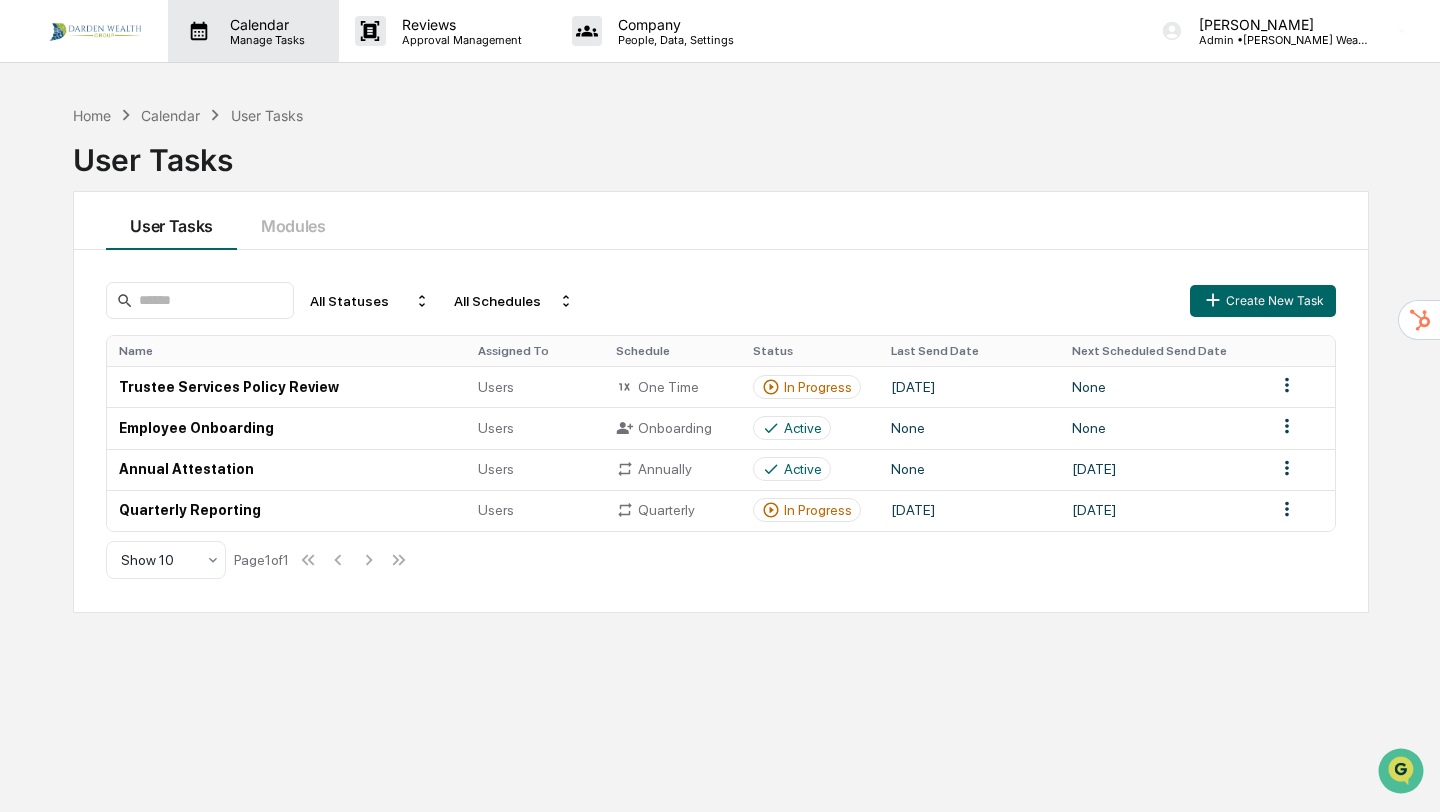 click on "Calendar" at bounding box center [264, 24] 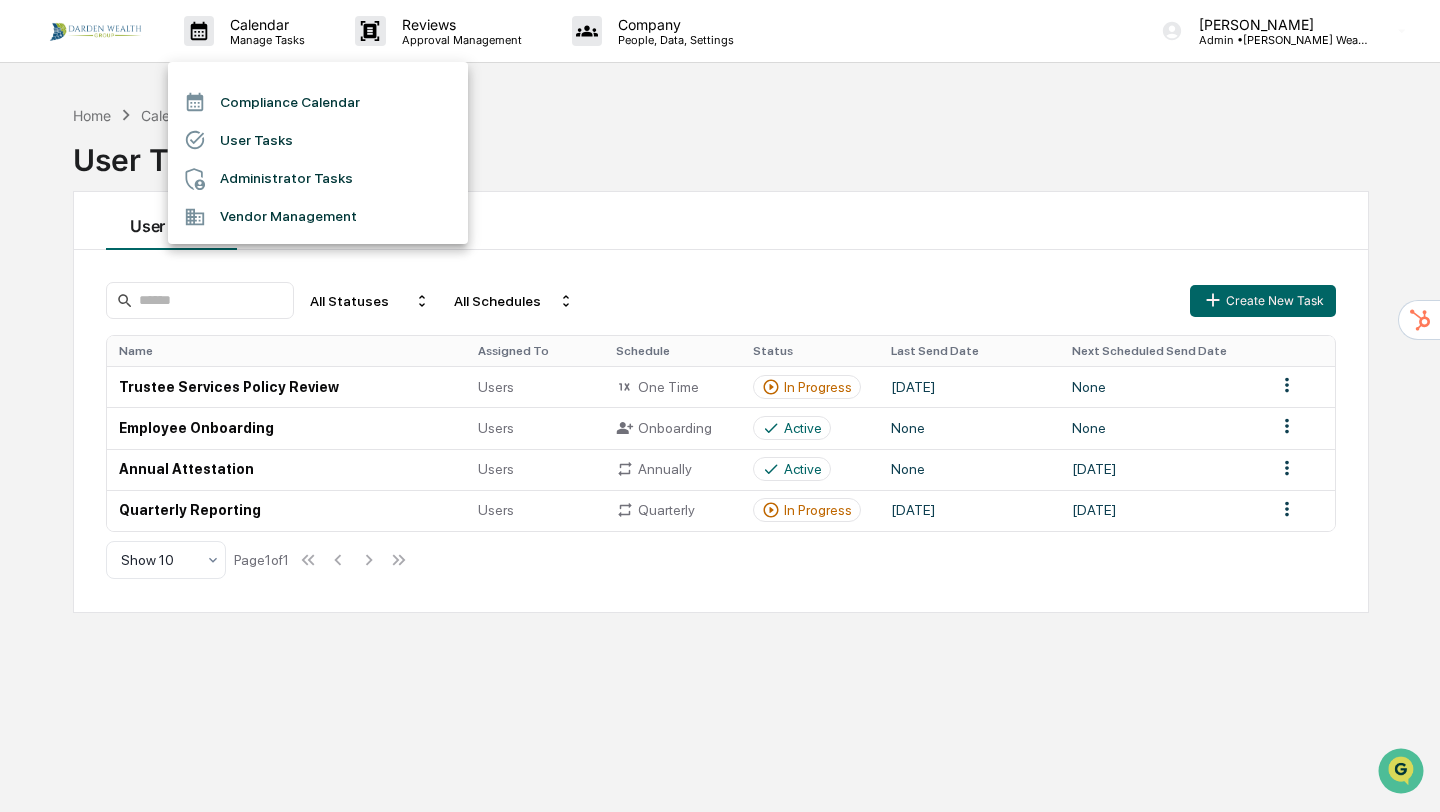 click on "Compliance Calendar" at bounding box center (318, 102) 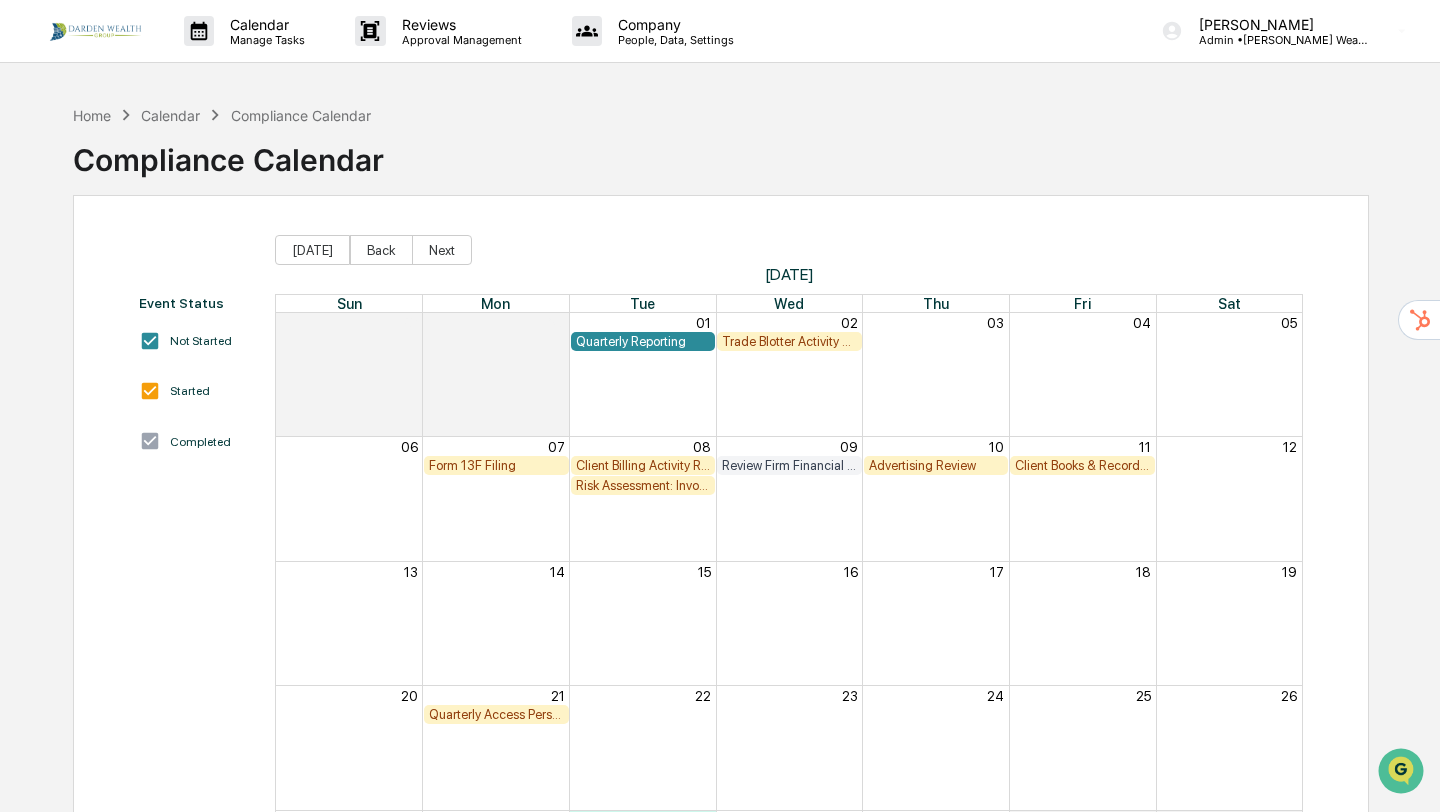 click on "Form 13F Filing" at bounding box center [496, 465] 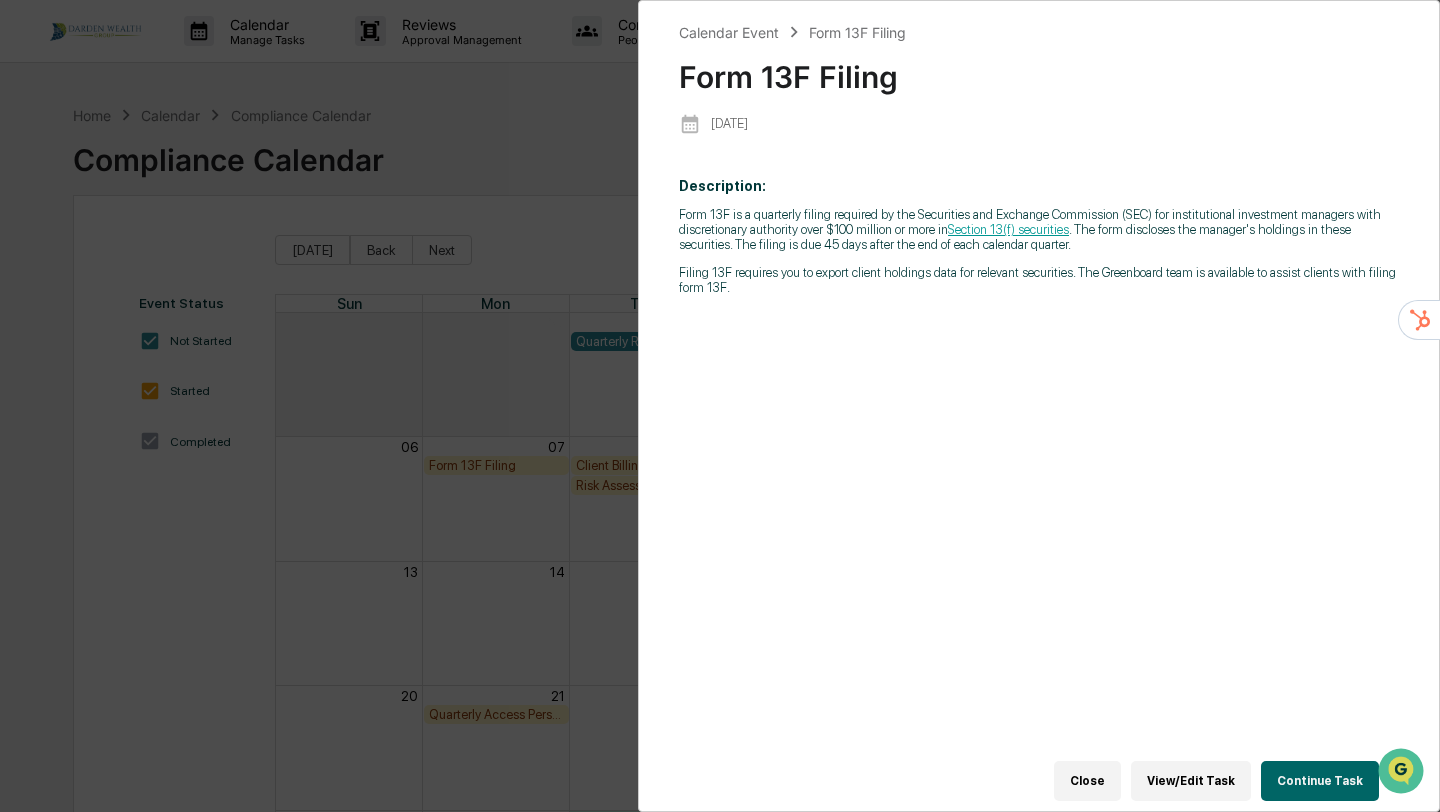 click on "Continue Task" at bounding box center [1320, 781] 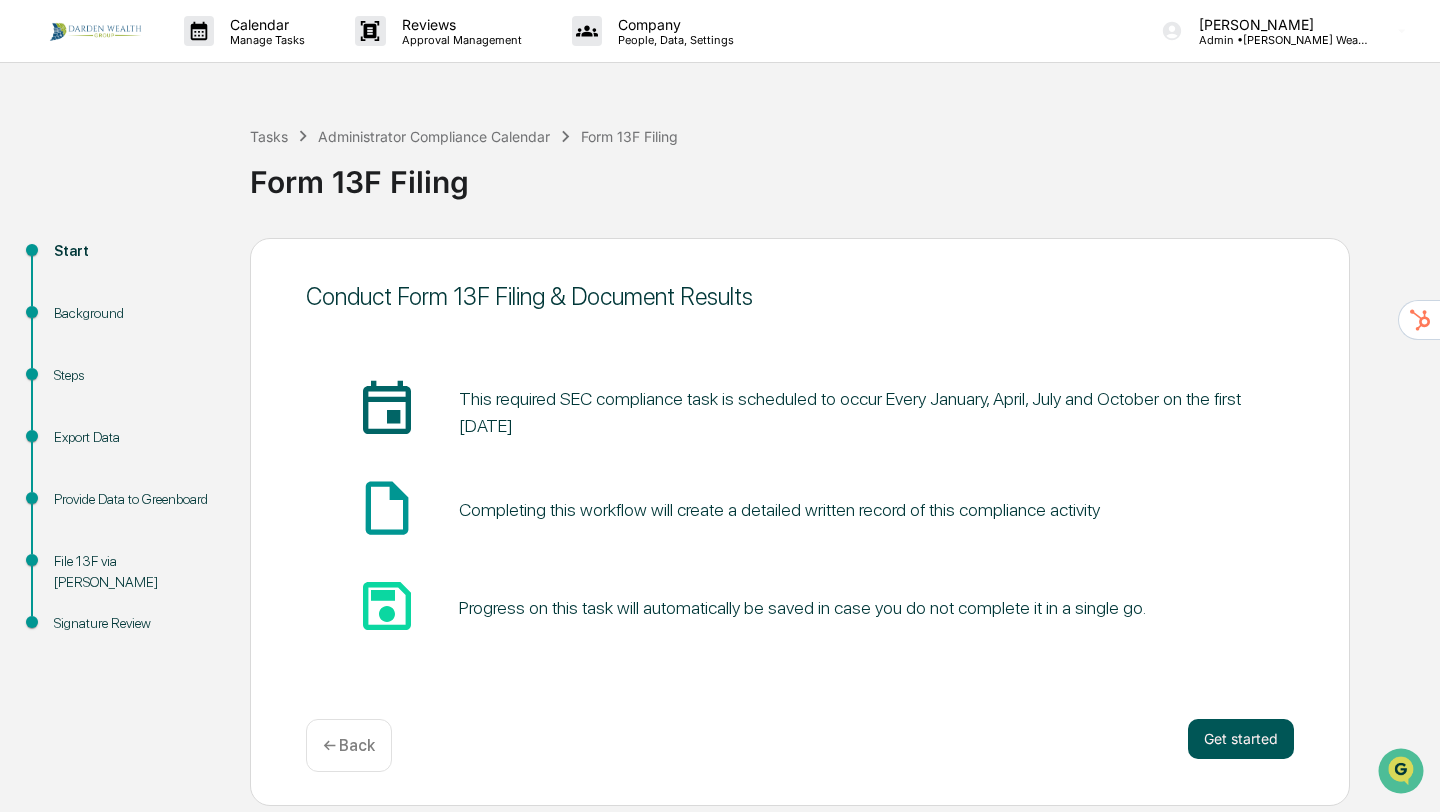 click on "Get started" at bounding box center (1241, 739) 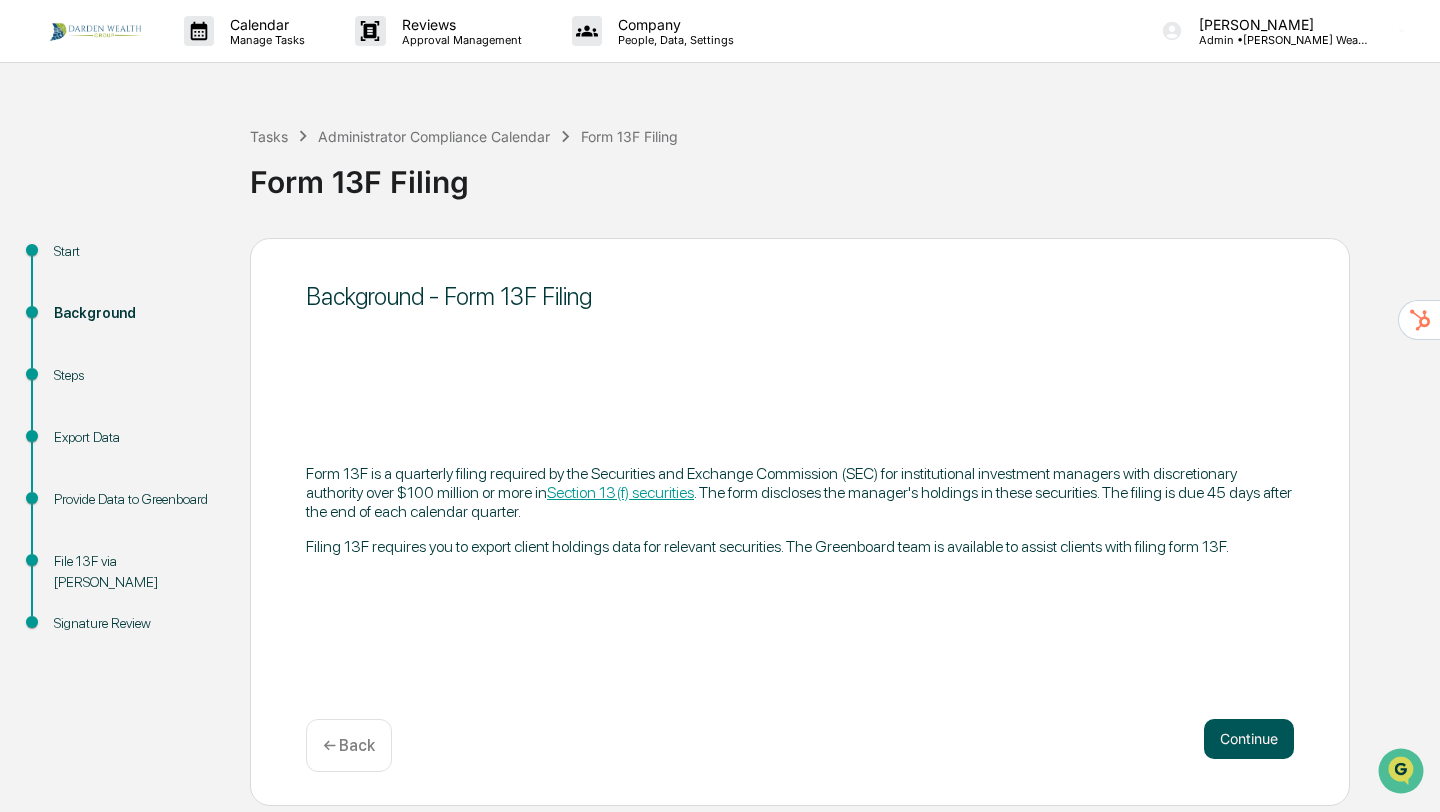 click on "Continue" at bounding box center (1249, 739) 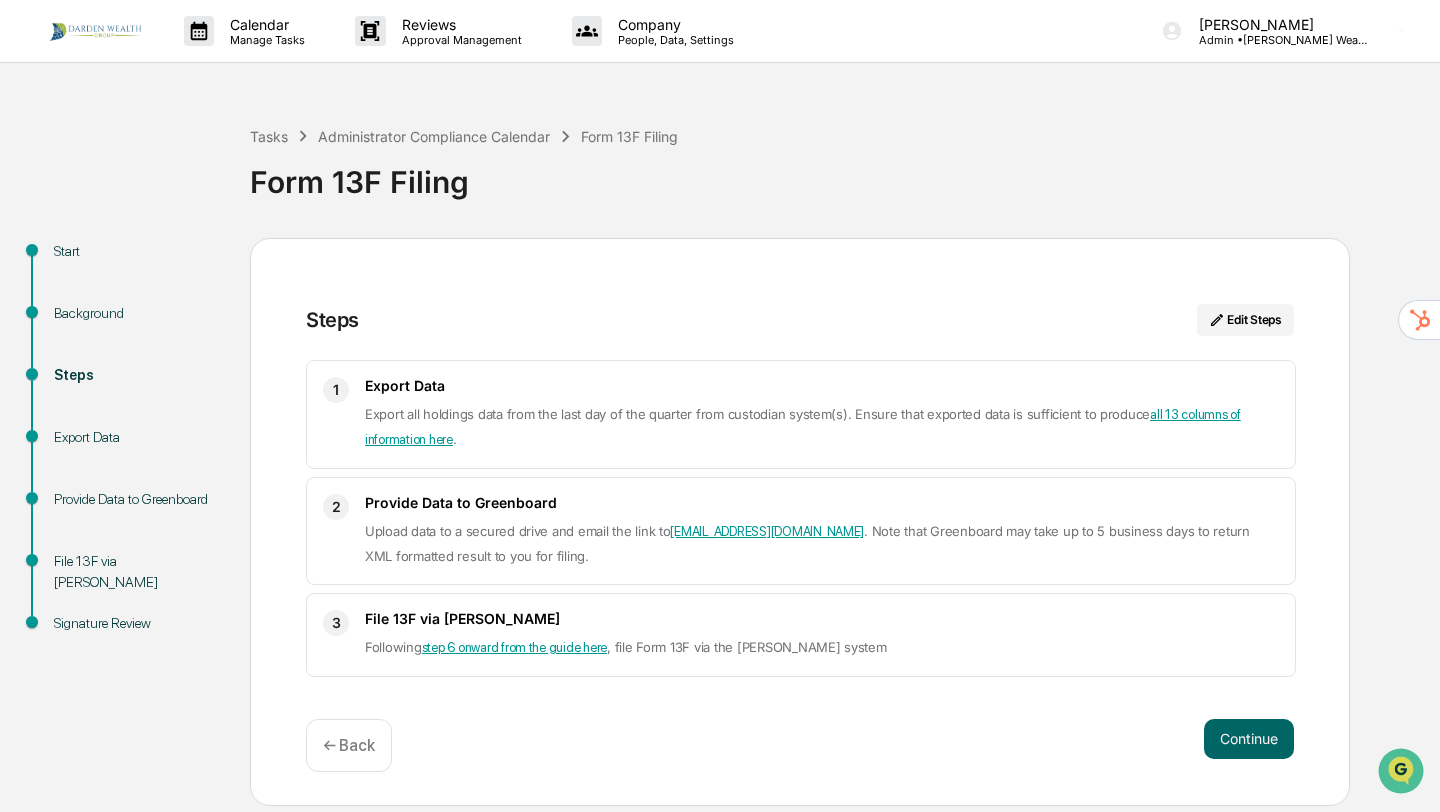 click on "Continue" at bounding box center (1249, 739) 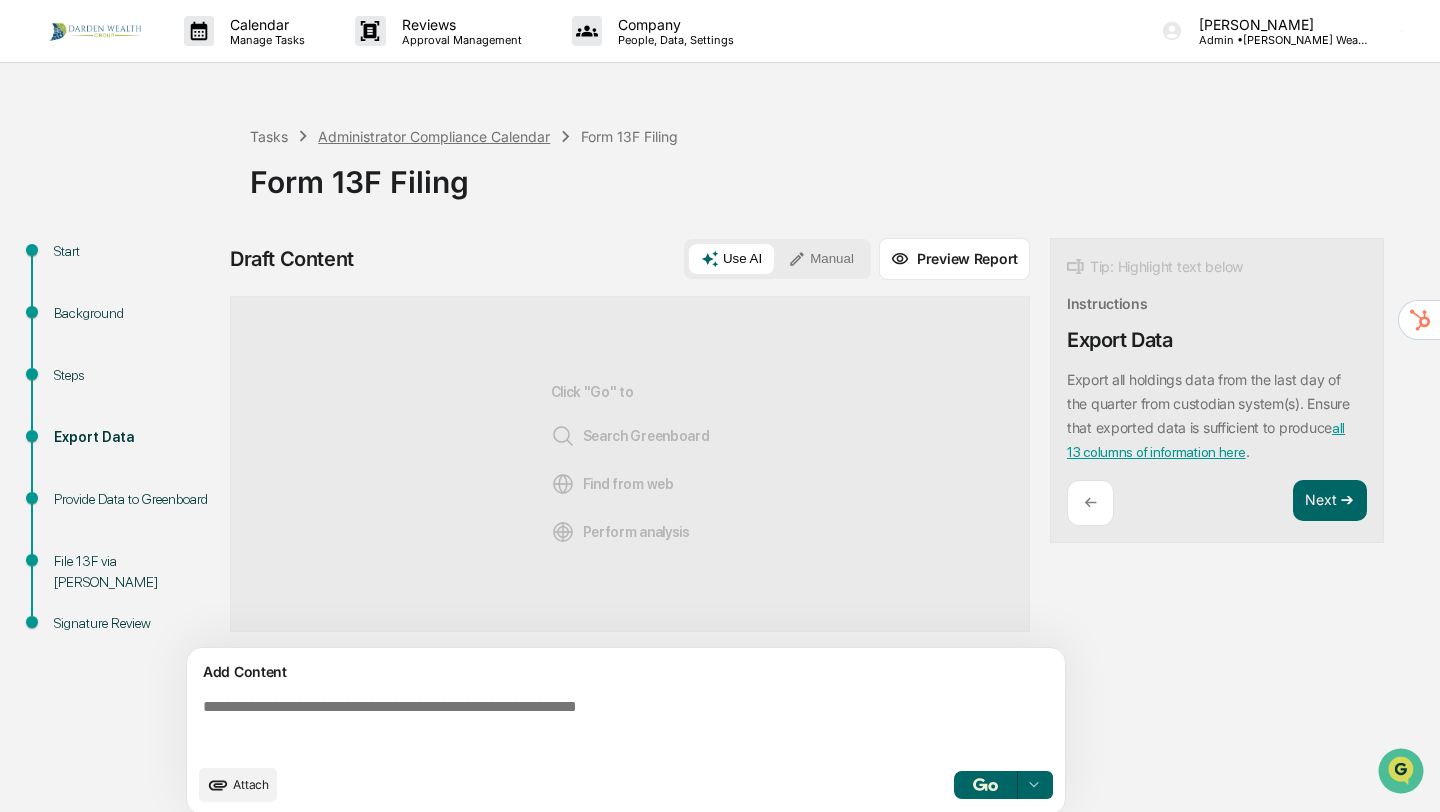 click on "Administrator Compliance Calendar" at bounding box center (434, 136) 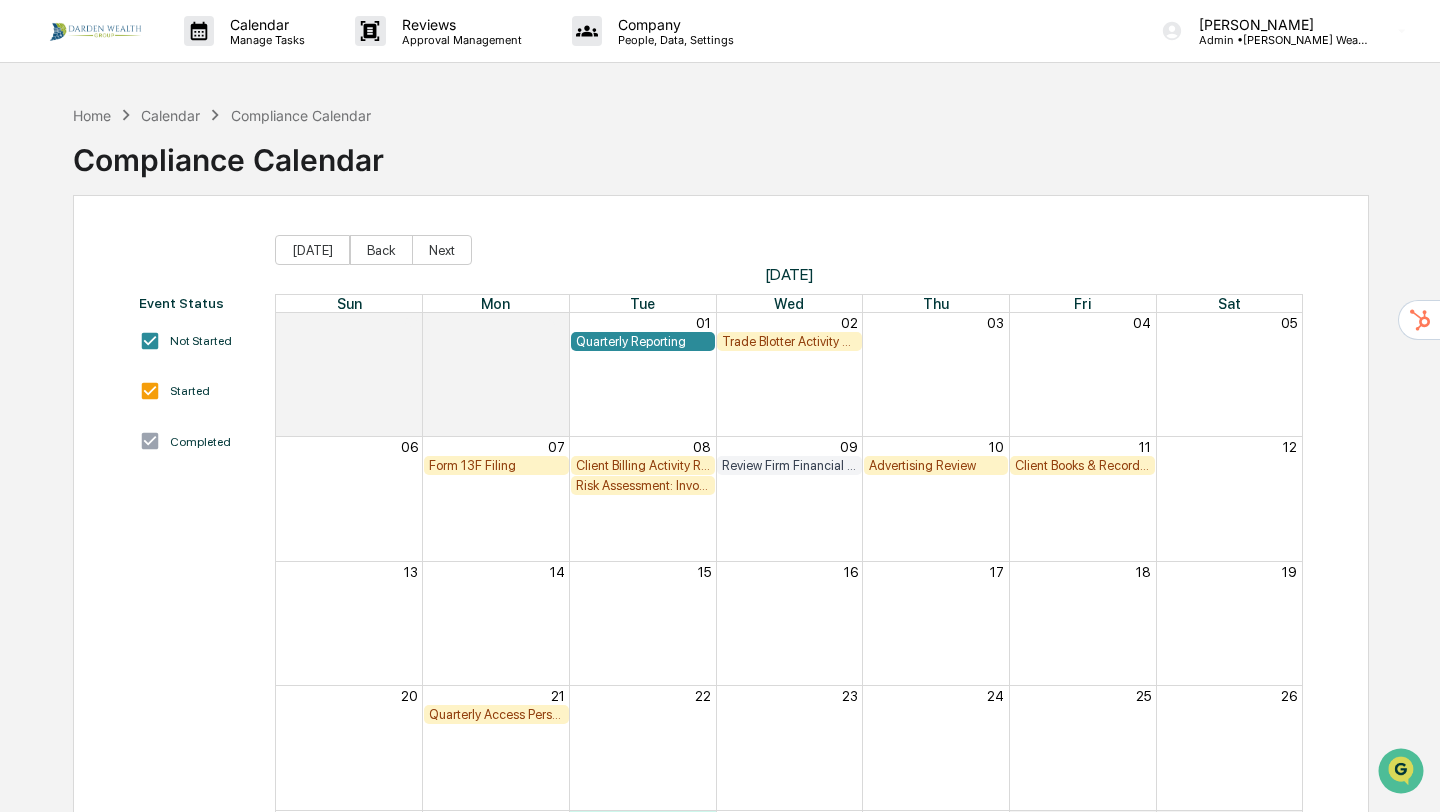 click on "Form 13F Filing" at bounding box center [496, 465] 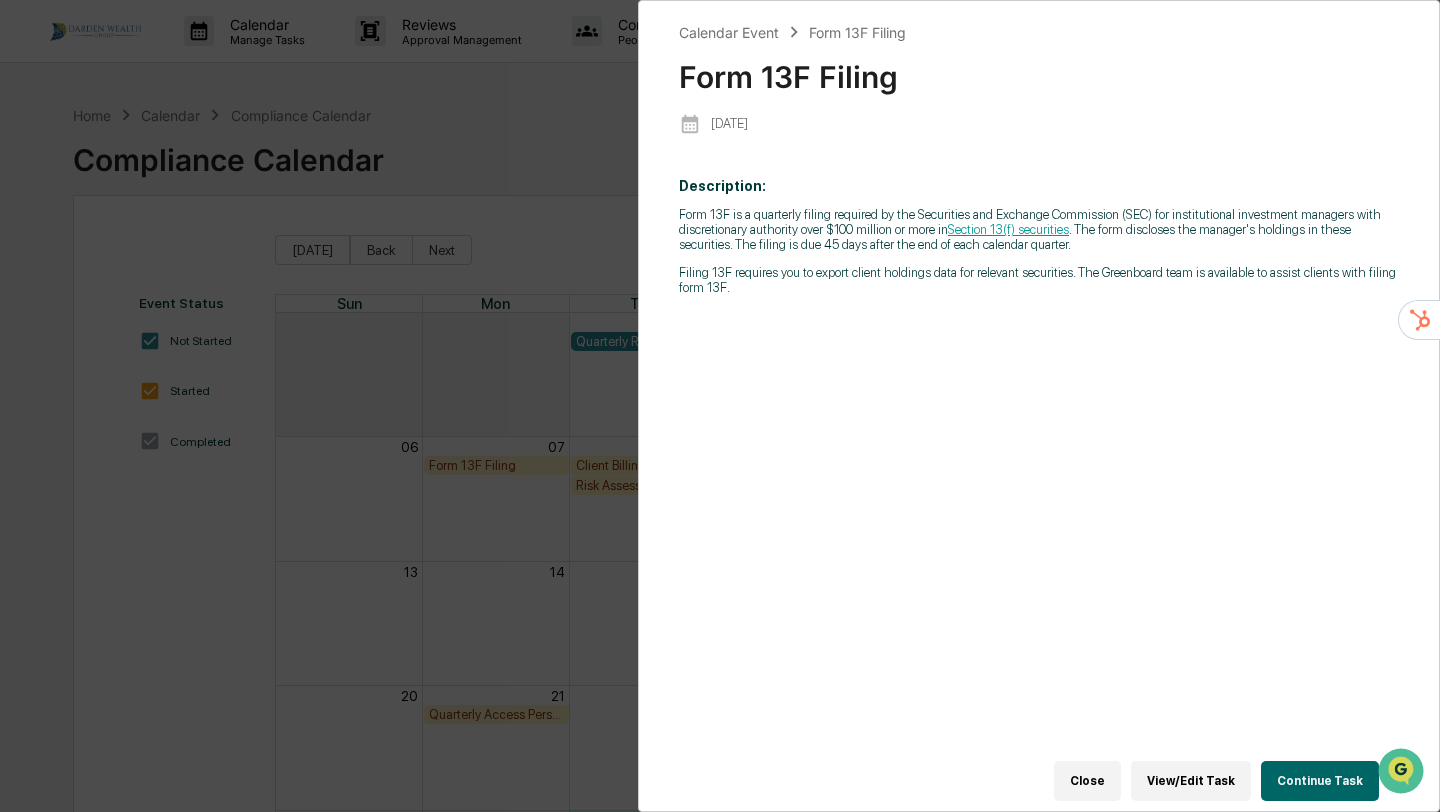 click on "View/Edit Task" at bounding box center (1191, 781) 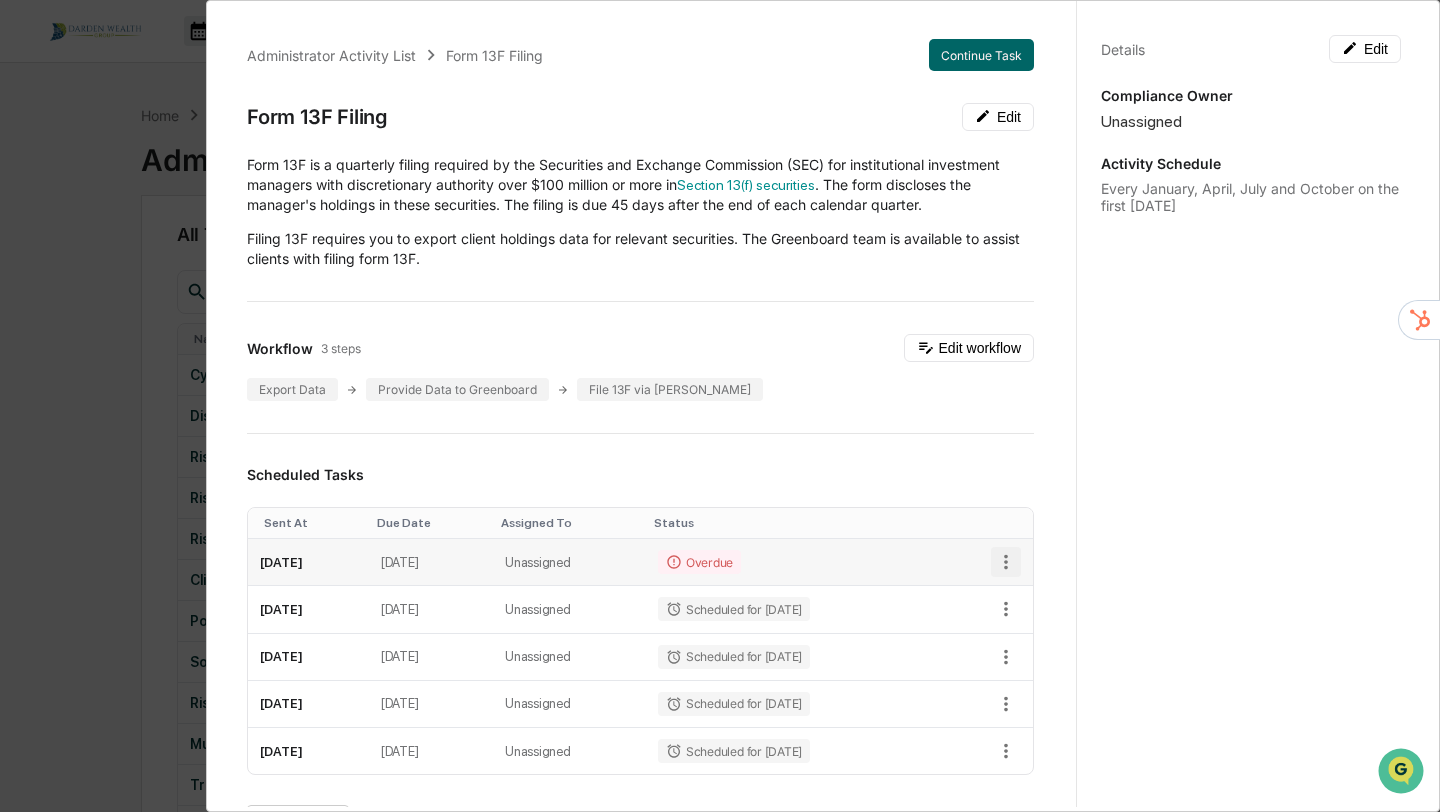 click 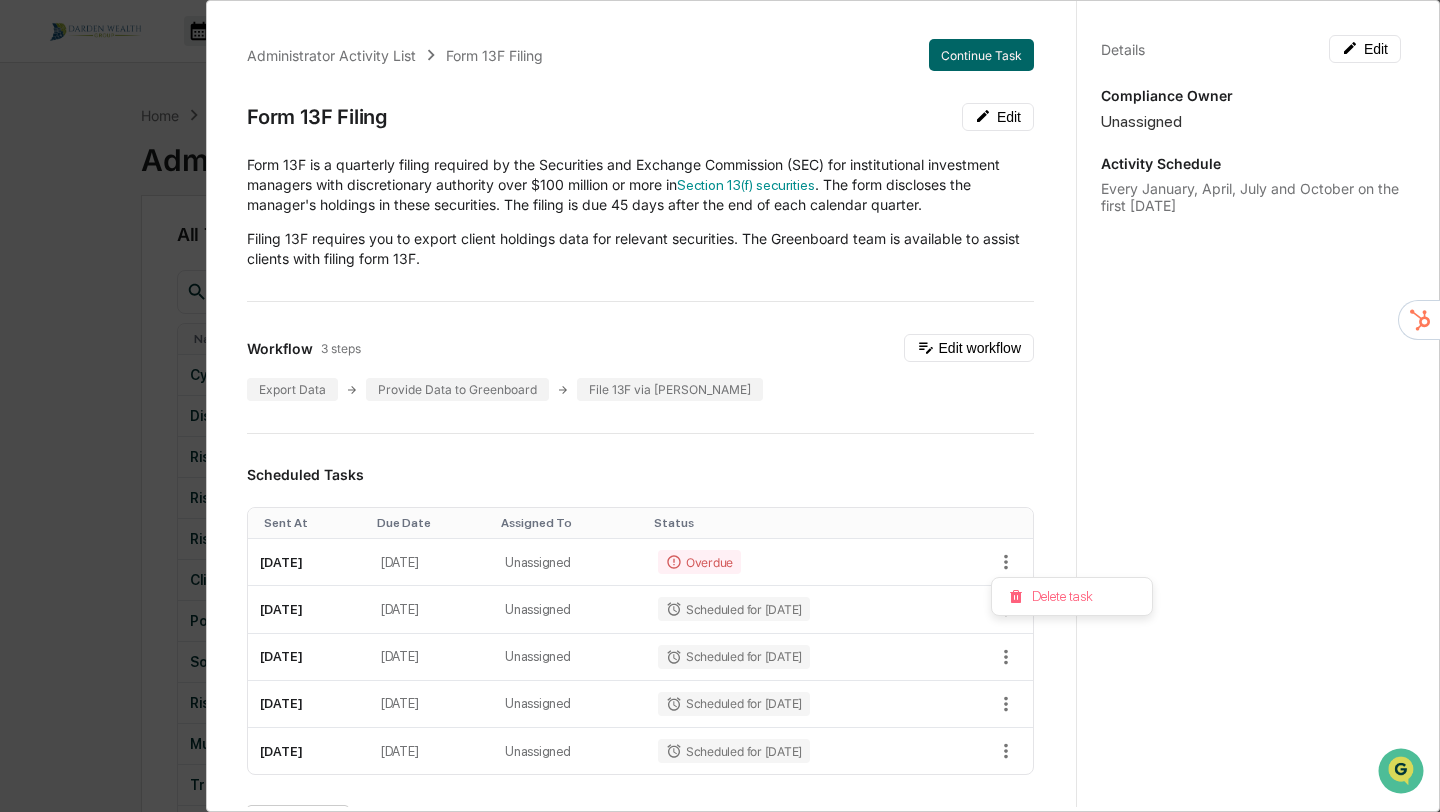 click at bounding box center (720, 406) 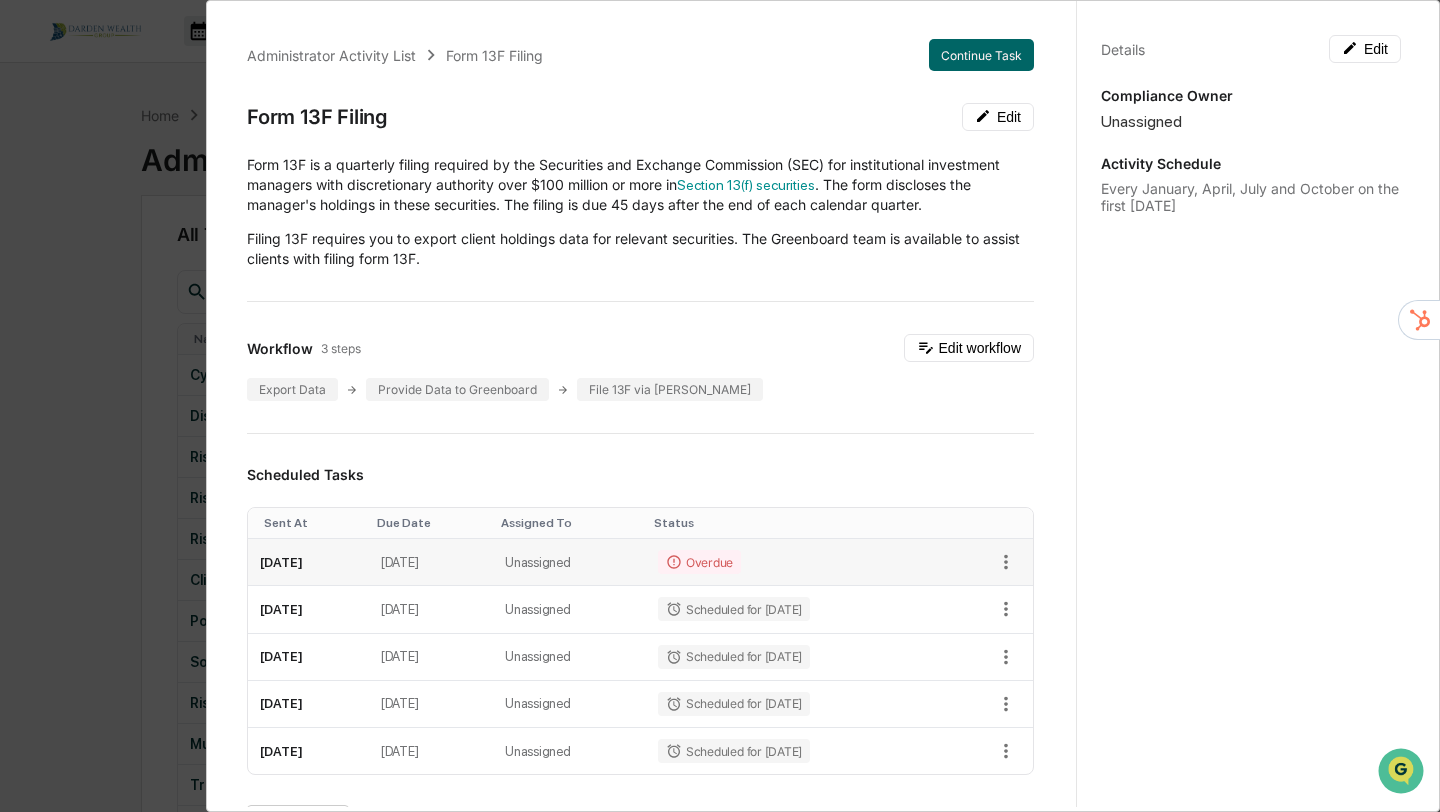 click on "[DATE]" at bounding box center (431, 562) 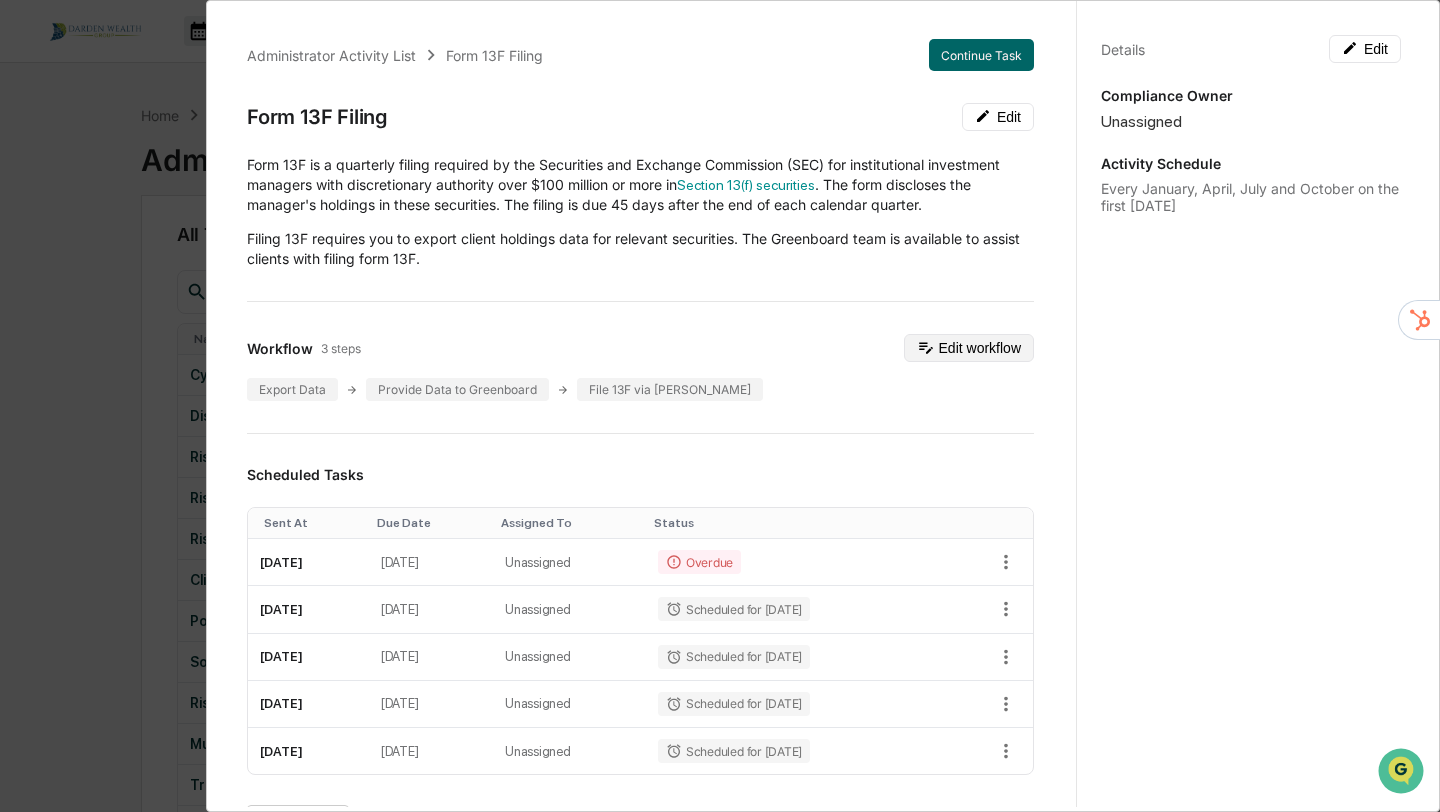 click on "Edit workflow" at bounding box center [969, 348] 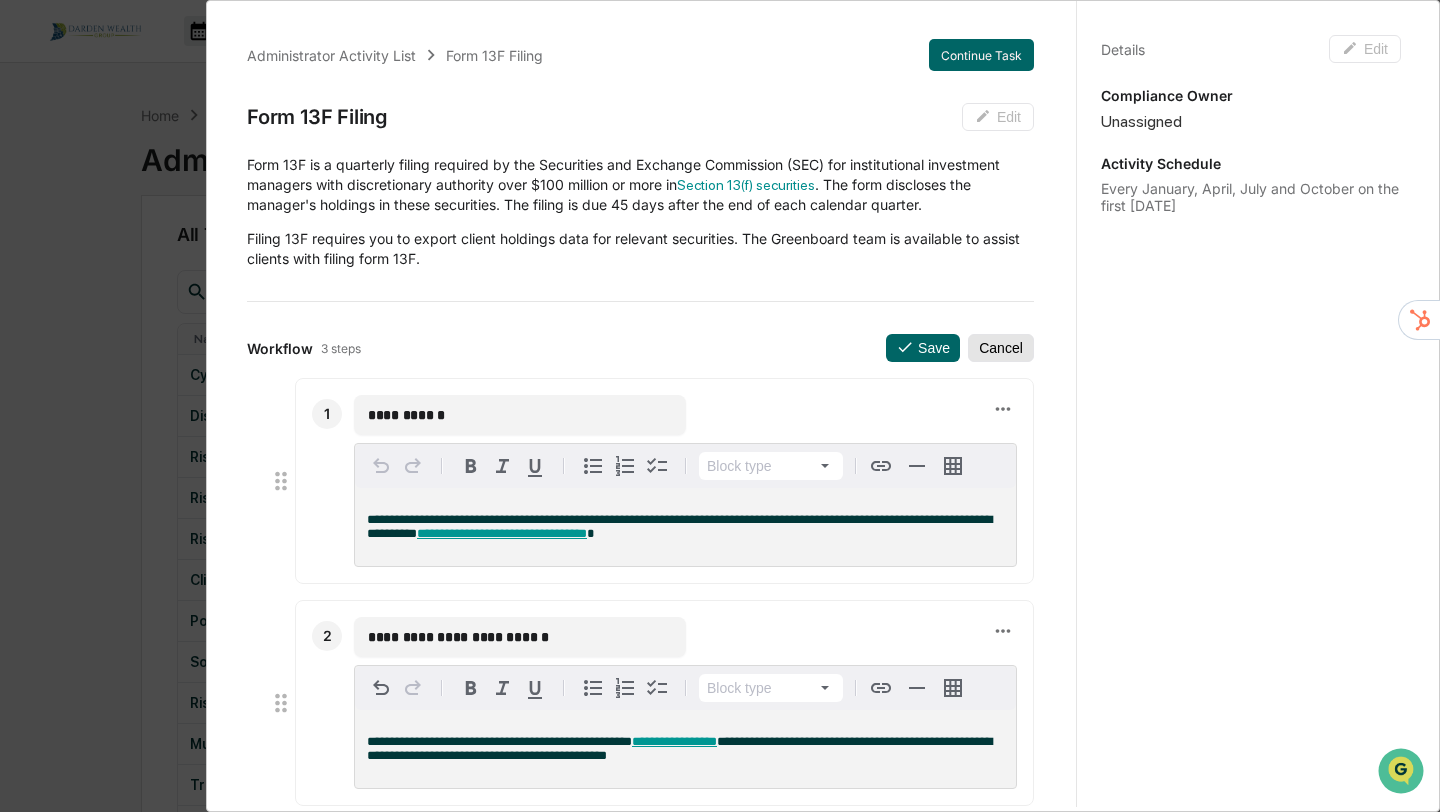 click on "Cancel" at bounding box center [1001, 348] 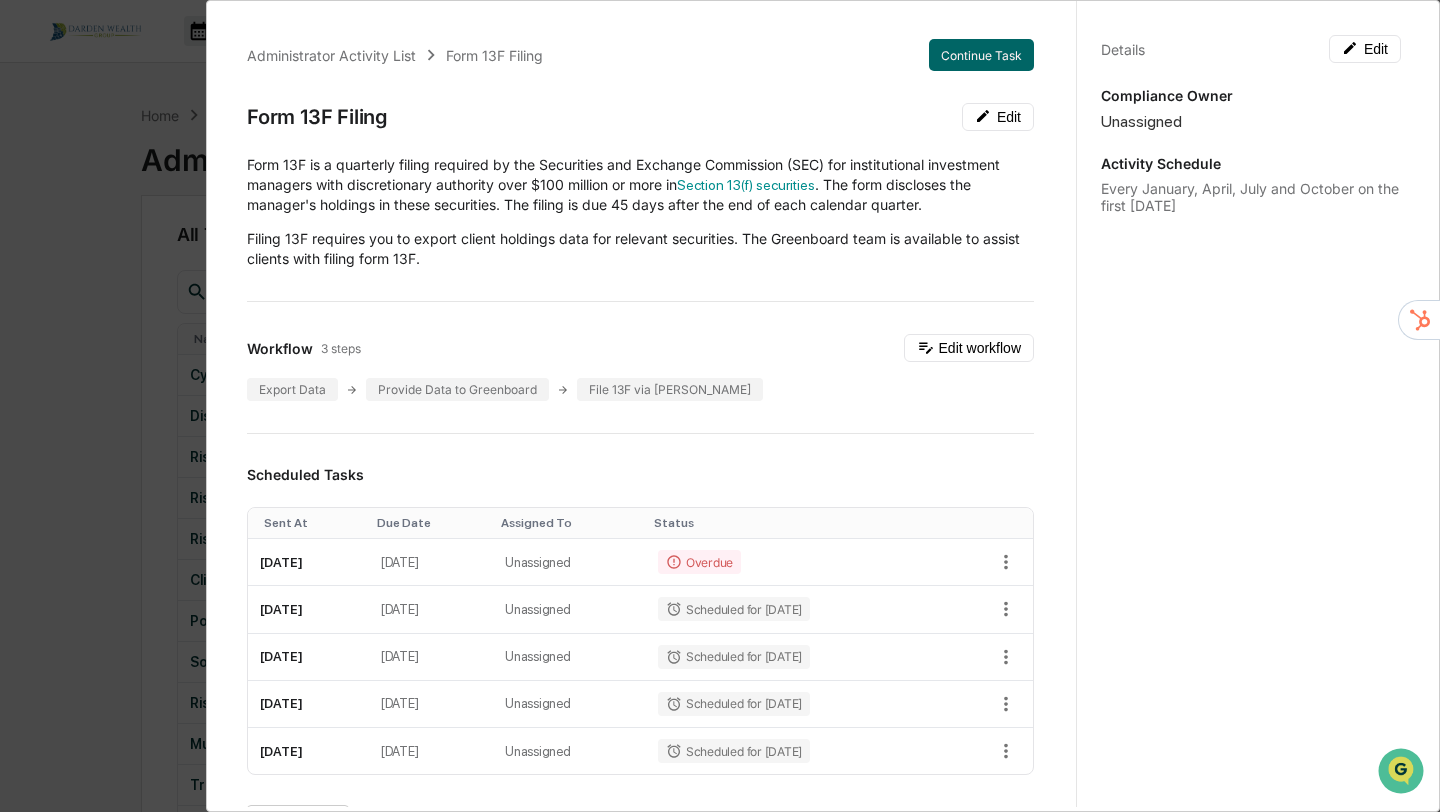 click on "Administrator Activity List Form 13F Filing Continue Task Form 13F Filing Edit Form 13F is a quarterly filing required by the Securities and Exchange Commission (SEC) for institutional investment managers with discretionary authority over $100 million or more in  Section 13(f) securities . The form discloses the manager's holdings in these securities. The filing is due 45 days after the end of each calendar quarter. Filing 13F requires you to export client holdings data for relevant securities. The Greenboard team is available to assist clients with filing form 13F. Workflow 3 steps Edit workflow Export Data Provide Data to Greenboard File 13F via EDGAR Scheduled Tasks Sent At Due Date Assigned To Status July 7, 2025 July 10, 2025 Unassigned Overdue October 6, 2025 October 9, 2025 Unassigned Scheduled for 10/06/2025 January 5, 2026 January 8, 2026 Unassigned Scheduled for 01/05/2026 April 6, 2026 April 9, 2026 Unassigned Scheduled for 04/06/2026 July 6, 2026 July 9, 2026 Unassigned Scheduled for 07/06/2026 1" at bounding box center (720, 406) 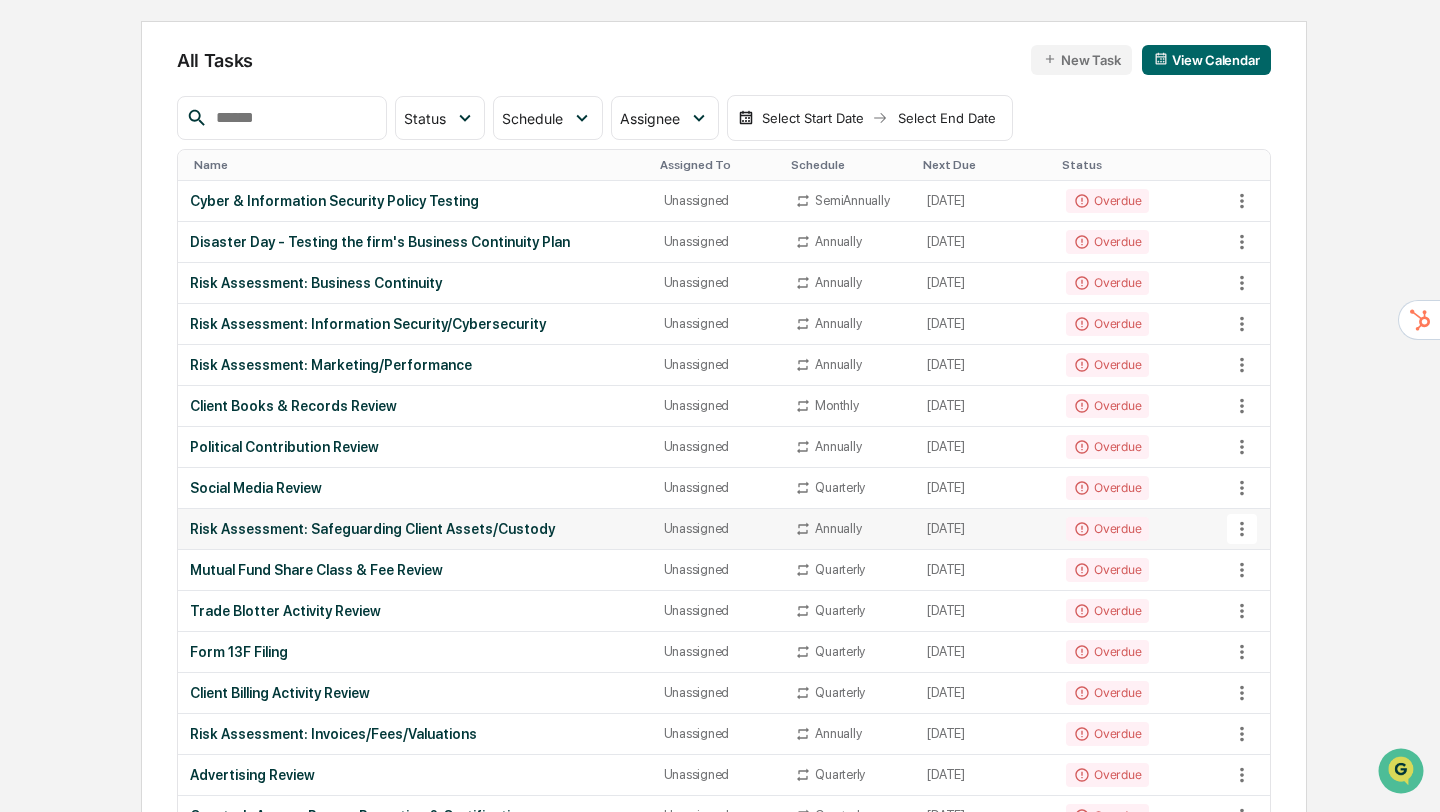 scroll, scrollTop: 0, scrollLeft: 0, axis: both 